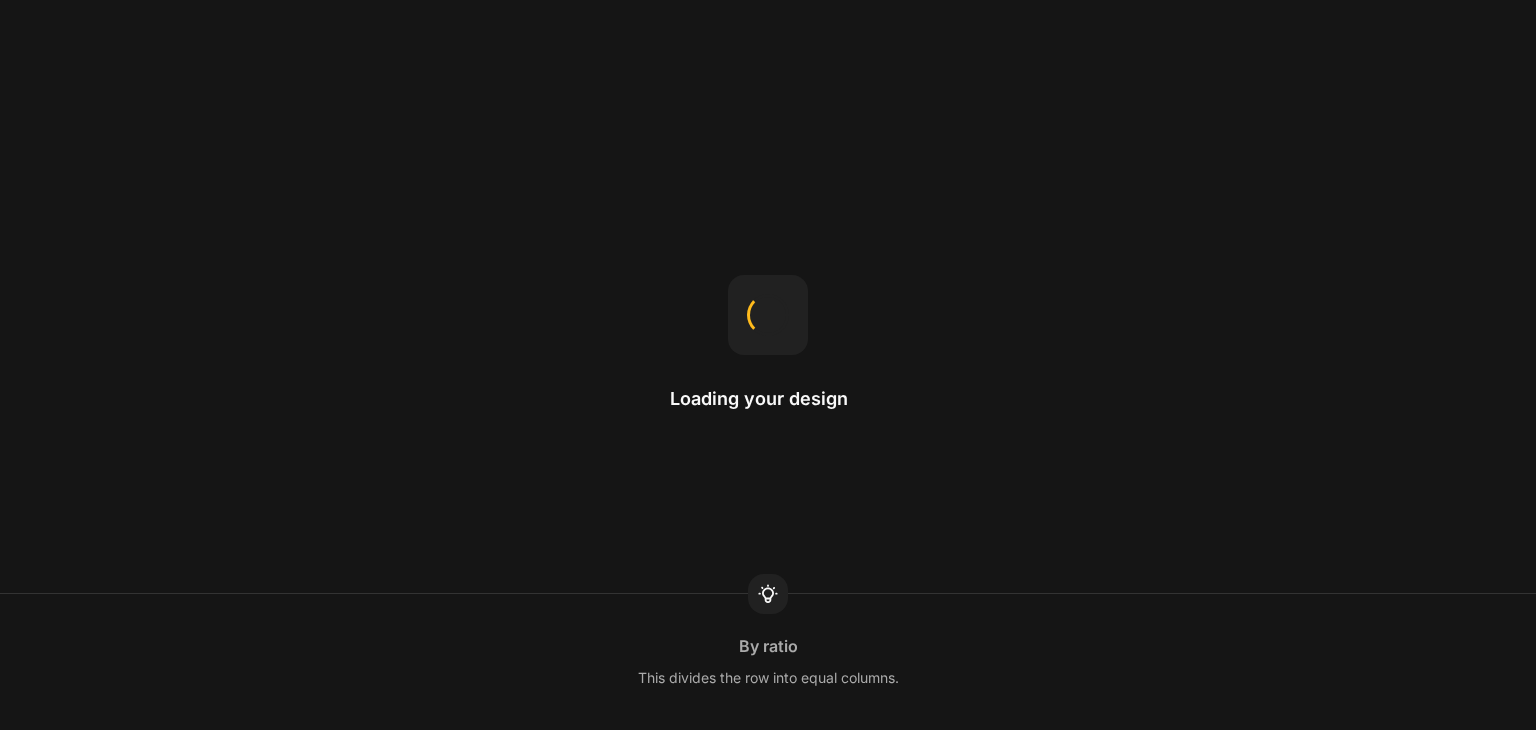 scroll, scrollTop: 0, scrollLeft: 0, axis: both 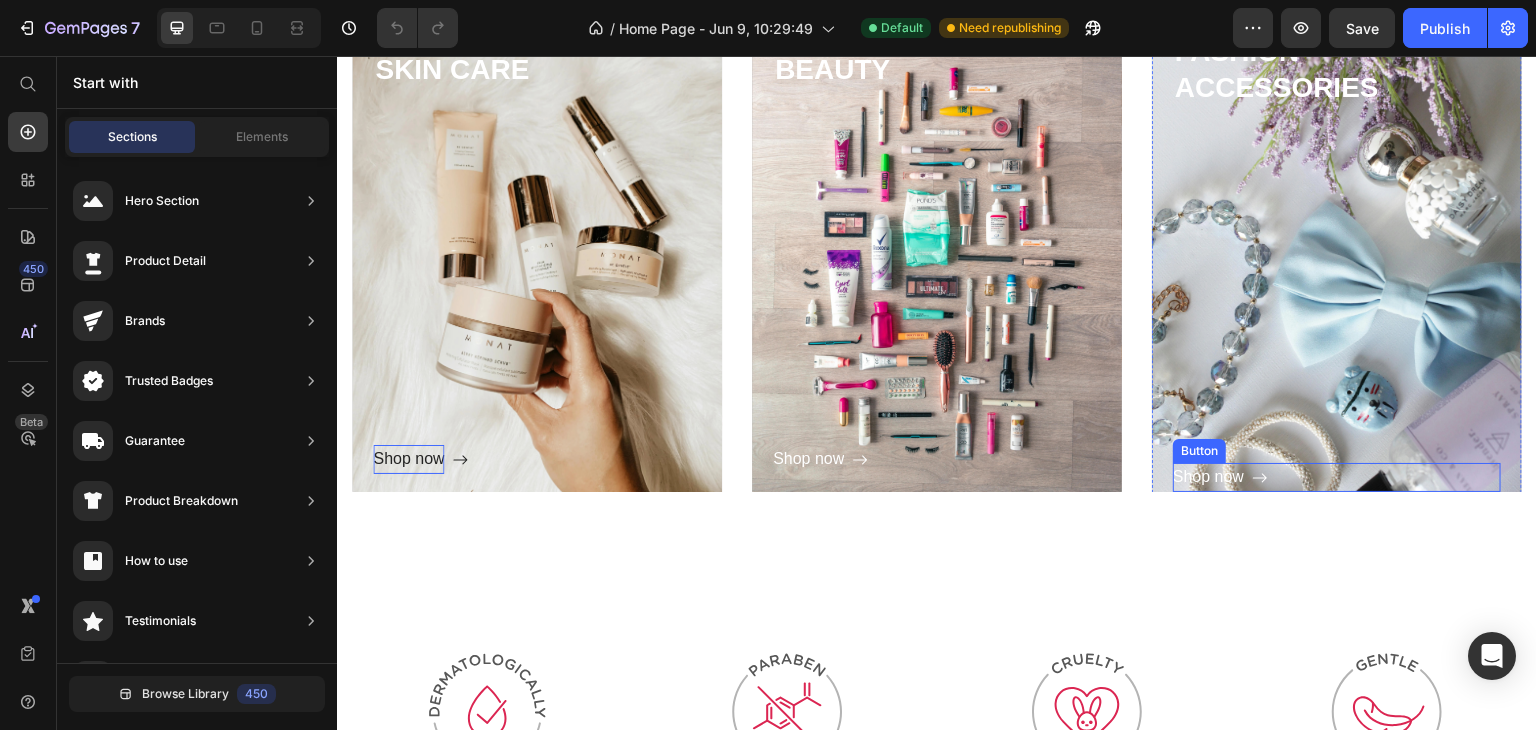 click on "Shop now" at bounding box center (408, 459) 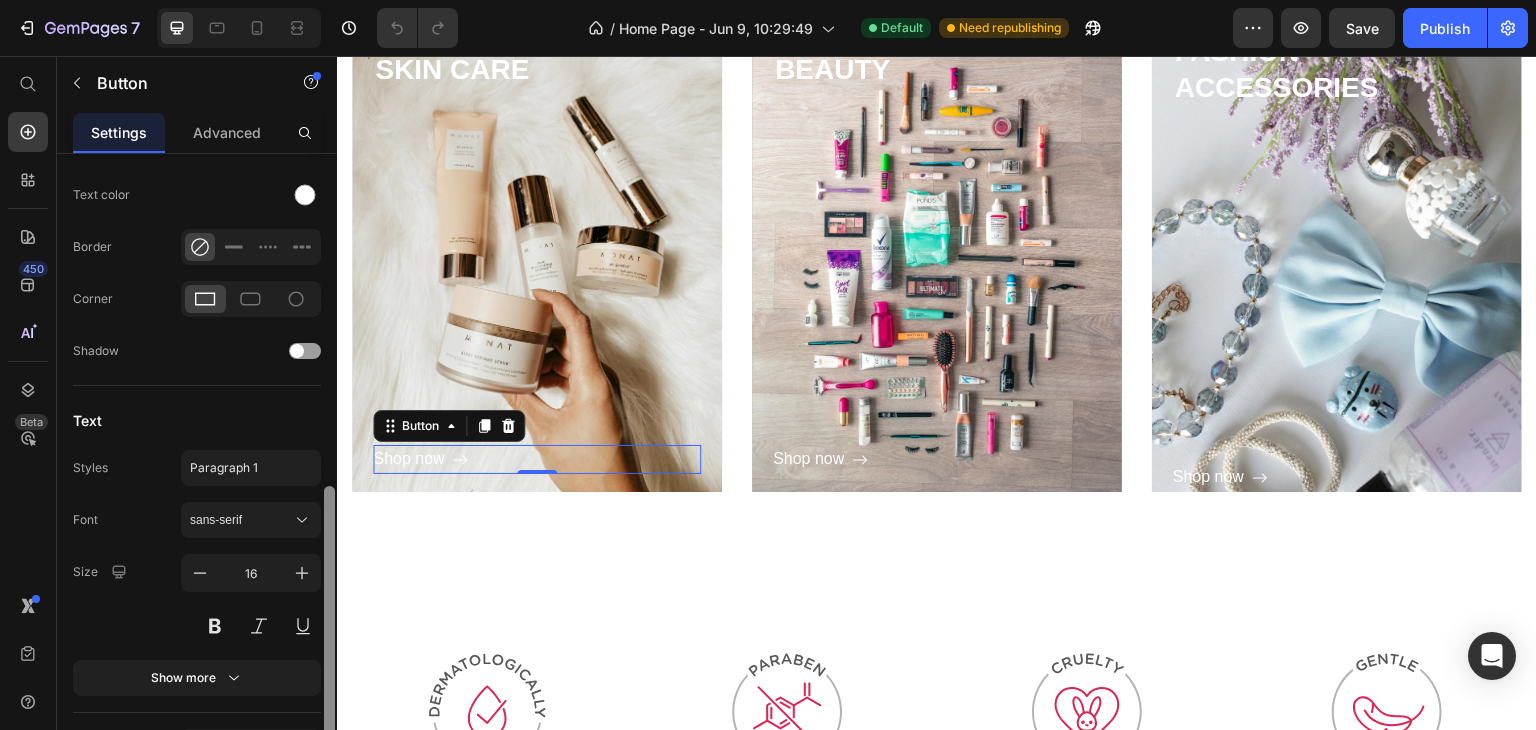 scroll, scrollTop: 805, scrollLeft: 0, axis: vertical 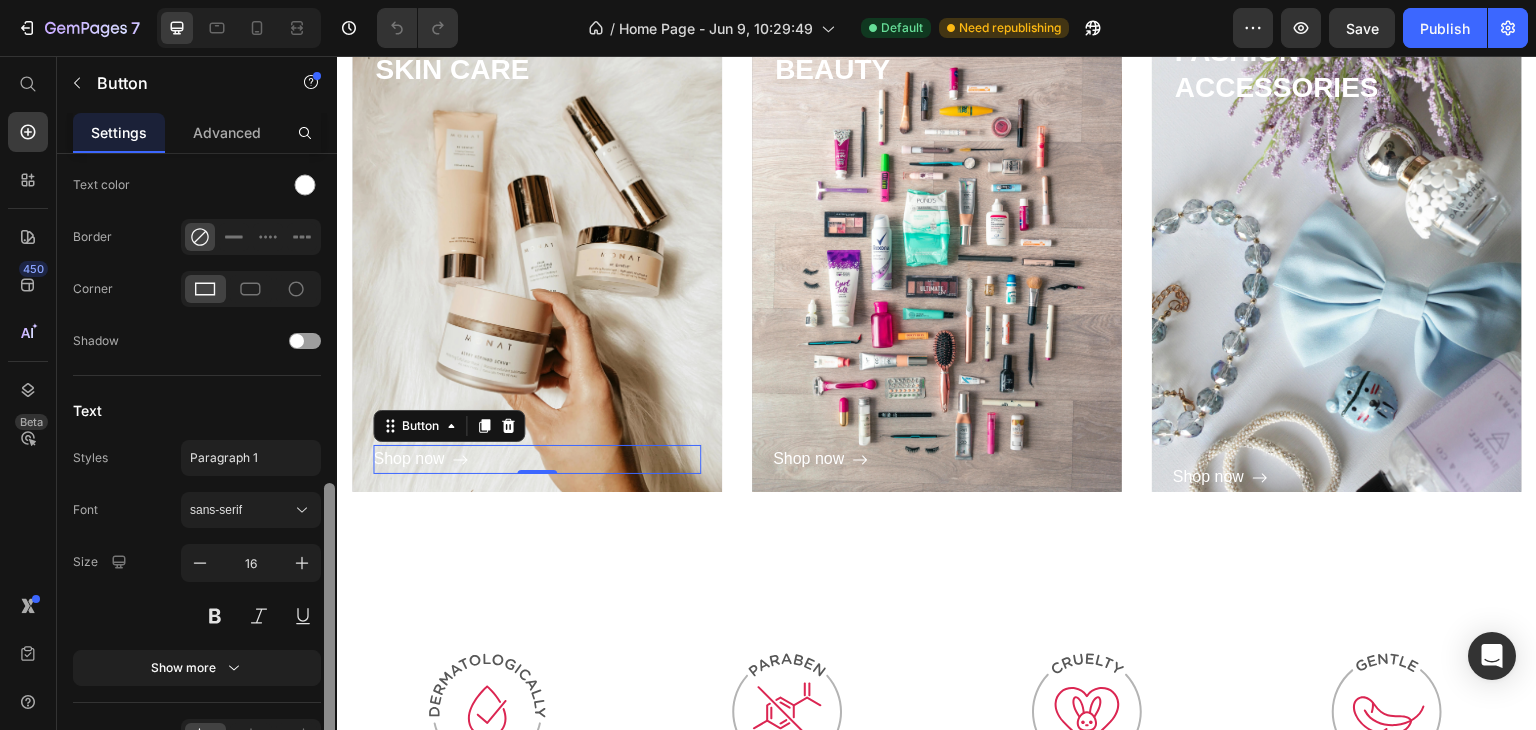 drag, startPoint x: 330, startPoint y: 385, endPoint x: 334, endPoint y: 715, distance: 330.02423 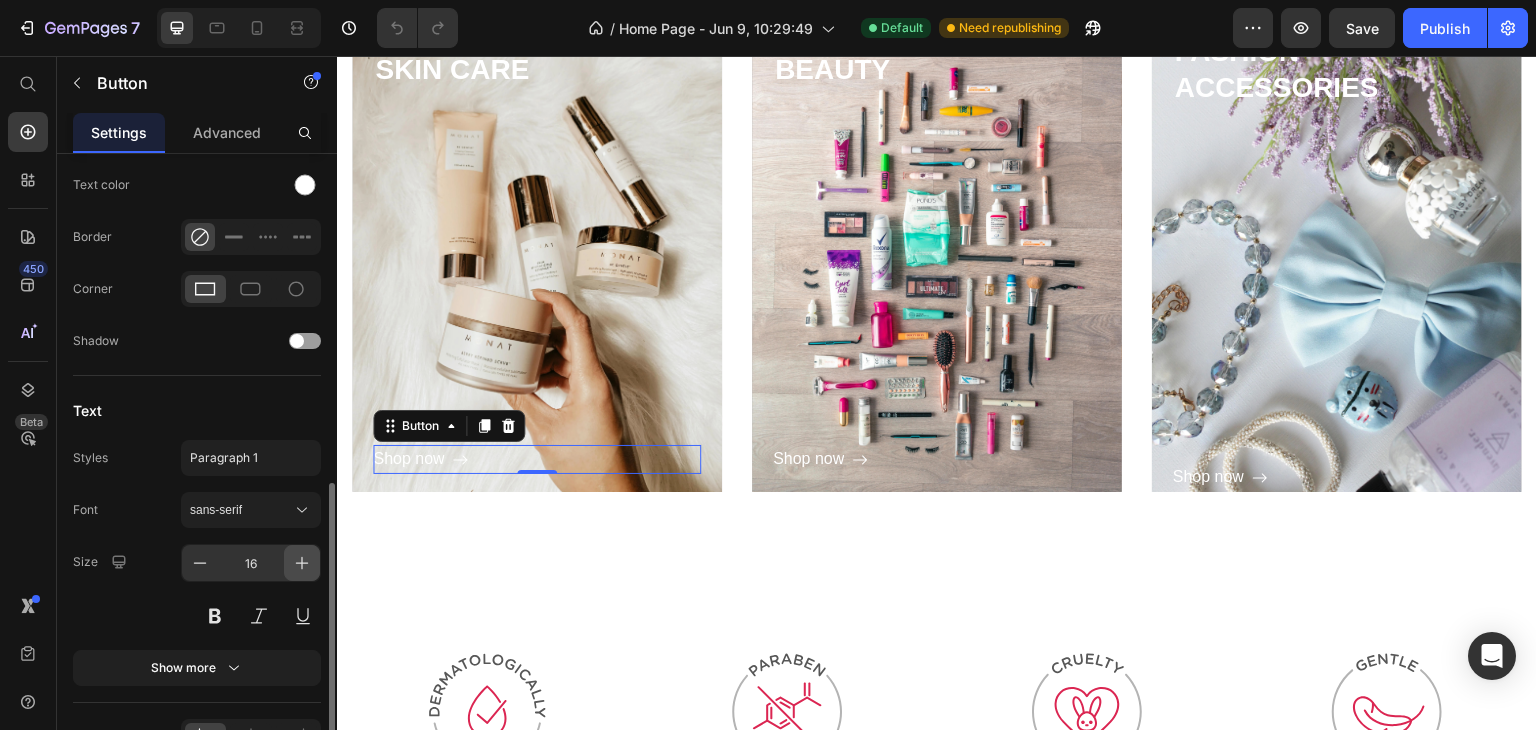 click 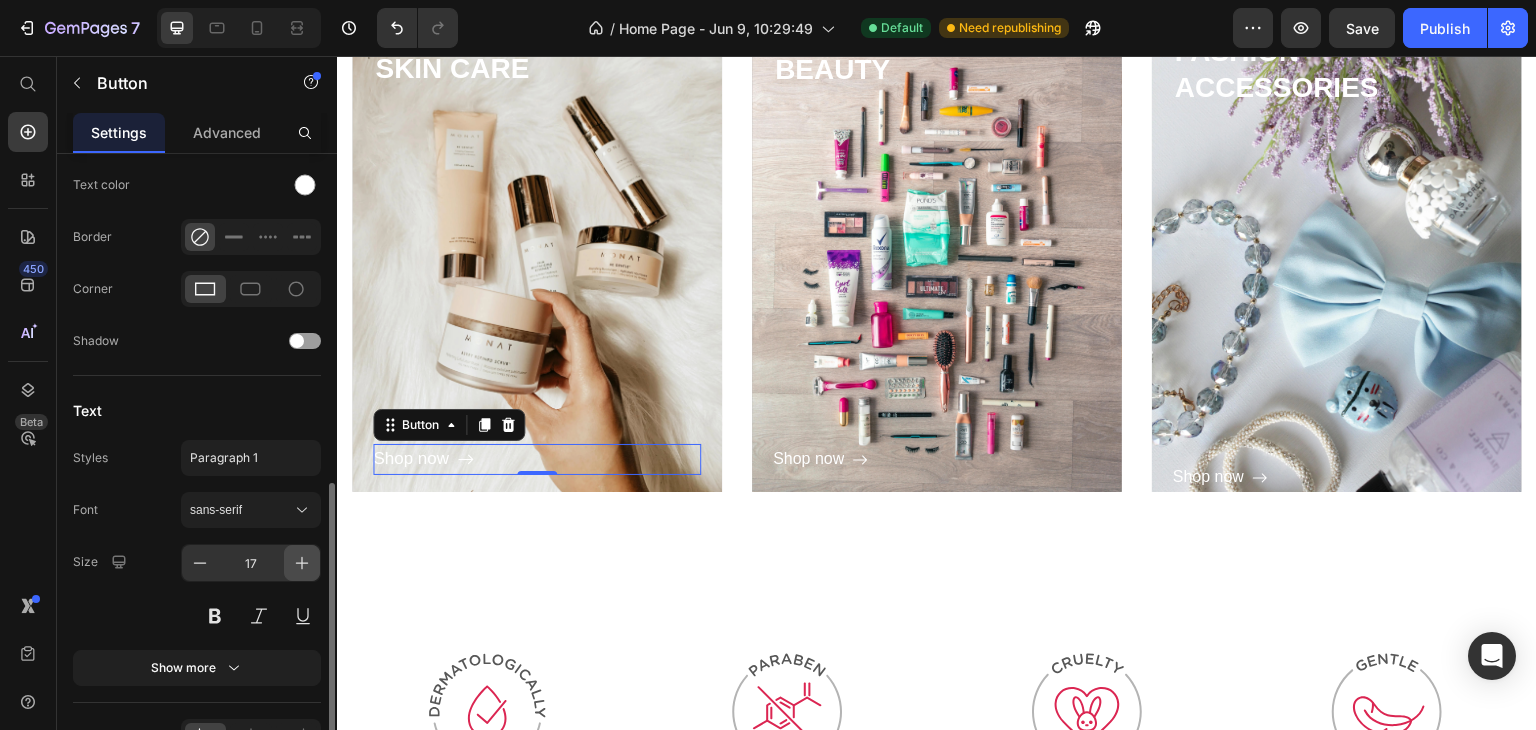 click 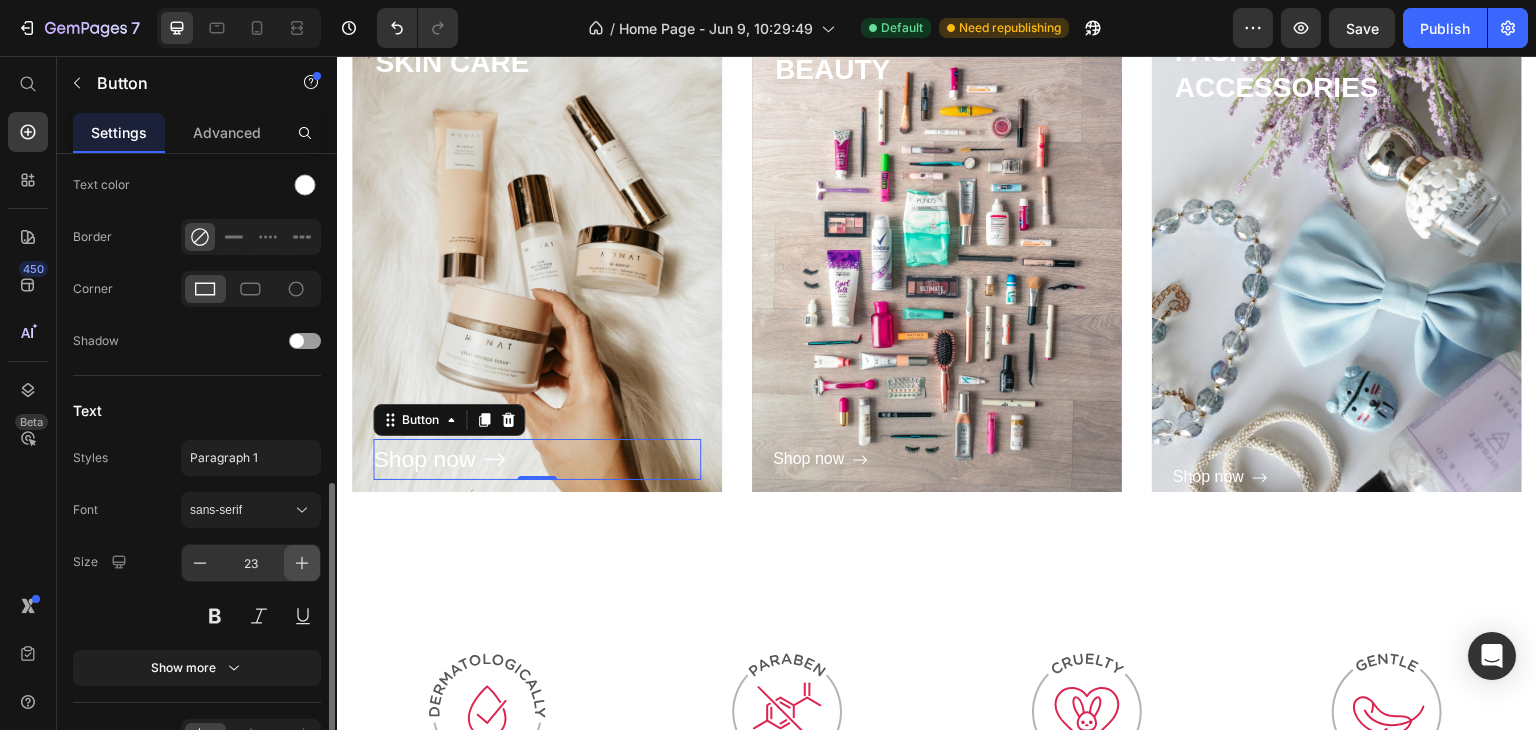 click 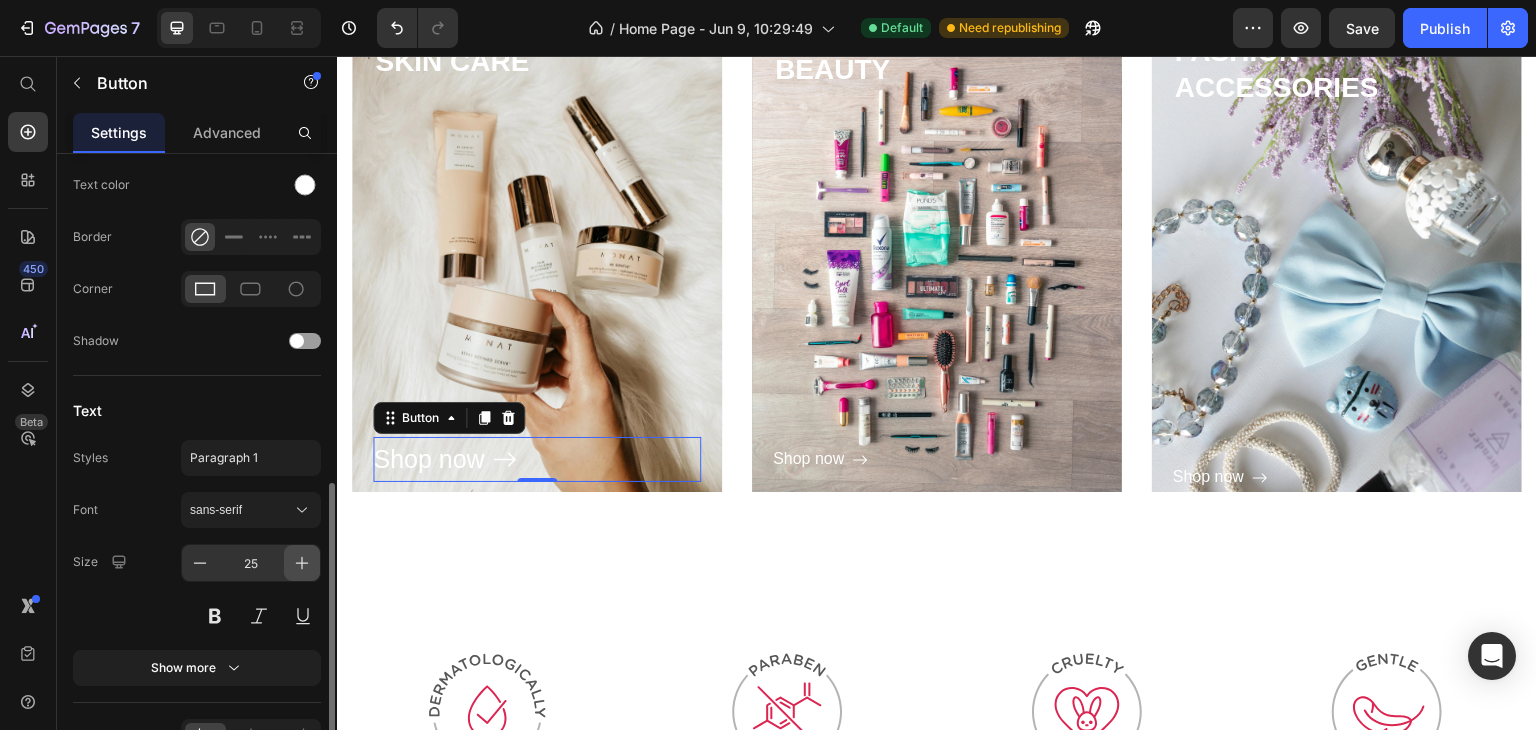 click 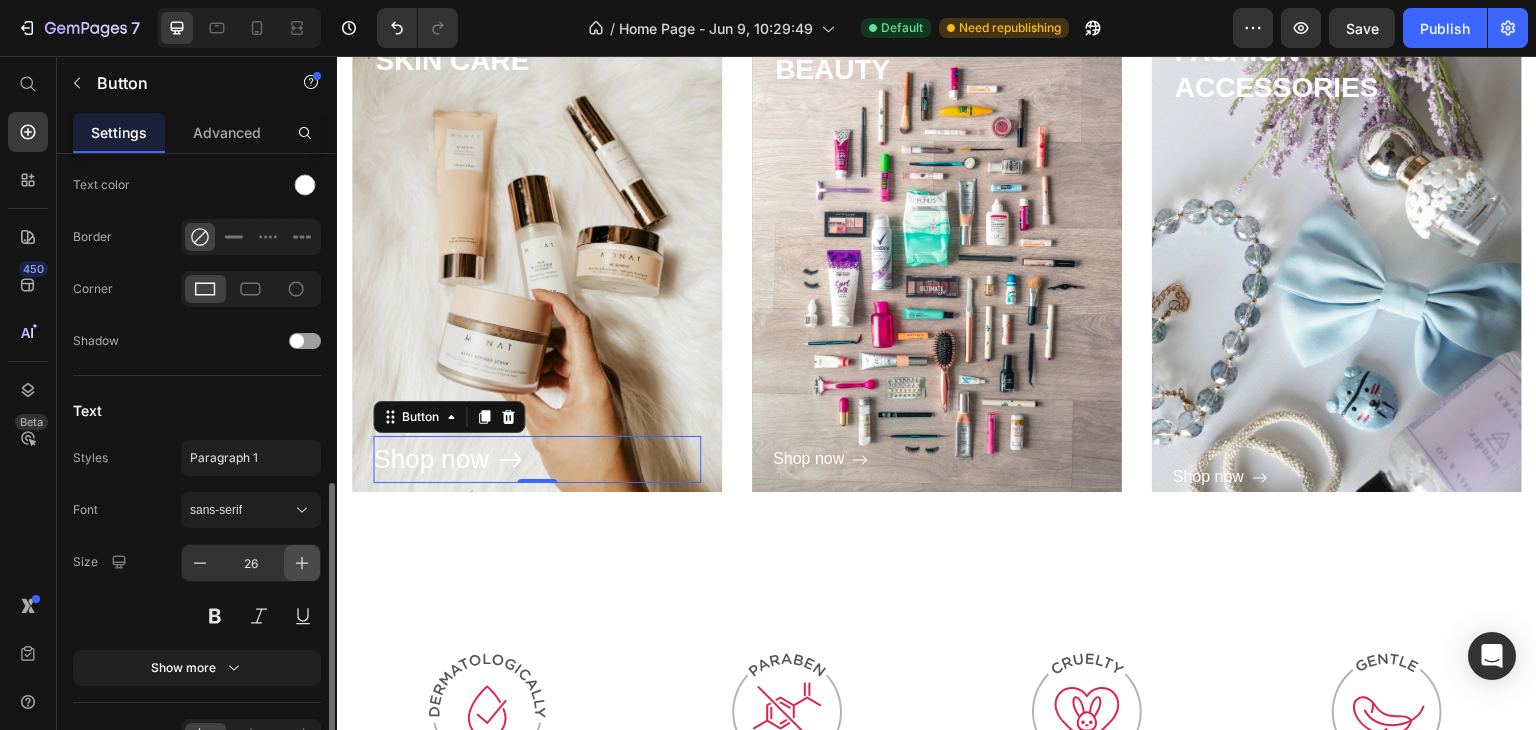 click 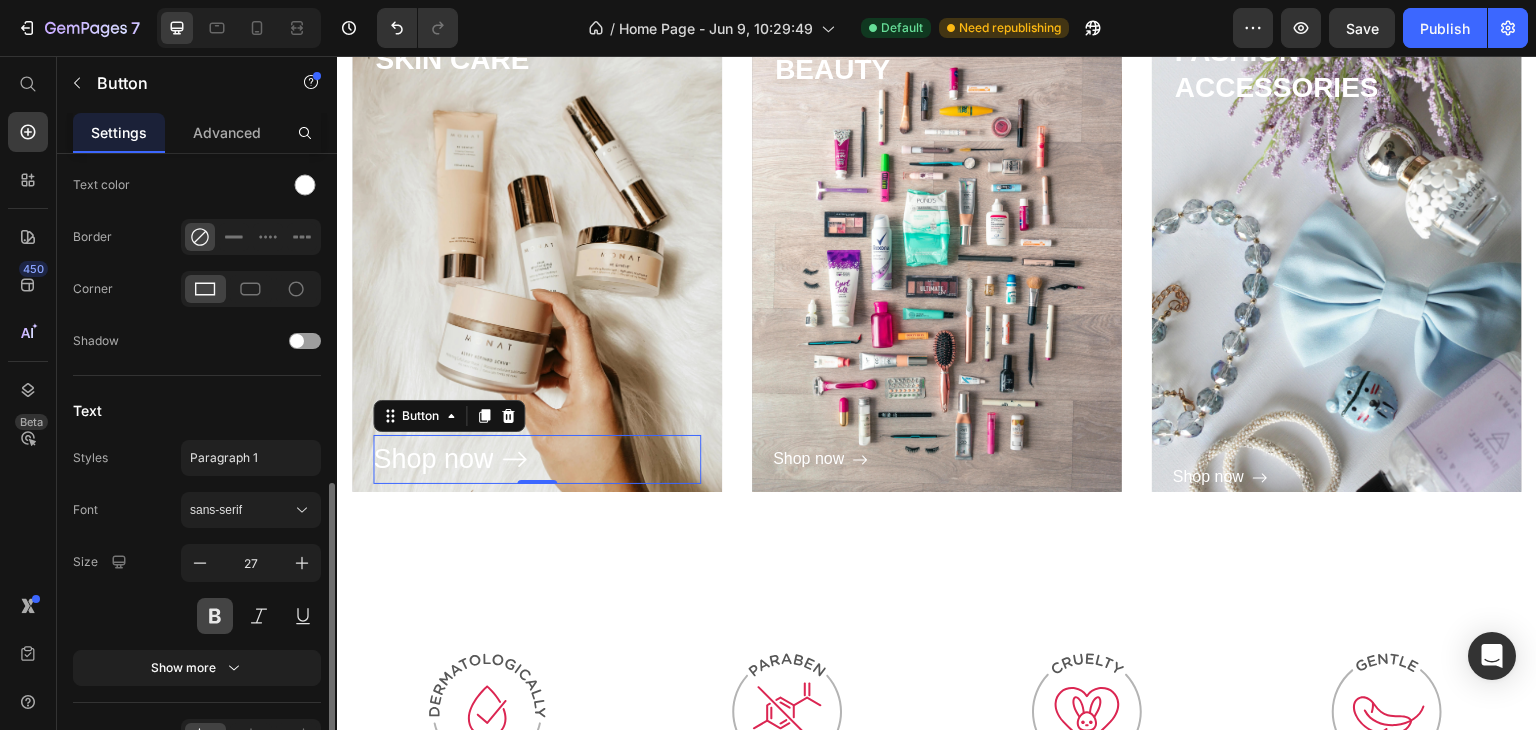 click at bounding box center [215, 616] 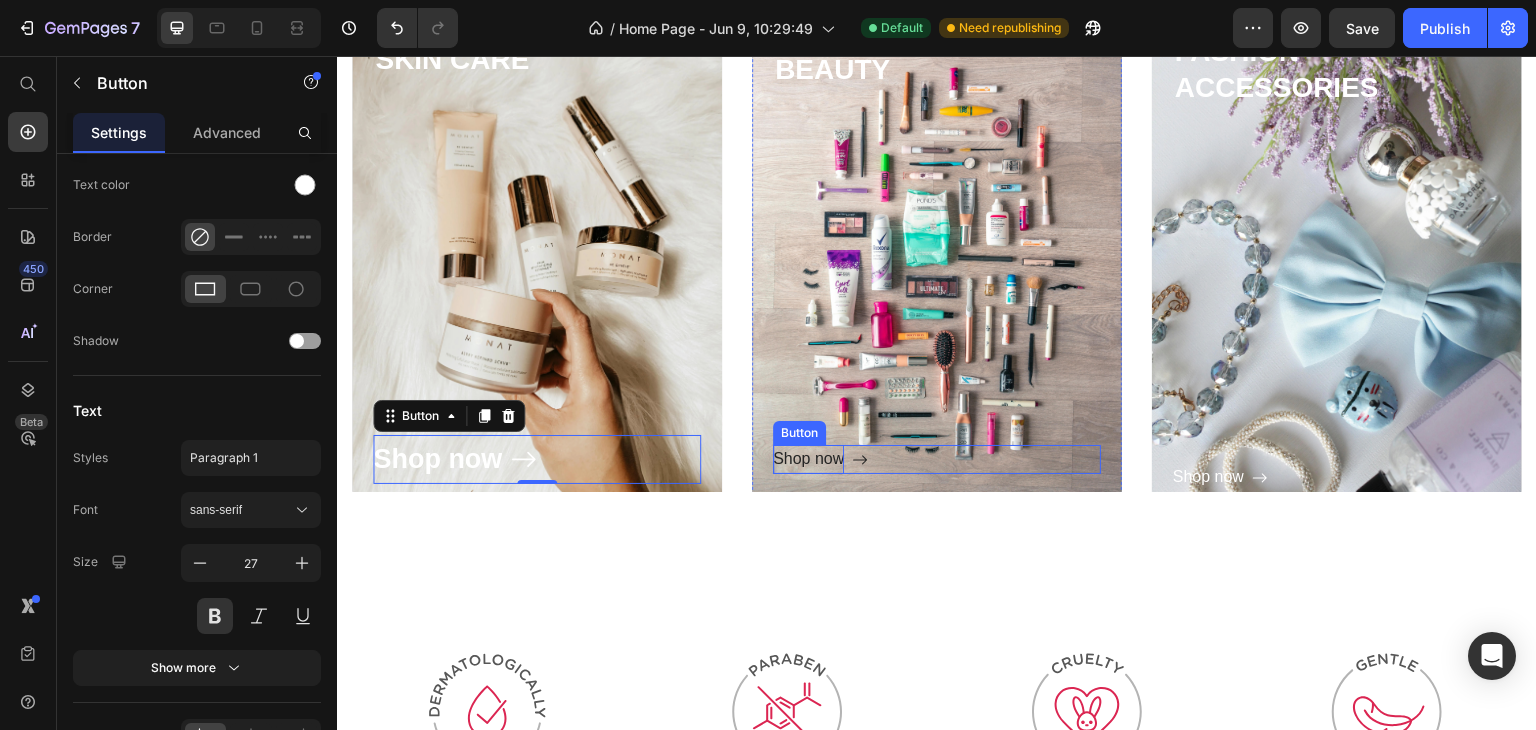click on "Shop now" at bounding box center (808, 459) 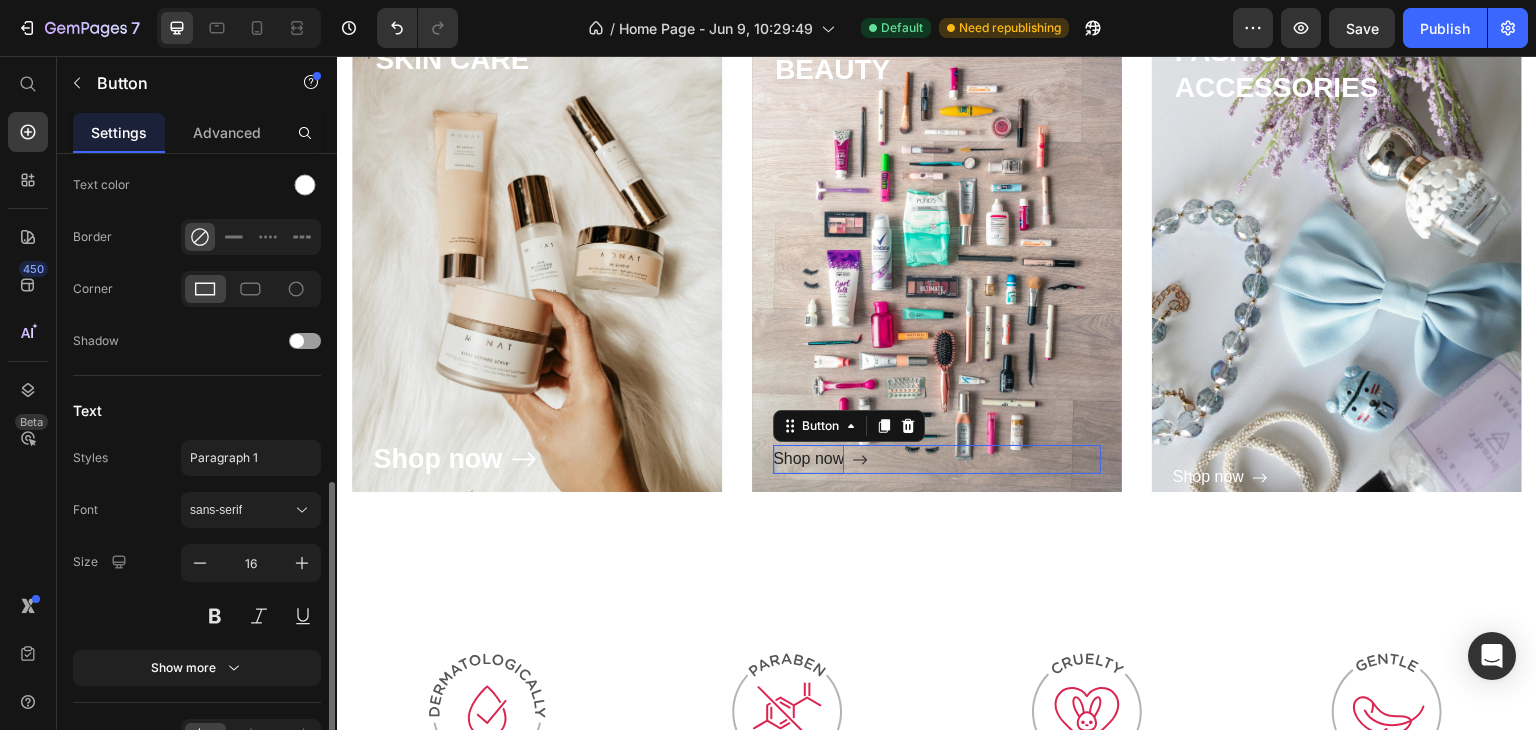 scroll, scrollTop: 804, scrollLeft: 0, axis: vertical 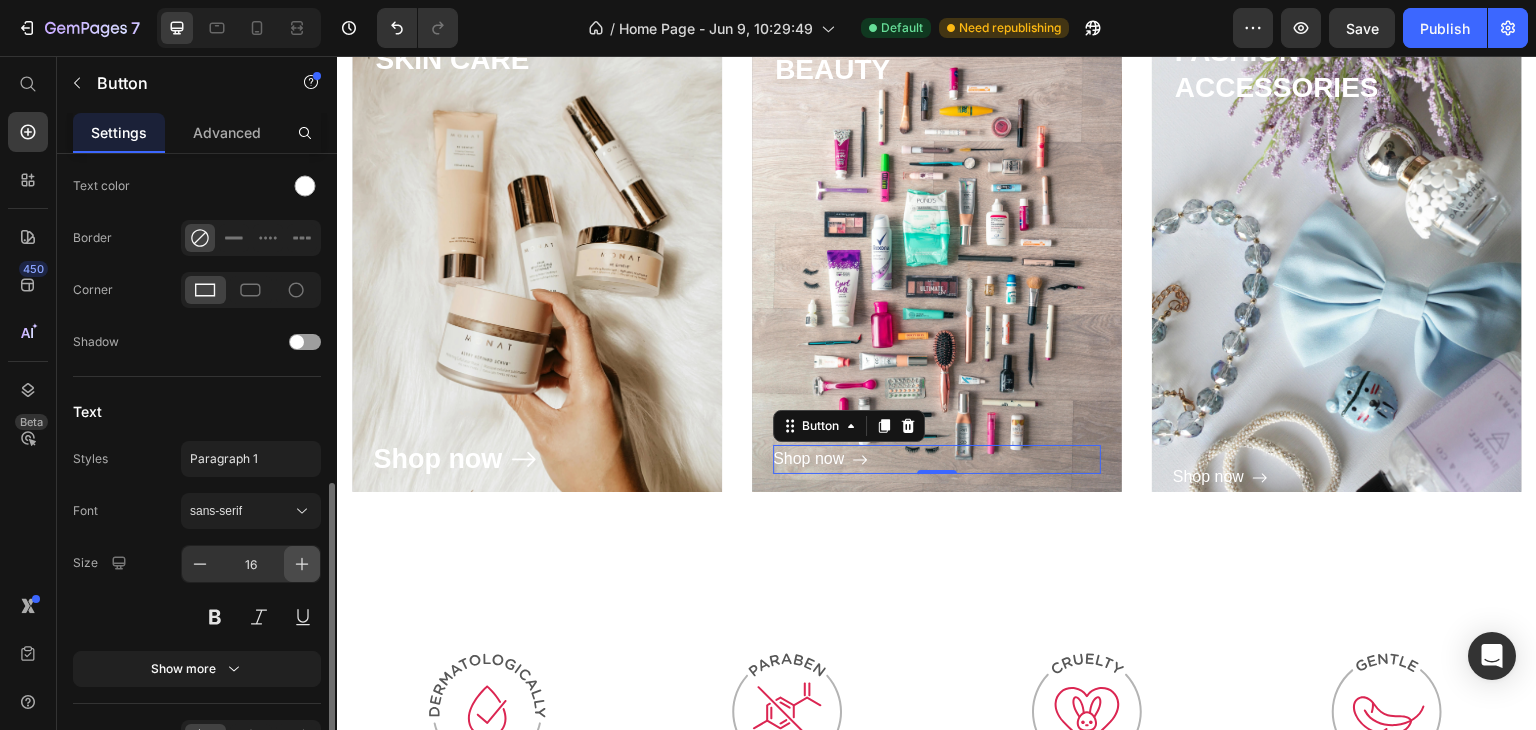 click 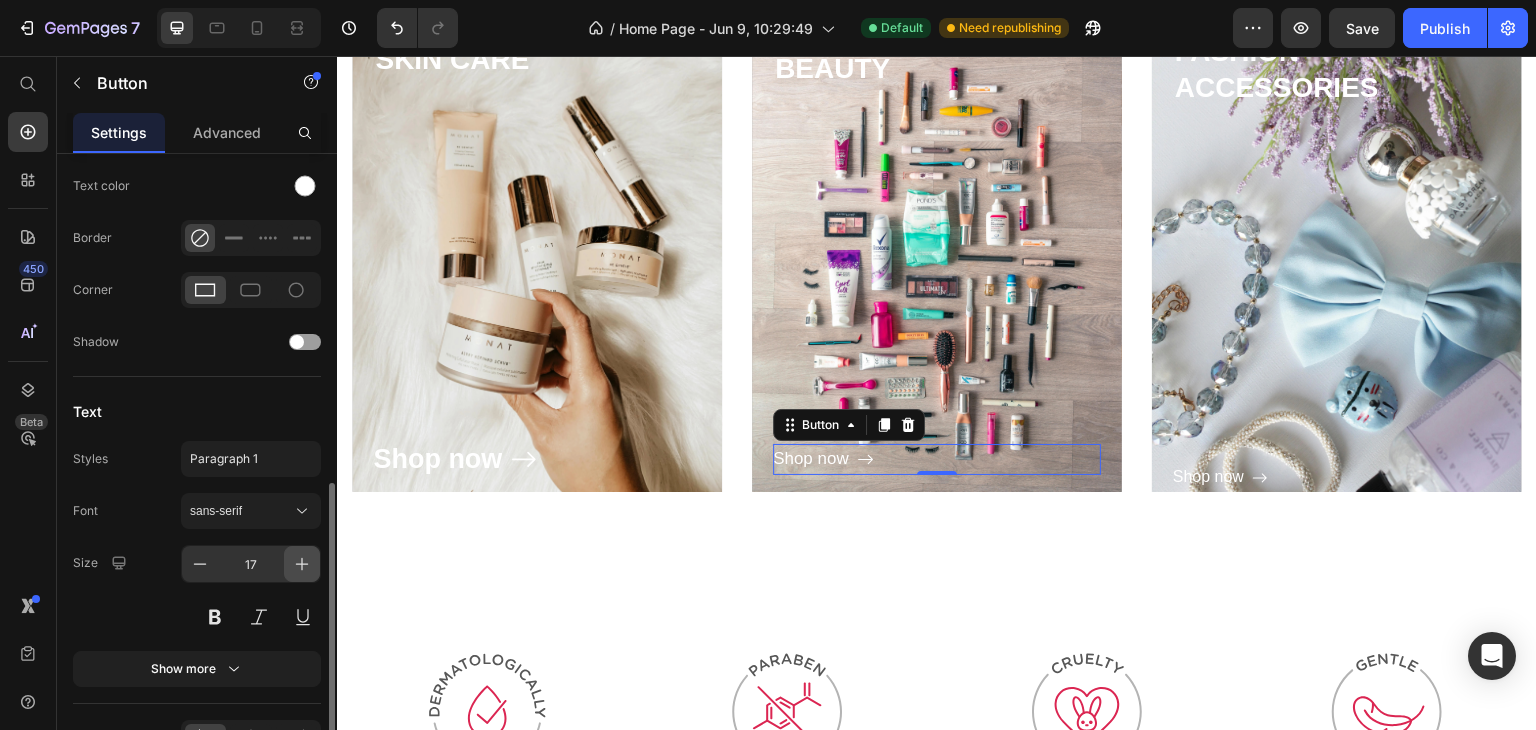 click 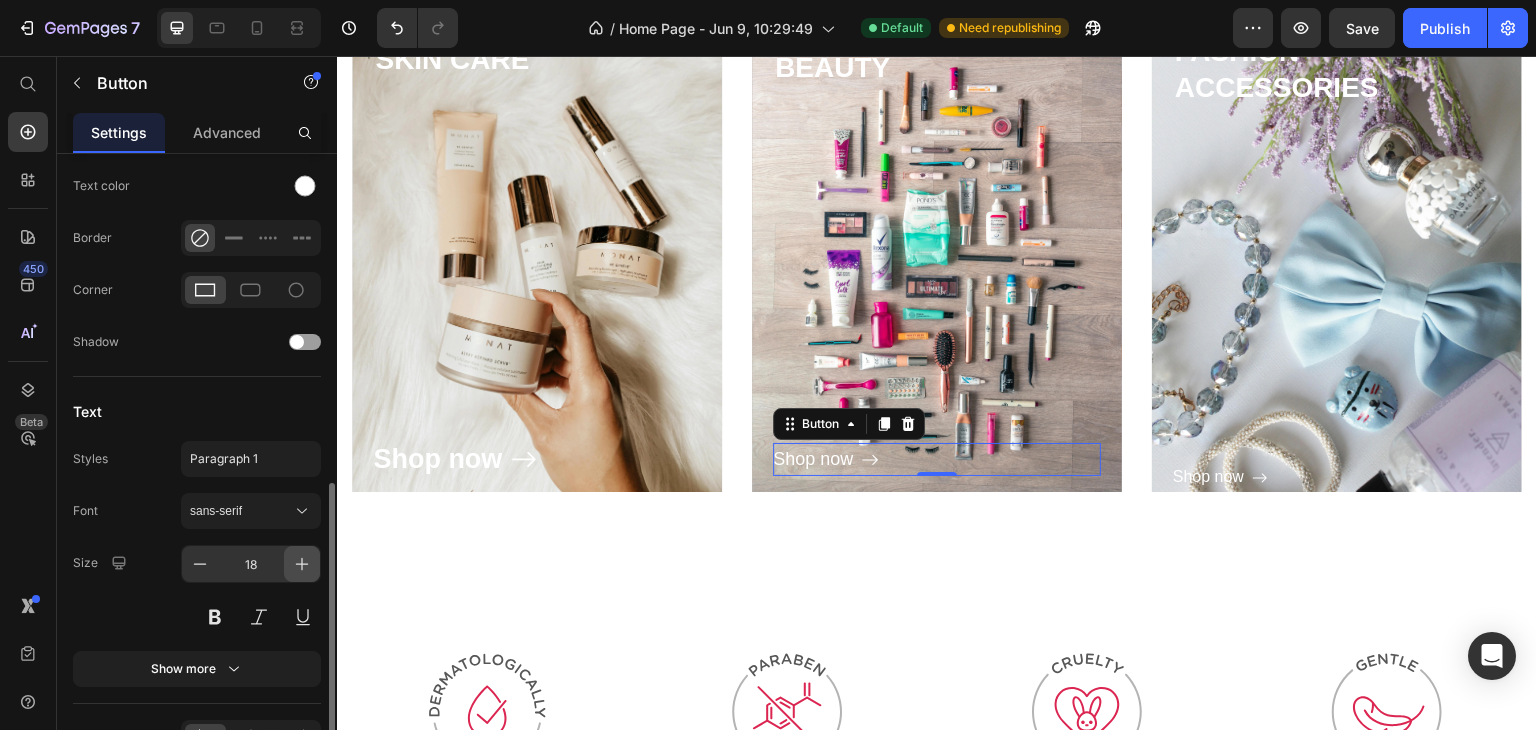 click 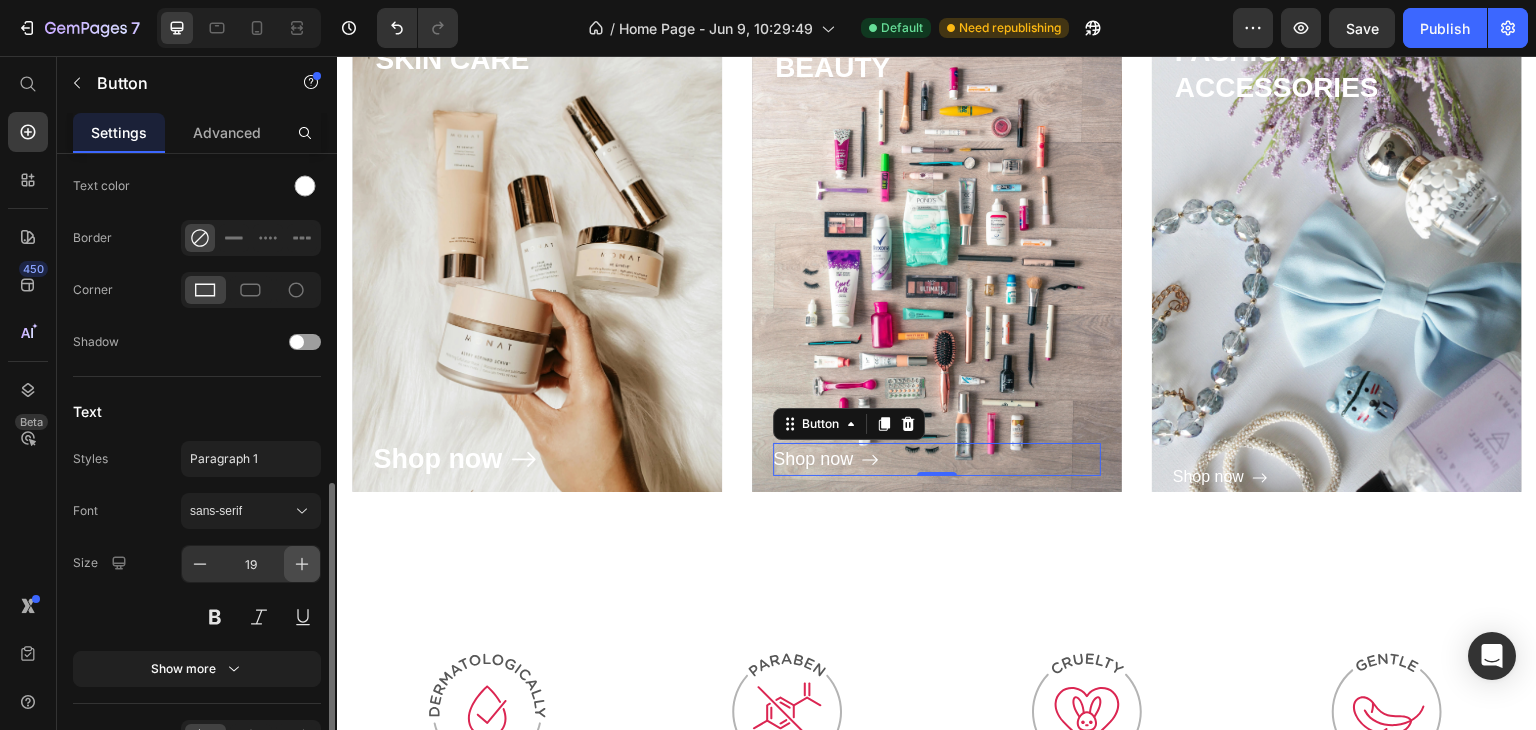 click 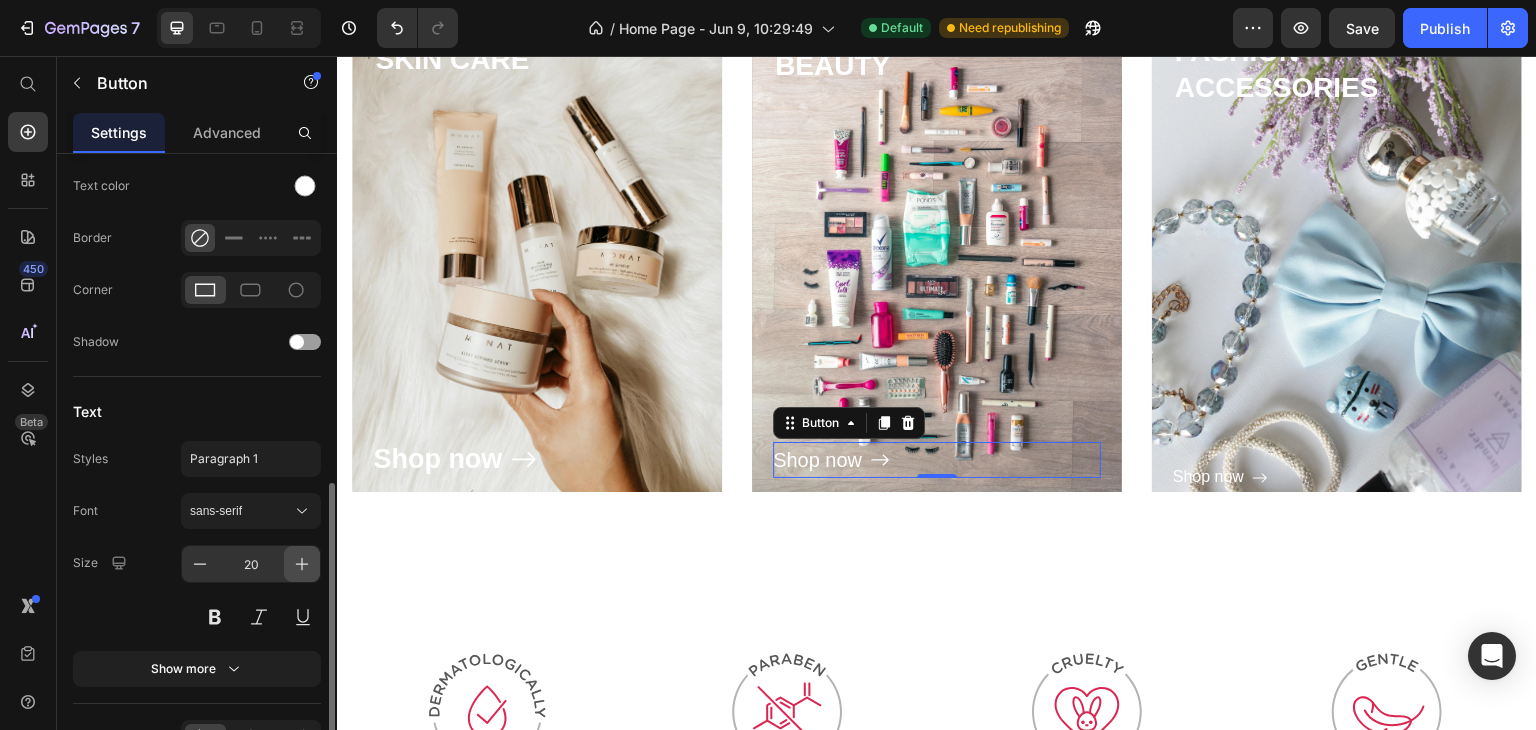 click 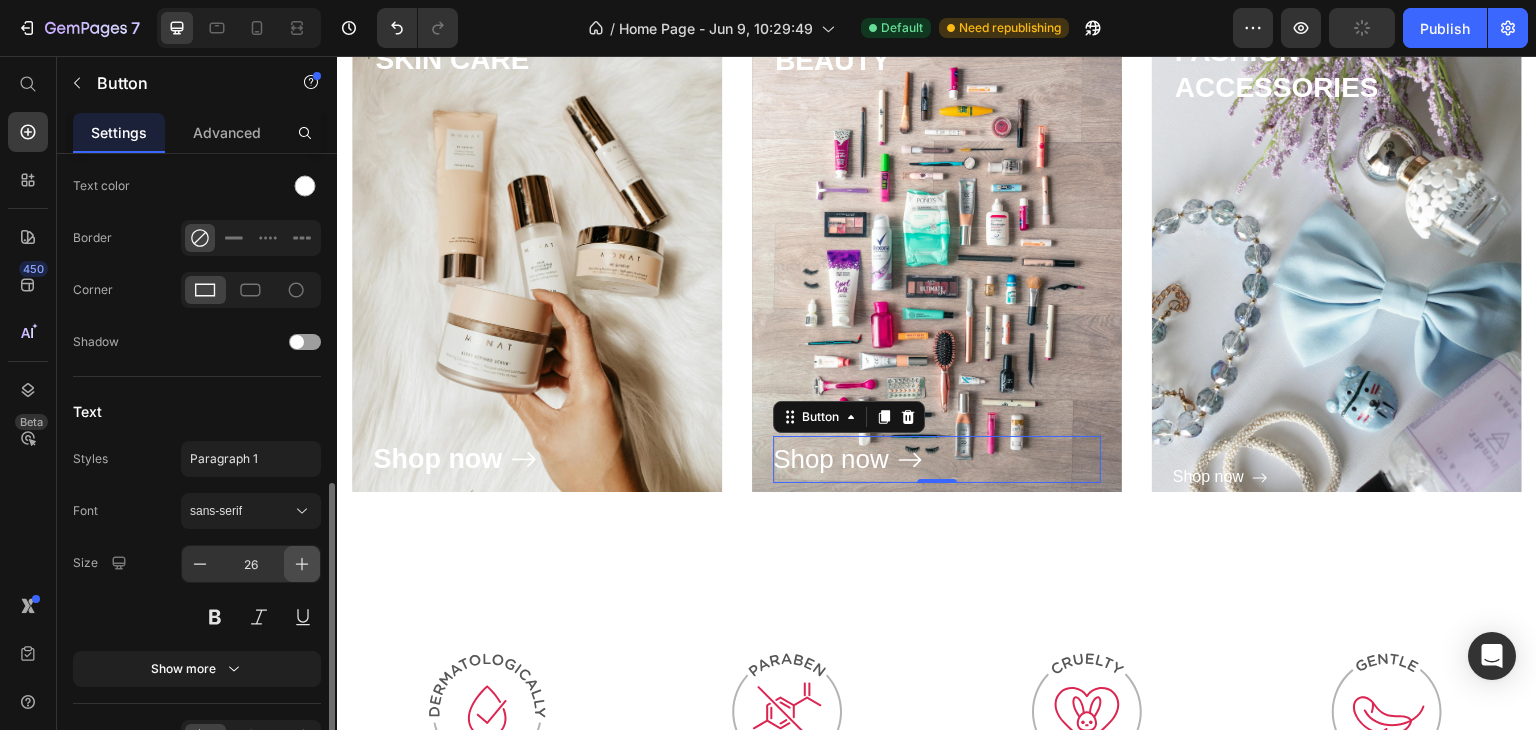 click 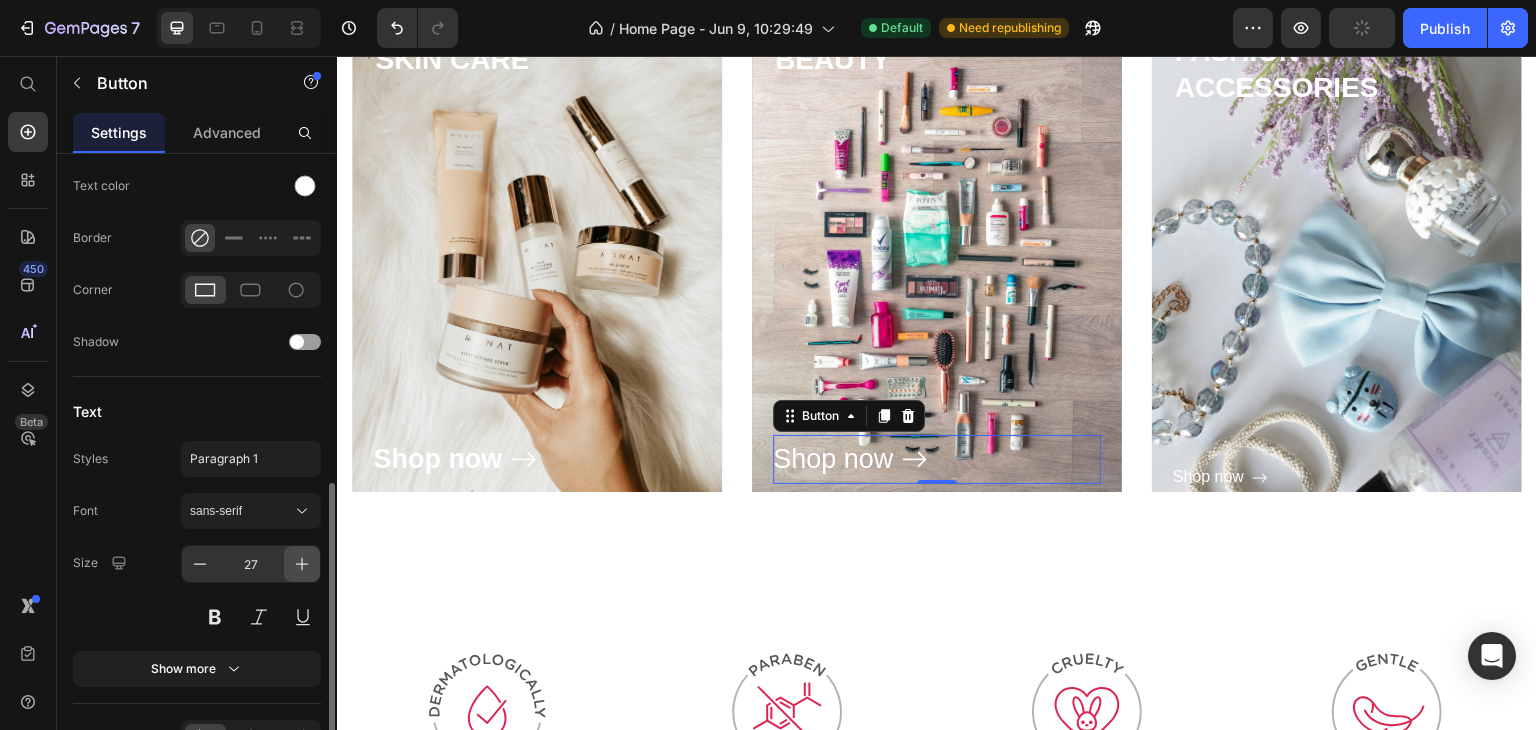click 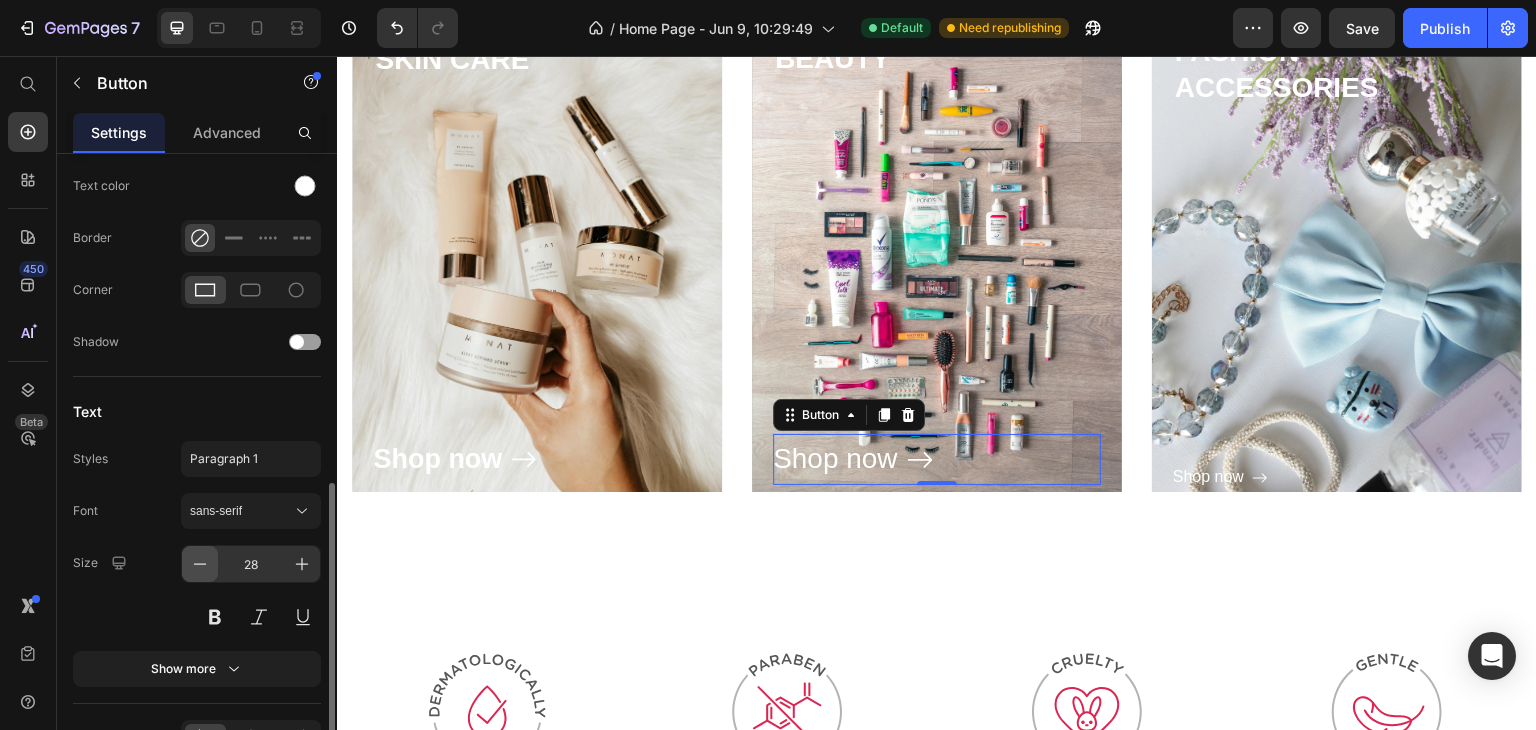 click at bounding box center (200, 564) 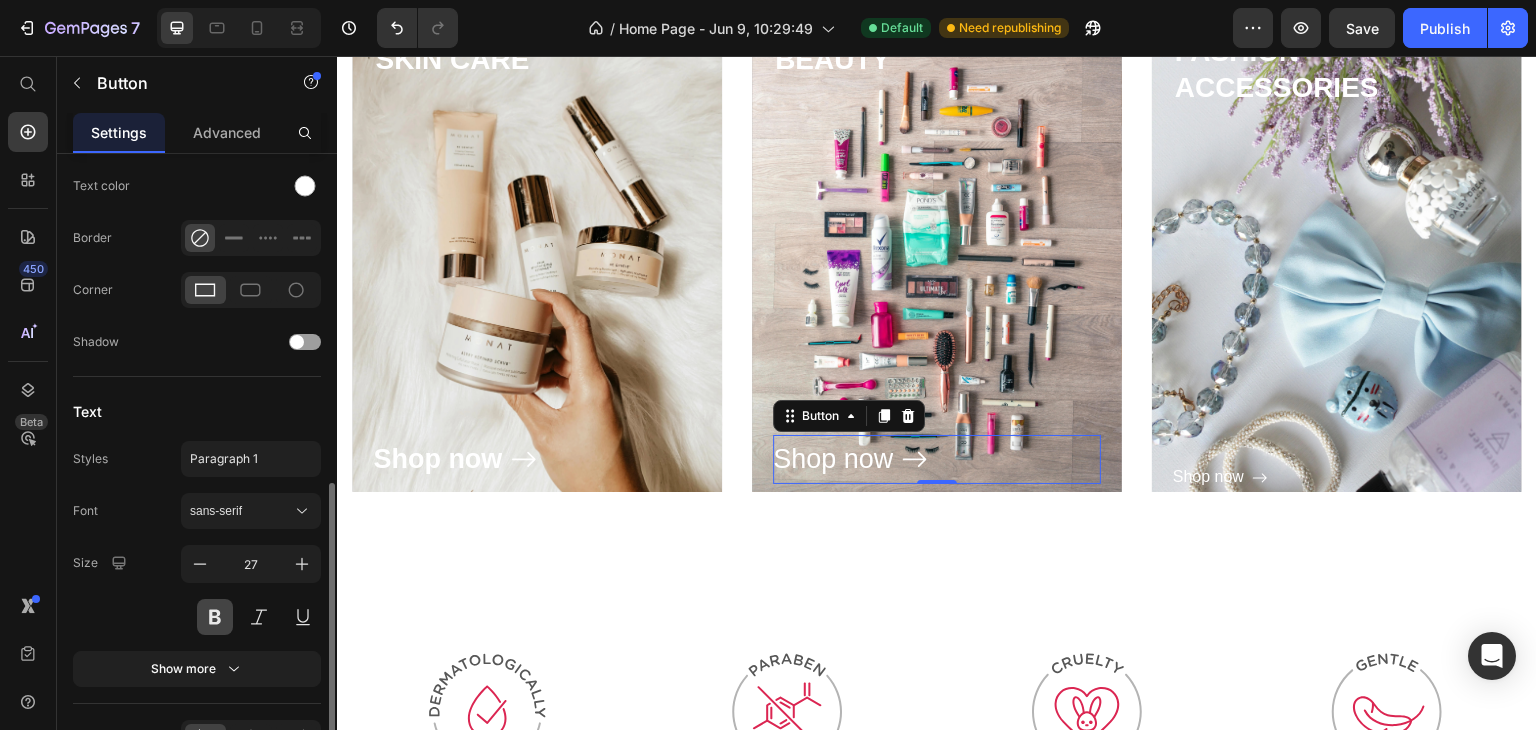 click at bounding box center [215, 617] 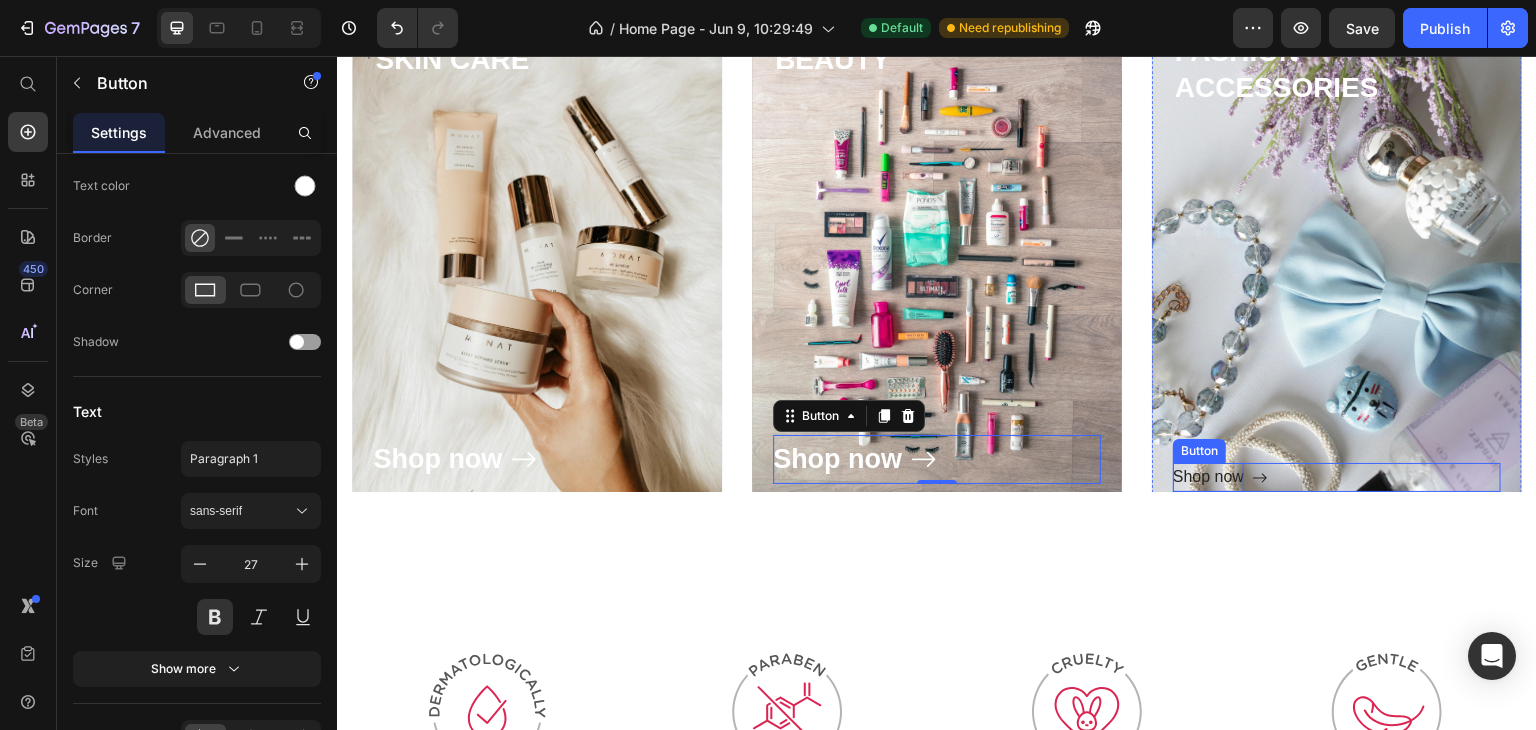 click on "Shop now" at bounding box center [1208, 477] 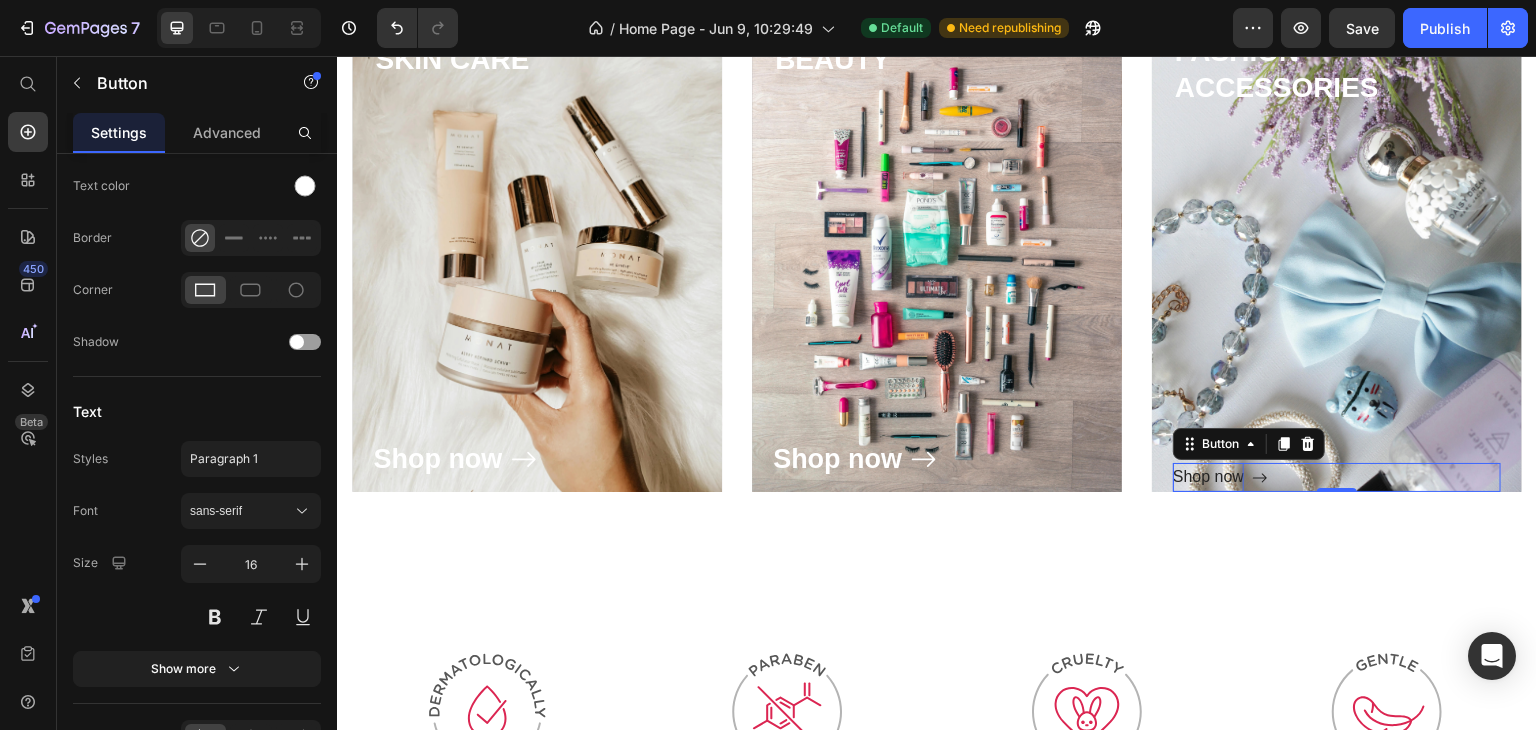scroll, scrollTop: 804, scrollLeft: 0, axis: vertical 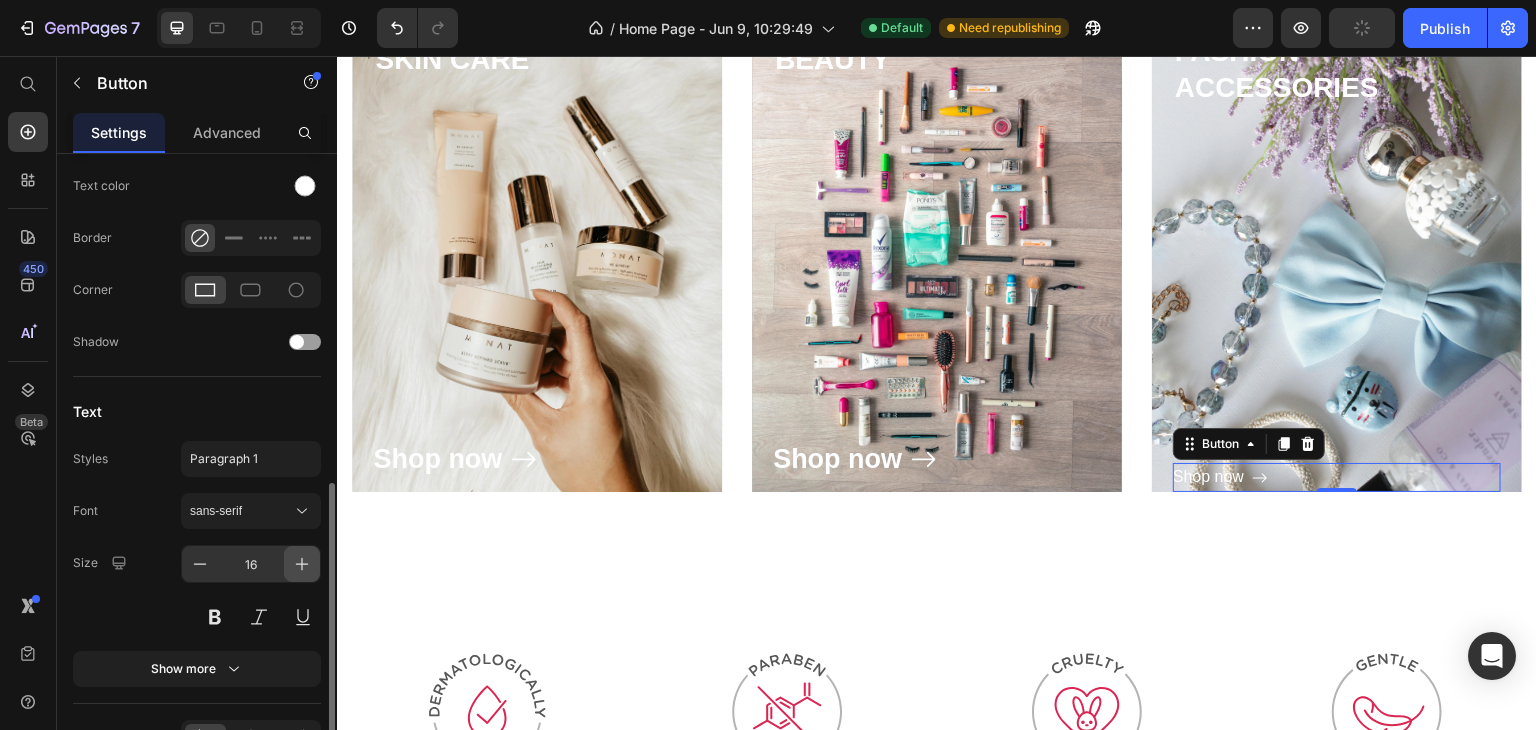 click 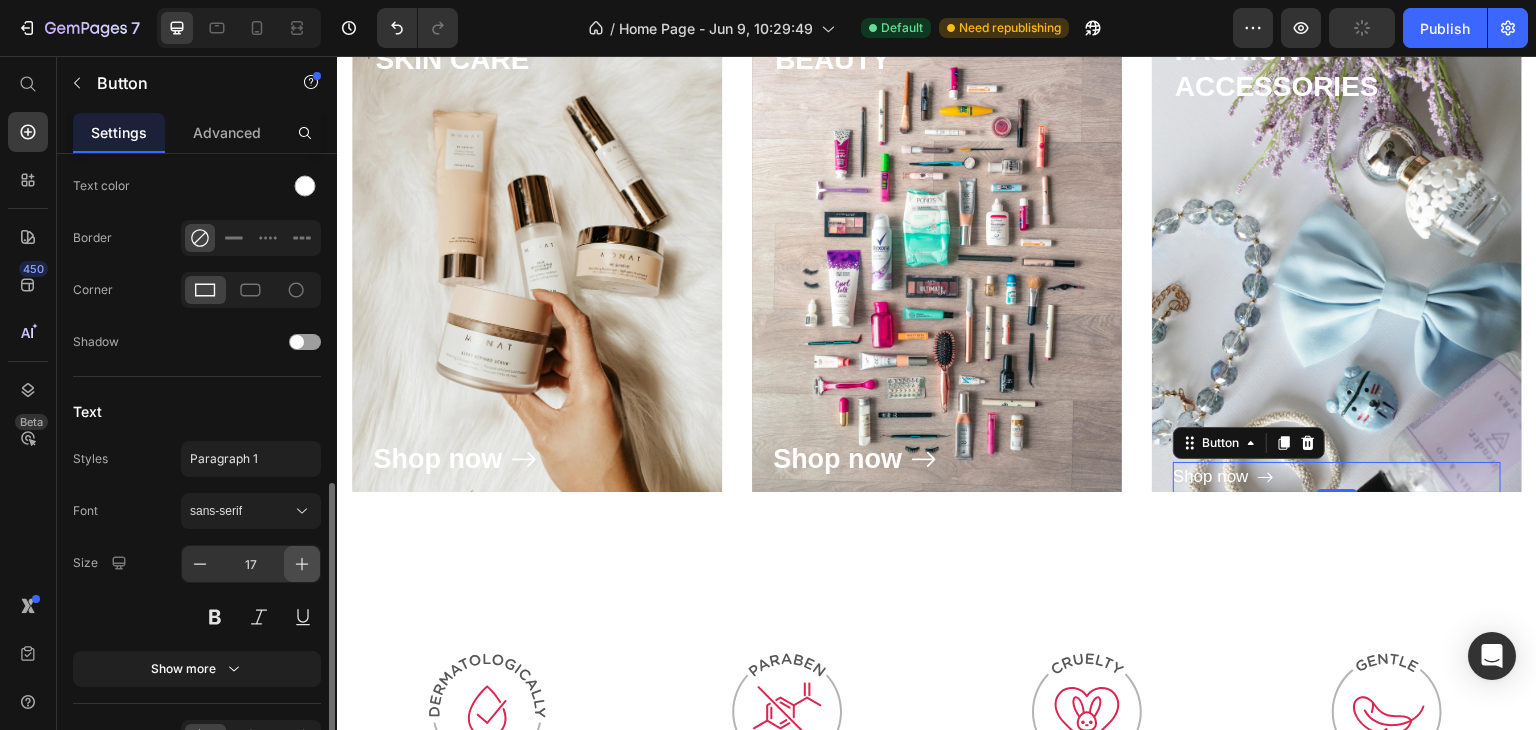 click 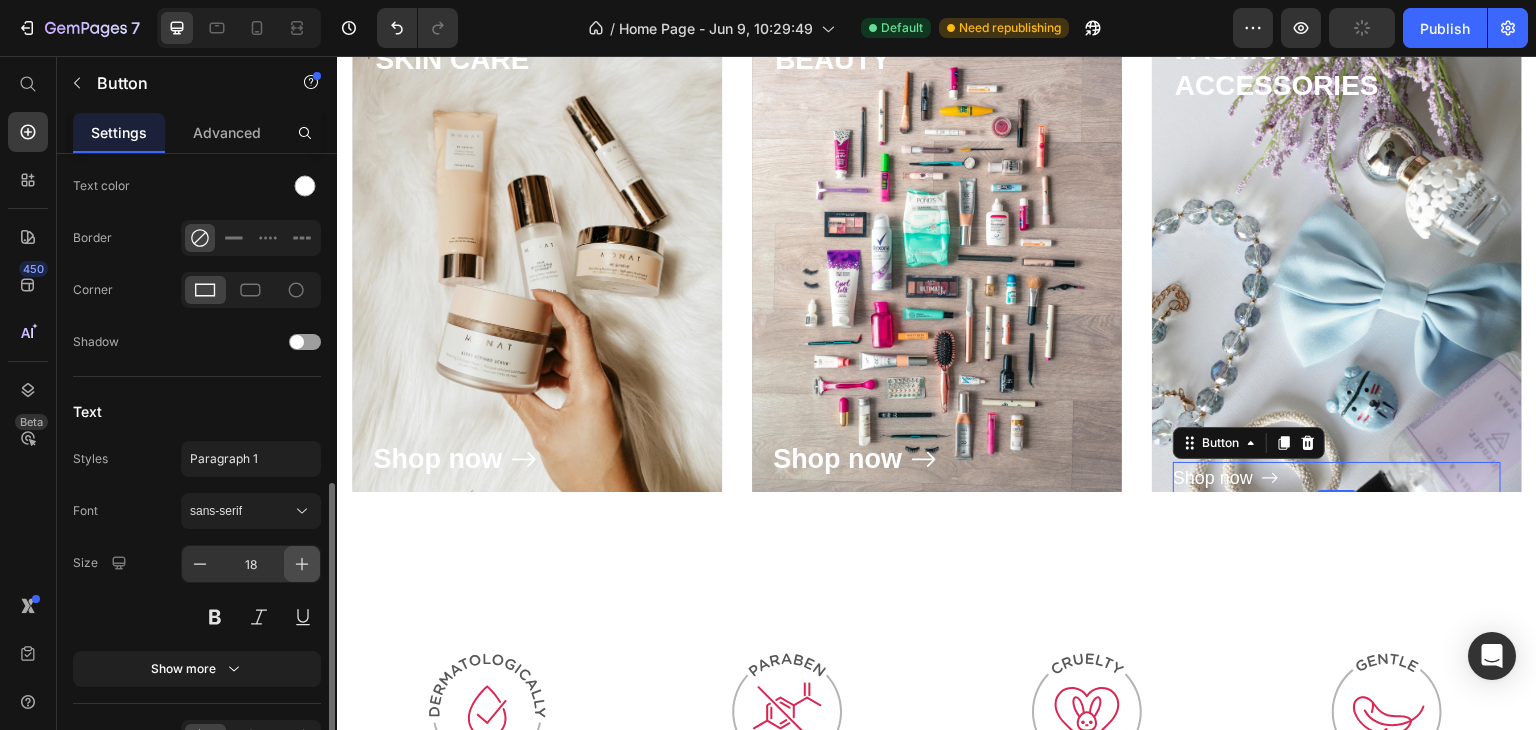 click 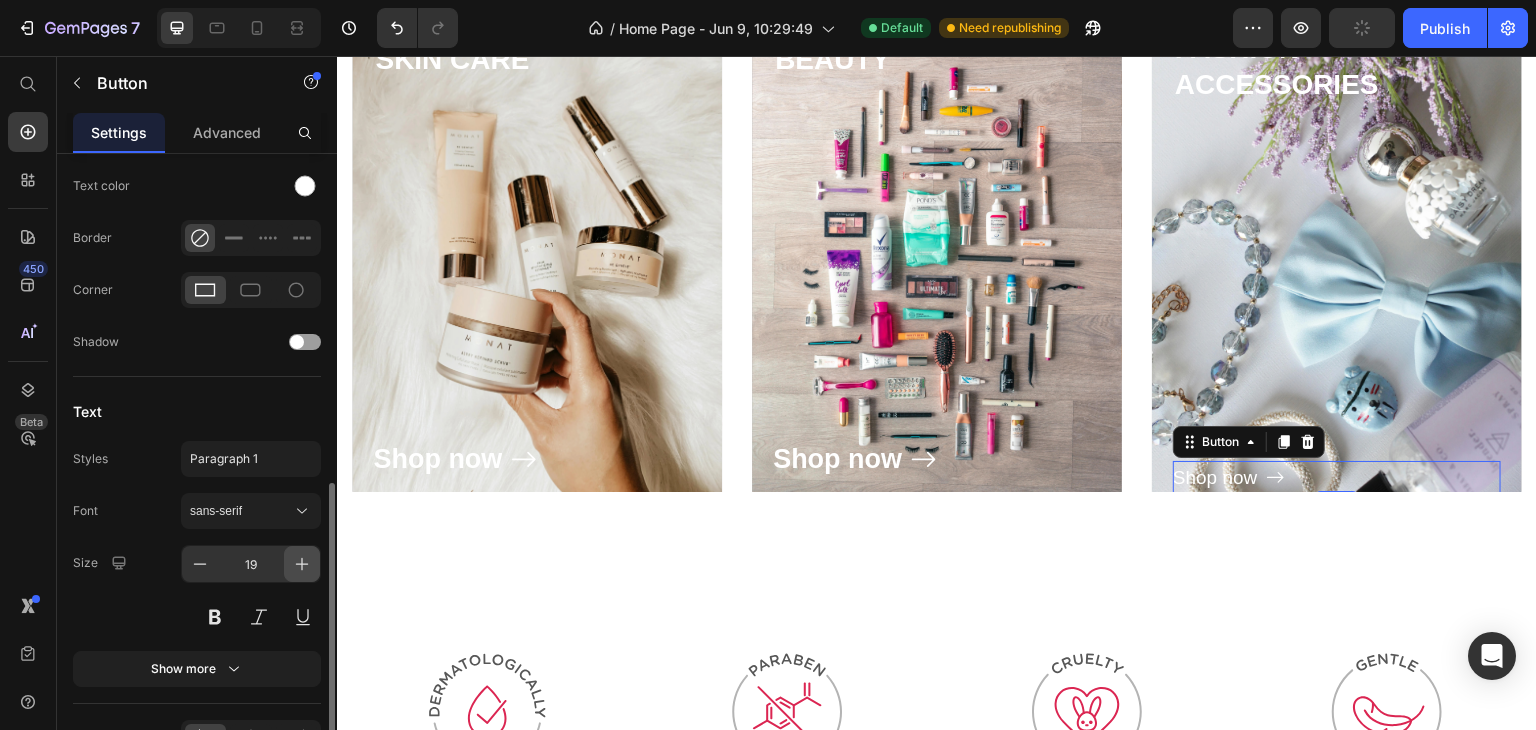 click 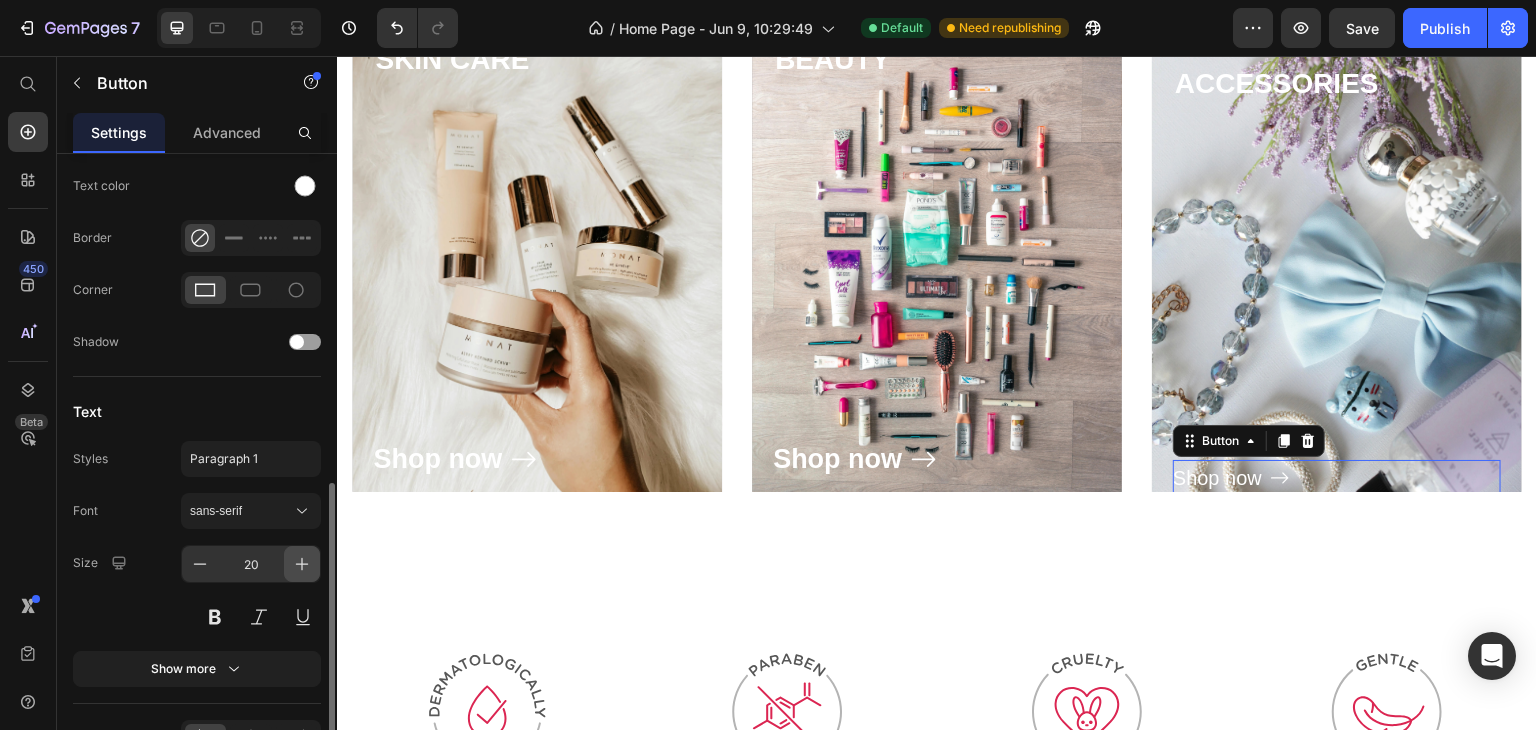 click 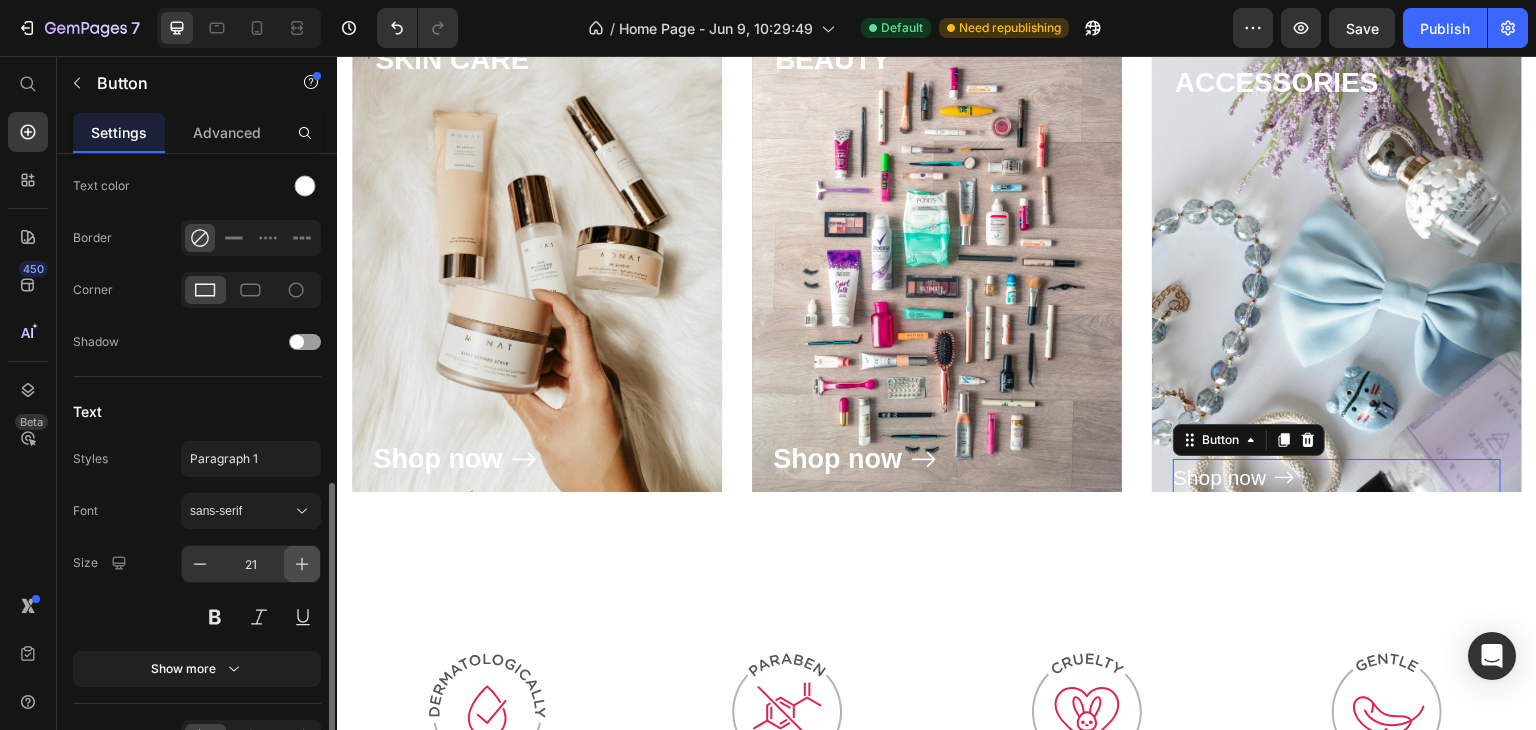 click 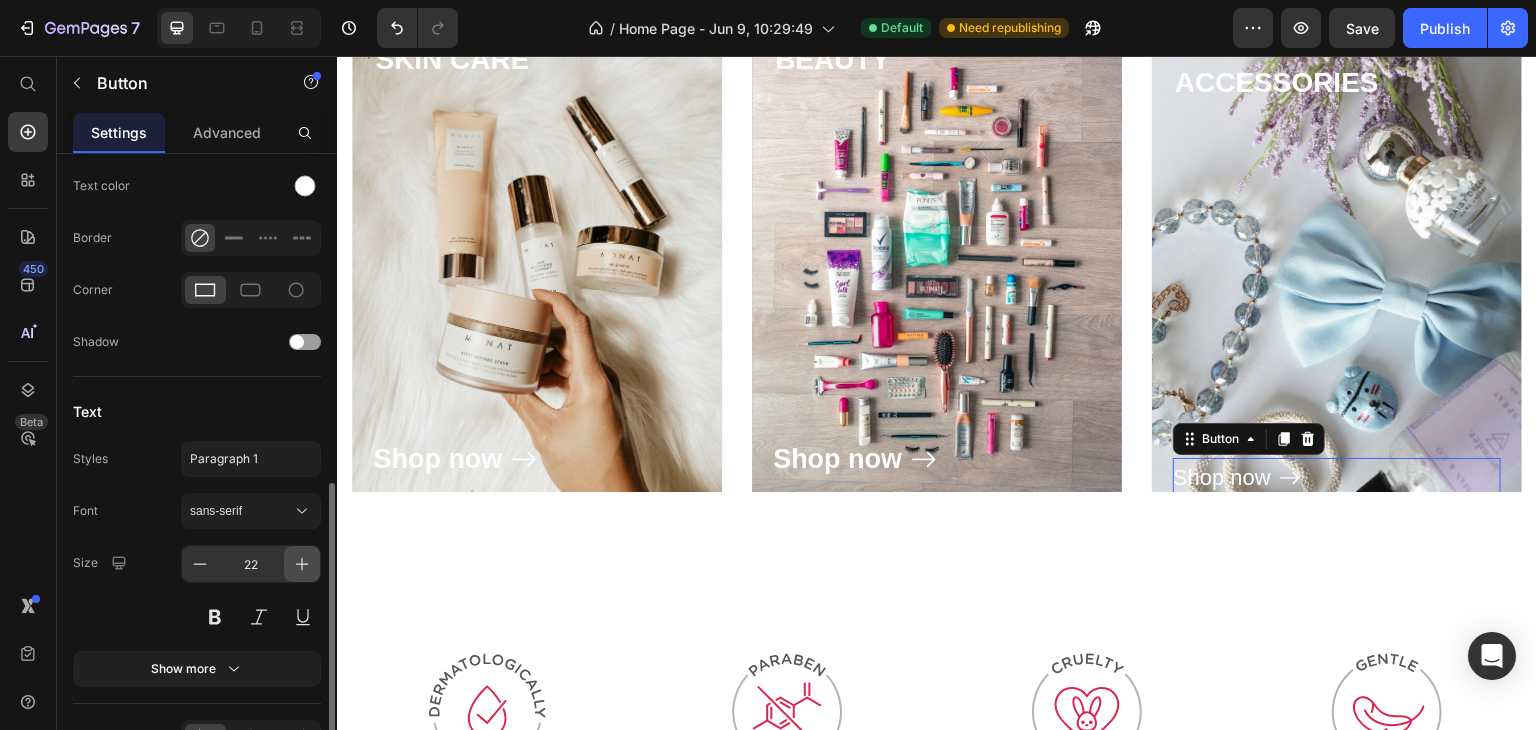 click 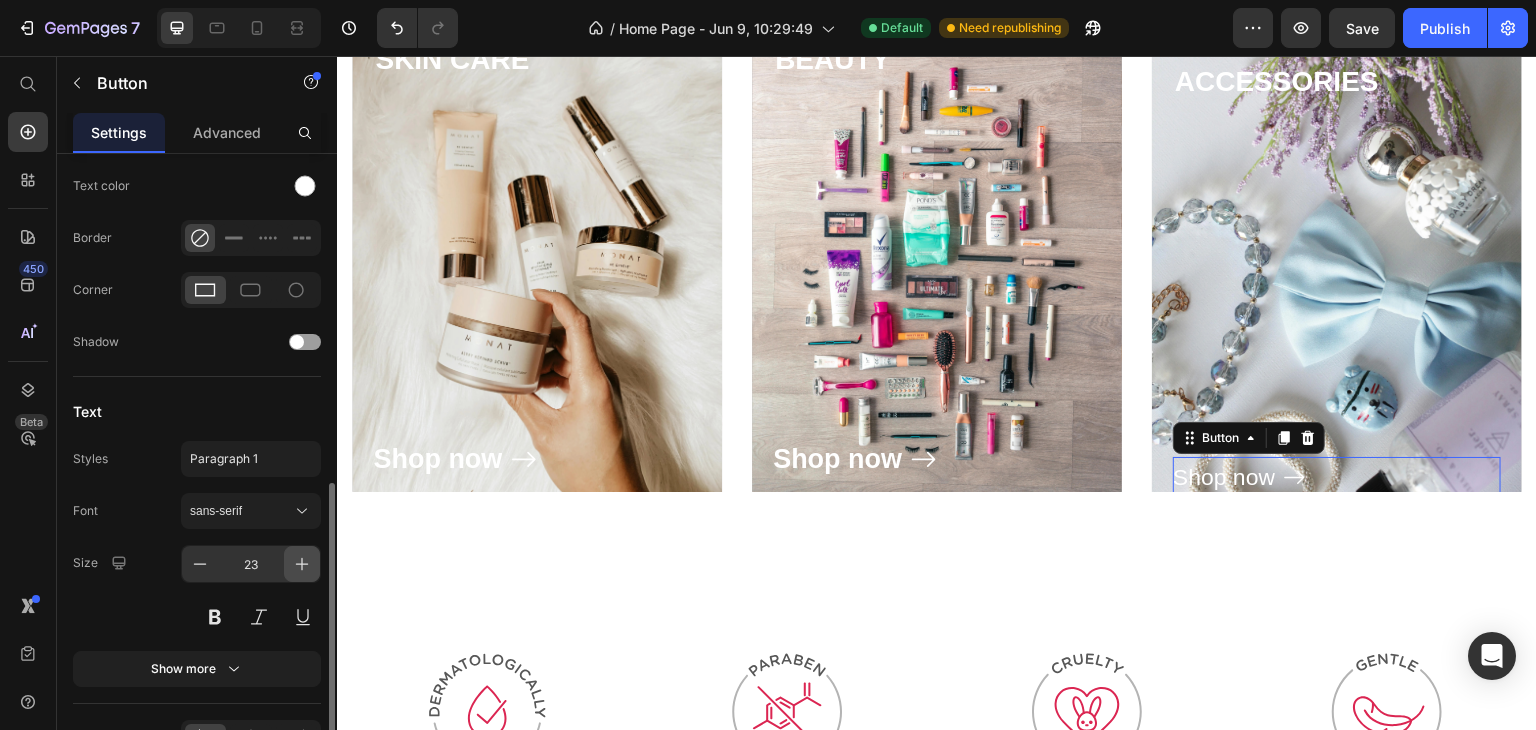 click 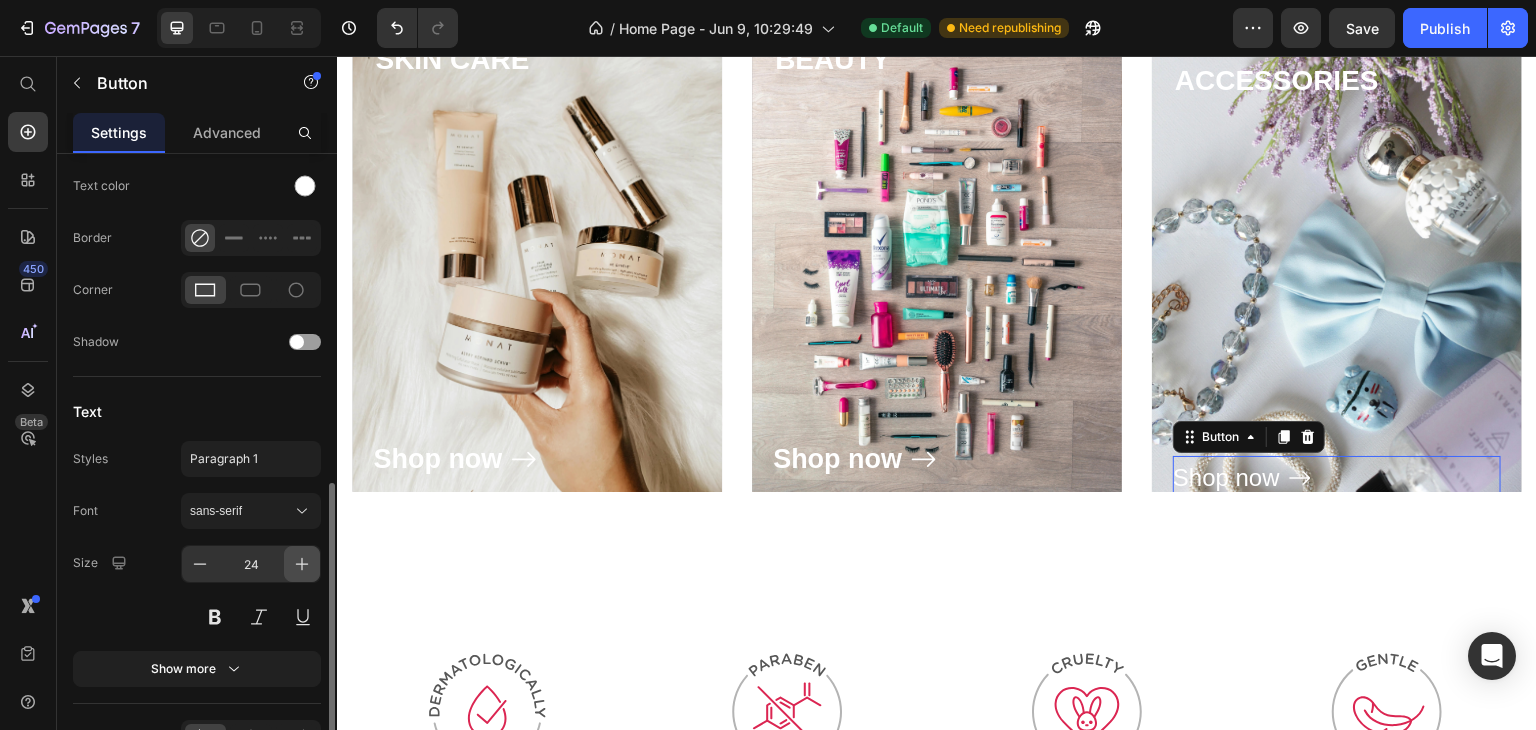 click 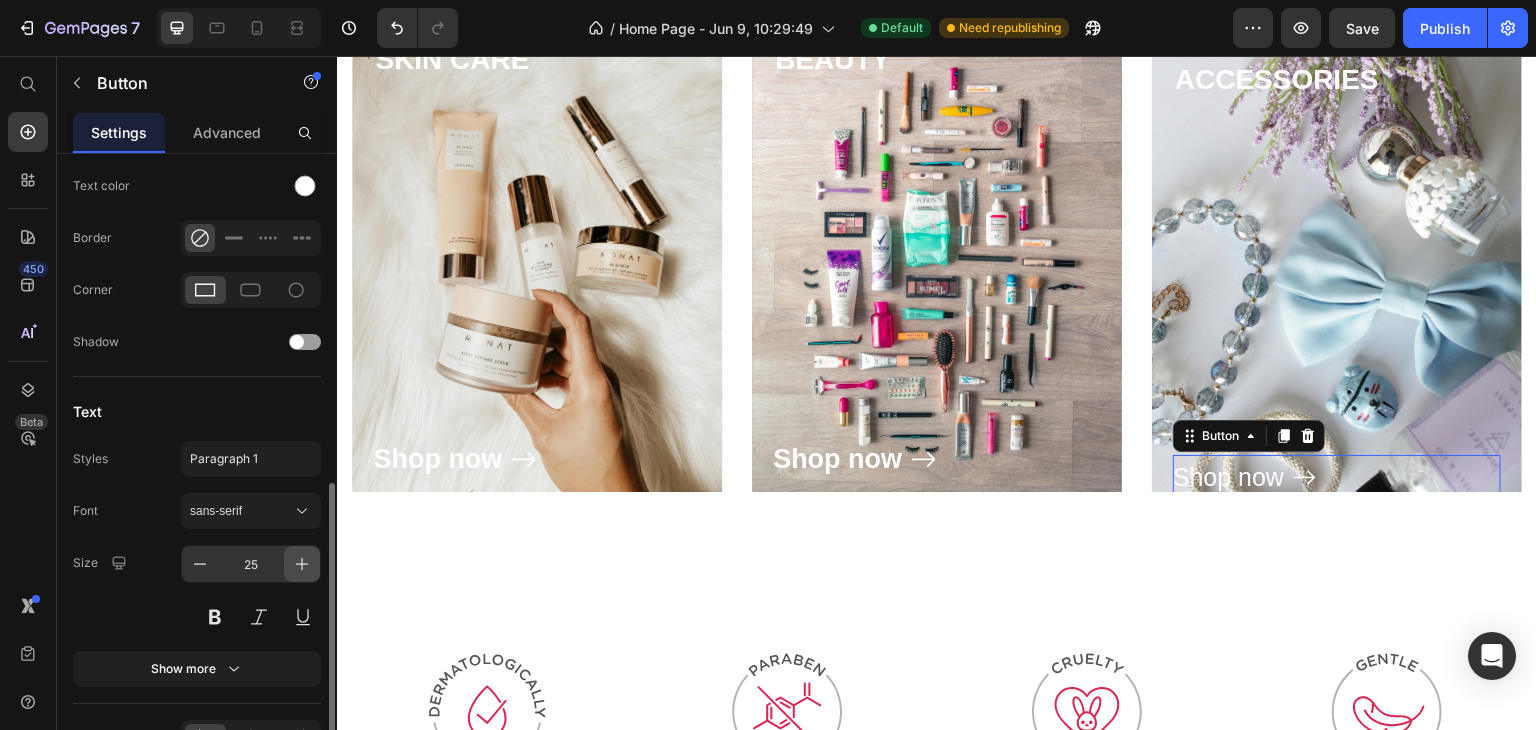 click 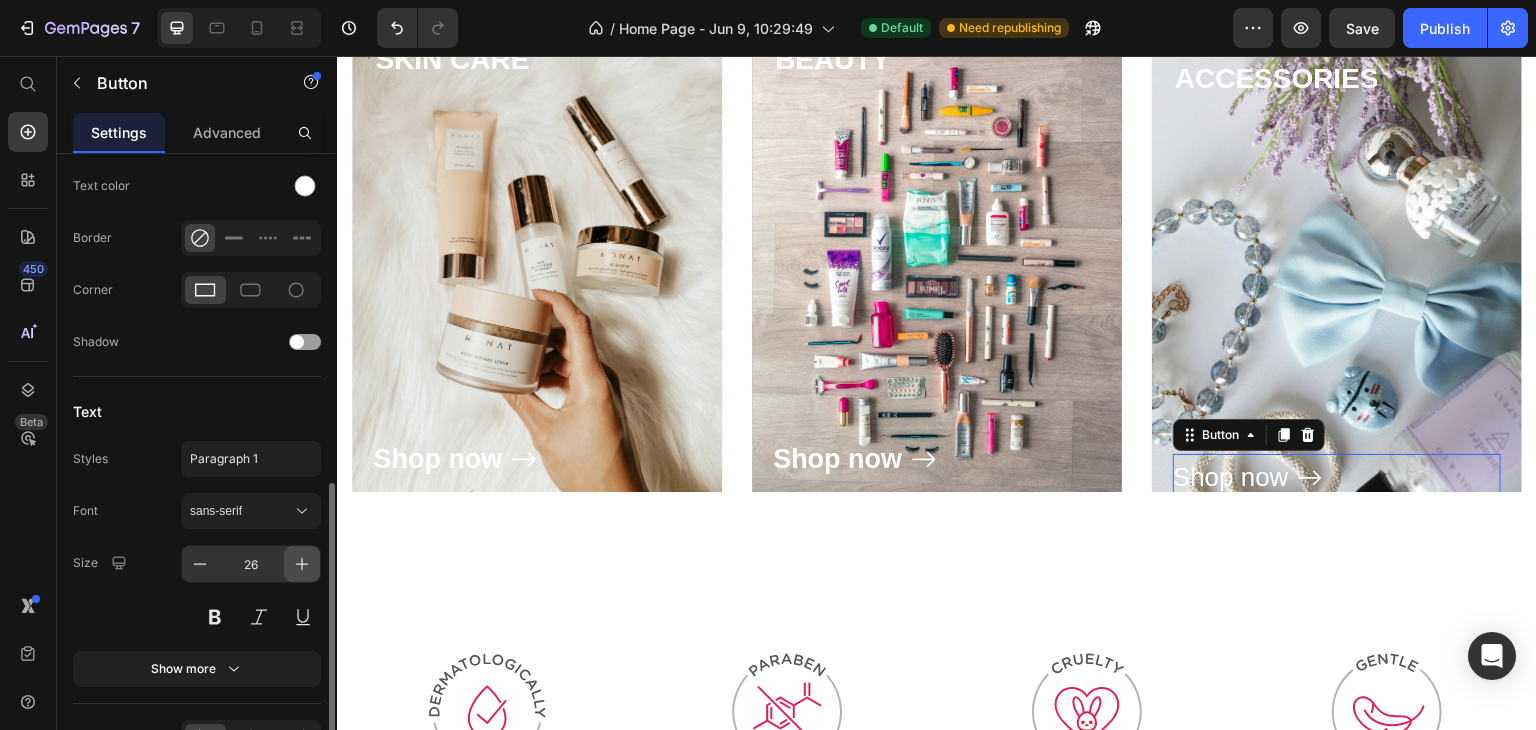 click 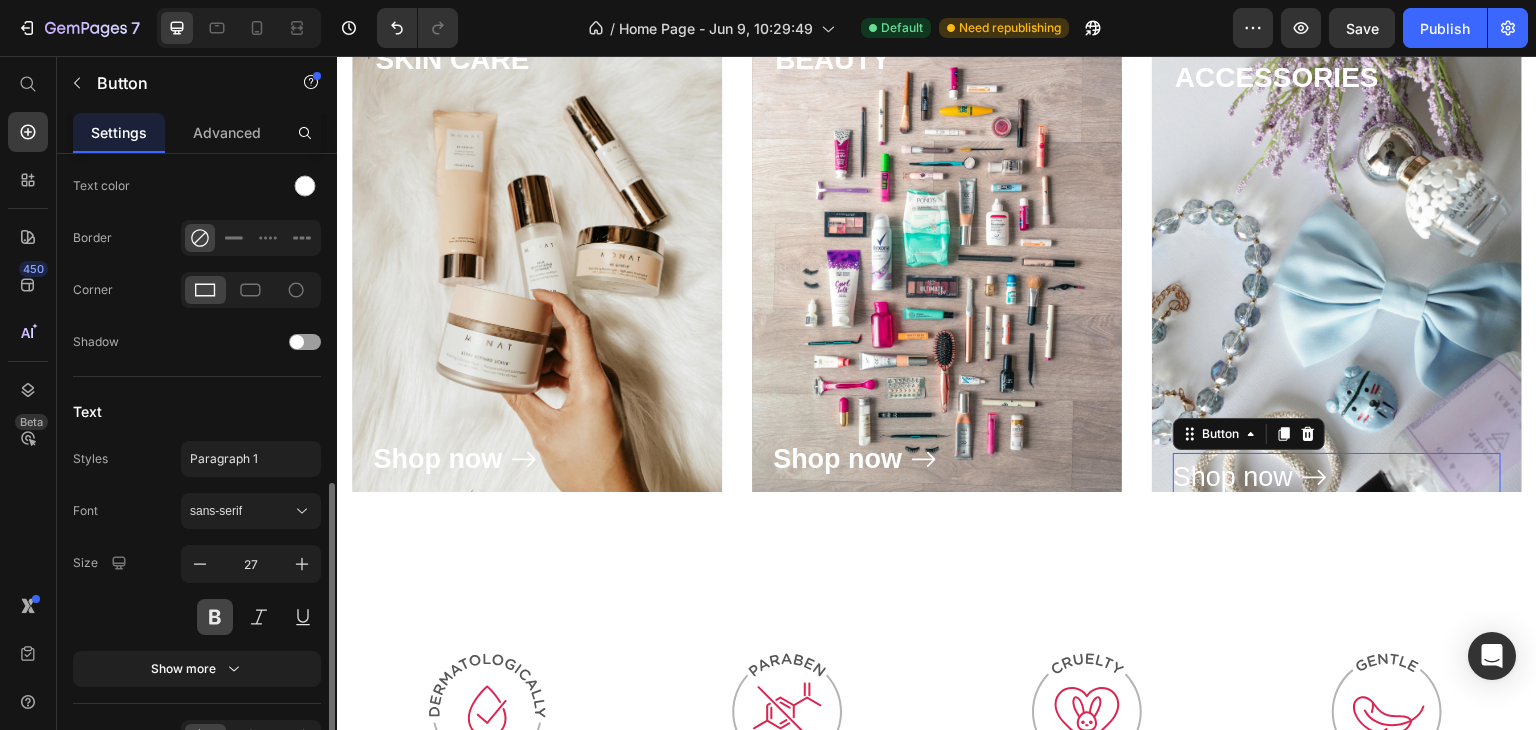 click at bounding box center (215, 617) 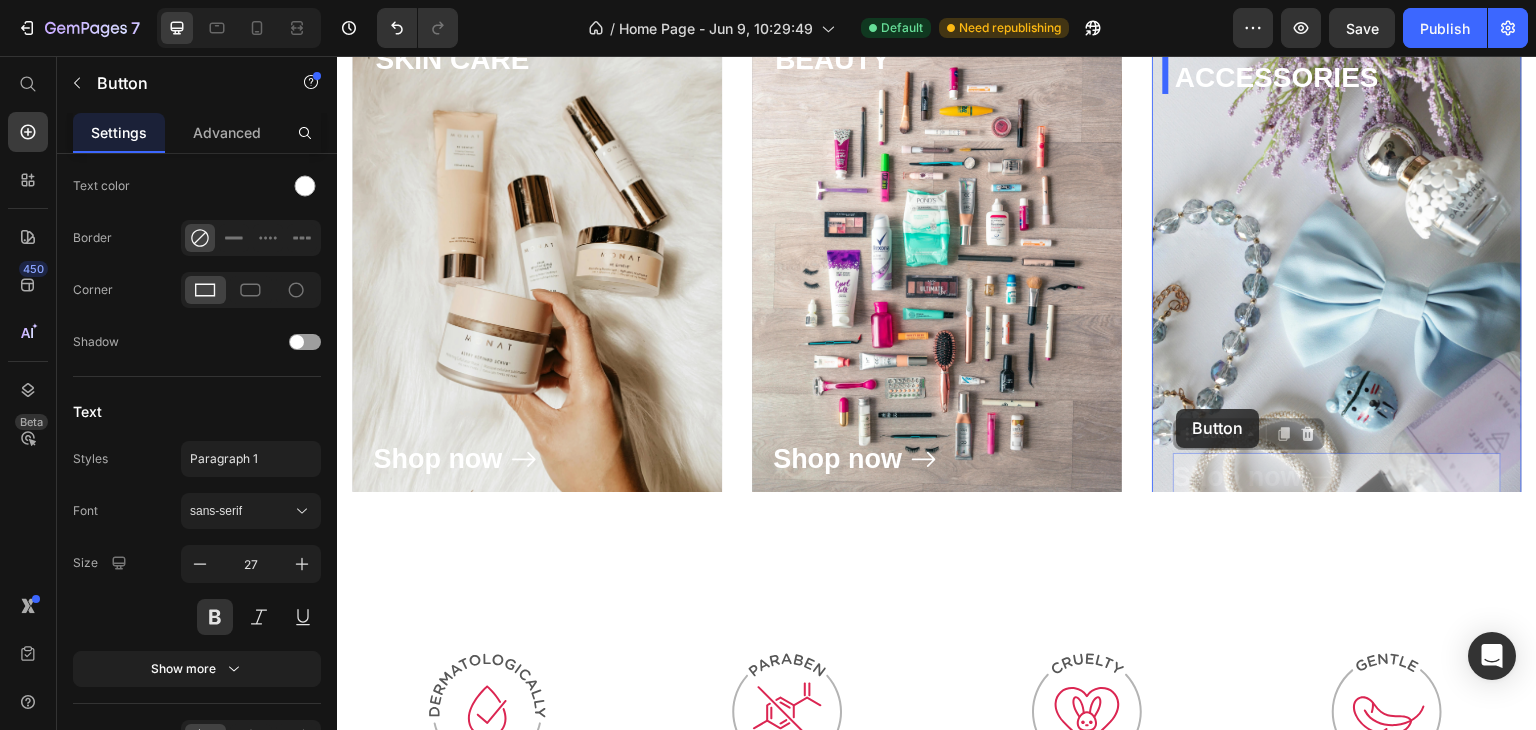 drag, startPoint x: 1179, startPoint y: 438, endPoint x: 1177, endPoint y: 406, distance: 32.06244 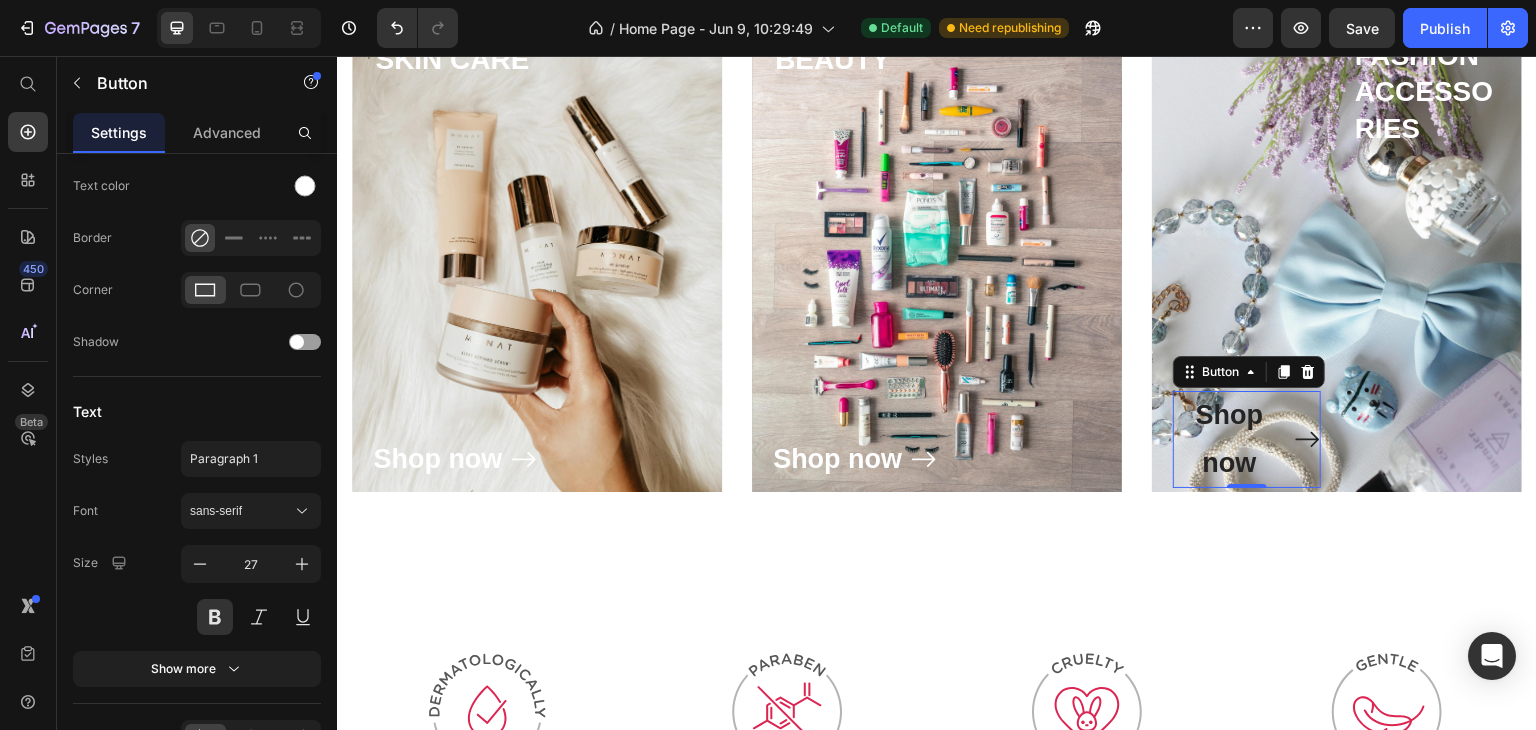 drag, startPoint x: 1233, startPoint y: 478, endPoint x: 1277, endPoint y: 413, distance: 78.492035 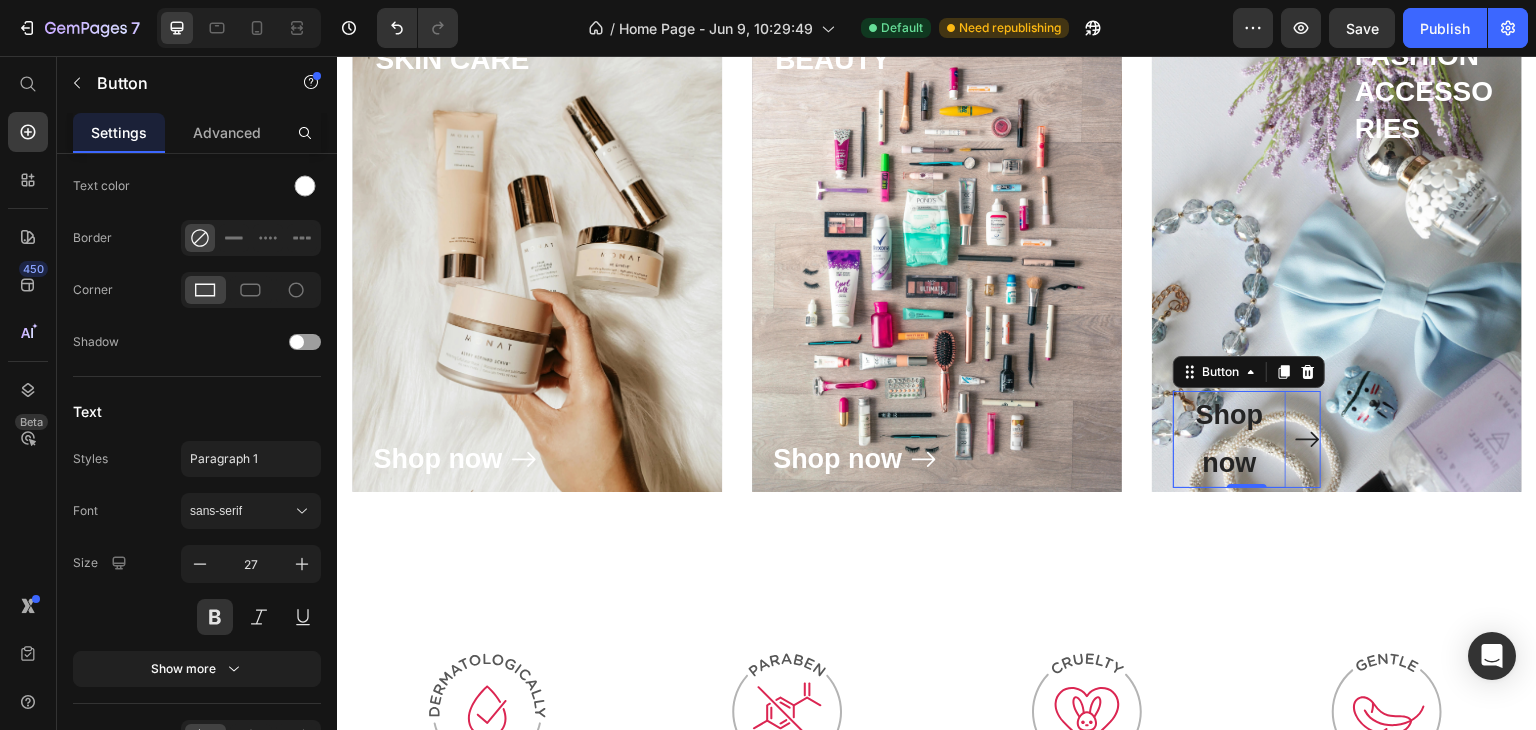 drag, startPoint x: 1239, startPoint y: 482, endPoint x: 1235, endPoint y: 450, distance: 32.24903 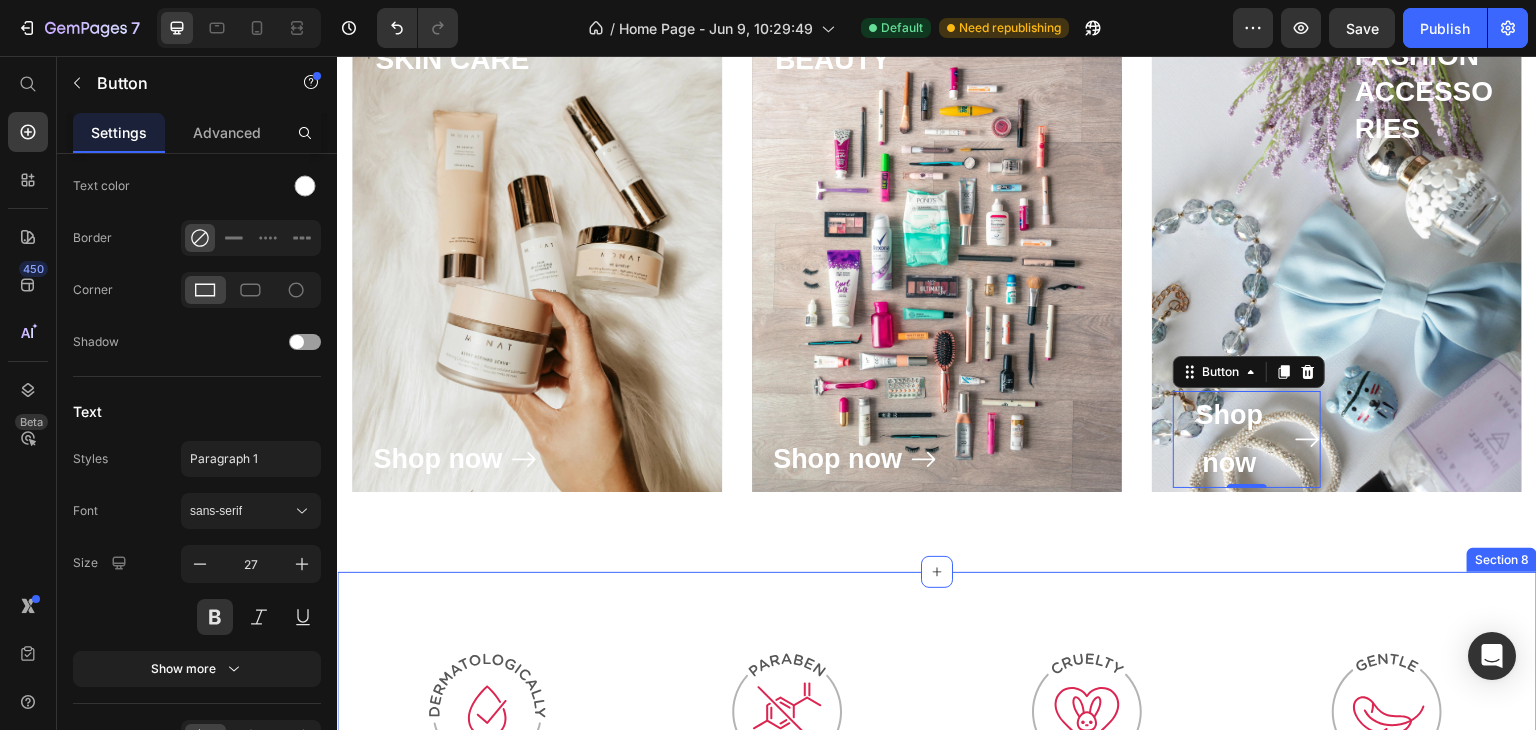 click on "Image  Aesthetician-Developed Text block Image Paraben-Free Text block Image Cruelty-Free Text block Image For All Skin Types Text block Row Section 8" at bounding box center (937, 738) 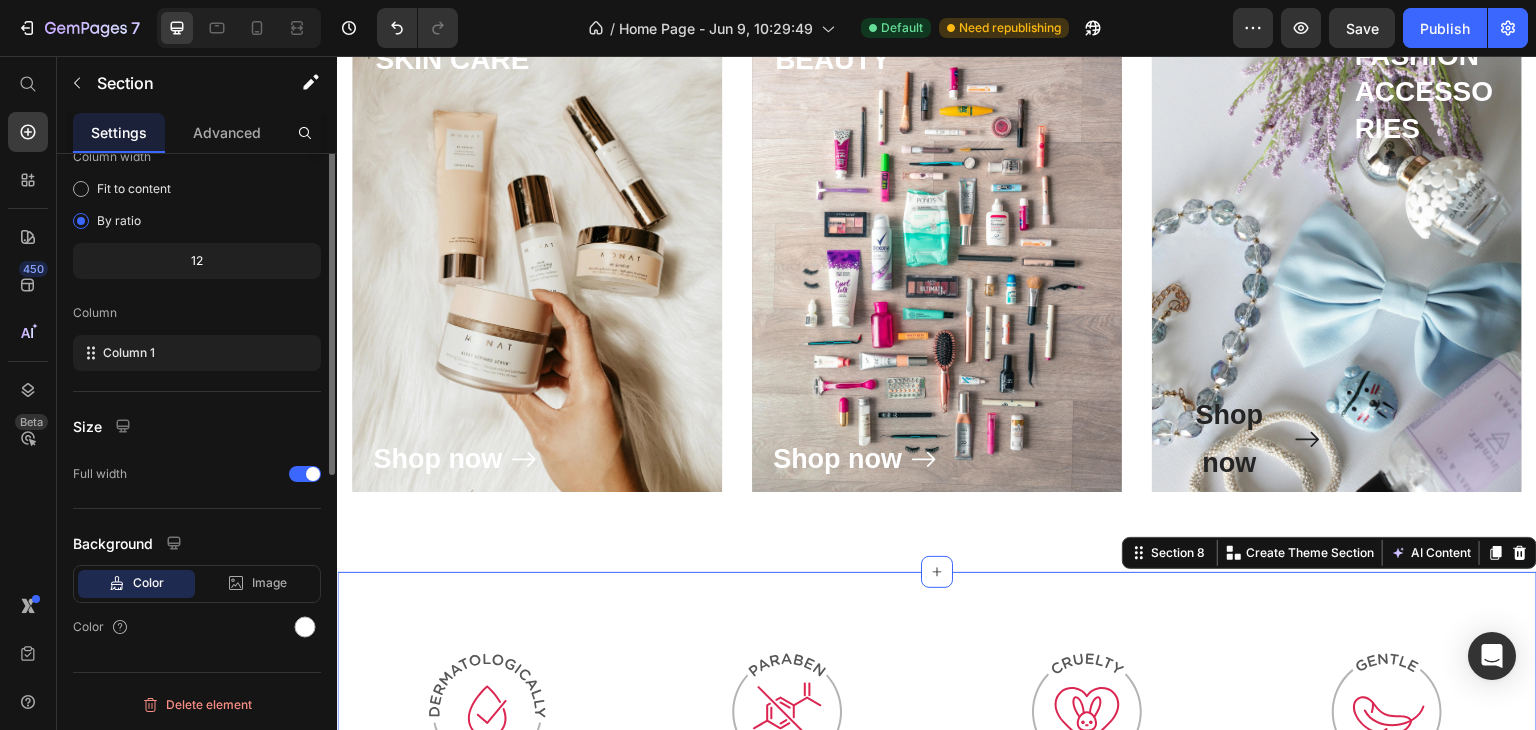 scroll, scrollTop: 0, scrollLeft: 0, axis: both 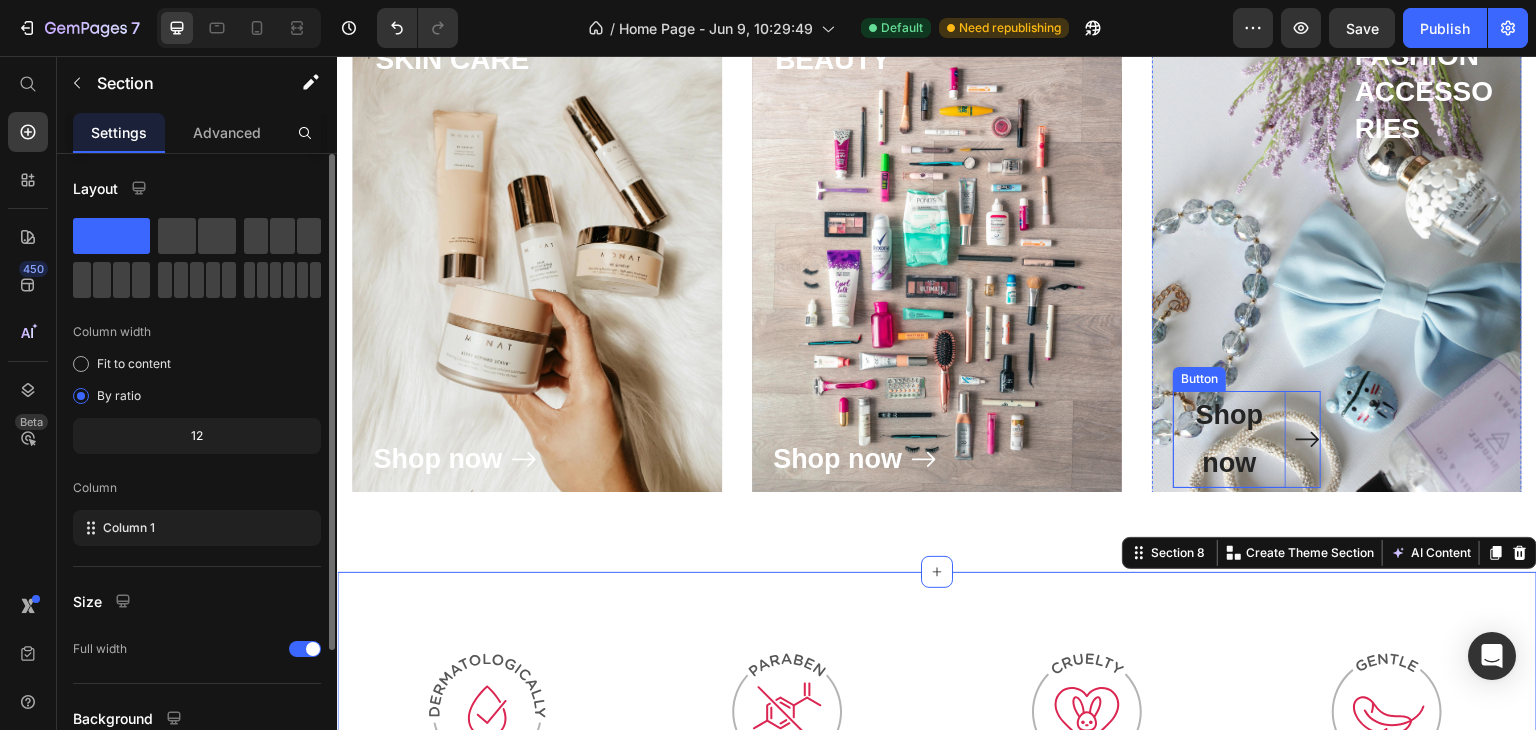 click on "Shop now" at bounding box center [1229, 439] 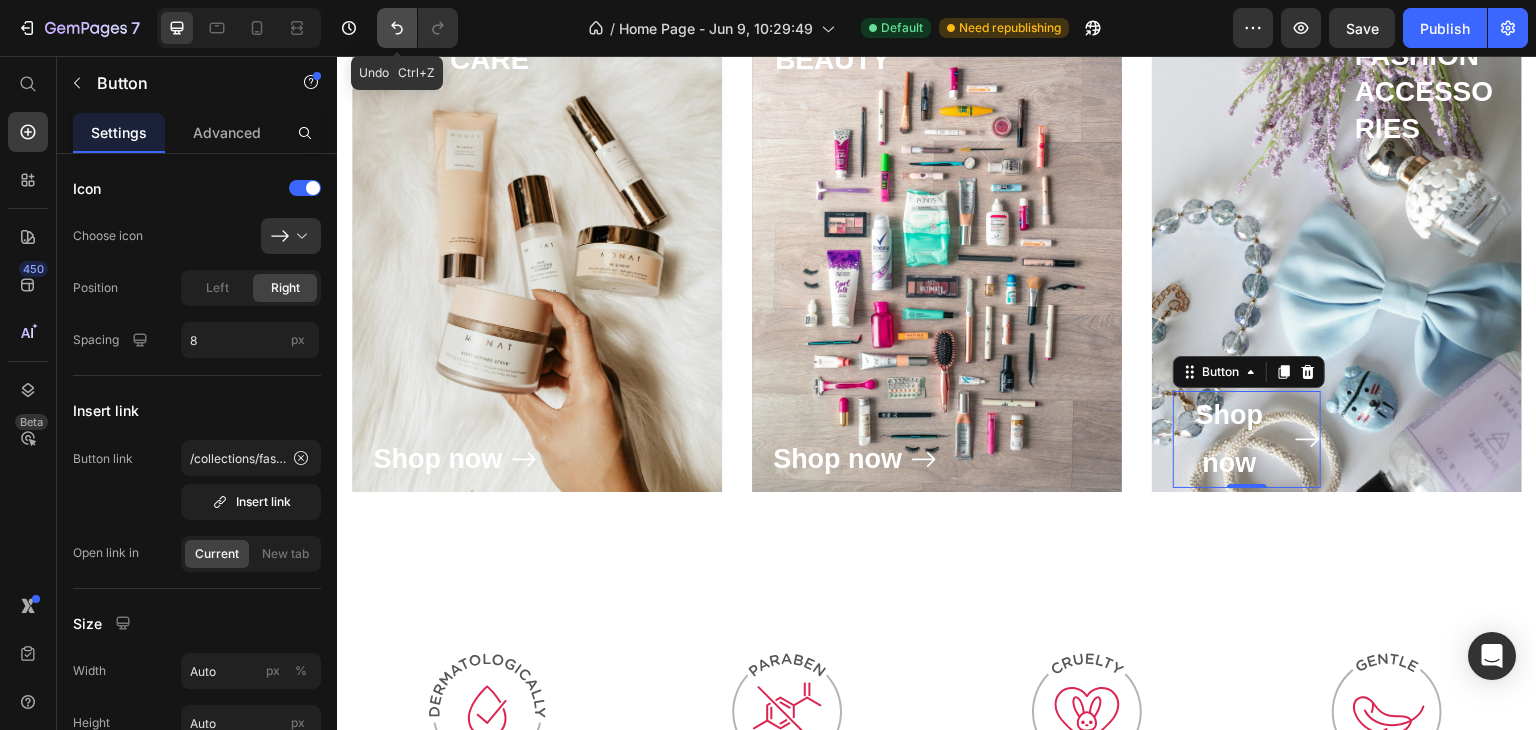 click 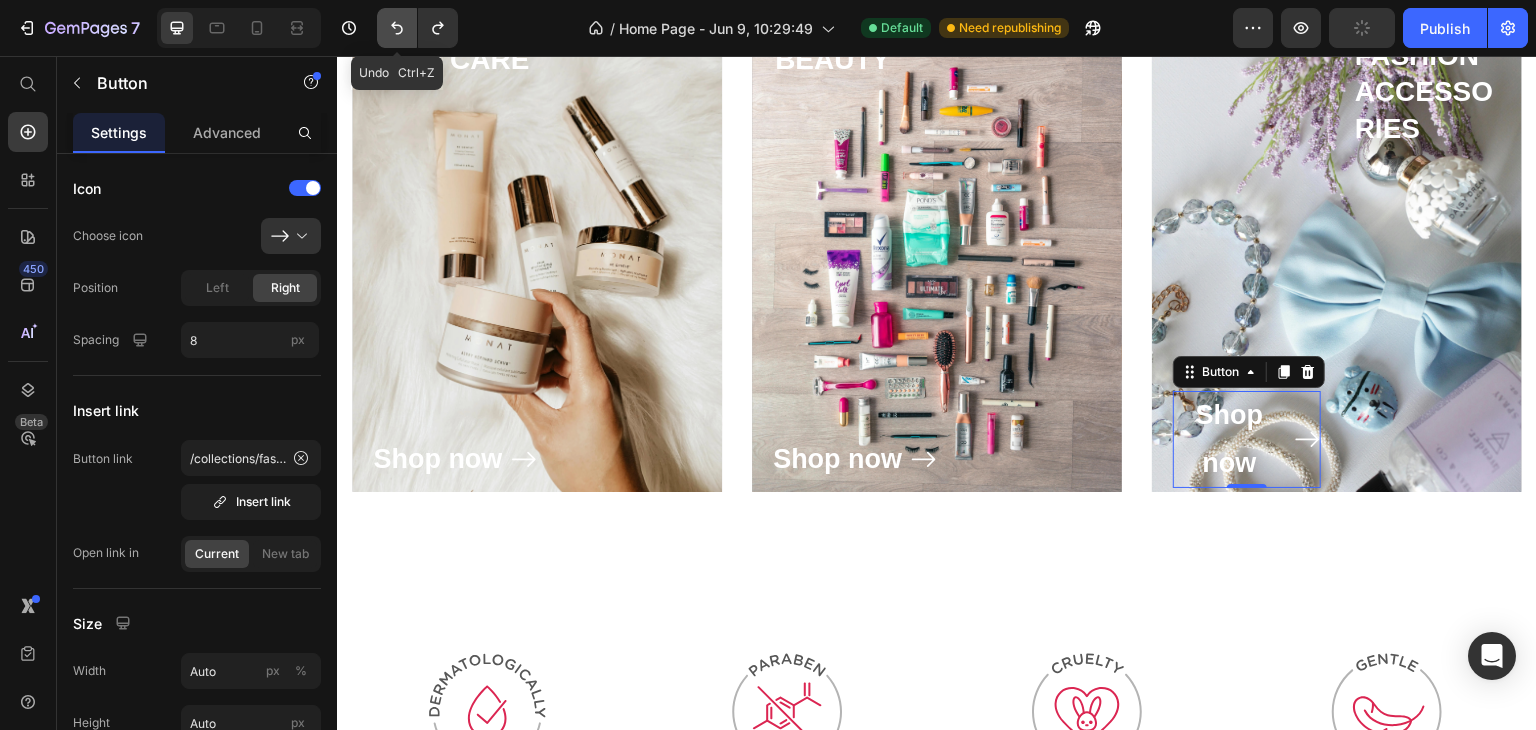 click 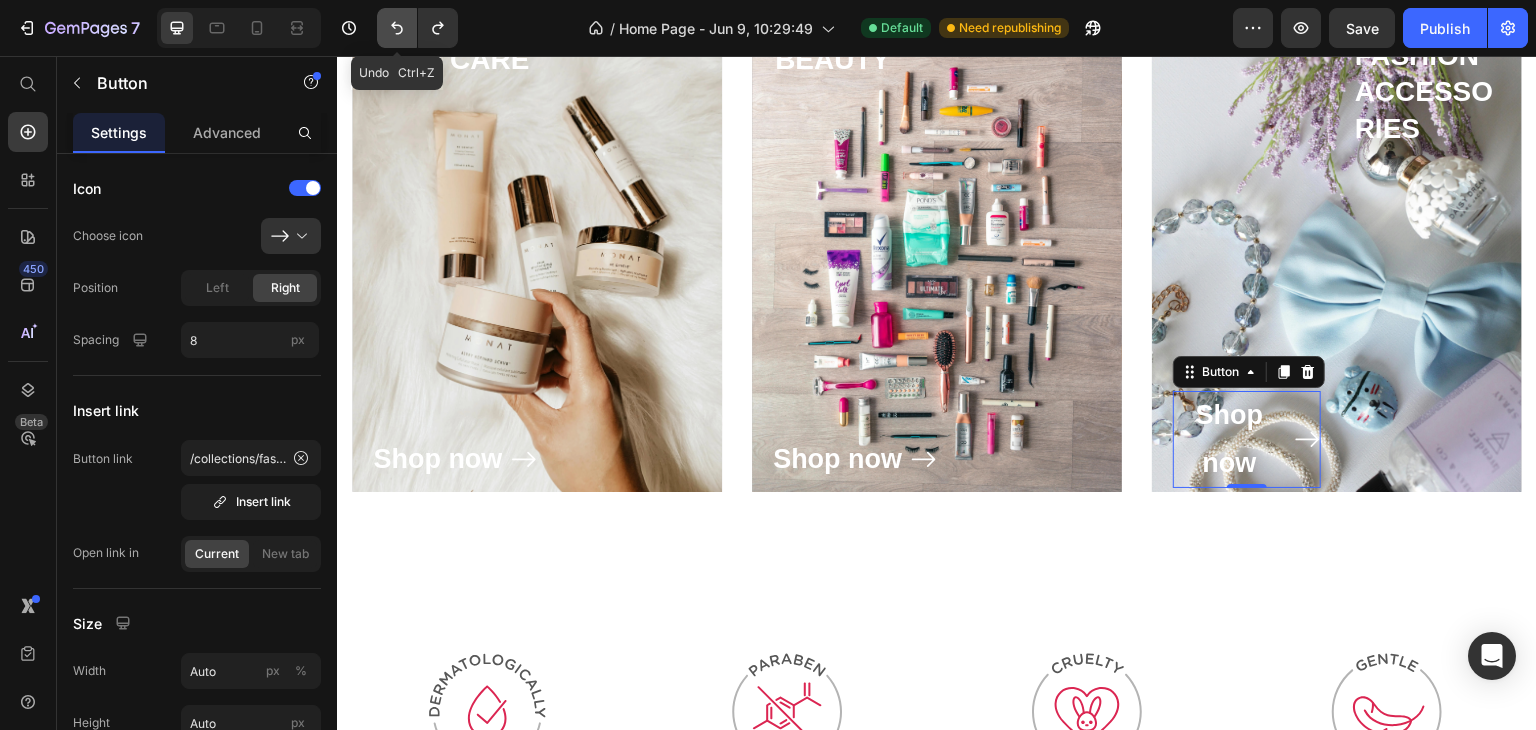 click 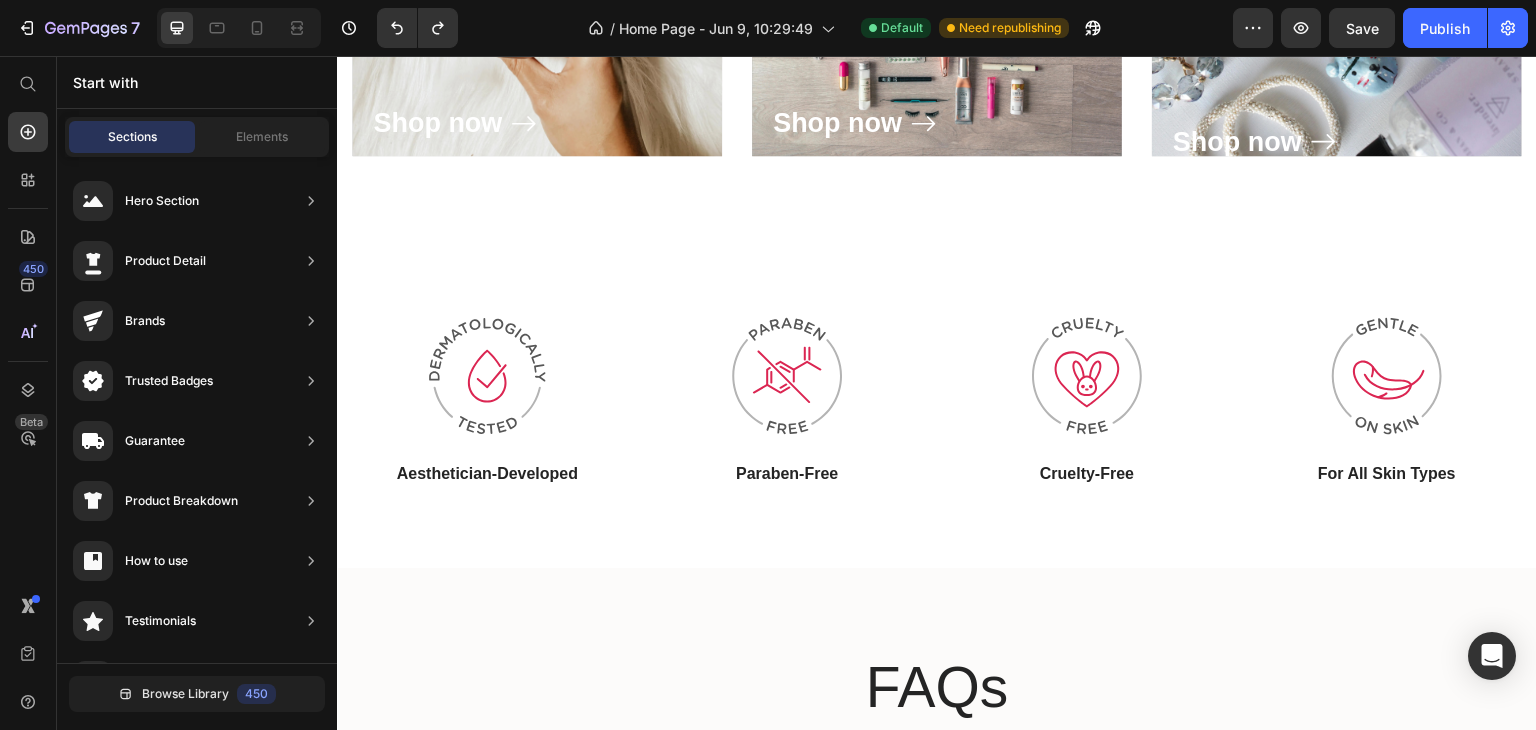 scroll, scrollTop: 2471, scrollLeft: 0, axis: vertical 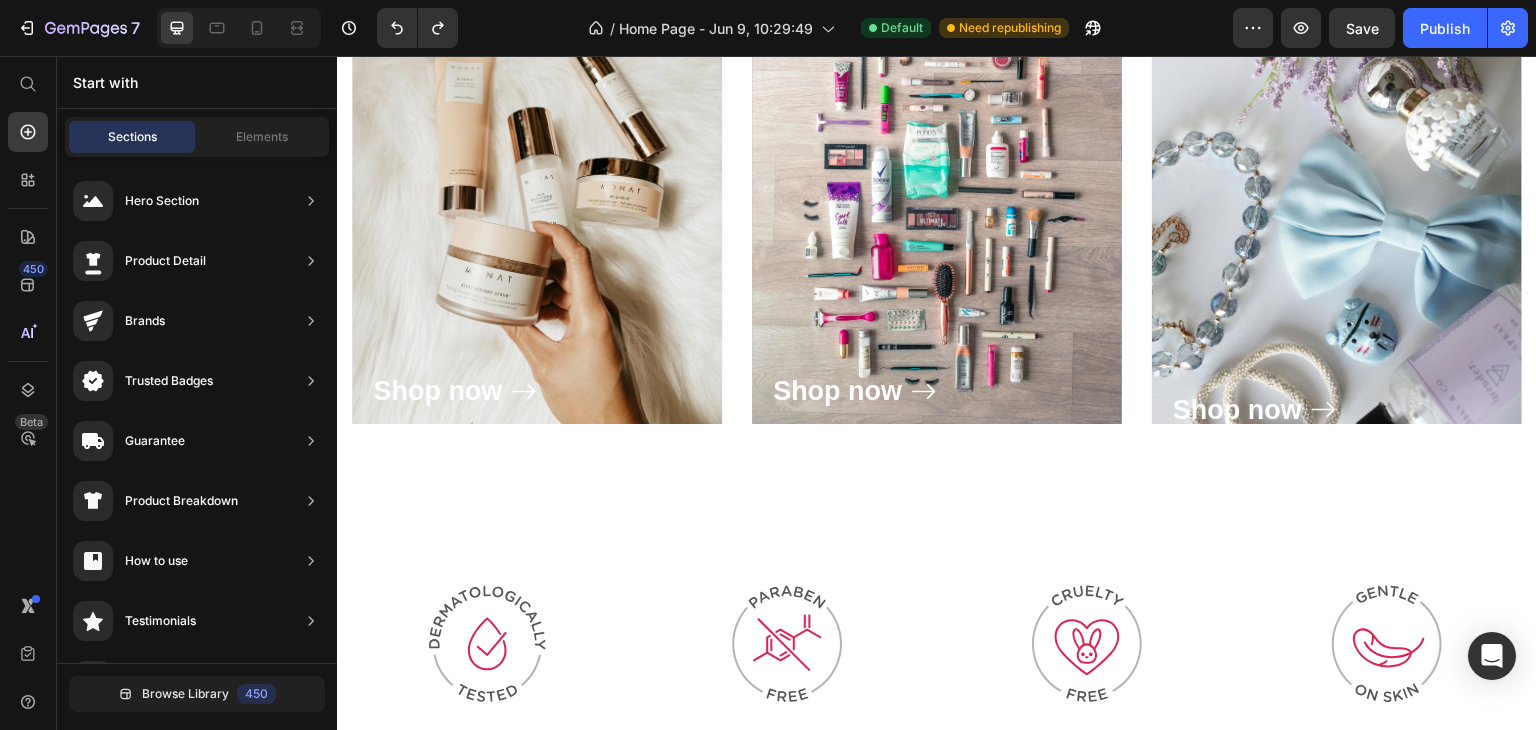 click on "FASHION ACCESSORIES Heading
Shop now Button" at bounding box center [1337, 194] 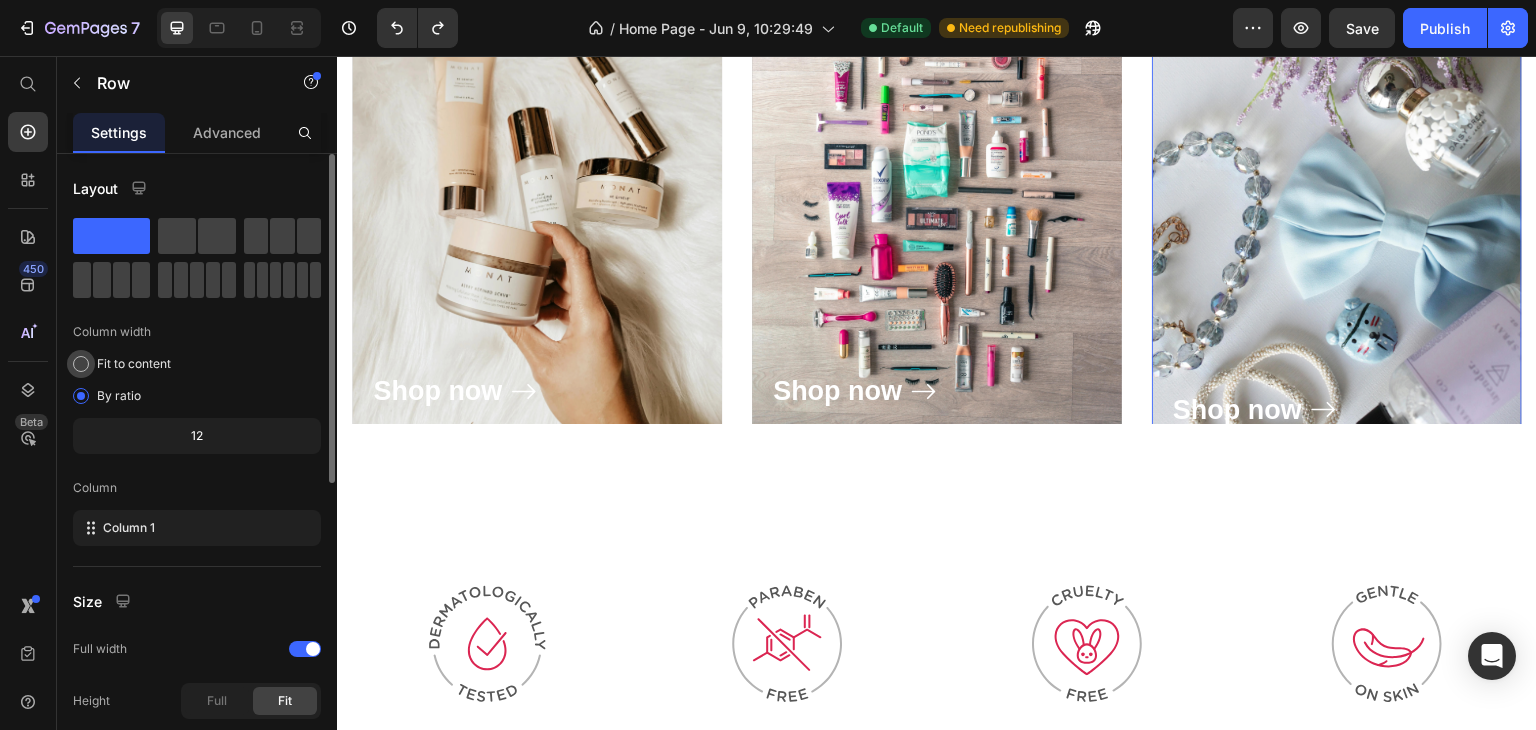 click at bounding box center (81, 364) 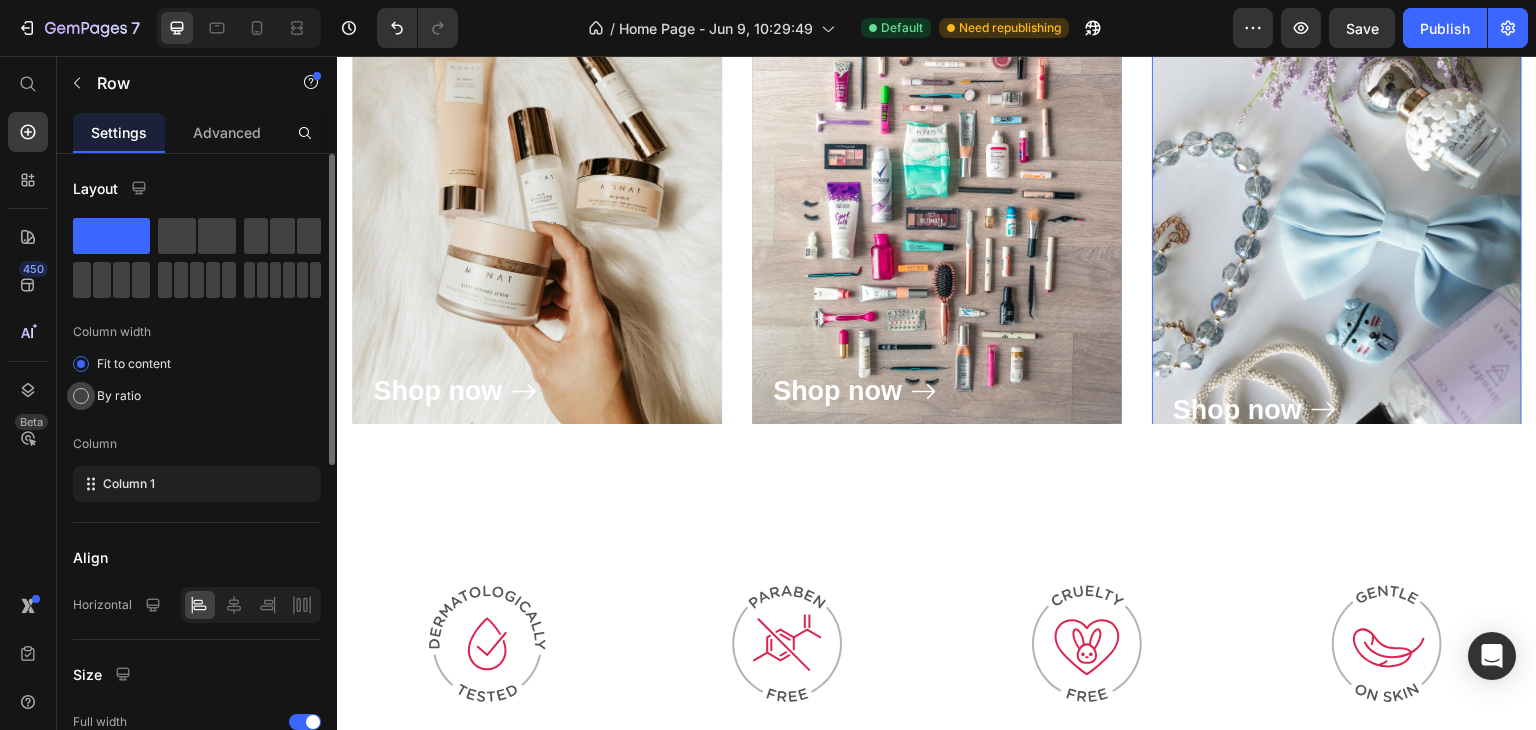 click at bounding box center (81, 396) 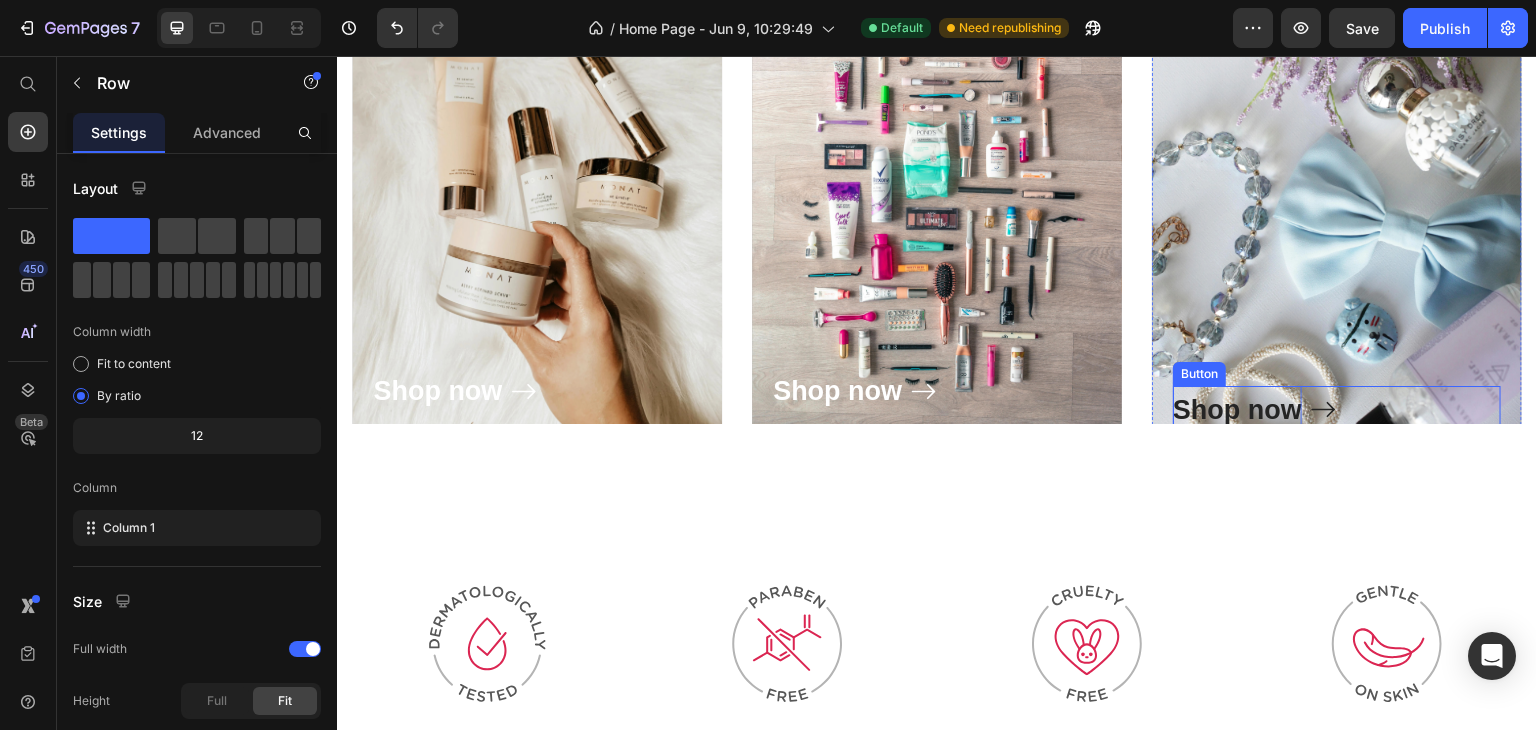 click on "Shop now" at bounding box center (1237, 410) 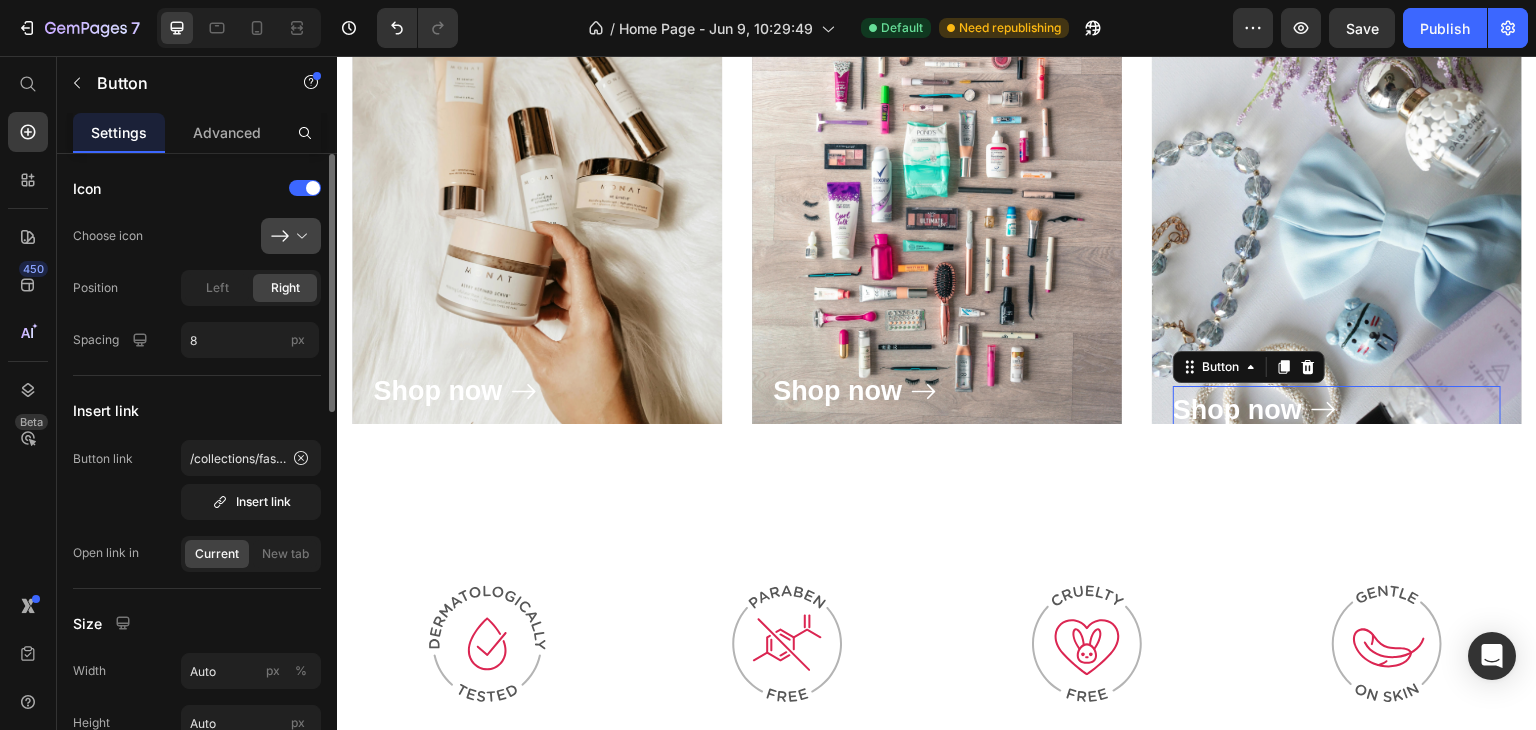 click at bounding box center (299, 236) 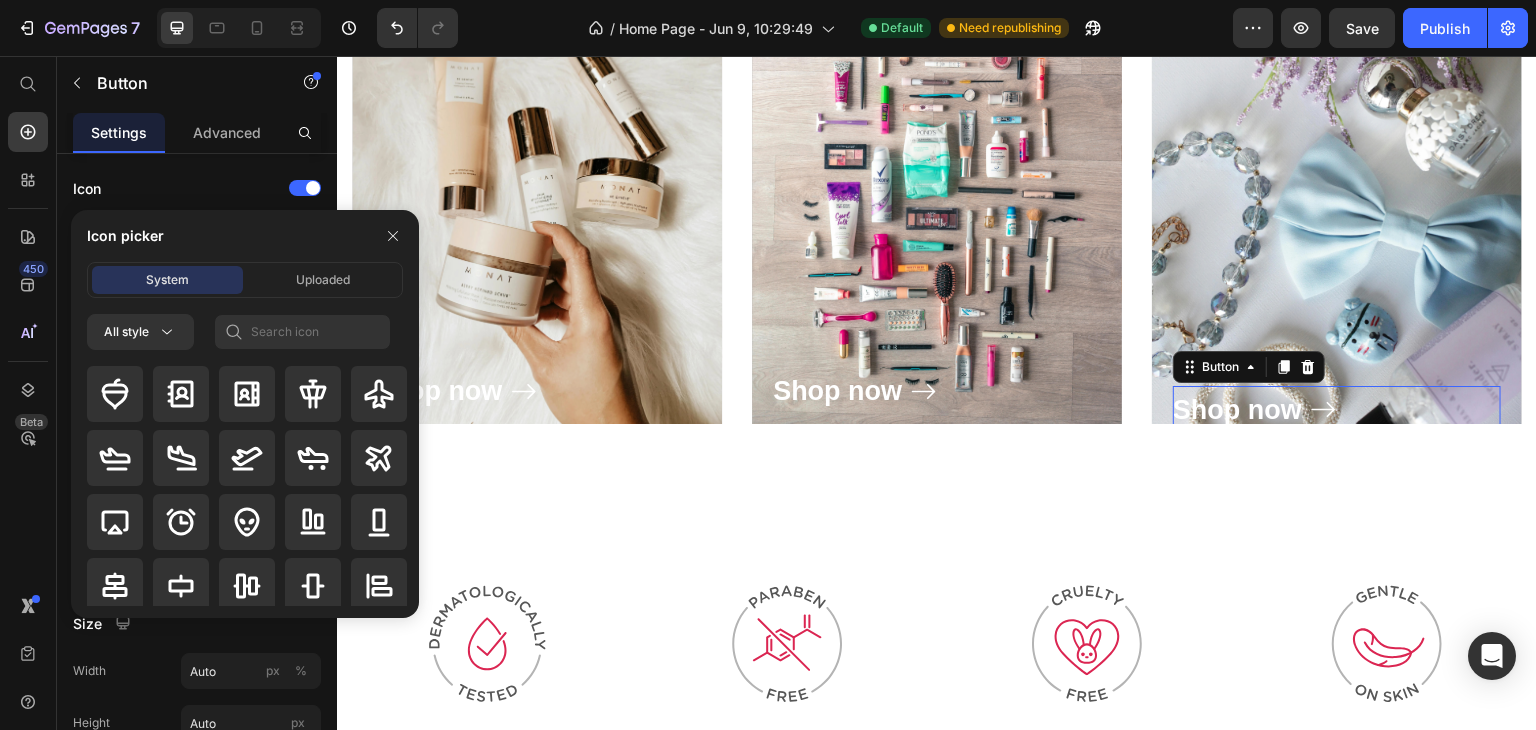drag, startPoint x: 410, startPoint y: 386, endPoint x: 404, endPoint y: 525, distance: 139.12944 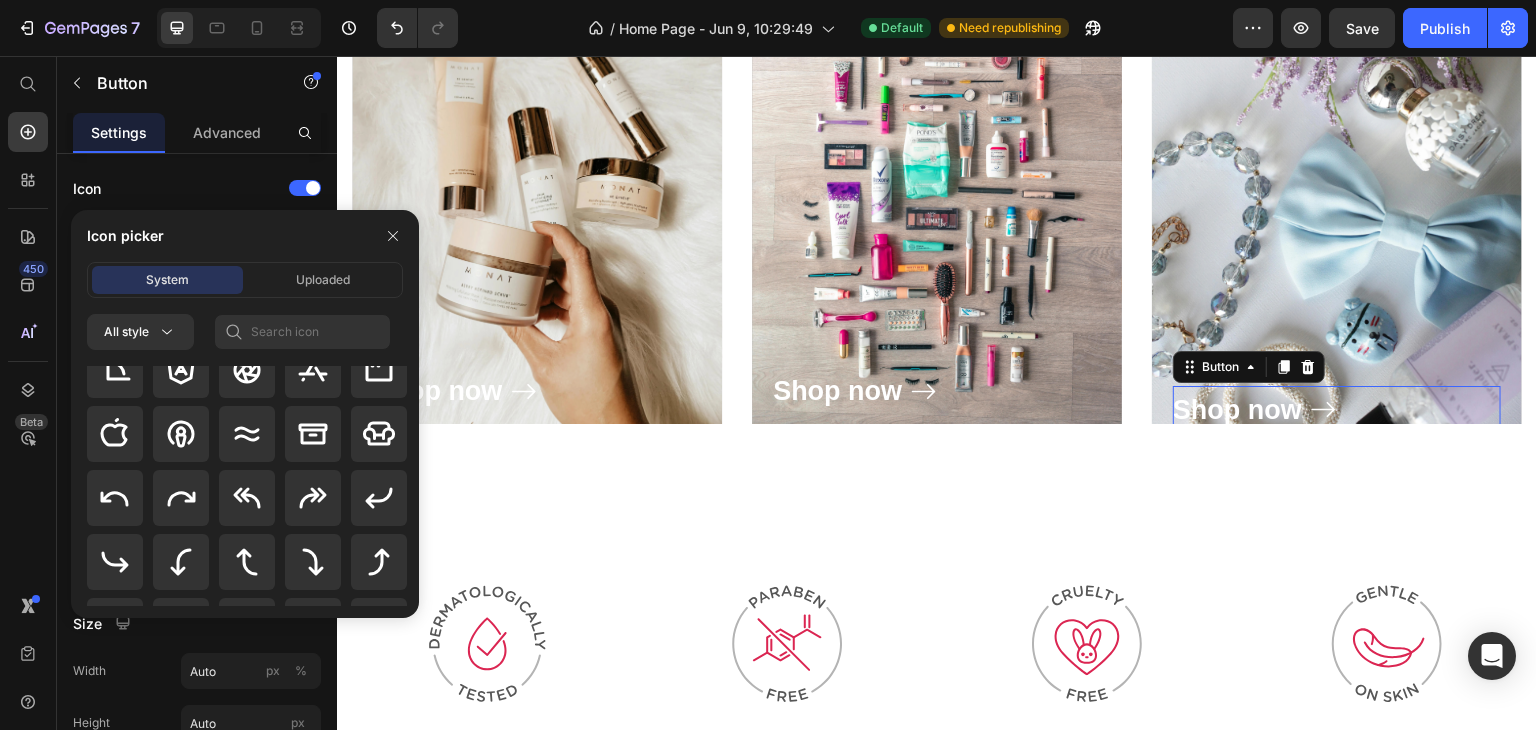 scroll, scrollTop: 0, scrollLeft: 0, axis: both 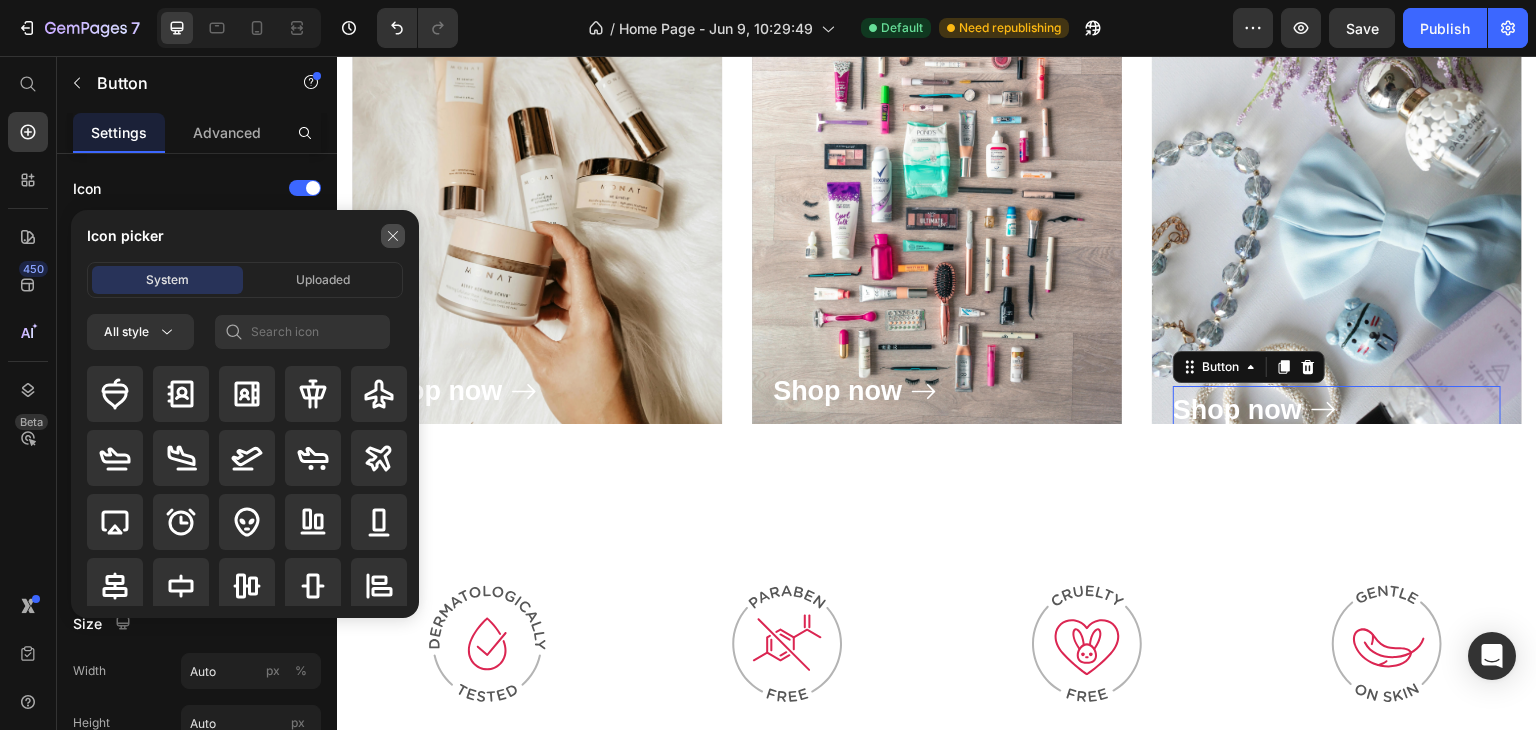 click 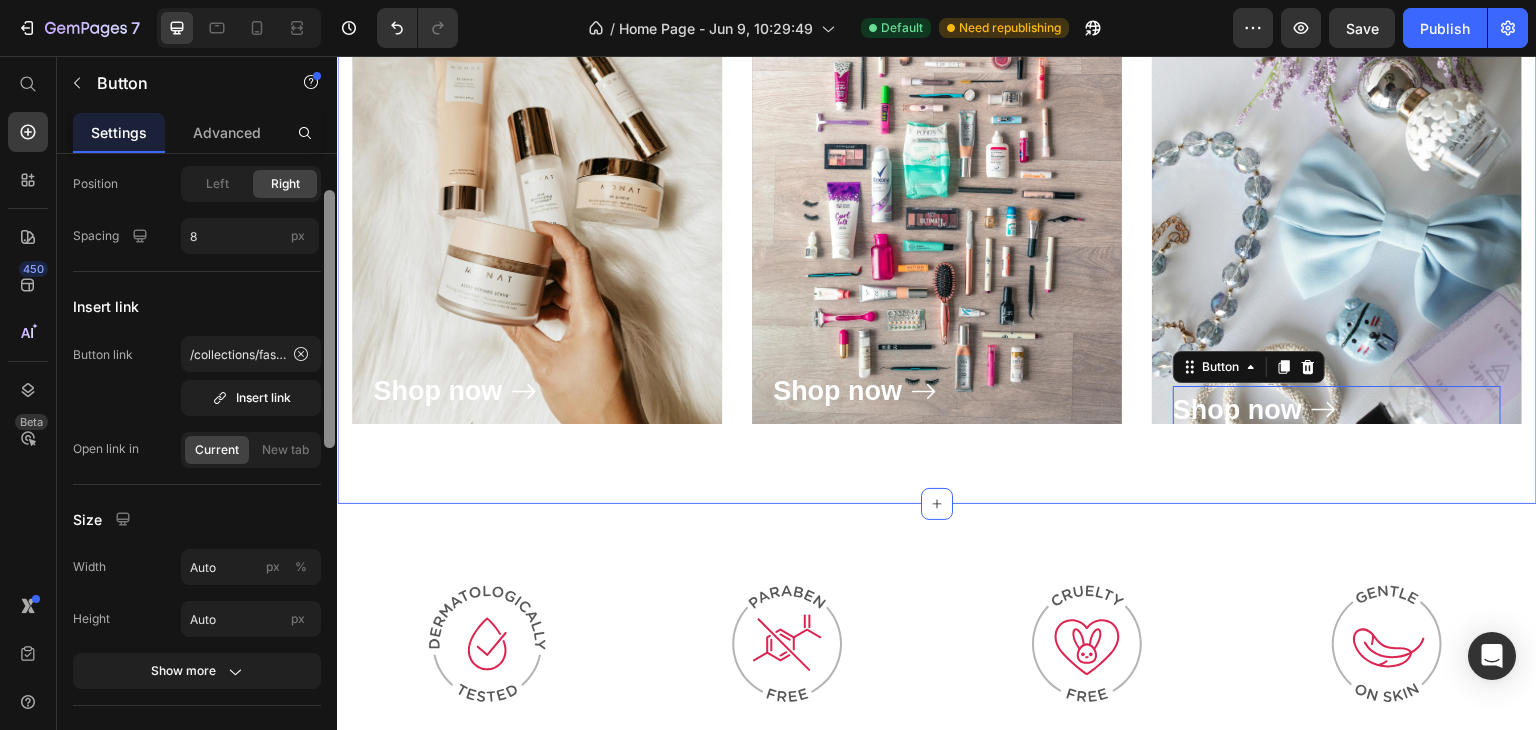 scroll, scrollTop: 100, scrollLeft: 0, axis: vertical 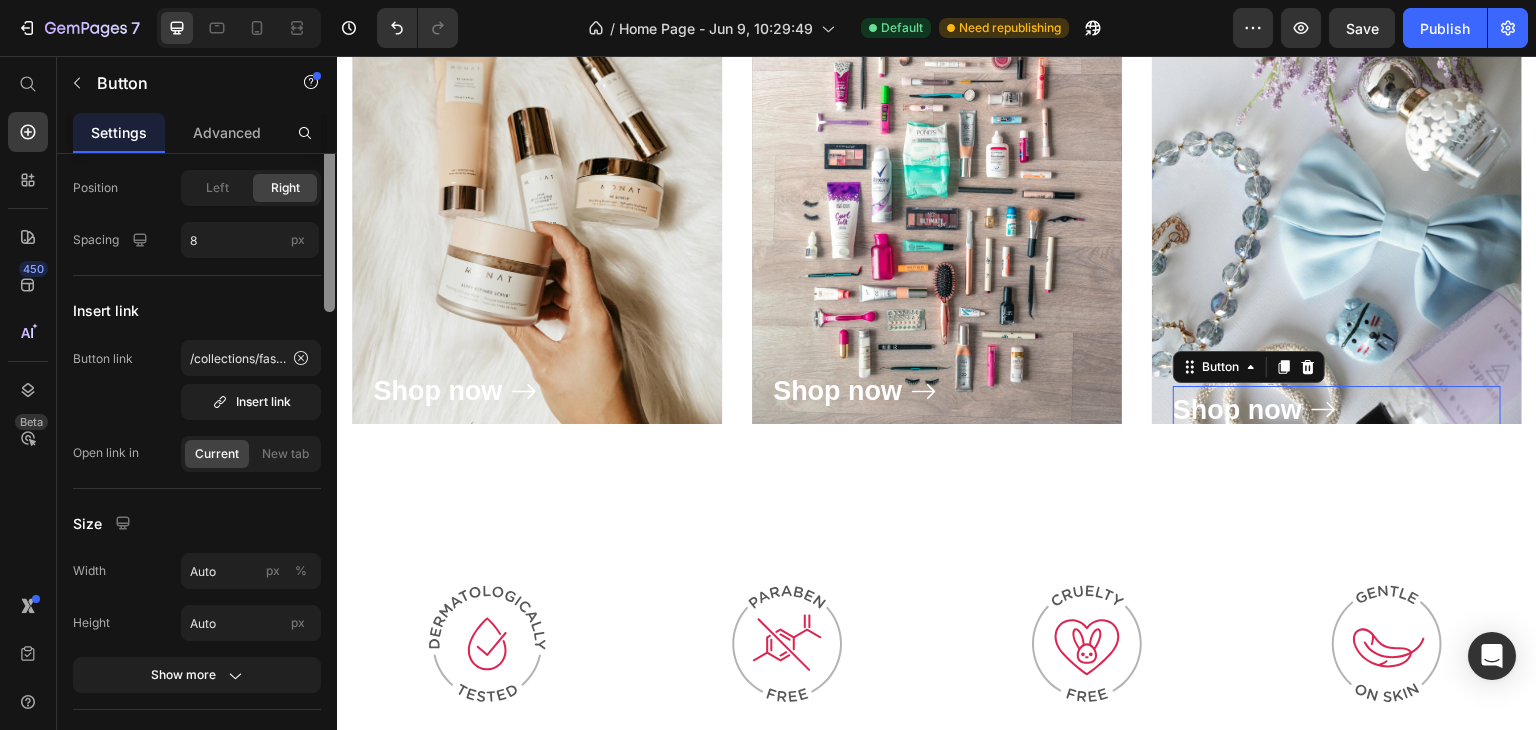 drag, startPoint x: 324, startPoint y: 304, endPoint x: 324, endPoint y: 269, distance: 35 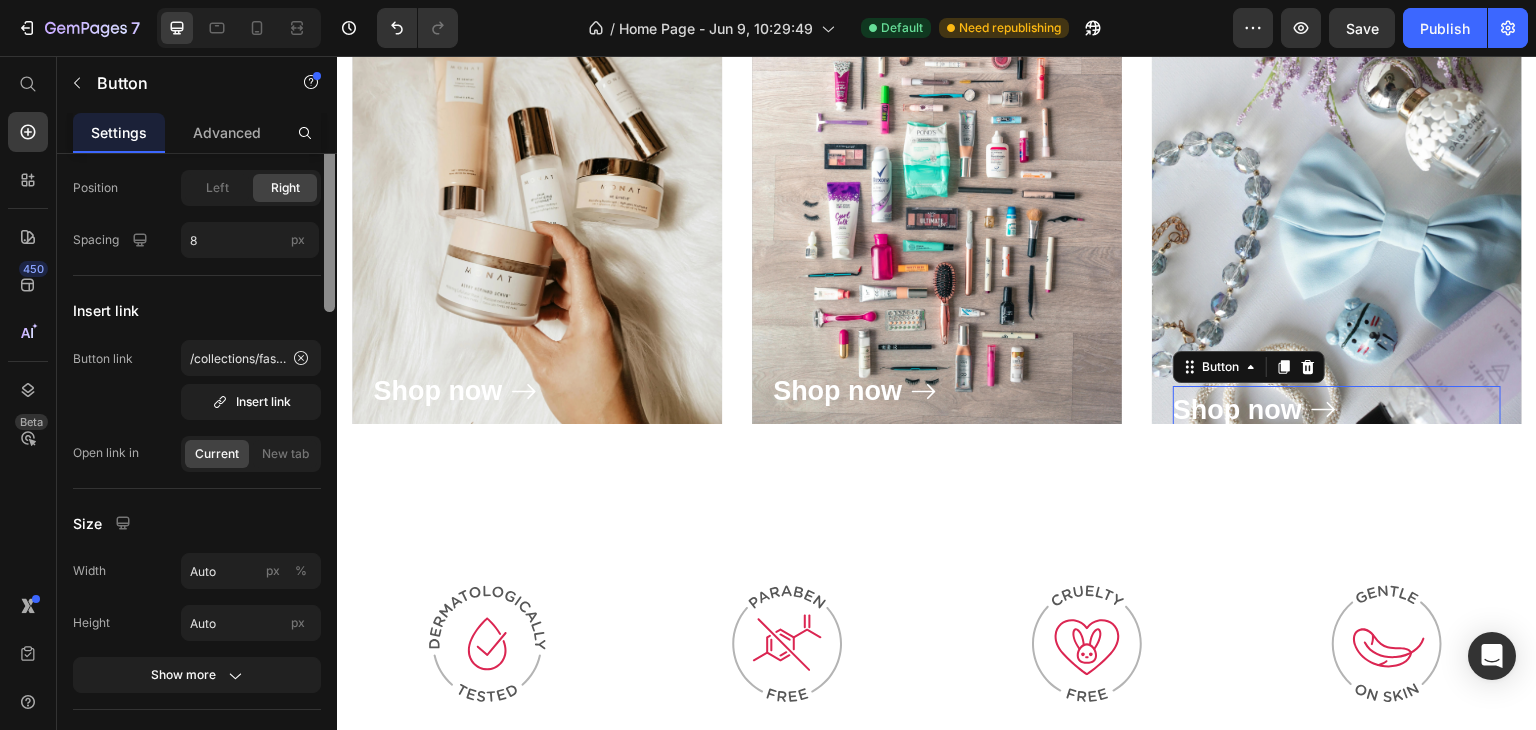 click at bounding box center [329, 183] 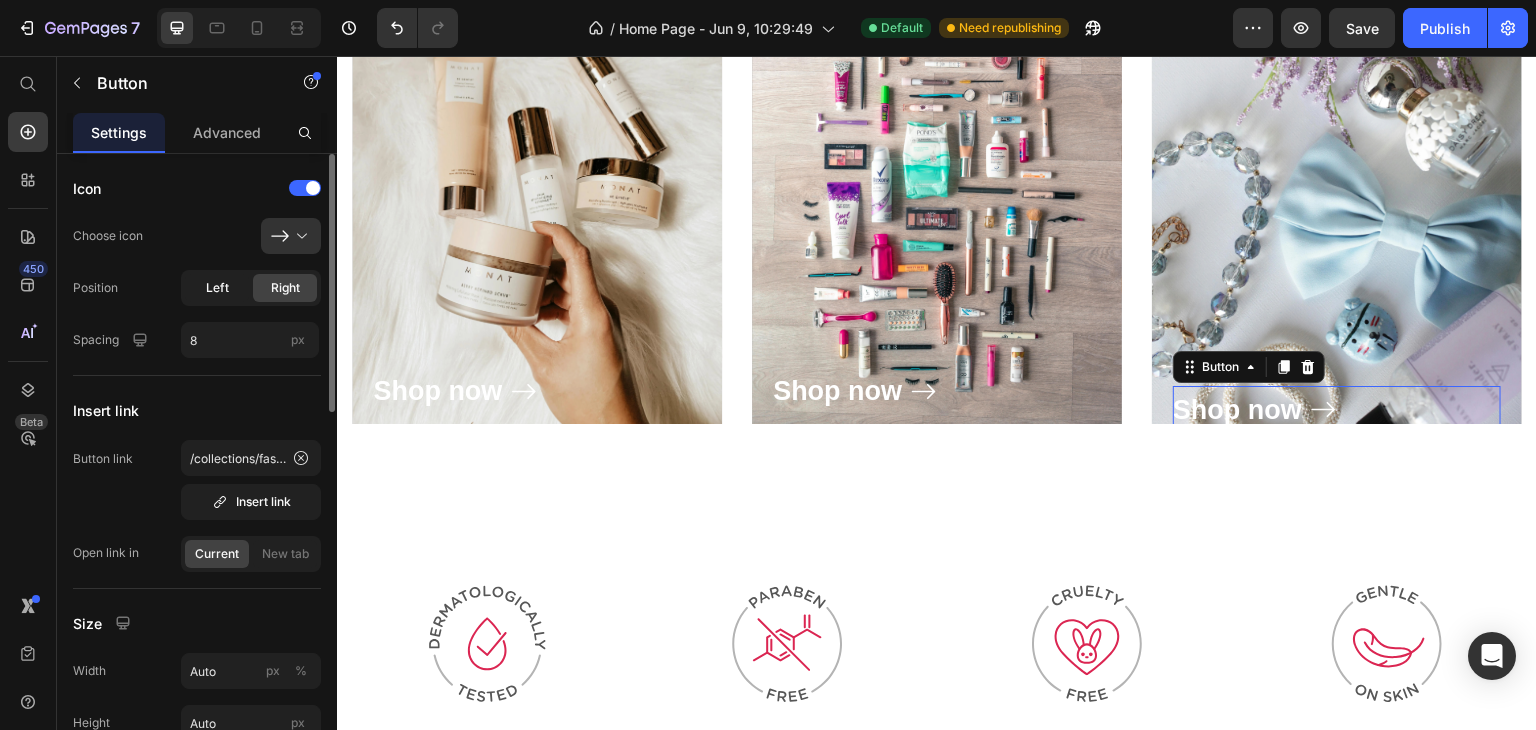 click on "Left" 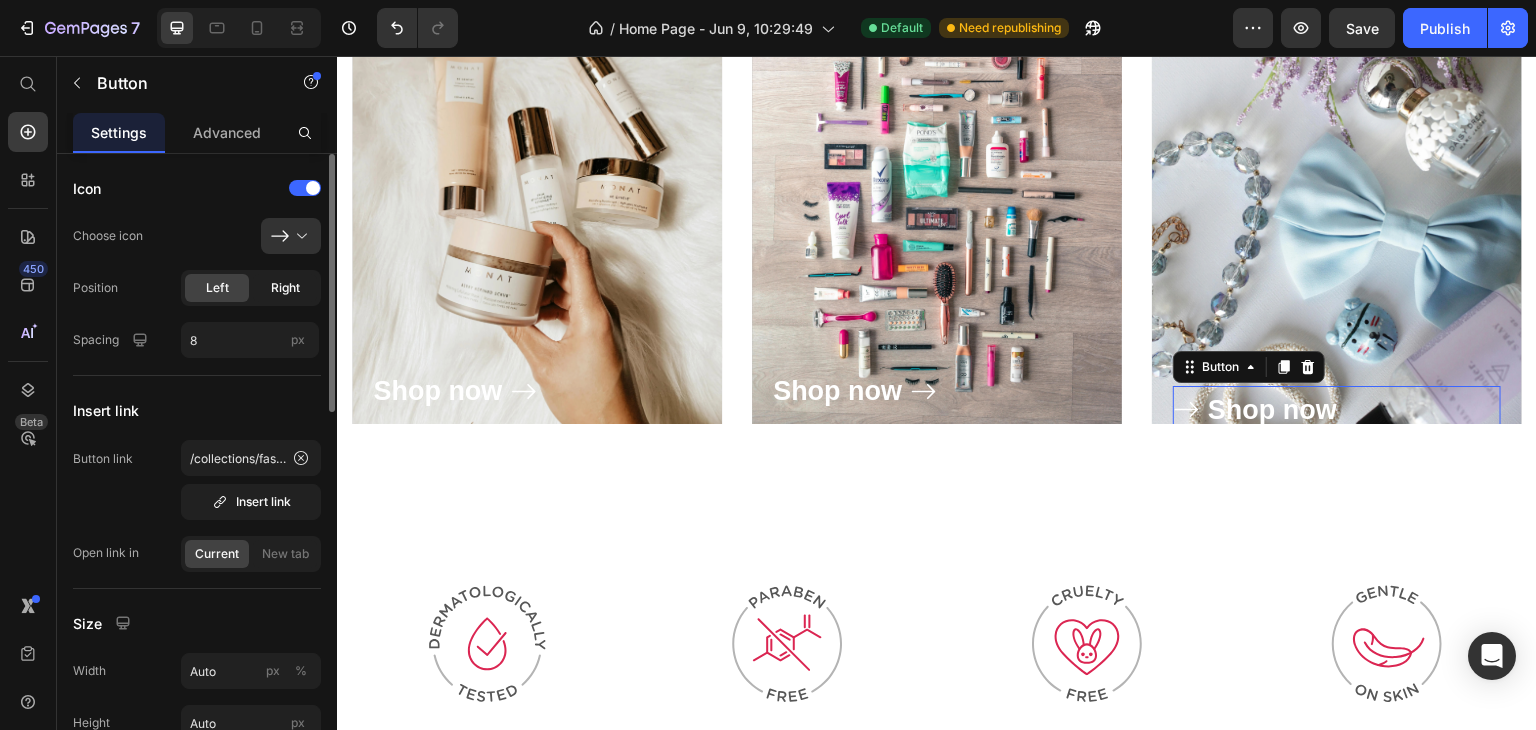 click on "Right" 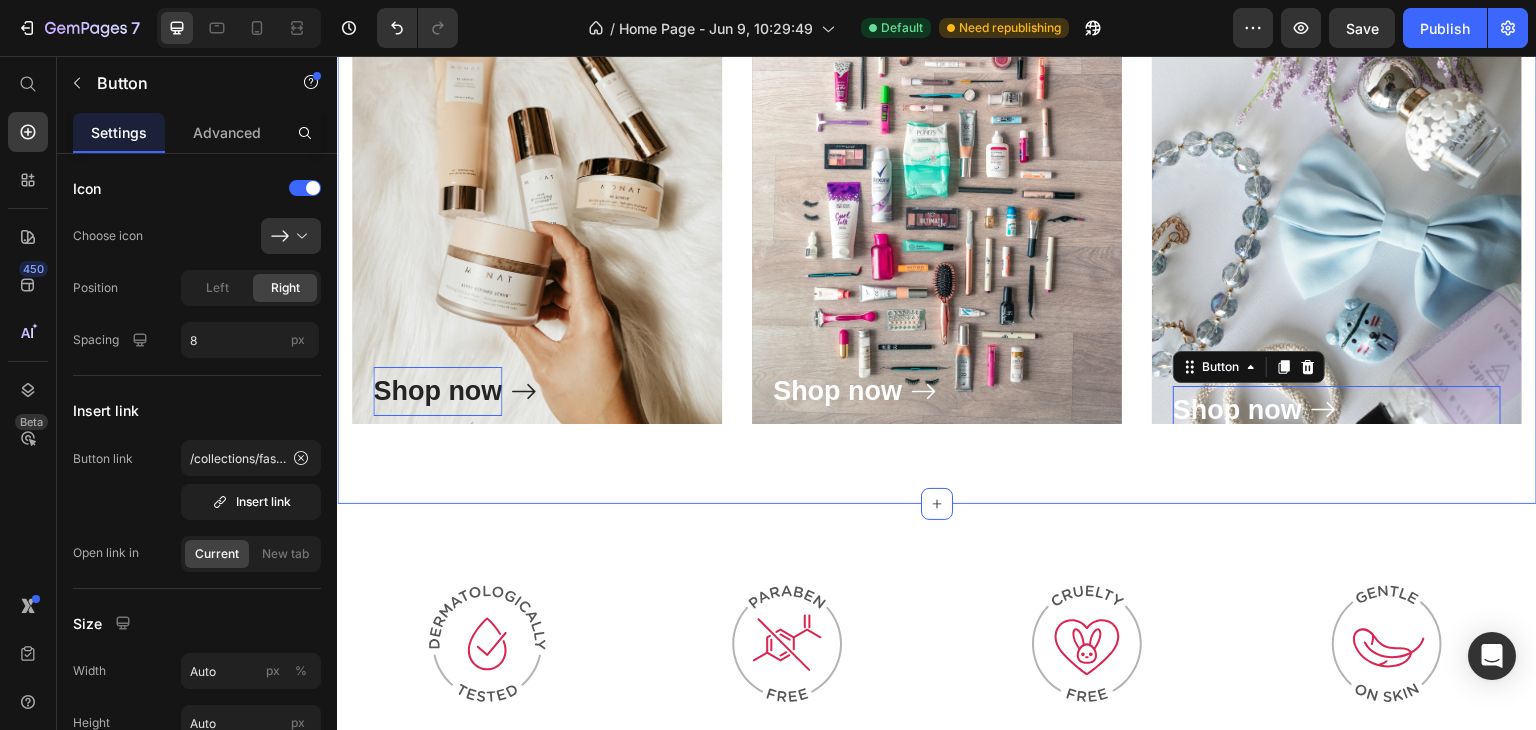 click on "Shop now" at bounding box center (437, 391) 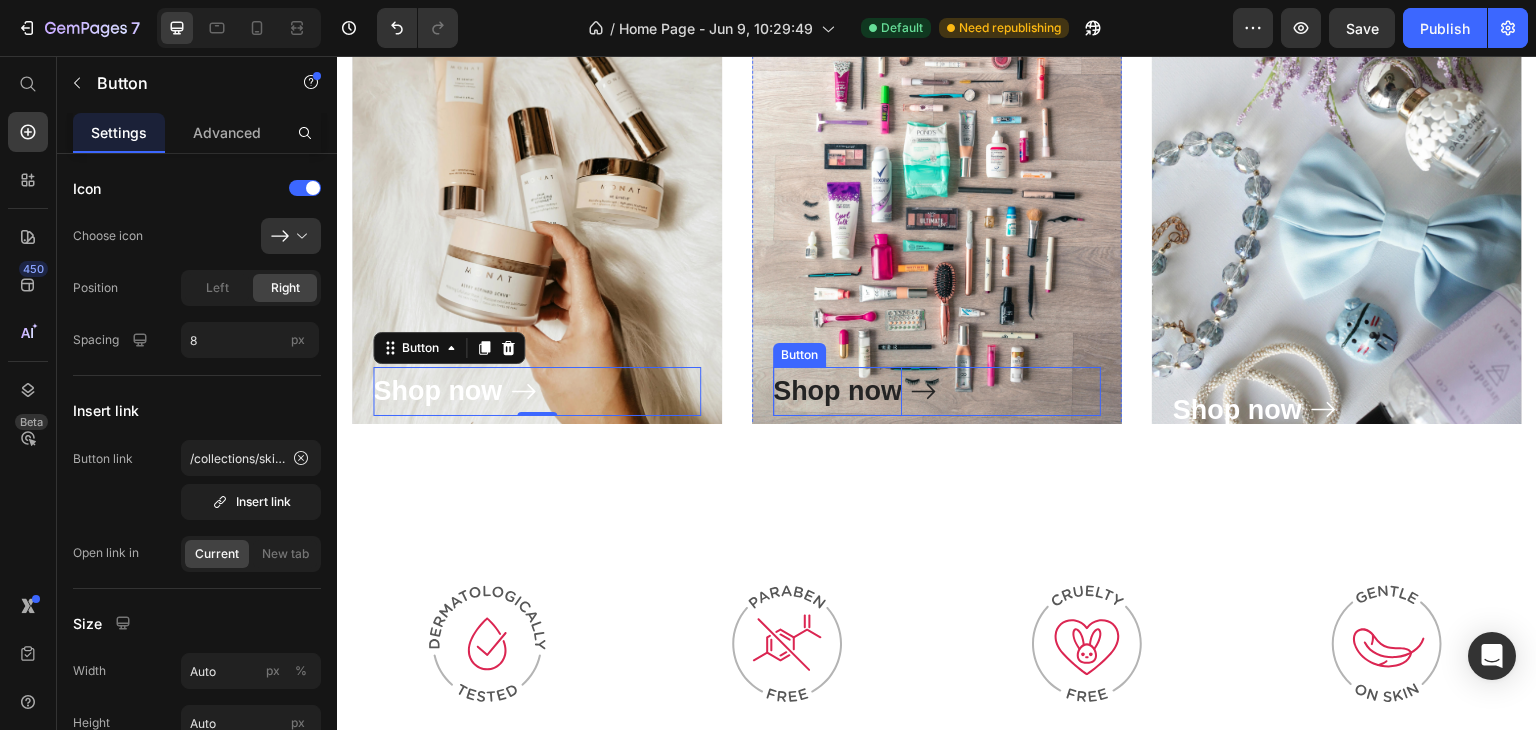 click on "Shop now" at bounding box center (837, 391) 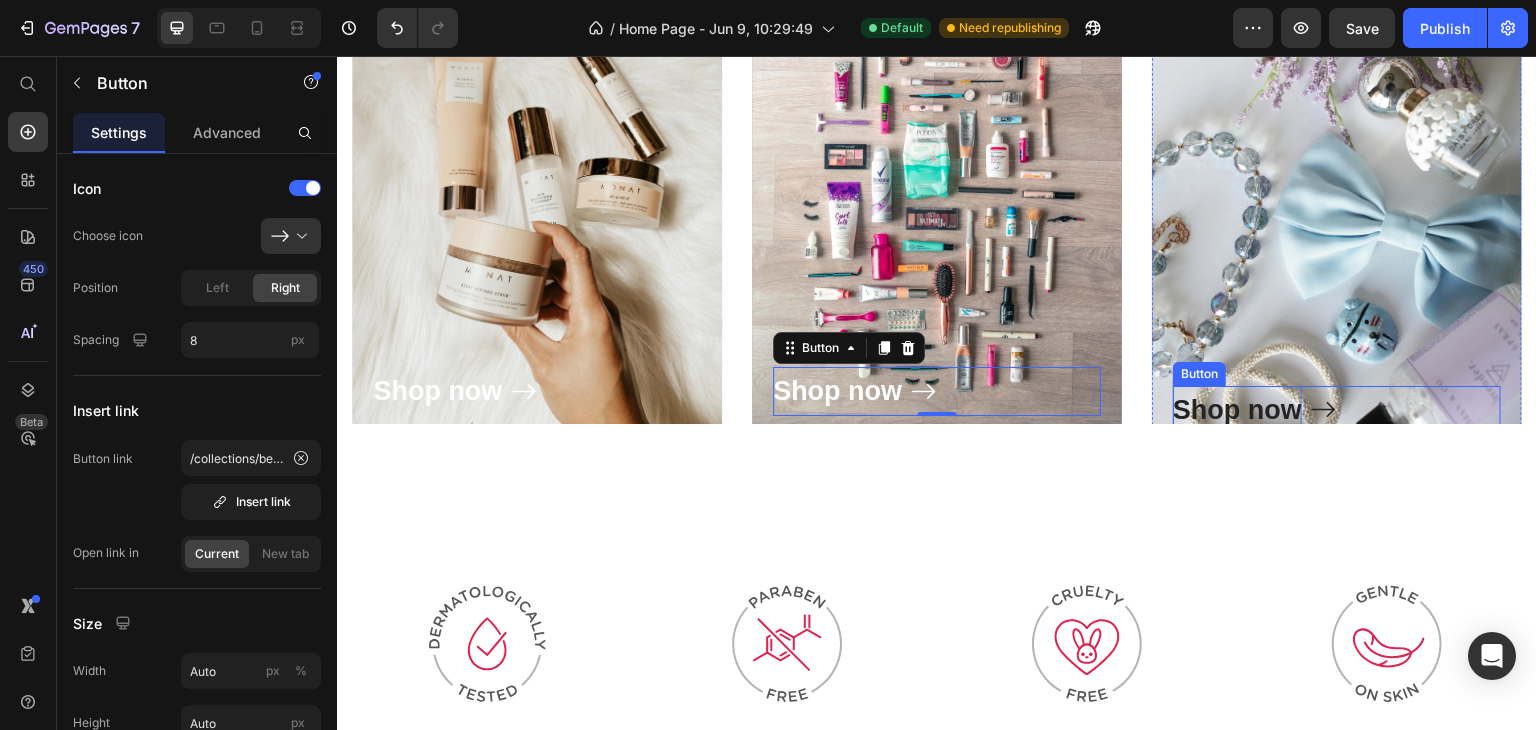 click on "Shop now" at bounding box center (1237, 410) 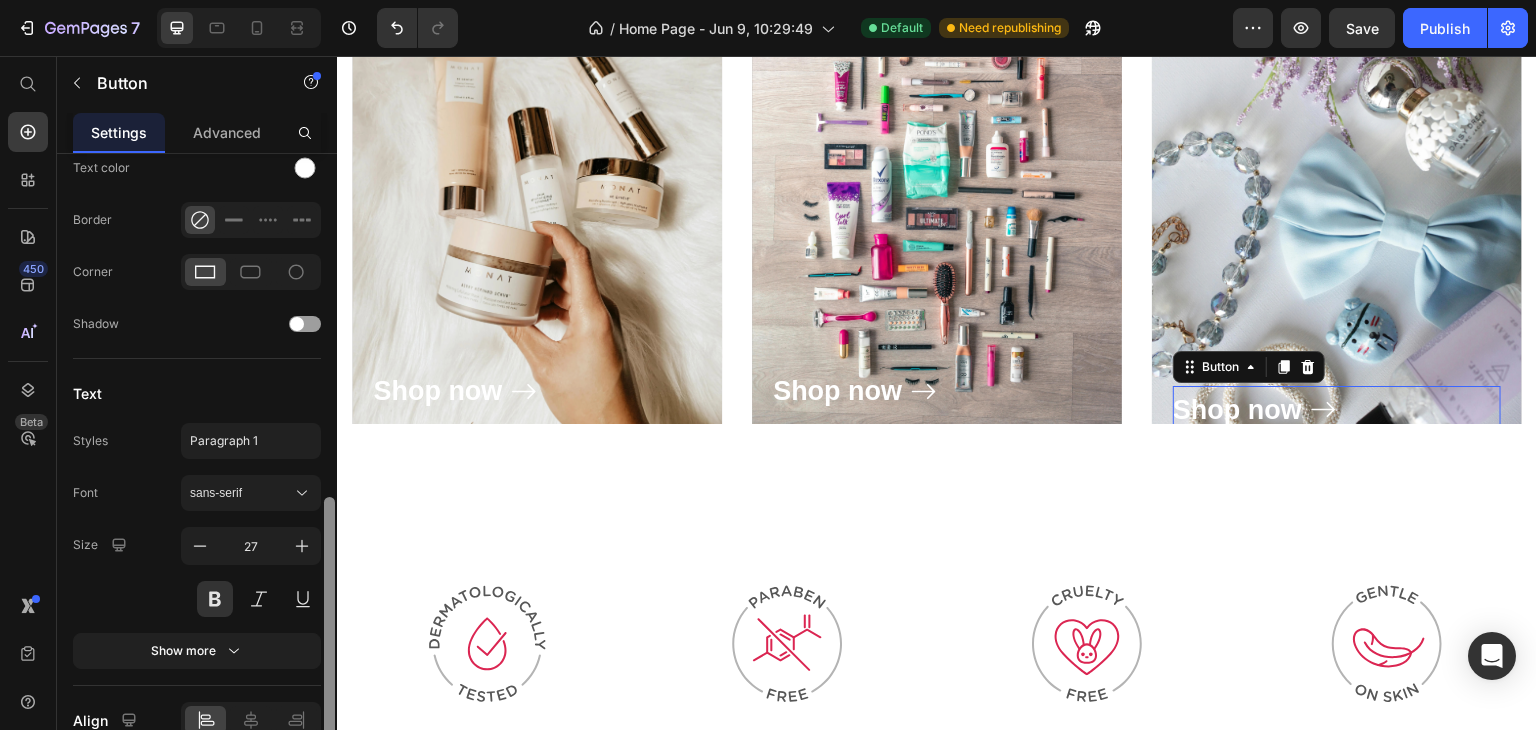 scroll, scrollTop: 827, scrollLeft: 0, axis: vertical 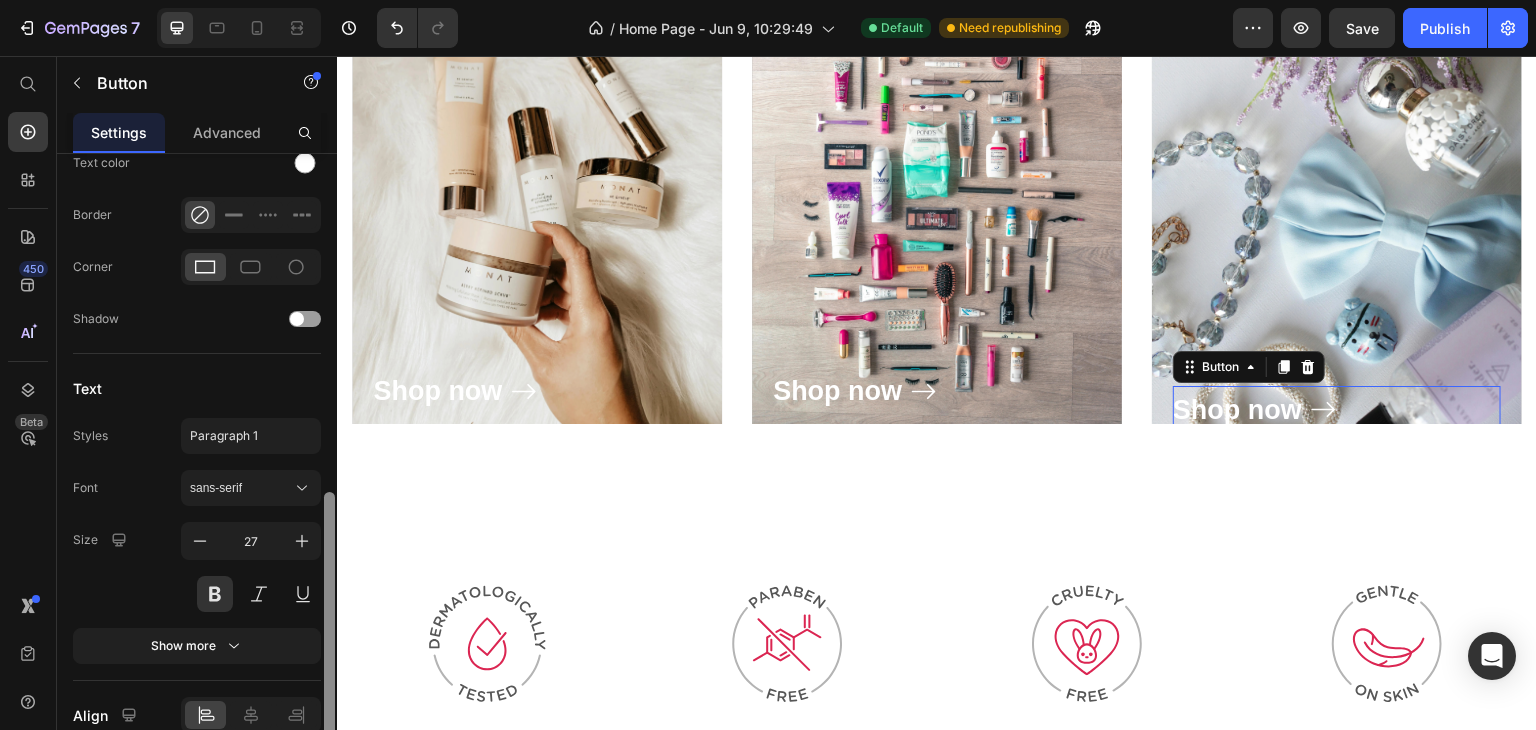 drag, startPoint x: 331, startPoint y: 397, endPoint x: 339, endPoint y: 736, distance: 339.0944 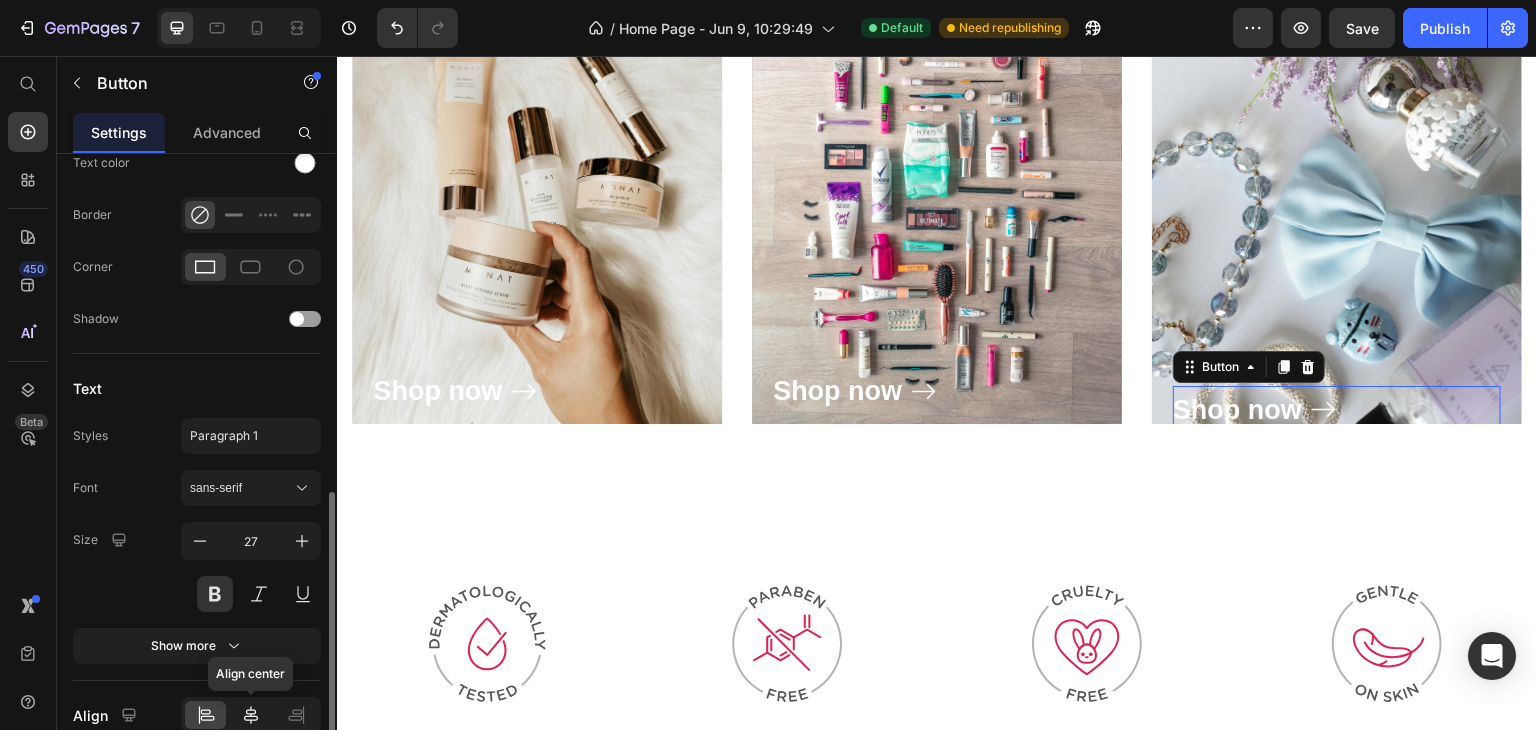 click 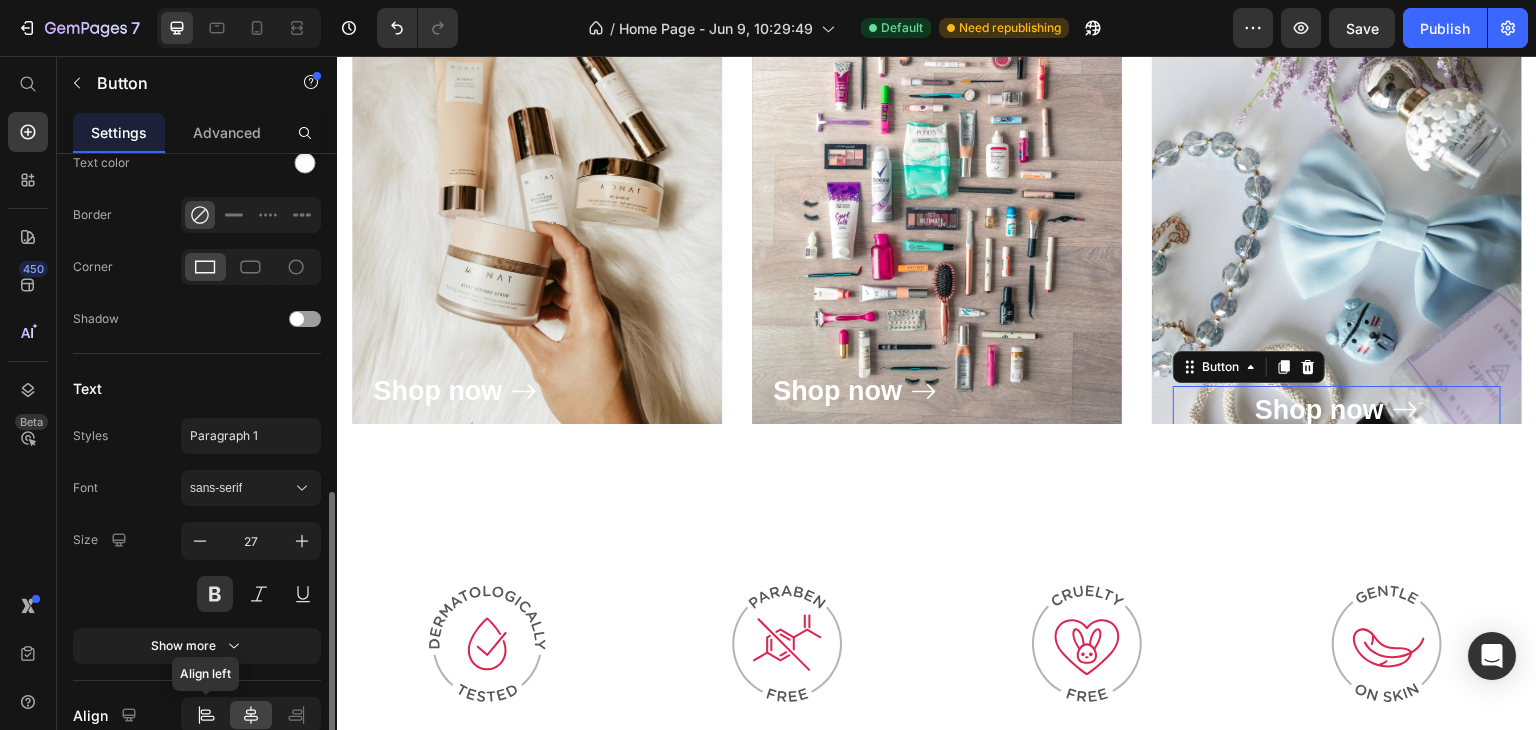 click 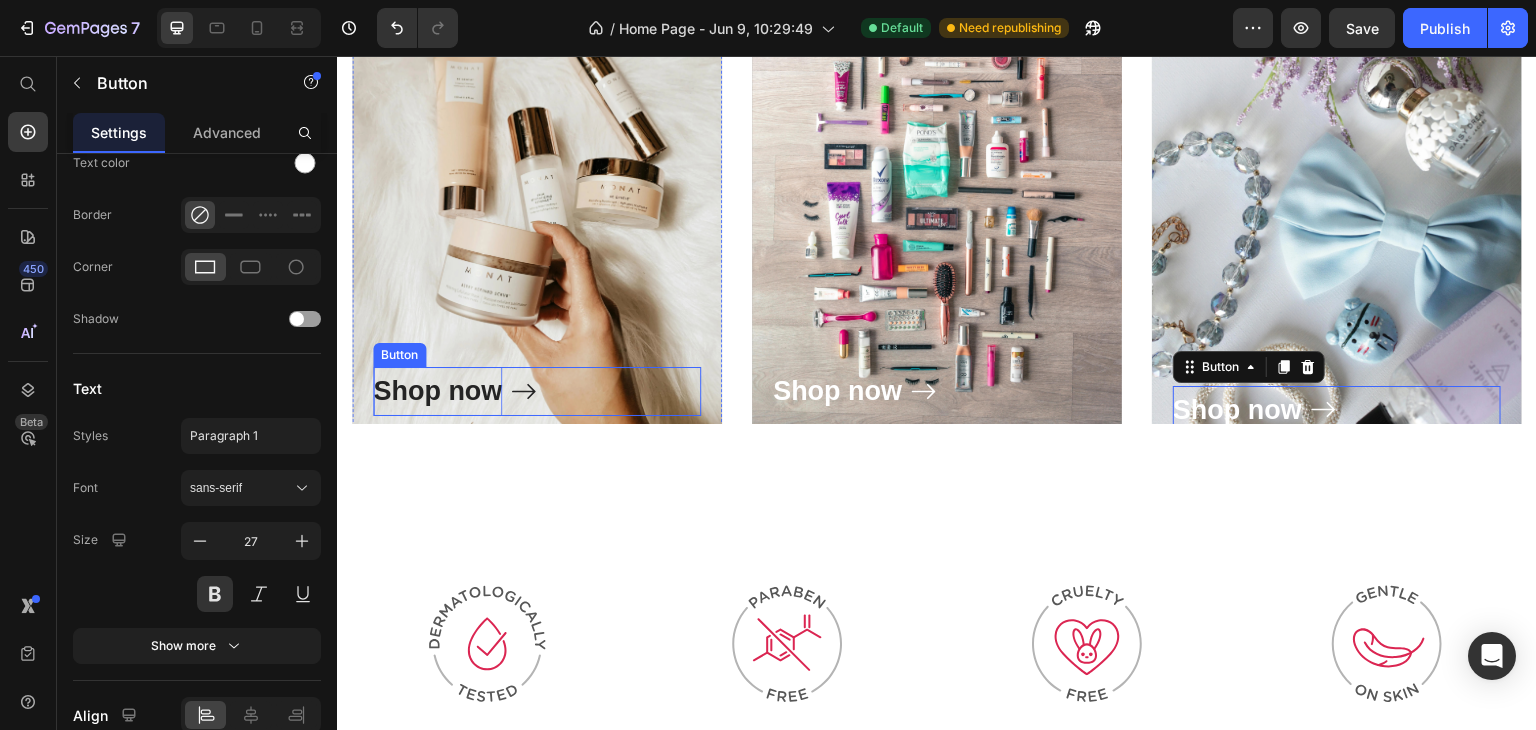 click on "Shop now" at bounding box center (437, 391) 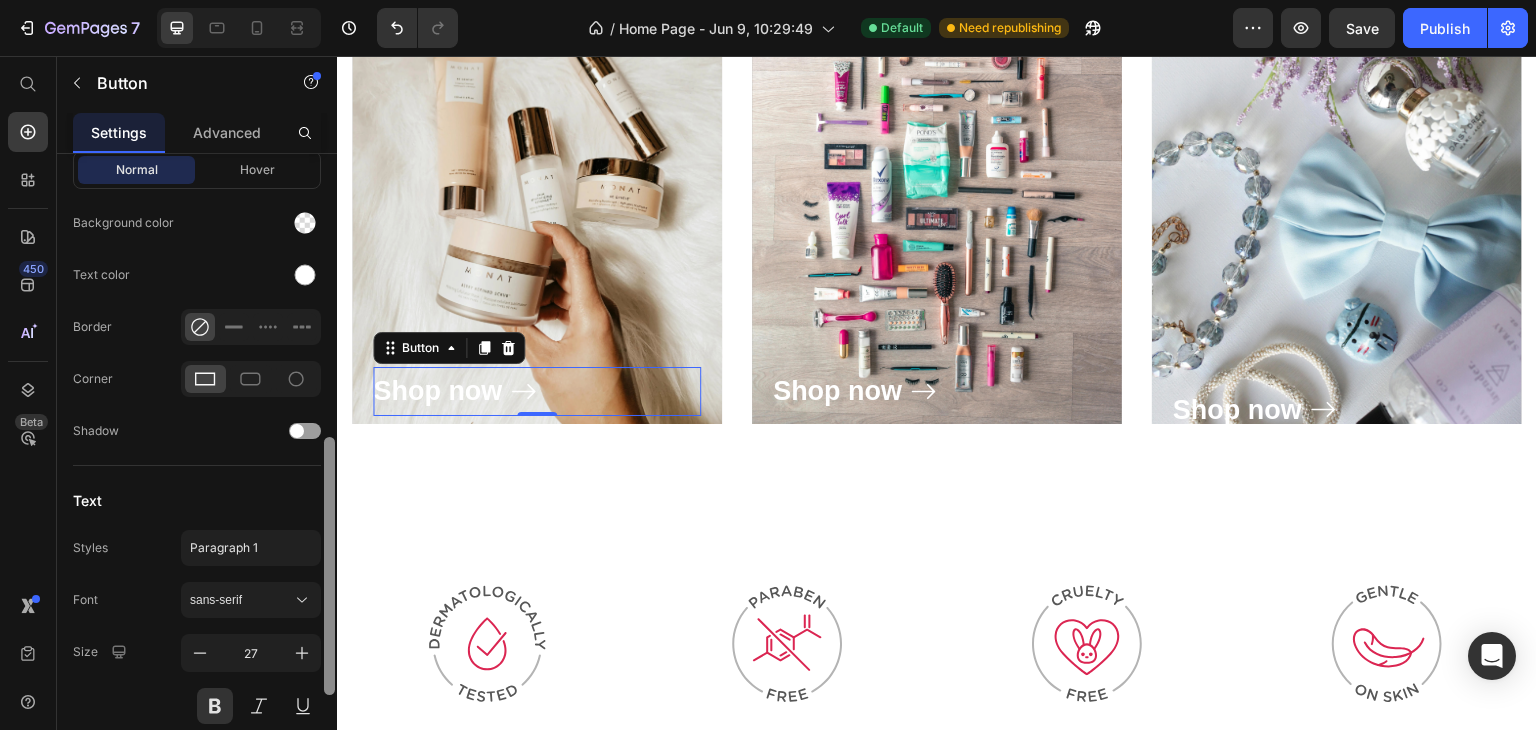 scroll, scrollTop: 683, scrollLeft: 0, axis: vertical 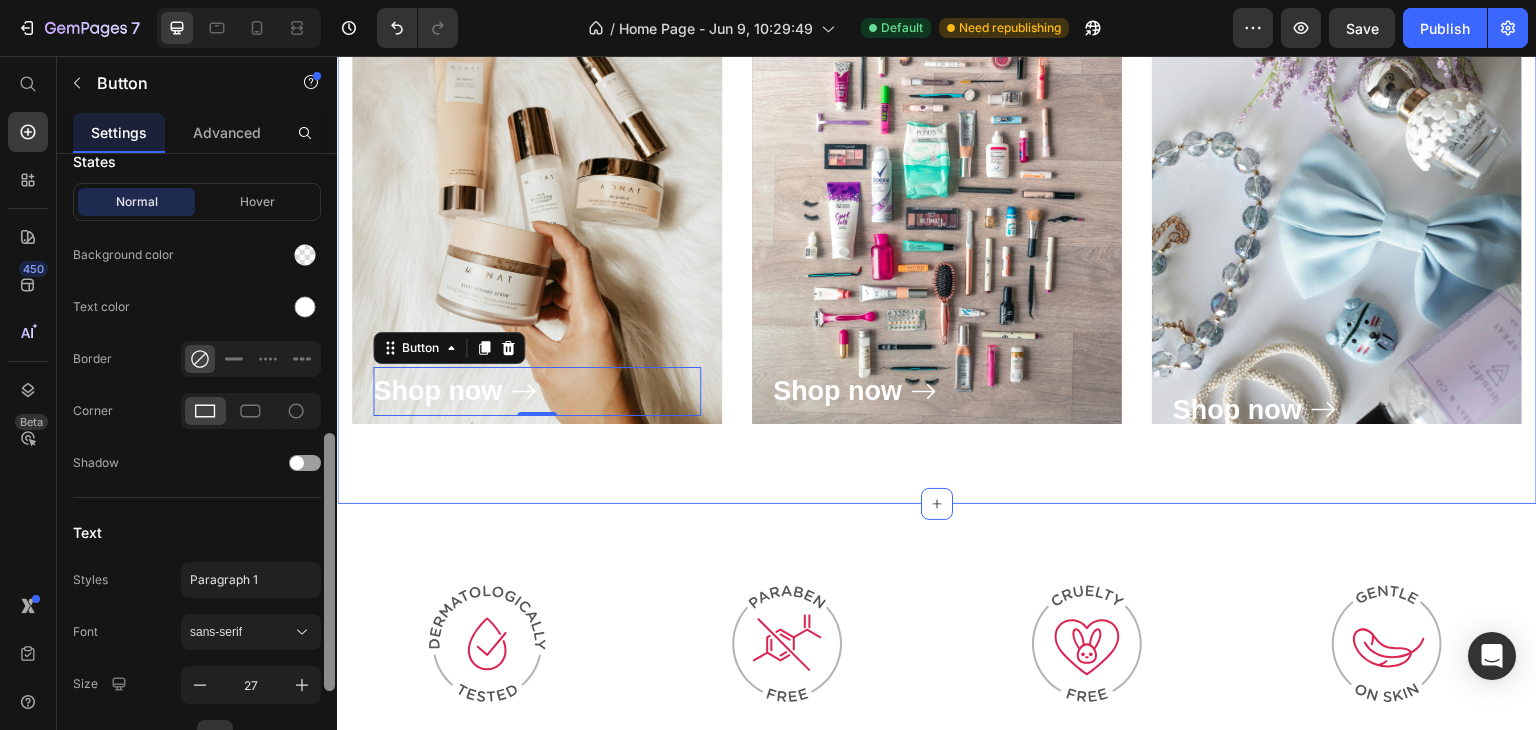 drag, startPoint x: 668, startPoint y: 558, endPoint x: 340, endPoint y: 385, distance: 370.82745 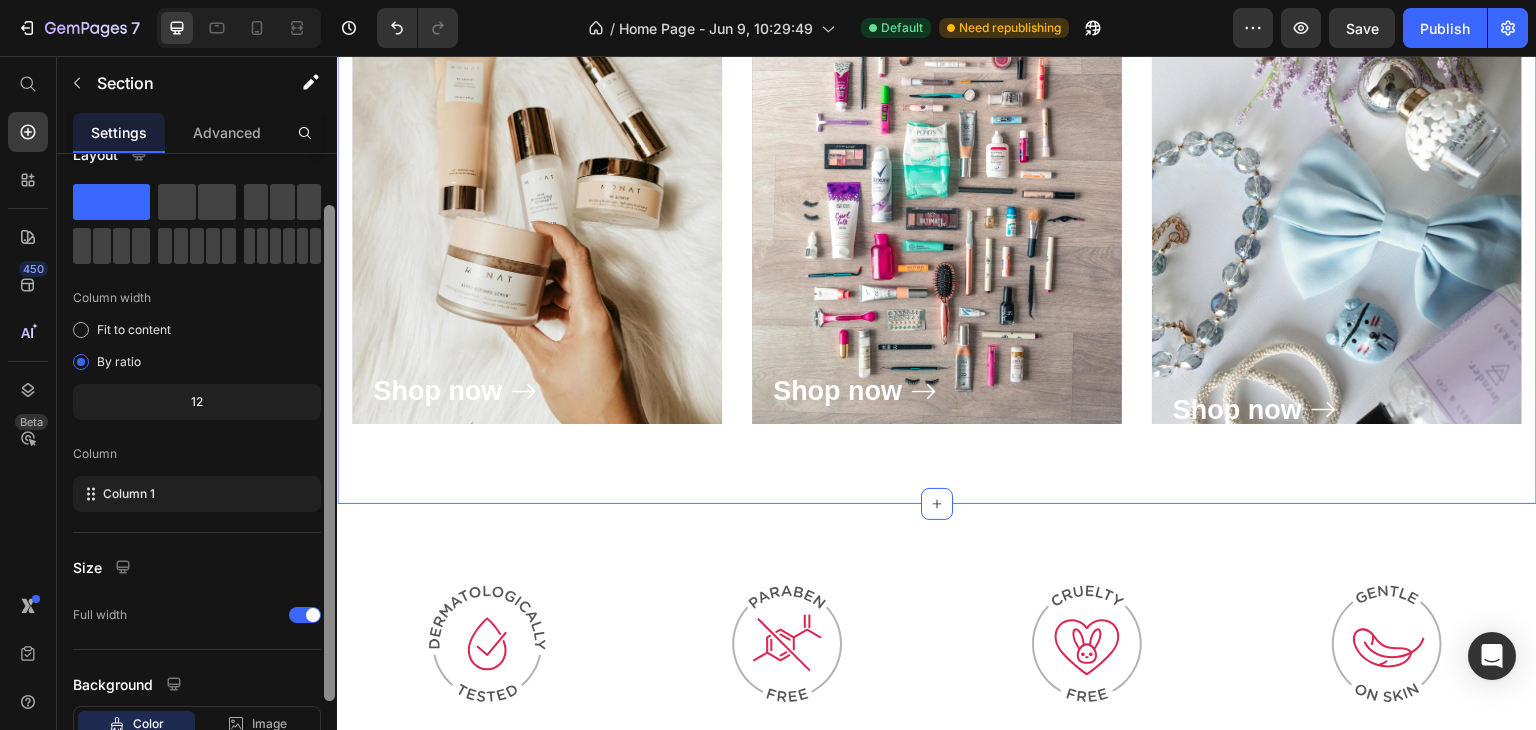 scroll, scrollTop: 173, scrollLeft: 0, axis: vertical 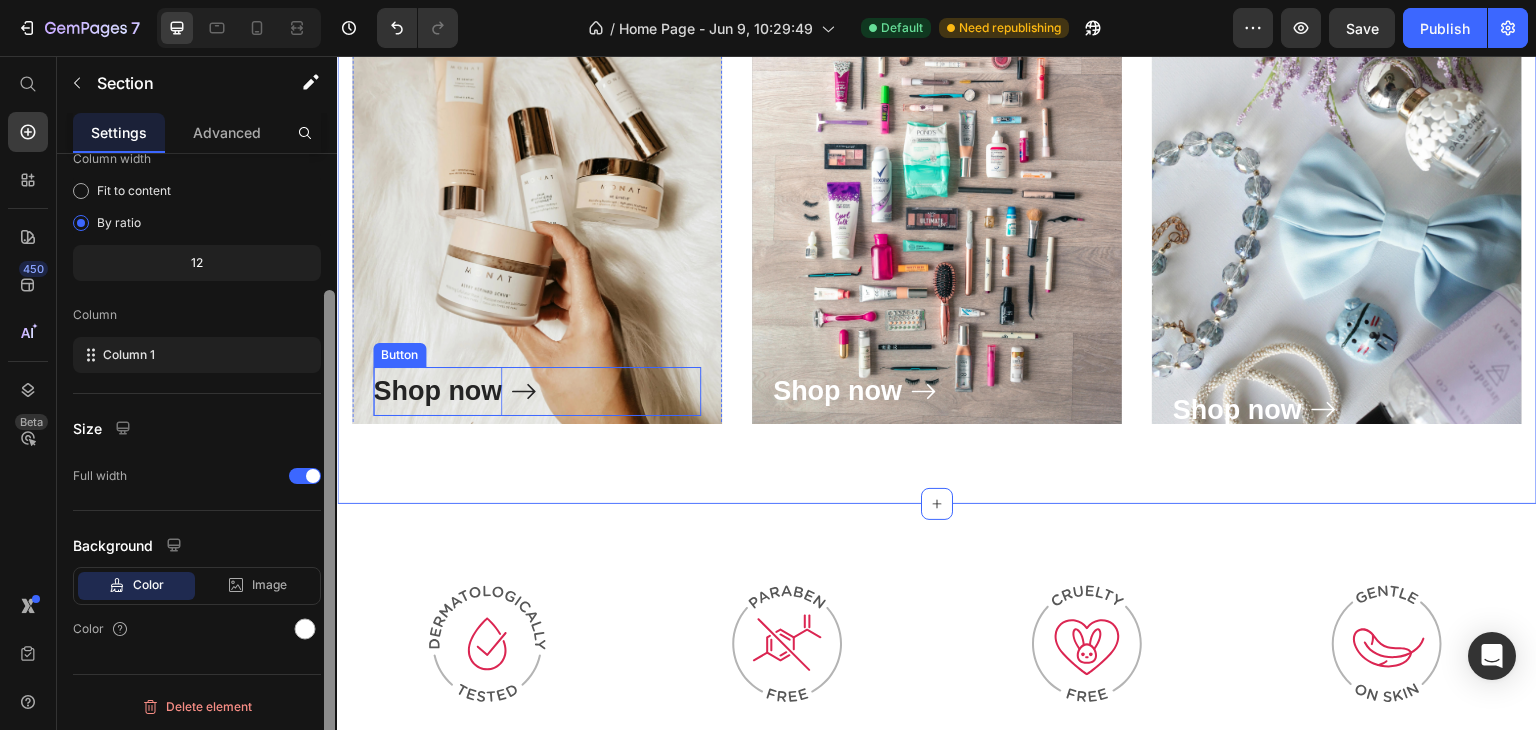 click on "Shop now" at bounding box center [437, 391] 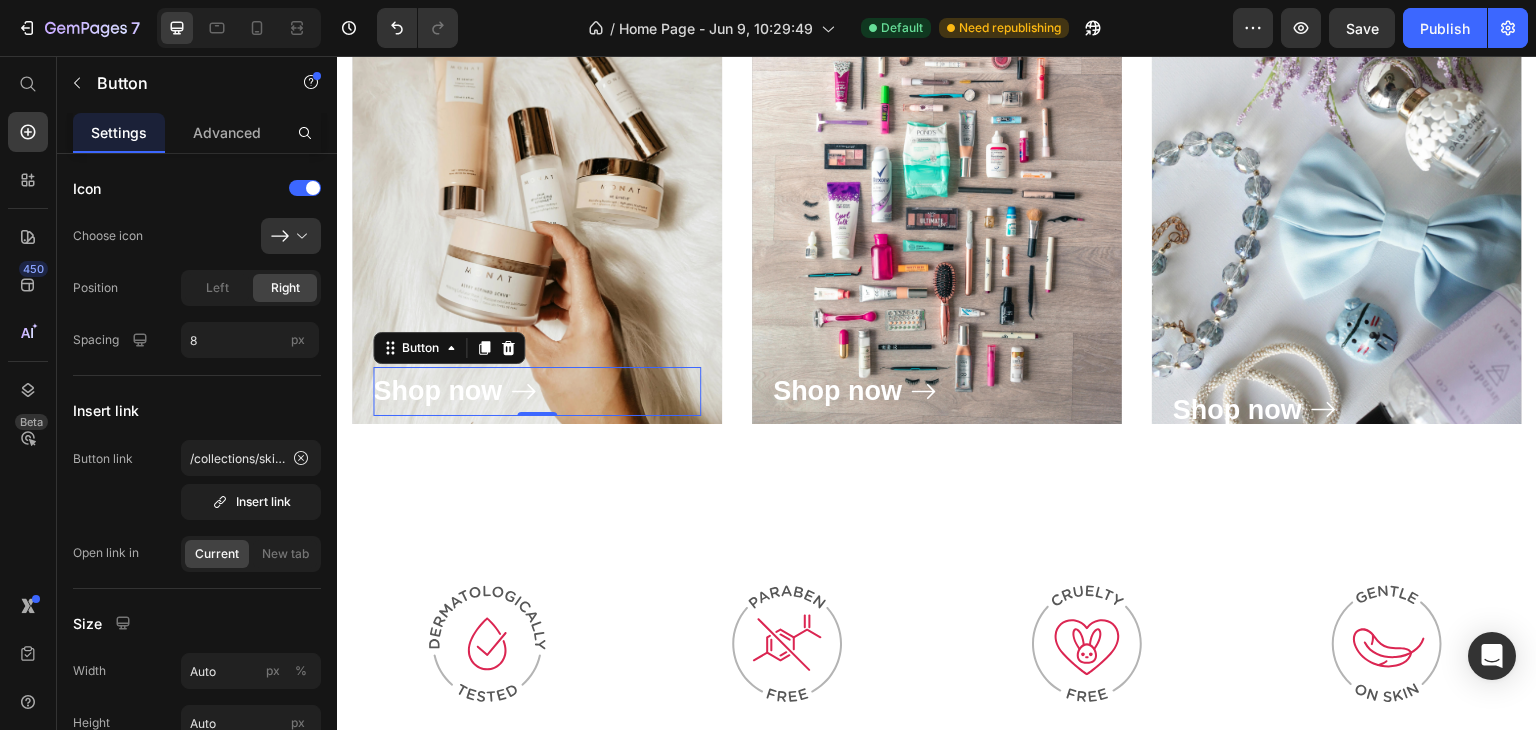 scroll, scrollTop: 568, scrollLeft: 0, axis: vertical 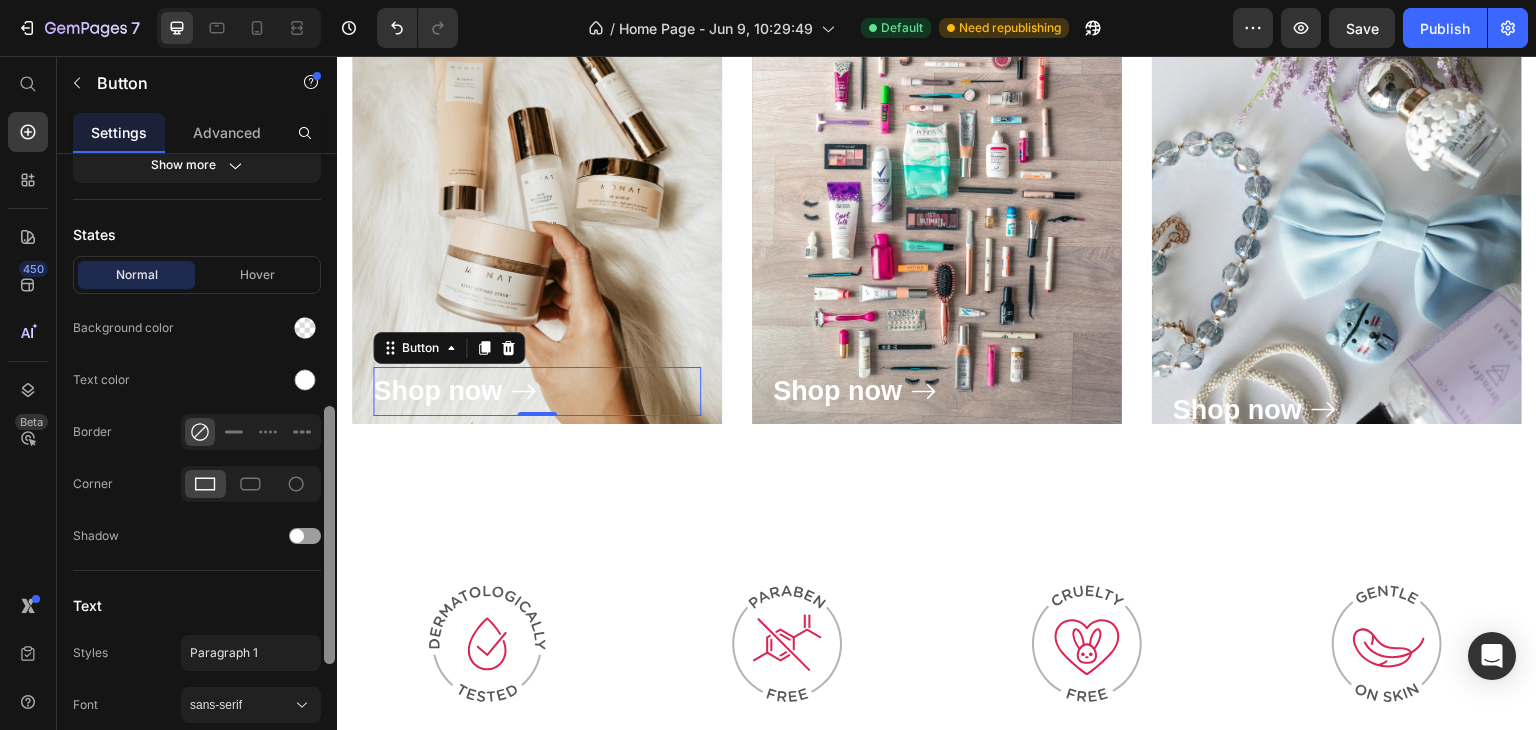 drag, startPoint x: 328, startPoint y: 396, endPoint x: 328, endPoint y: 413, distance: 17 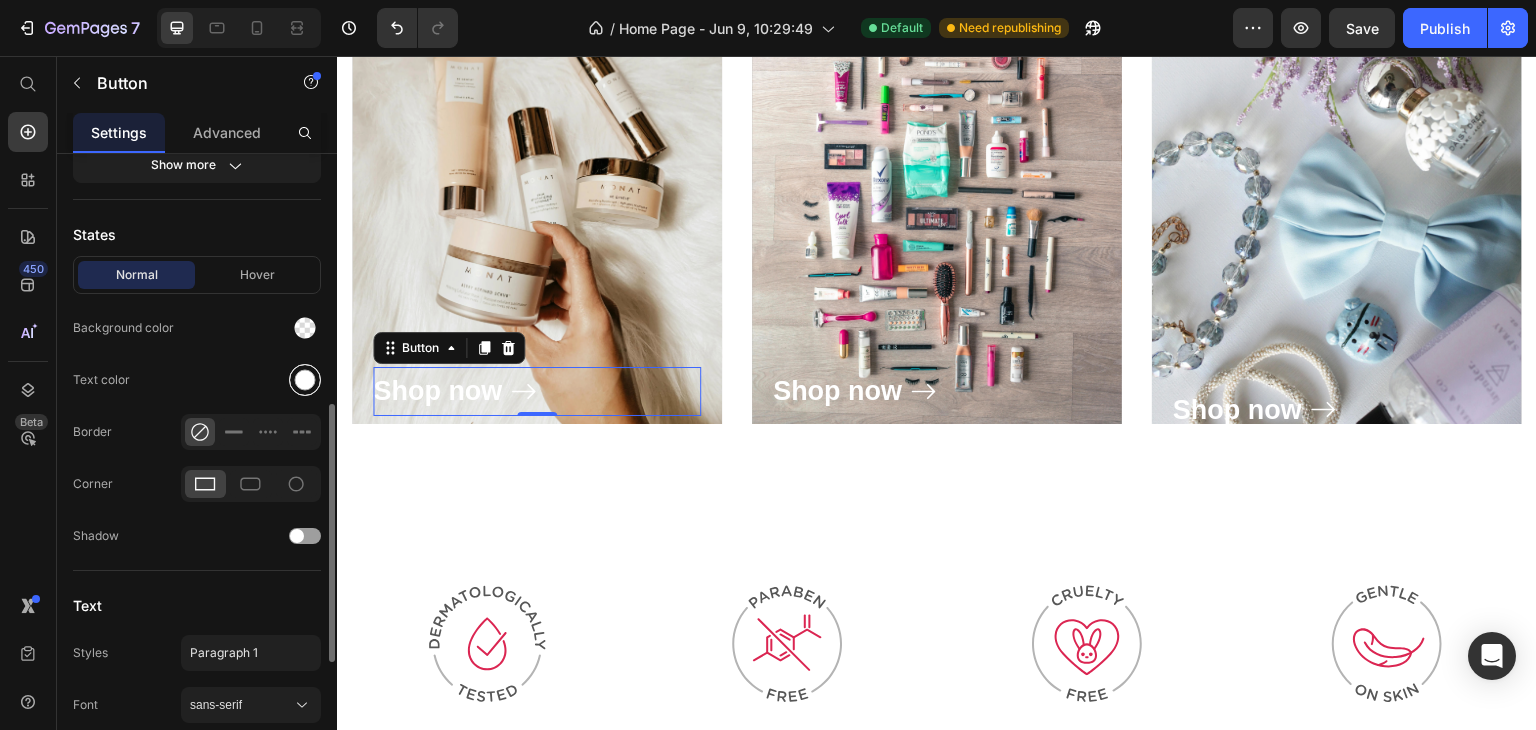 click at bounding box center (305, 380) 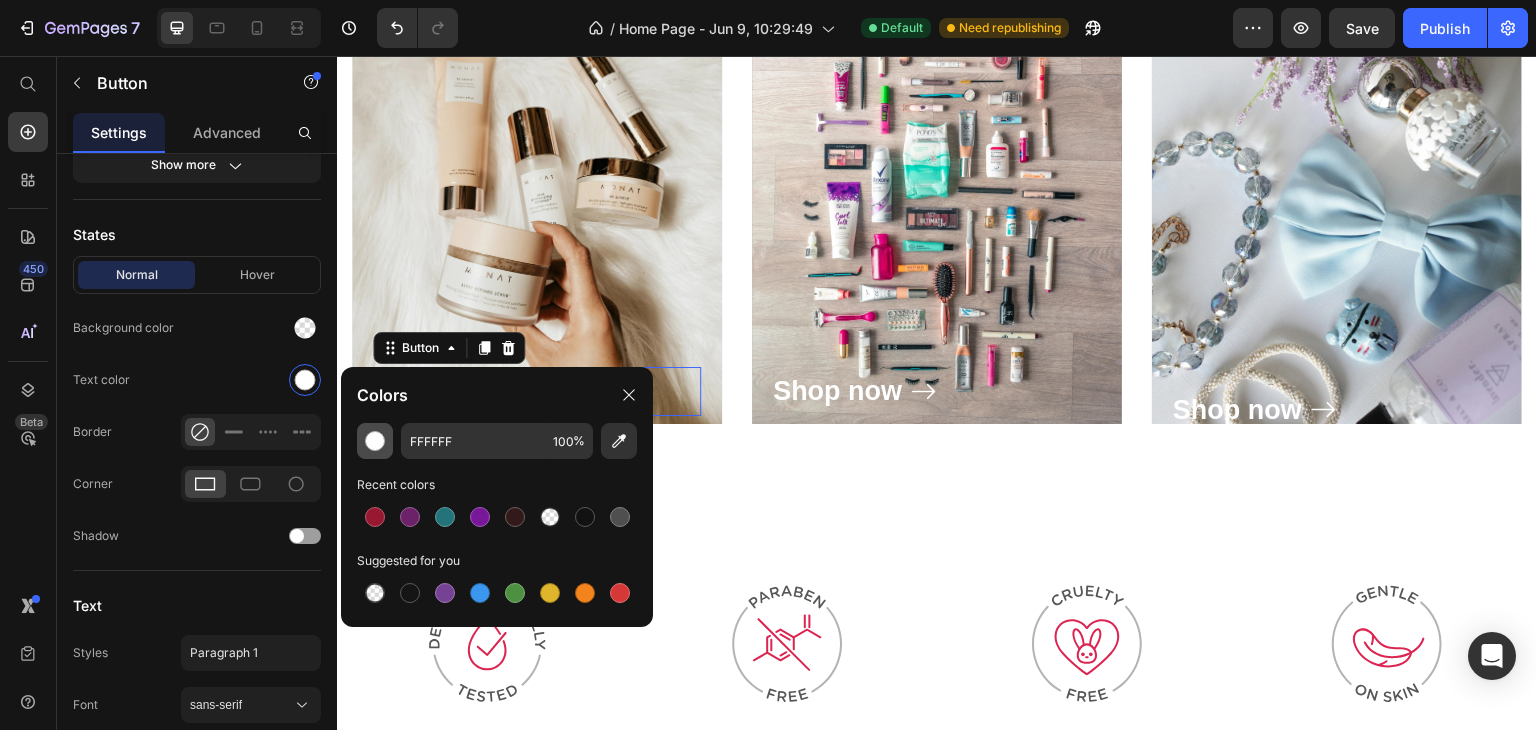click at bounding box center [375, 441] 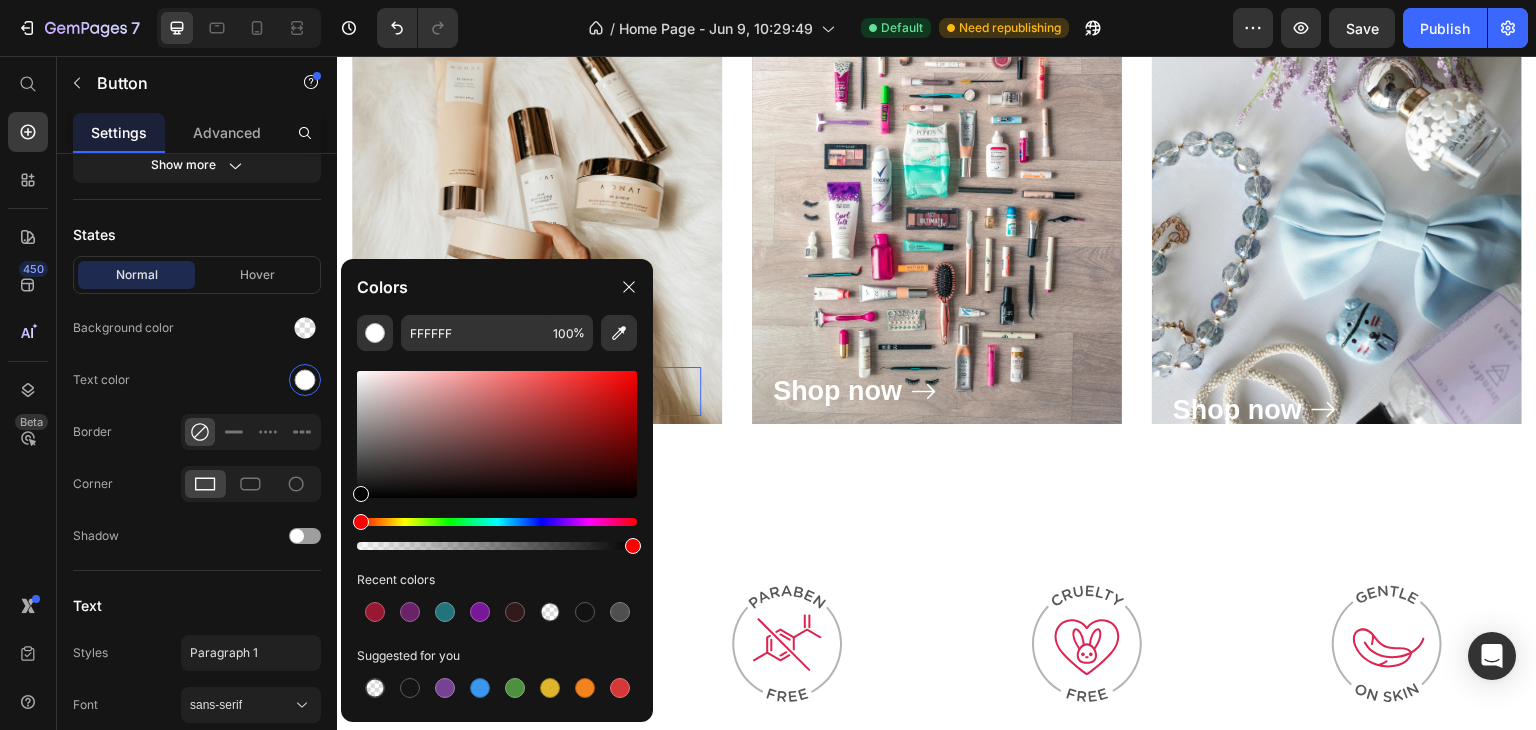 click at bounding box center [497, 434] 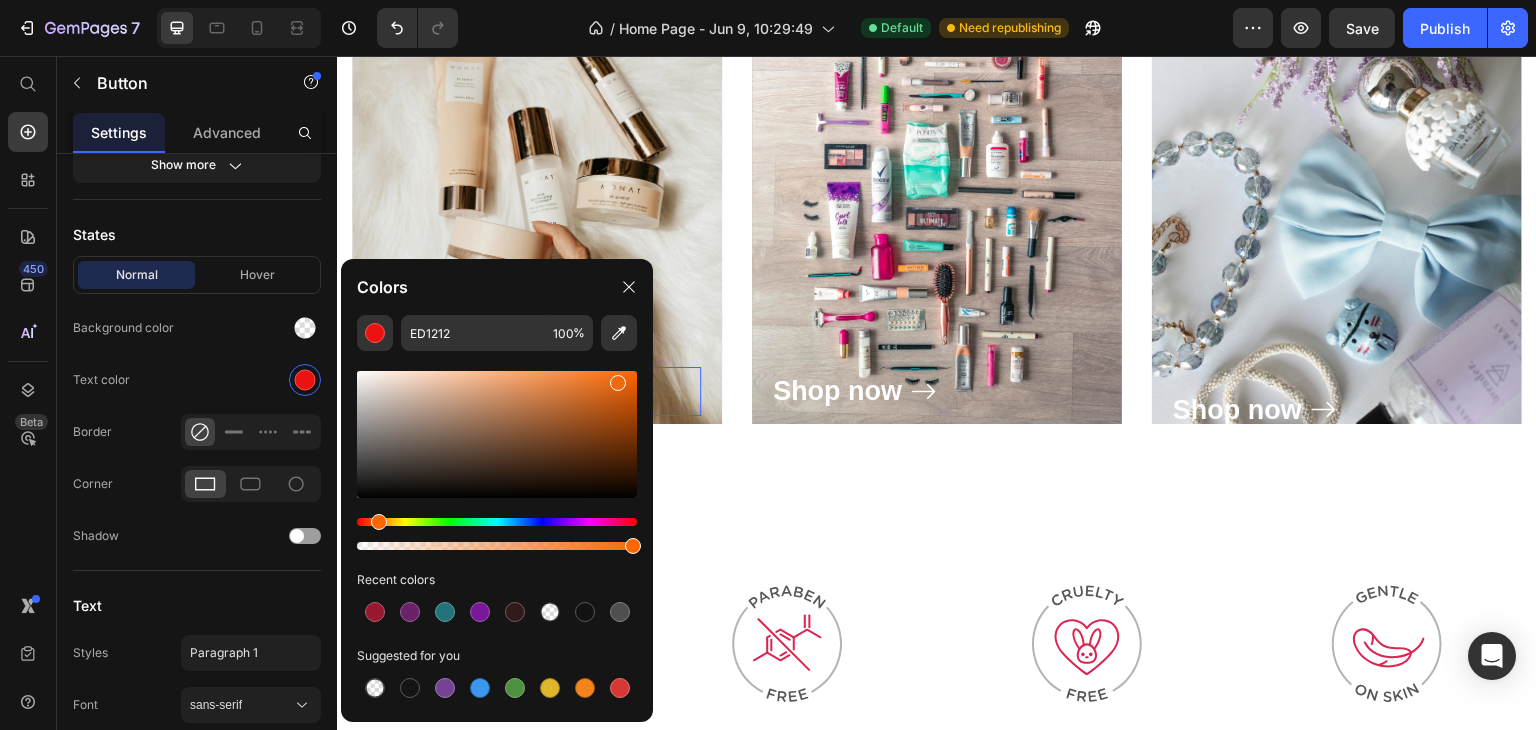 click at bounding box center (497, 522) 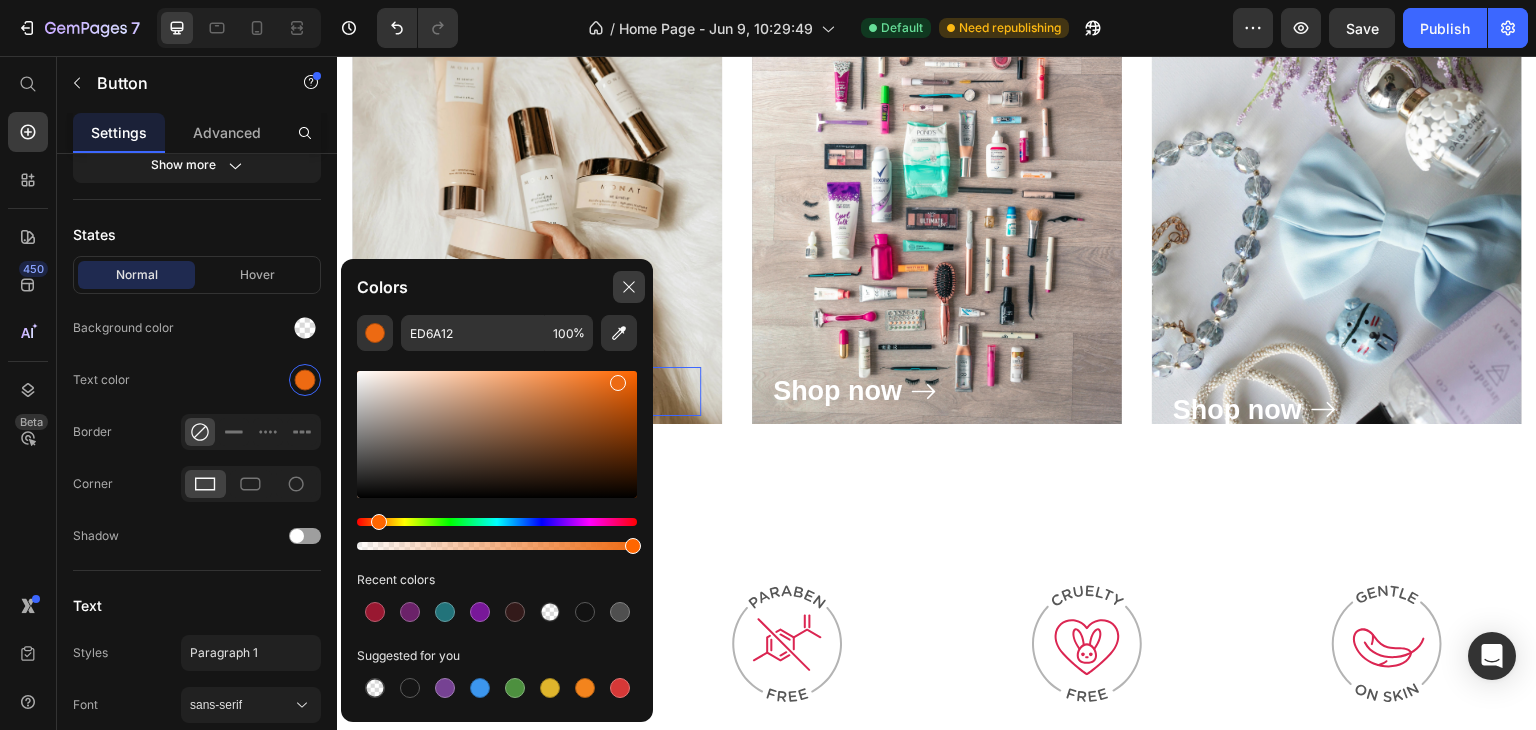 click 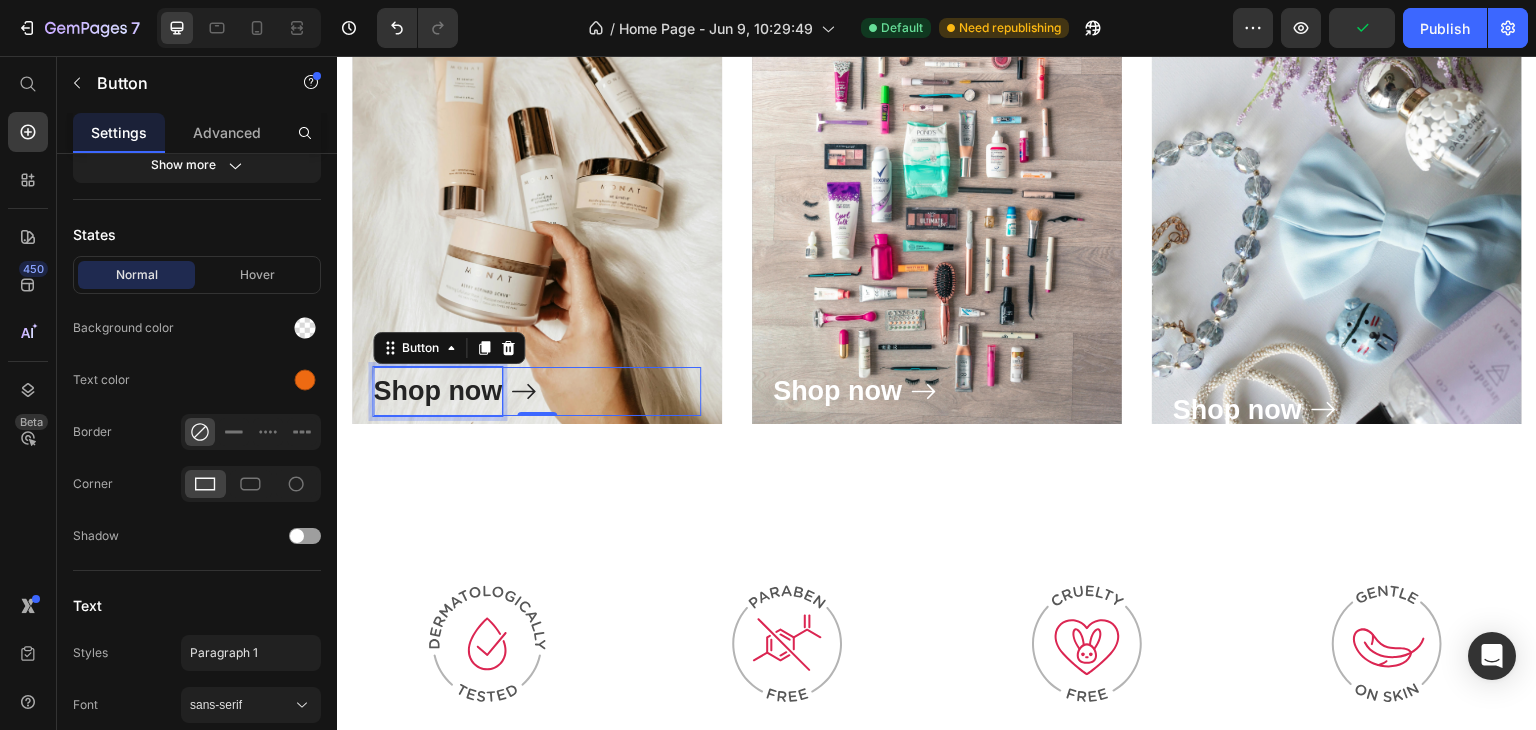 click on "Shop now" at bounding box center (437, 391) 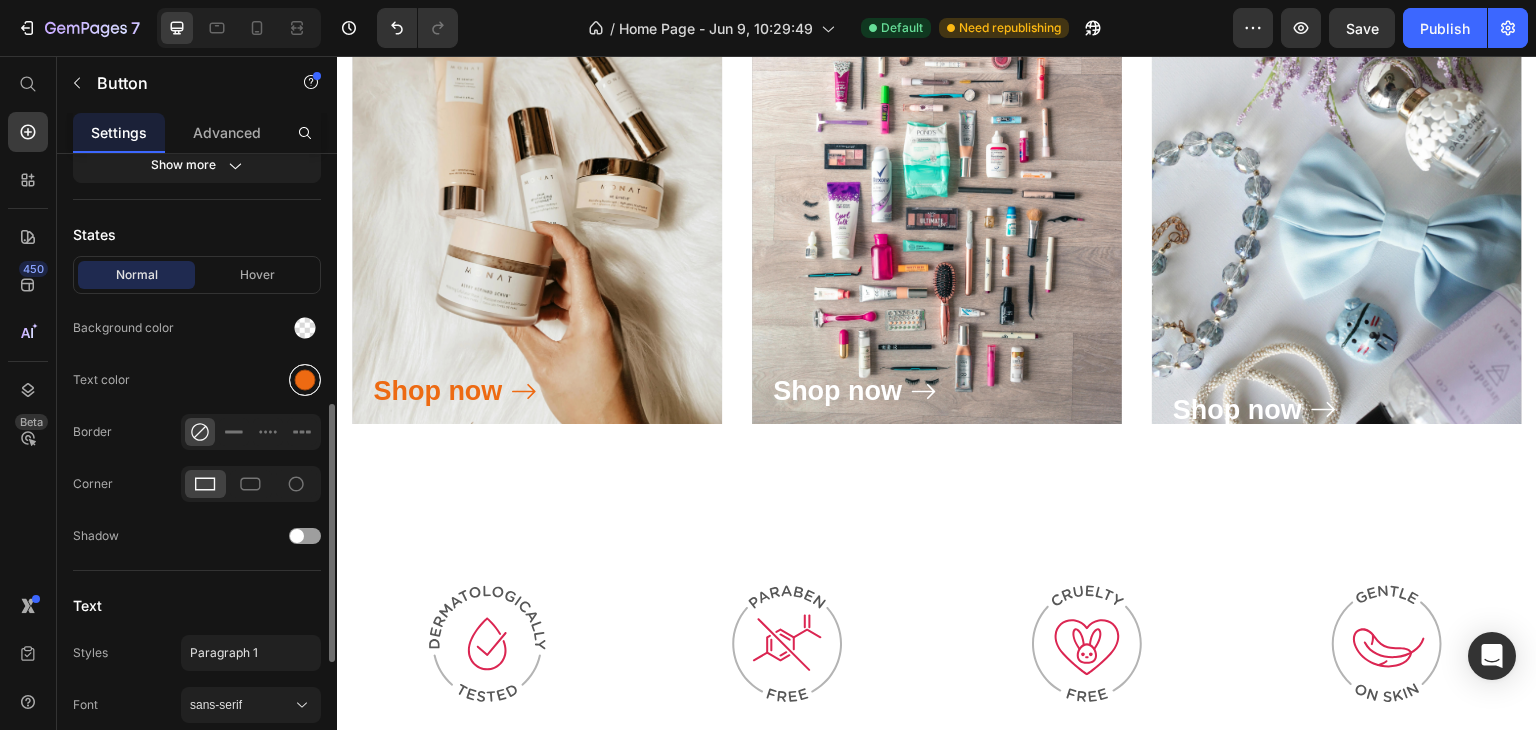 click at bounding box center (305, 380) 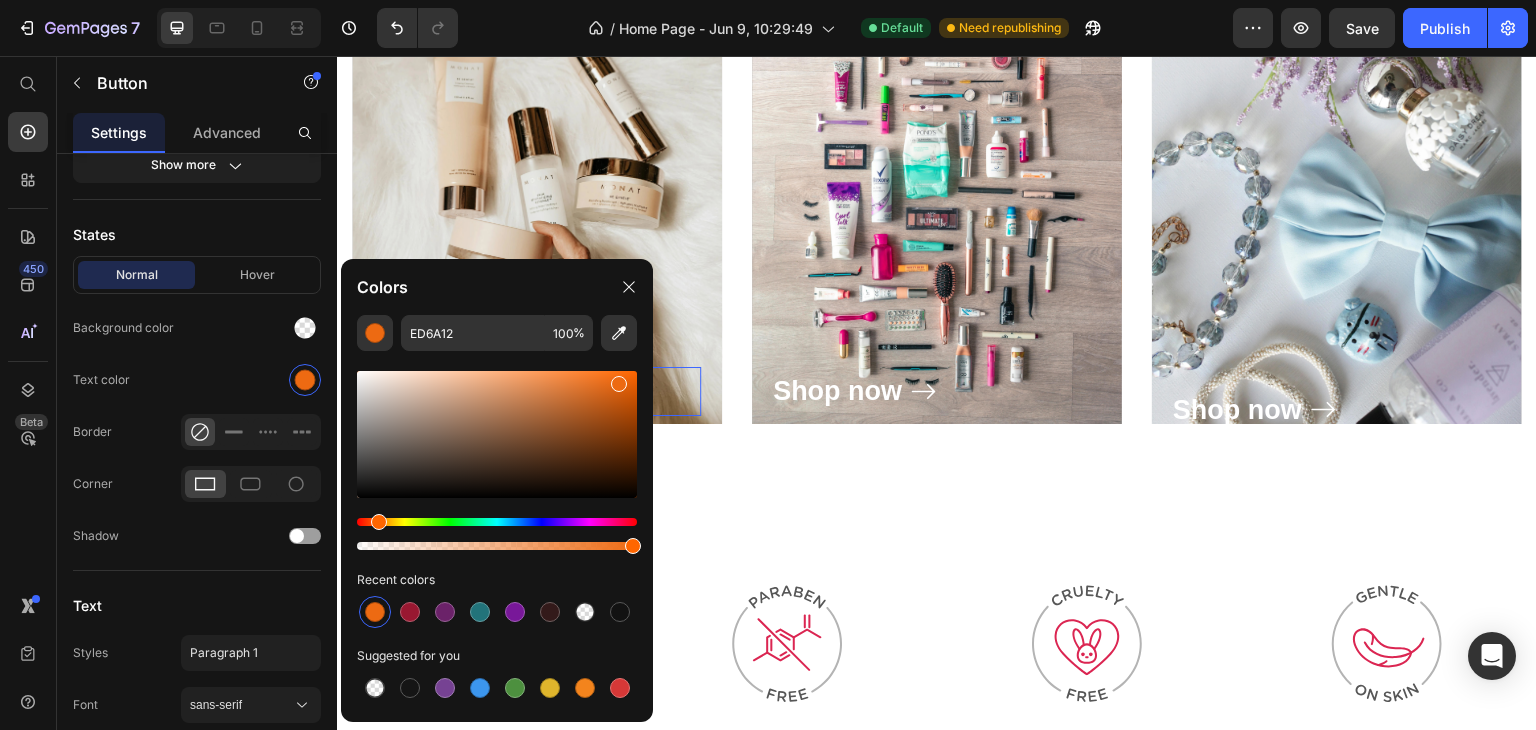 click at bounding box center (497, 522) 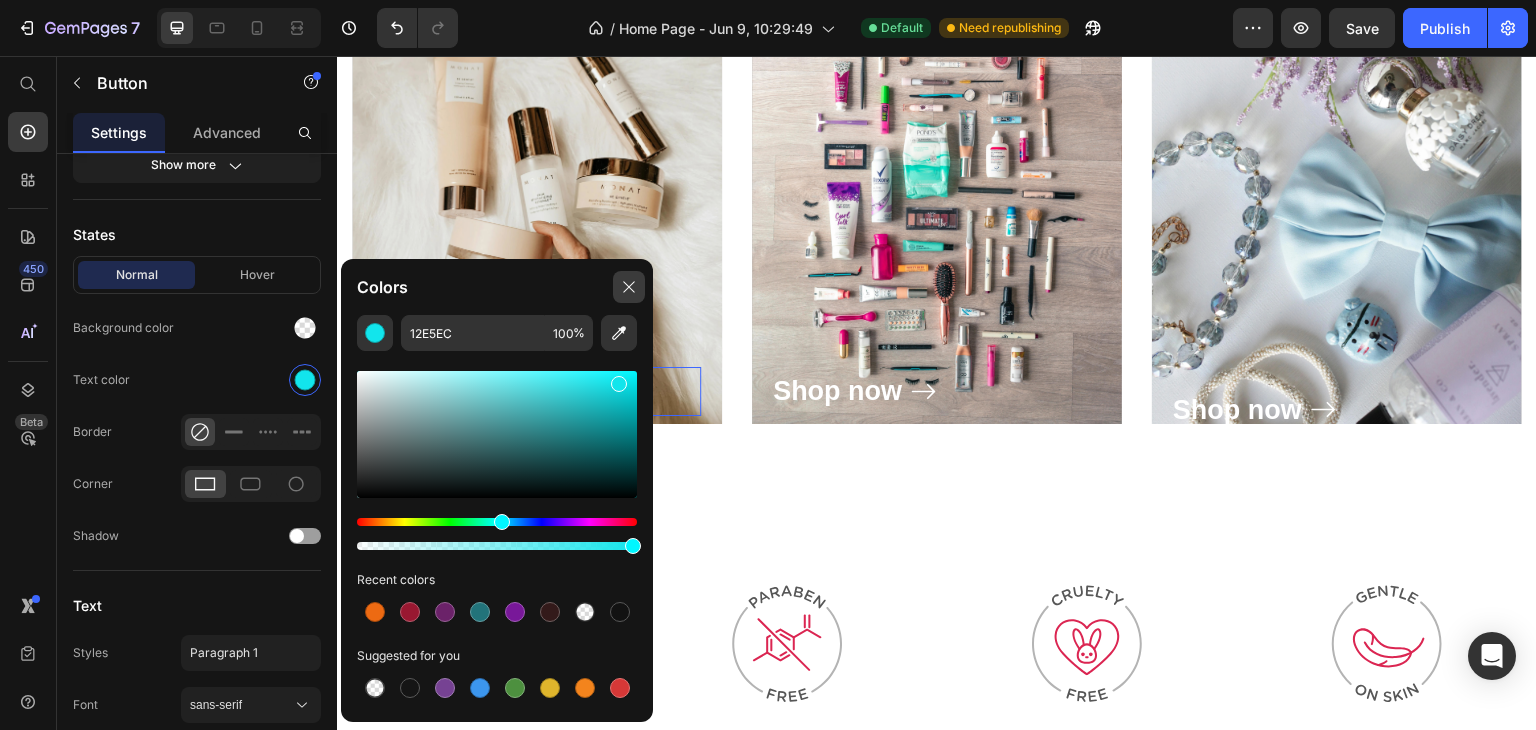 click 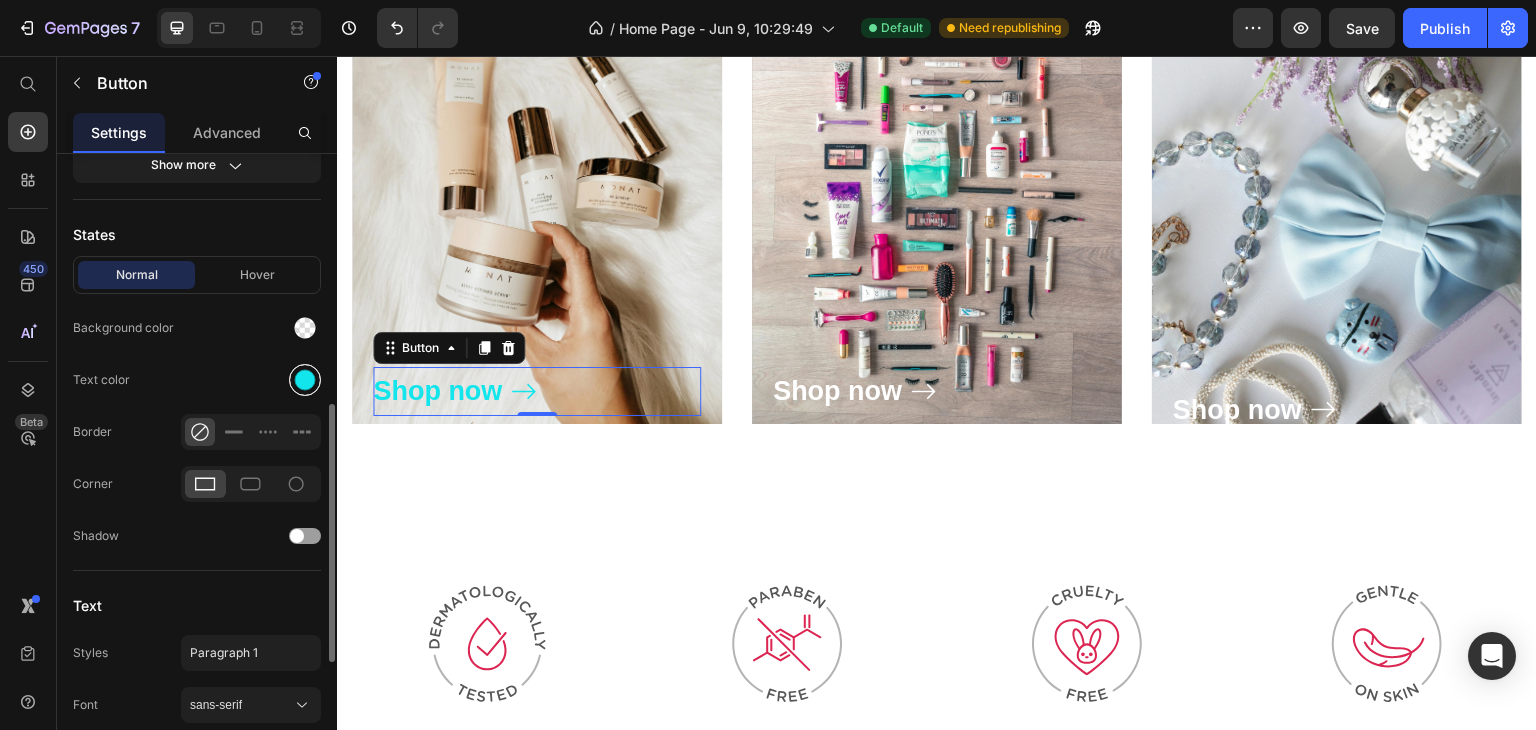 click at bounding box center (305, 380) 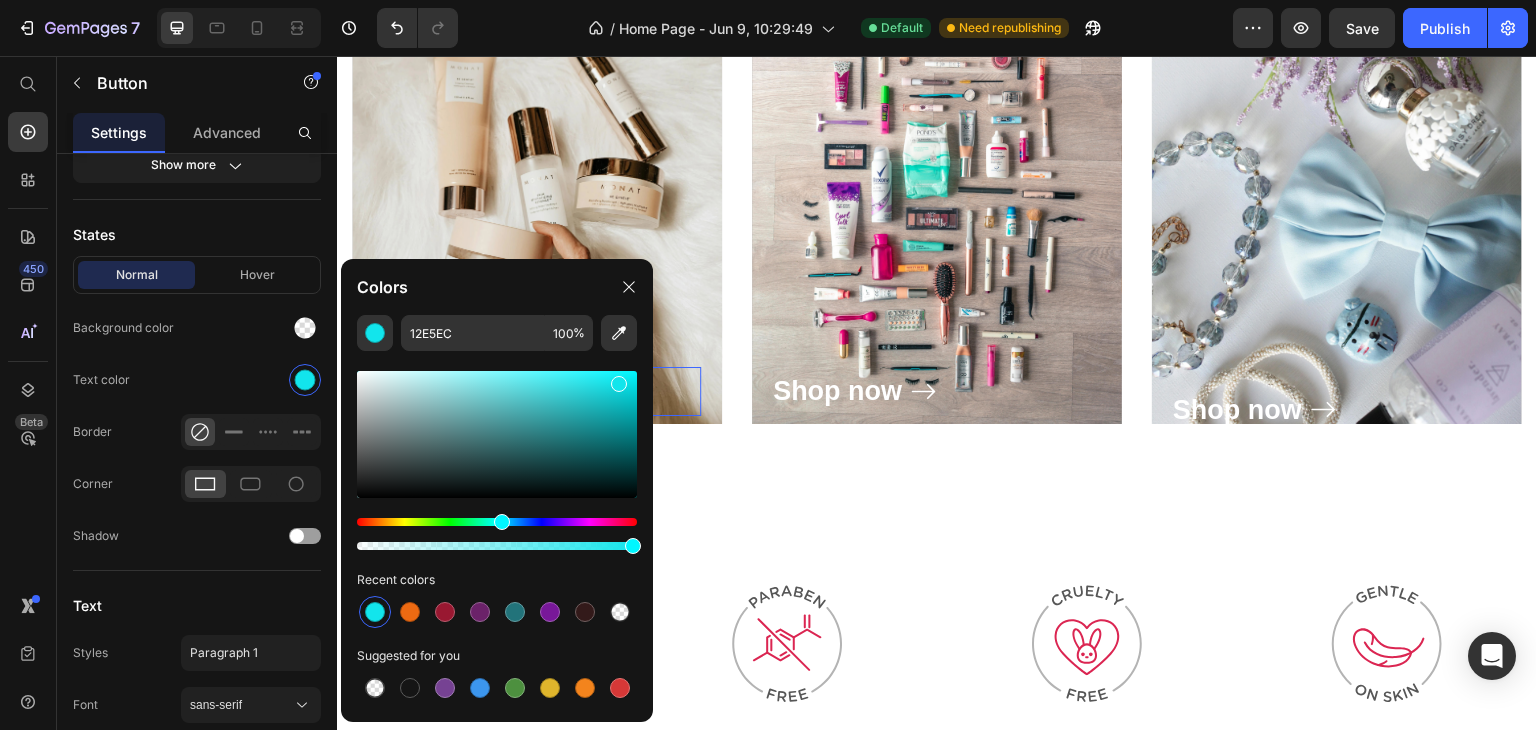 click at bounding box center [497, 522] 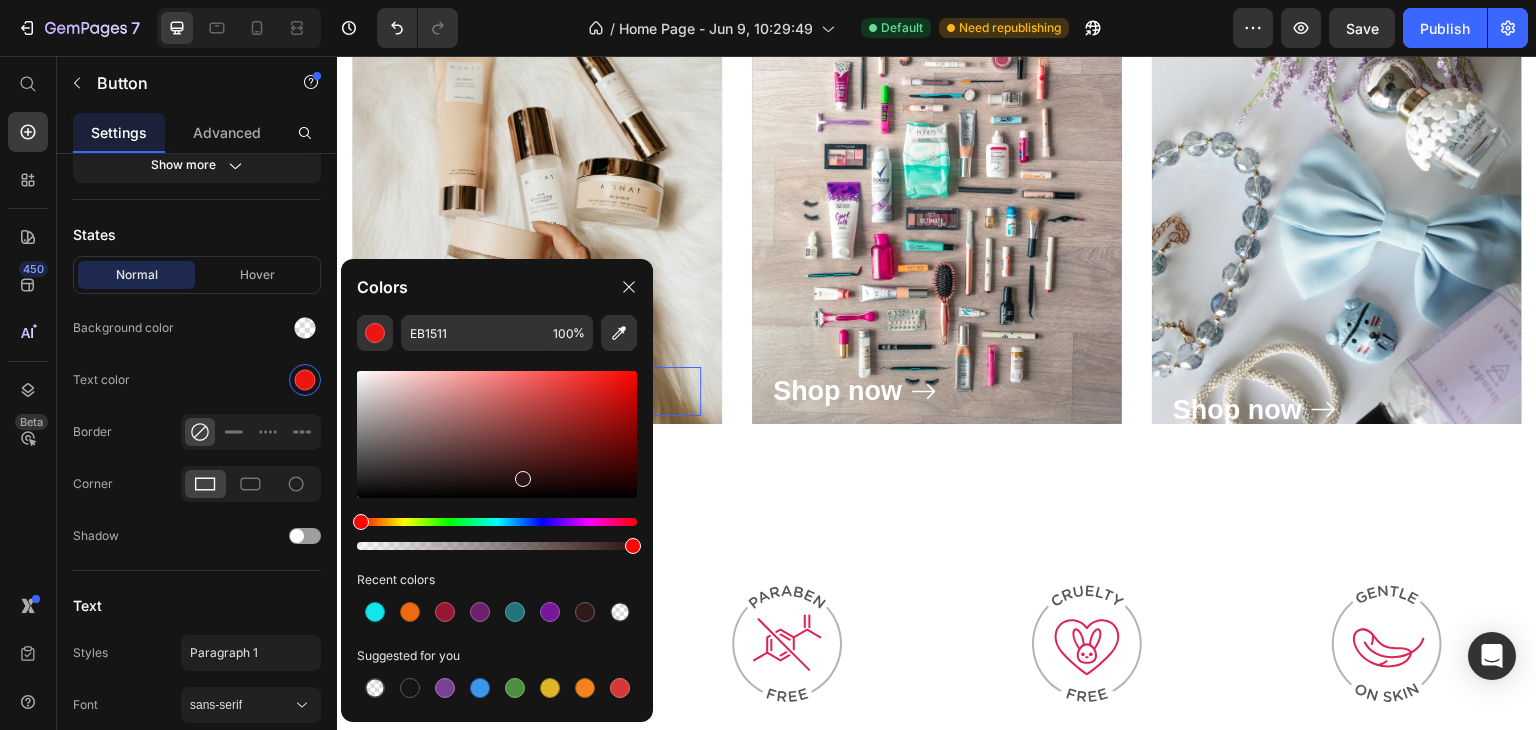 click at bounding box center (497, 434) 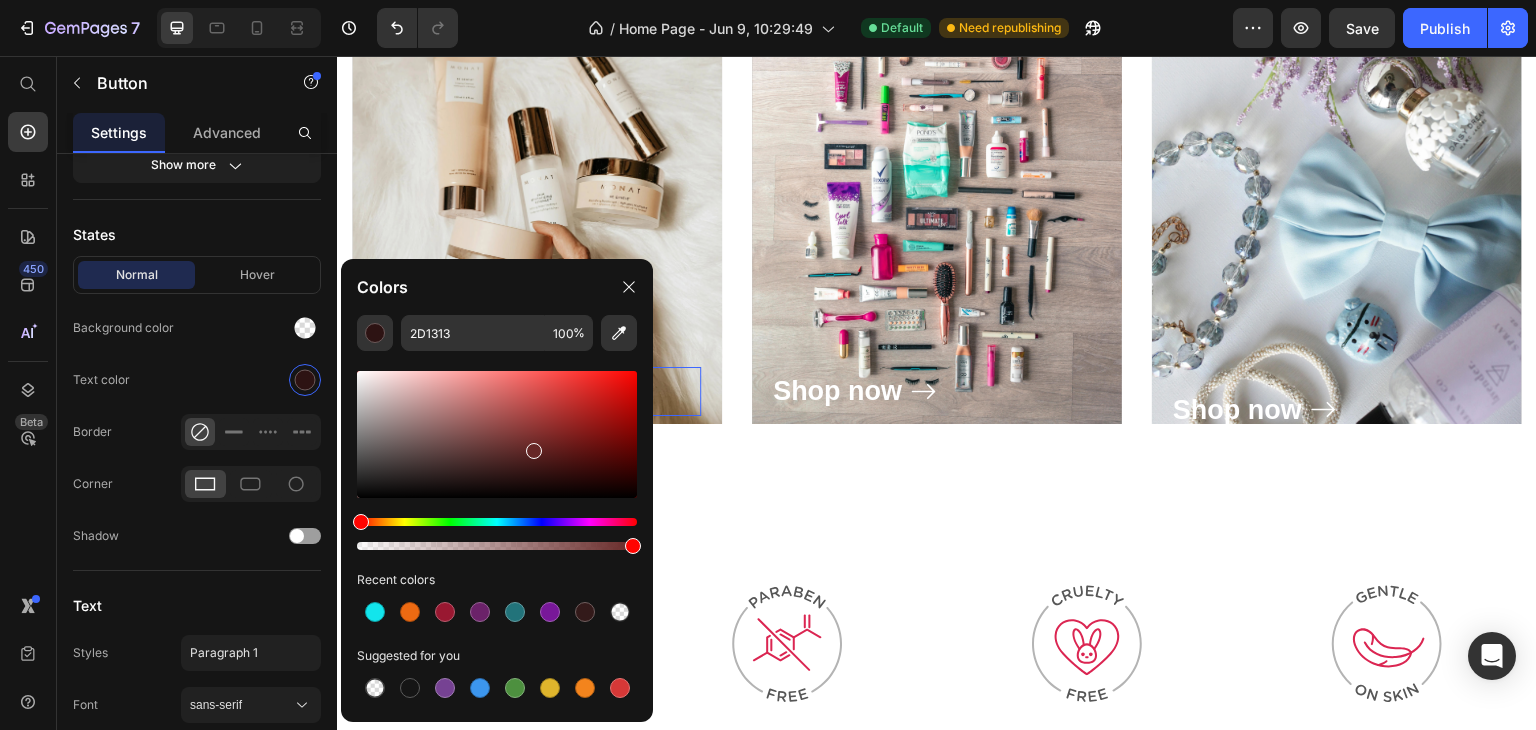 click at bounding box center (497, 434) 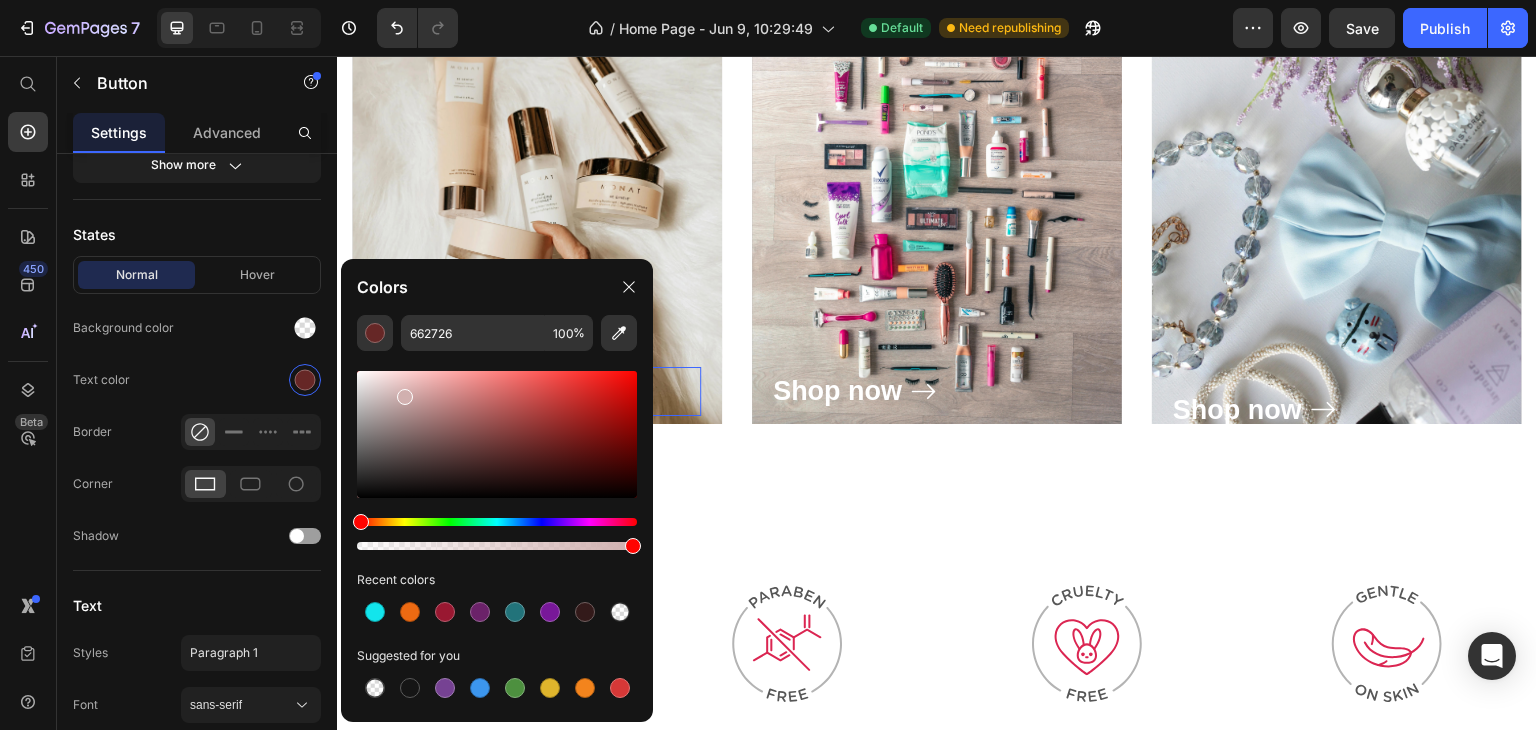 click at bounding box center (497, 434) 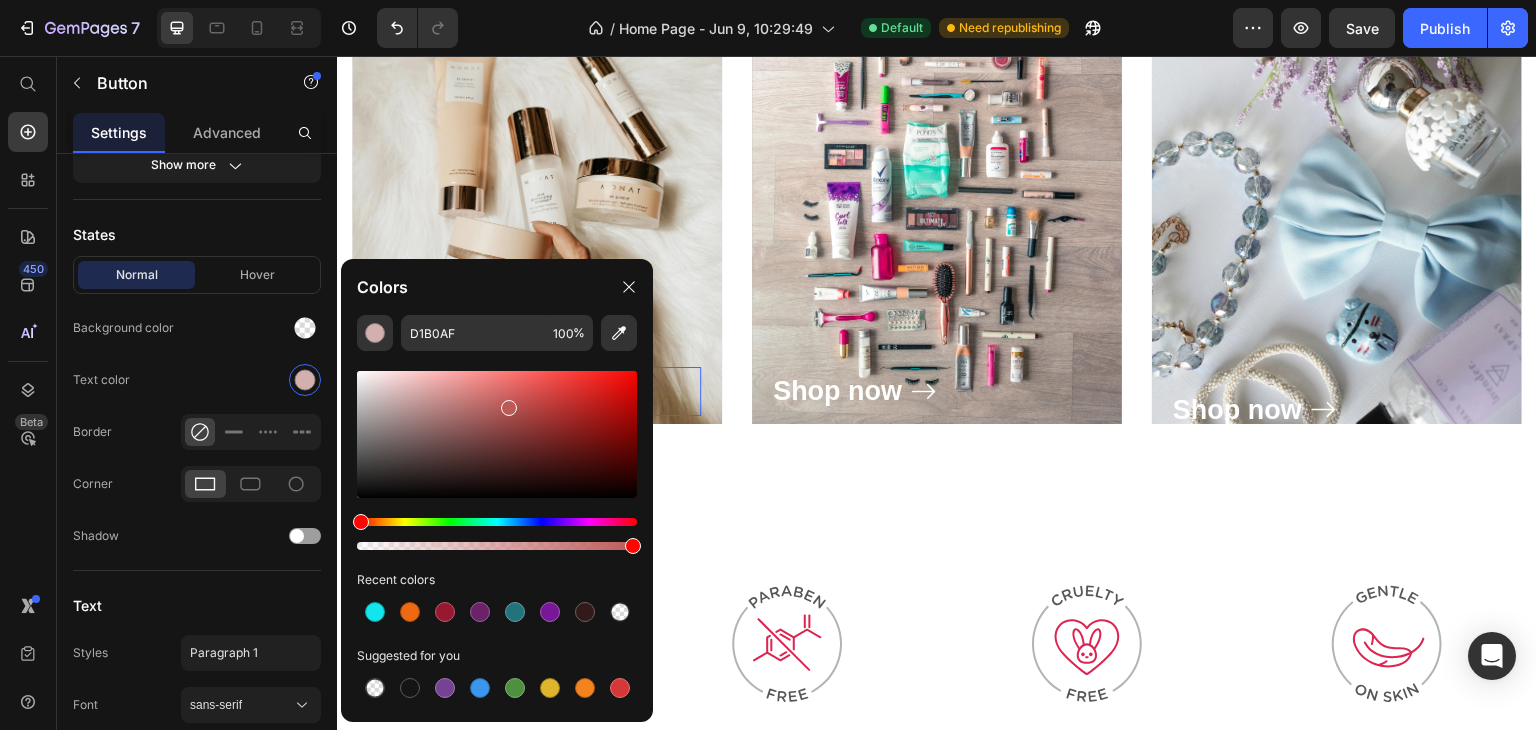 click at bounding box center [497, 434] 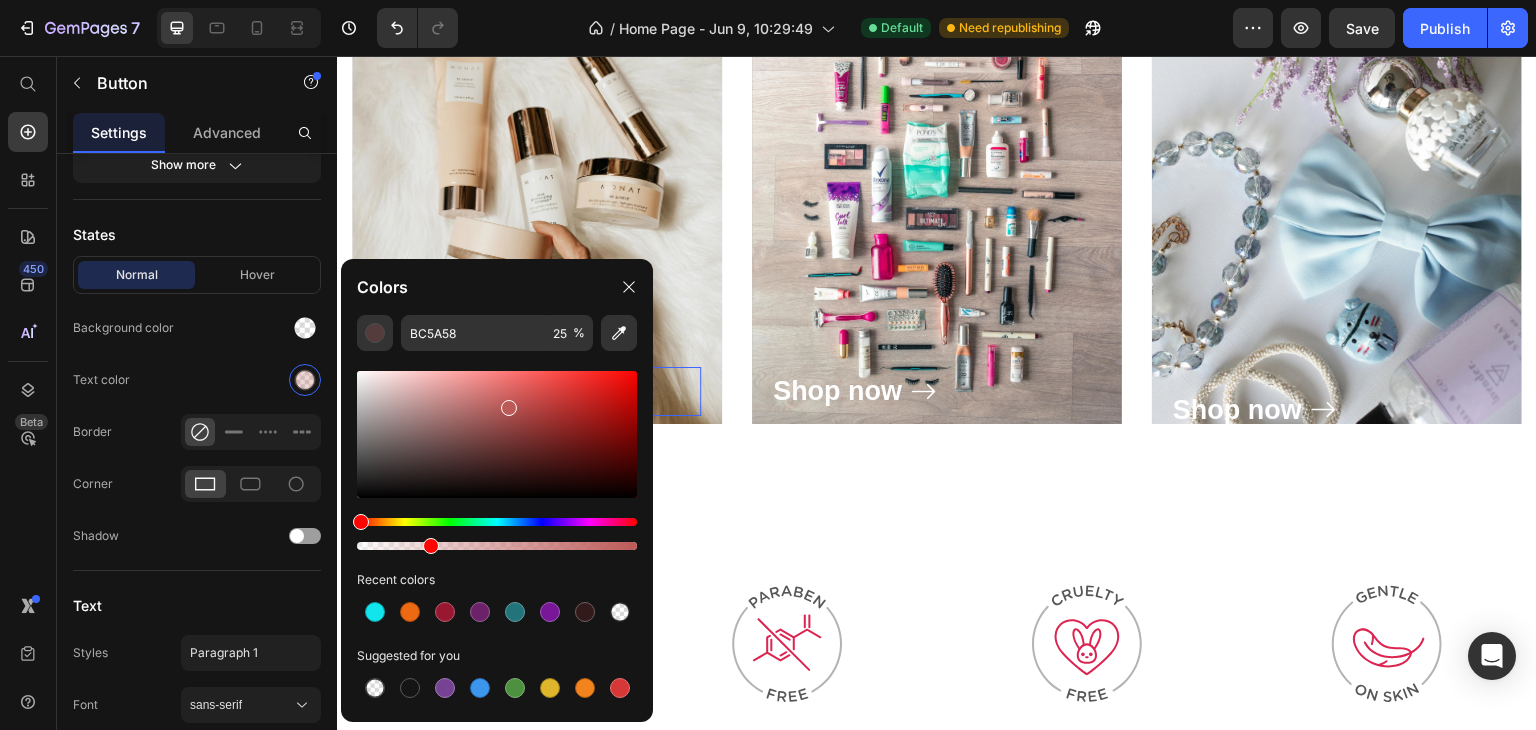 drag, startPoint x: 632, startPoint y: 548, endPoint x: 426, endPoint y: 549, distance: 206.00243 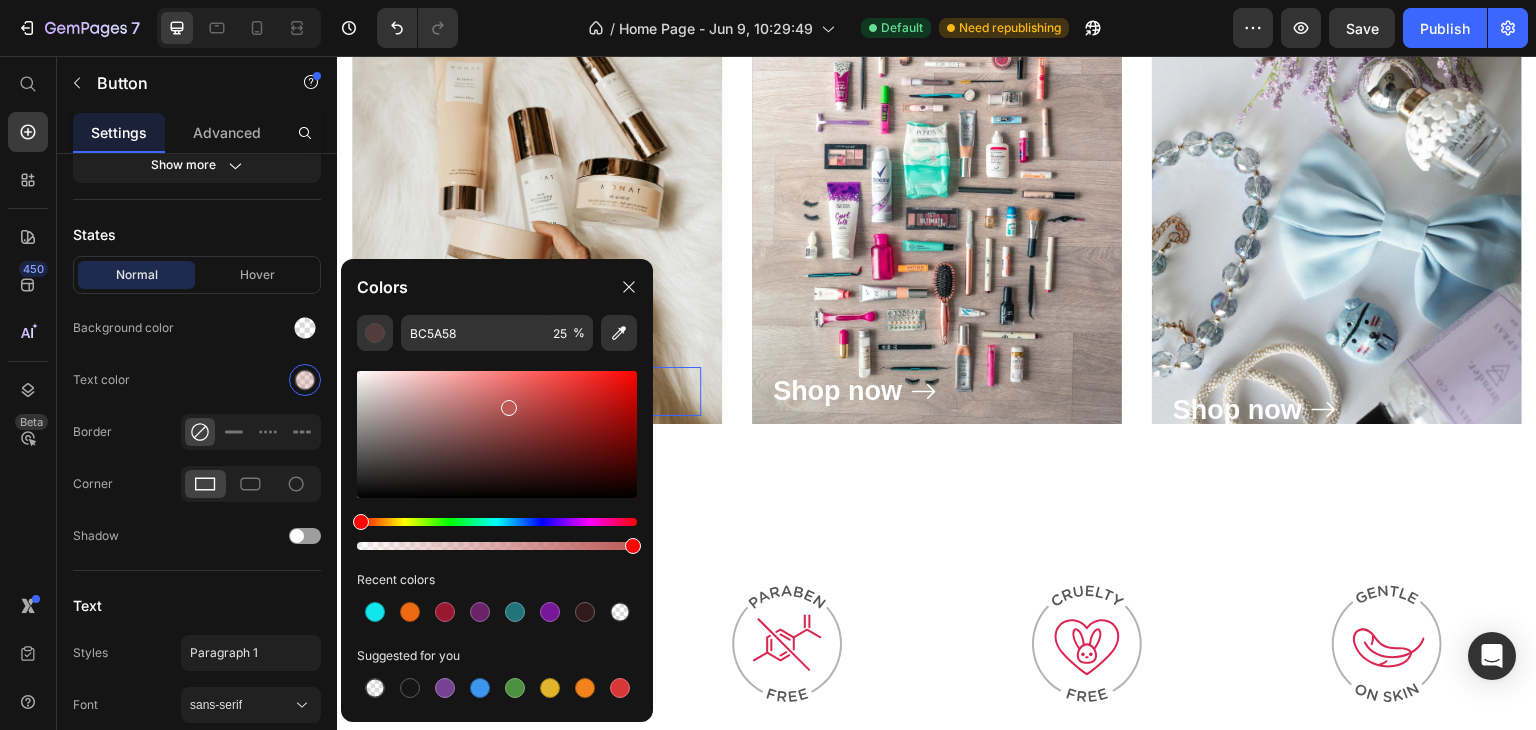 type on "98" 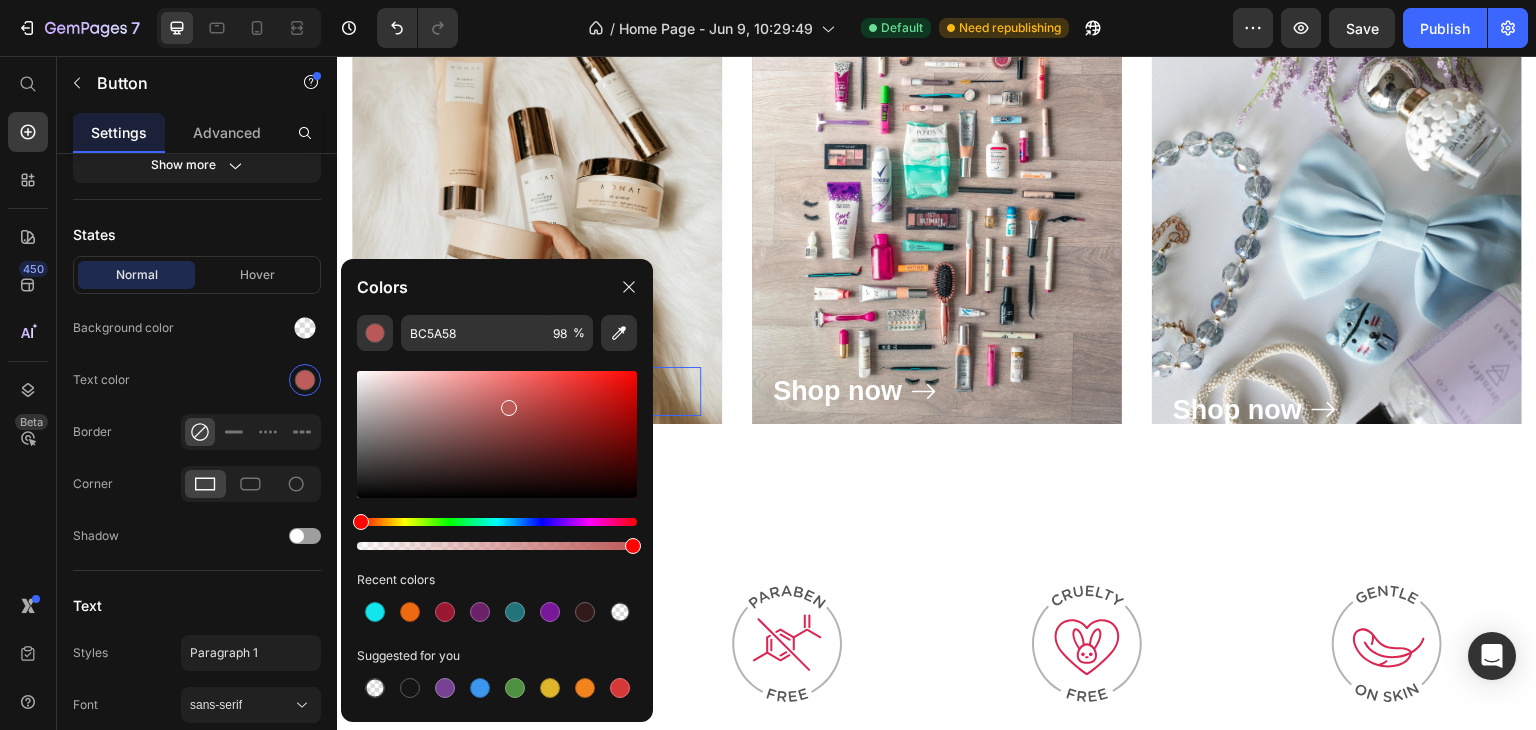 drag, startPoint x: 426, startPoint y: 549, endPoint x: 632, endPoint y: 553, distance: 206.03883 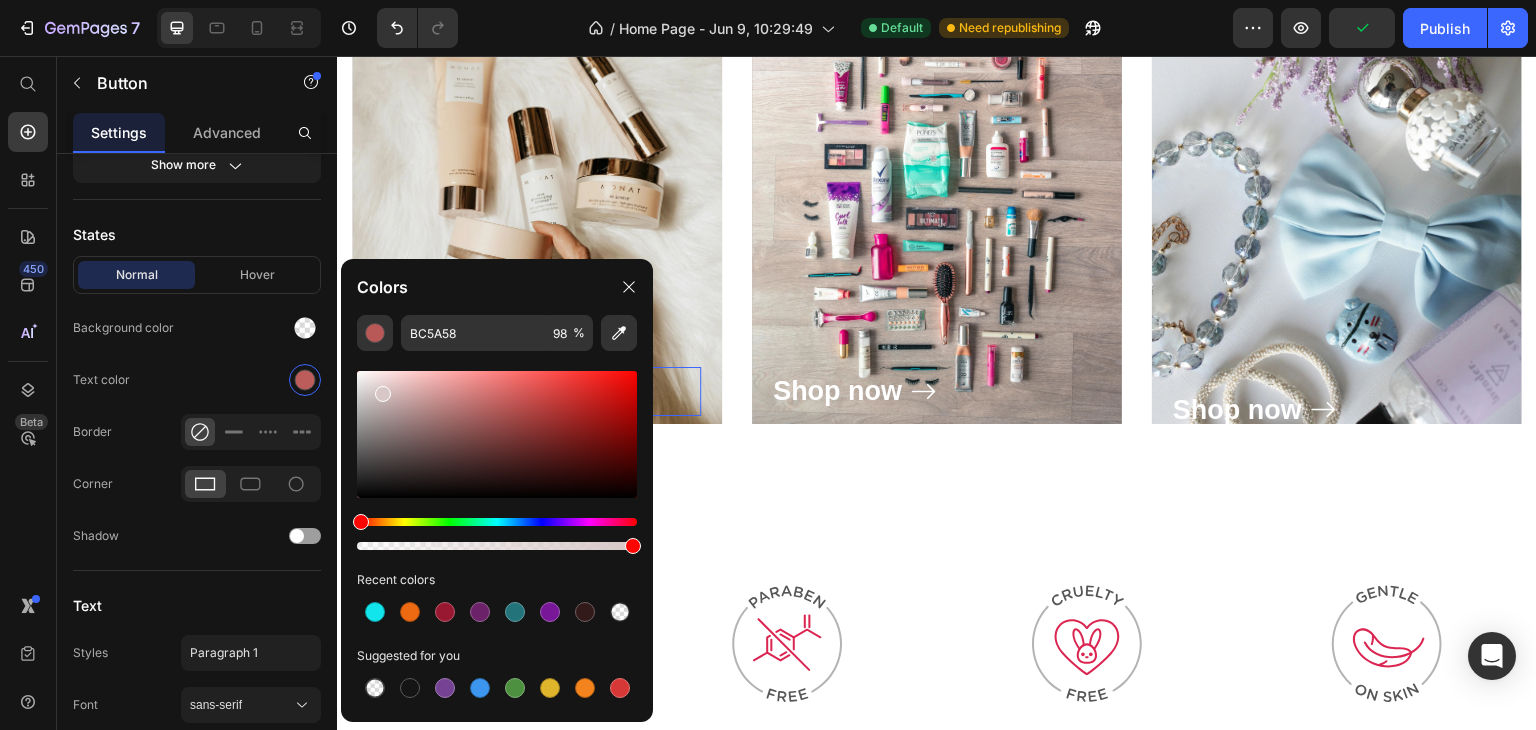click at bounding box center [497, 434] 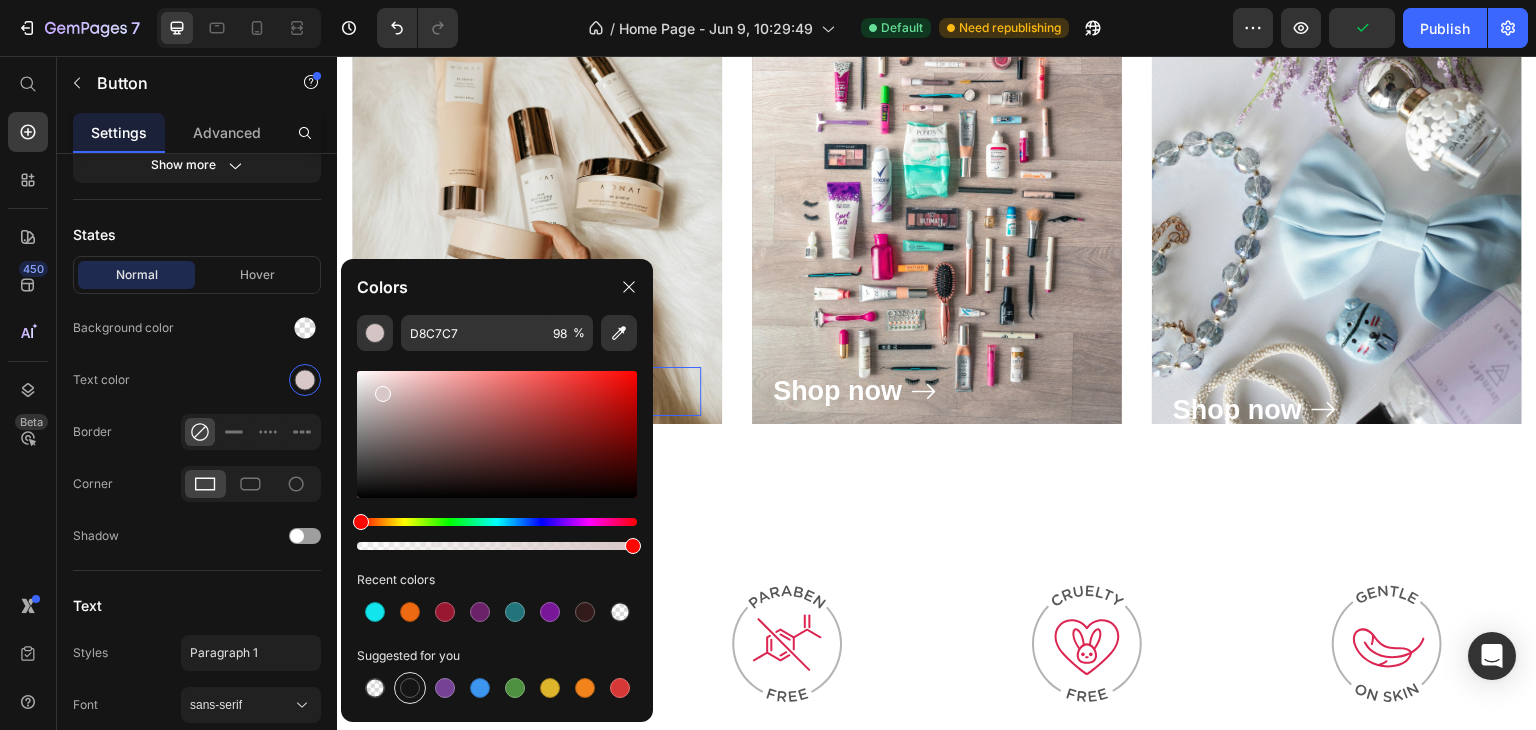click at bounding box center (410, 688) 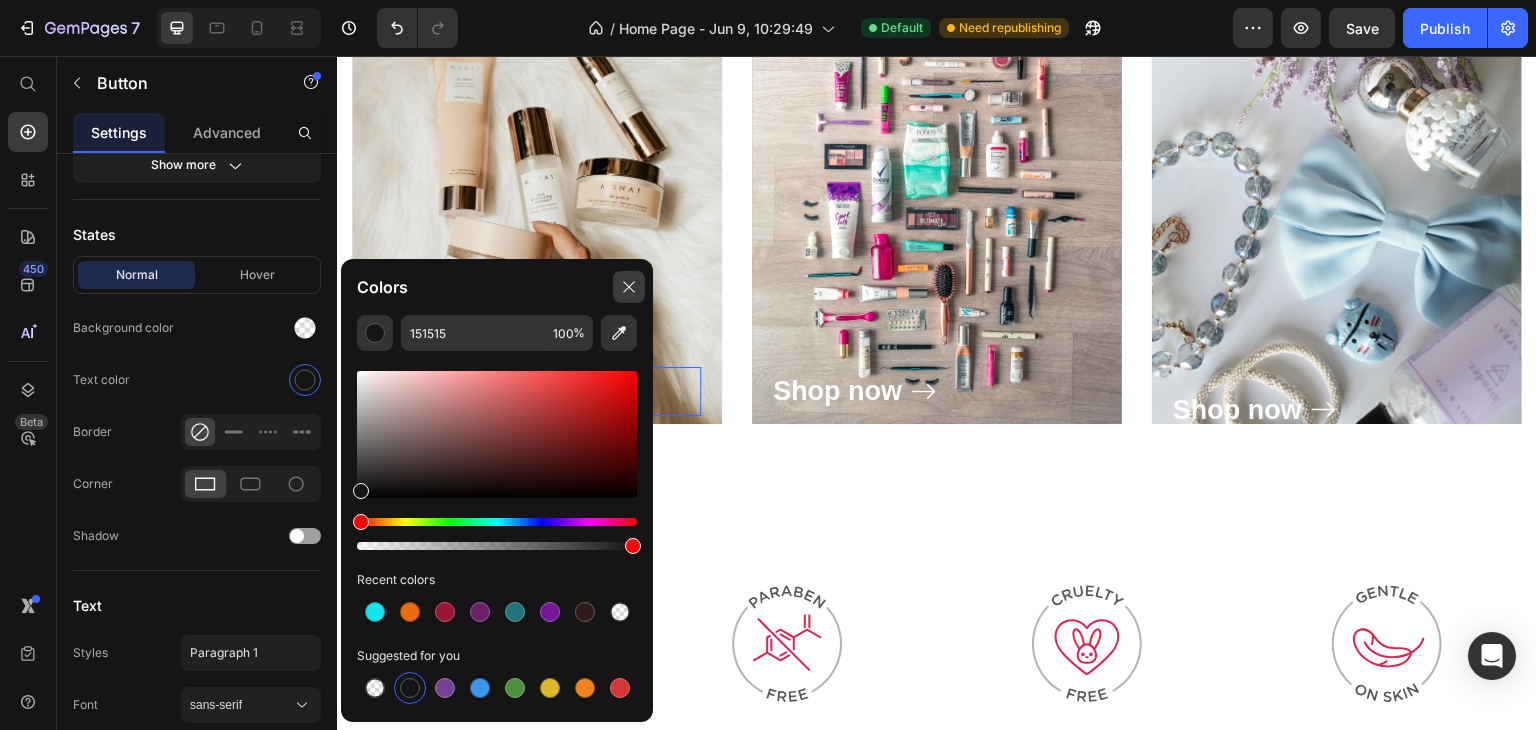 click 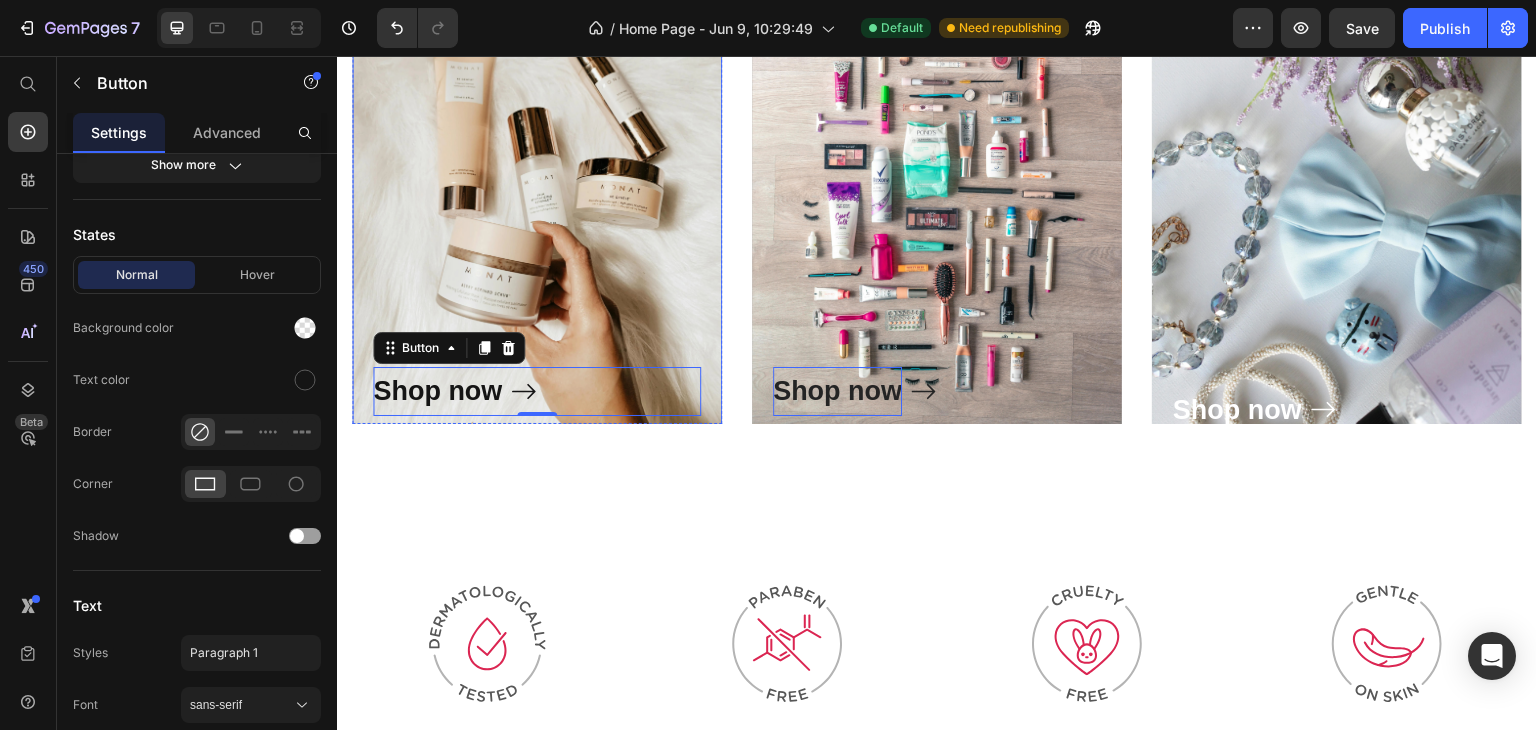 click on "Shop now" at bounding box center (837, 391) 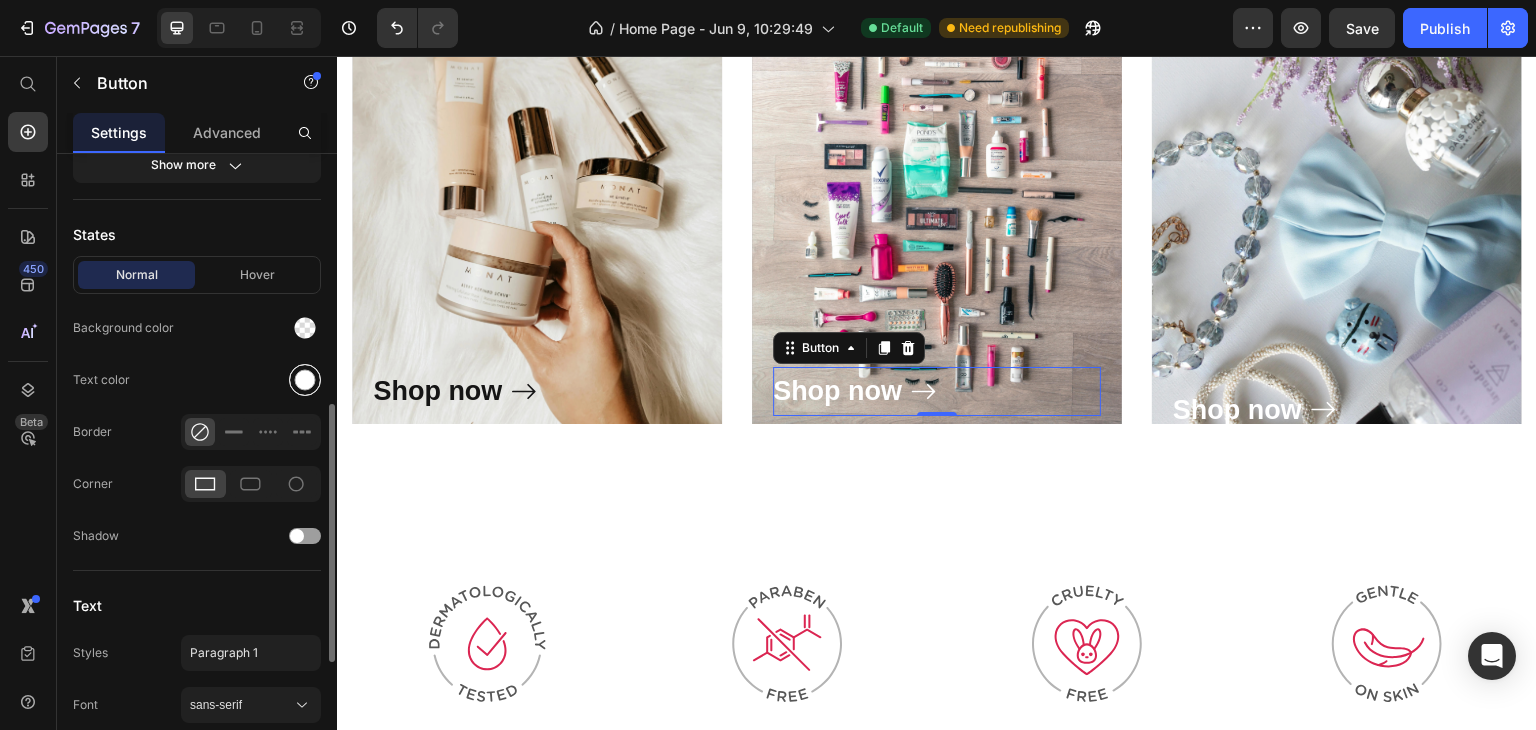 click at bounding box center [305, 380] 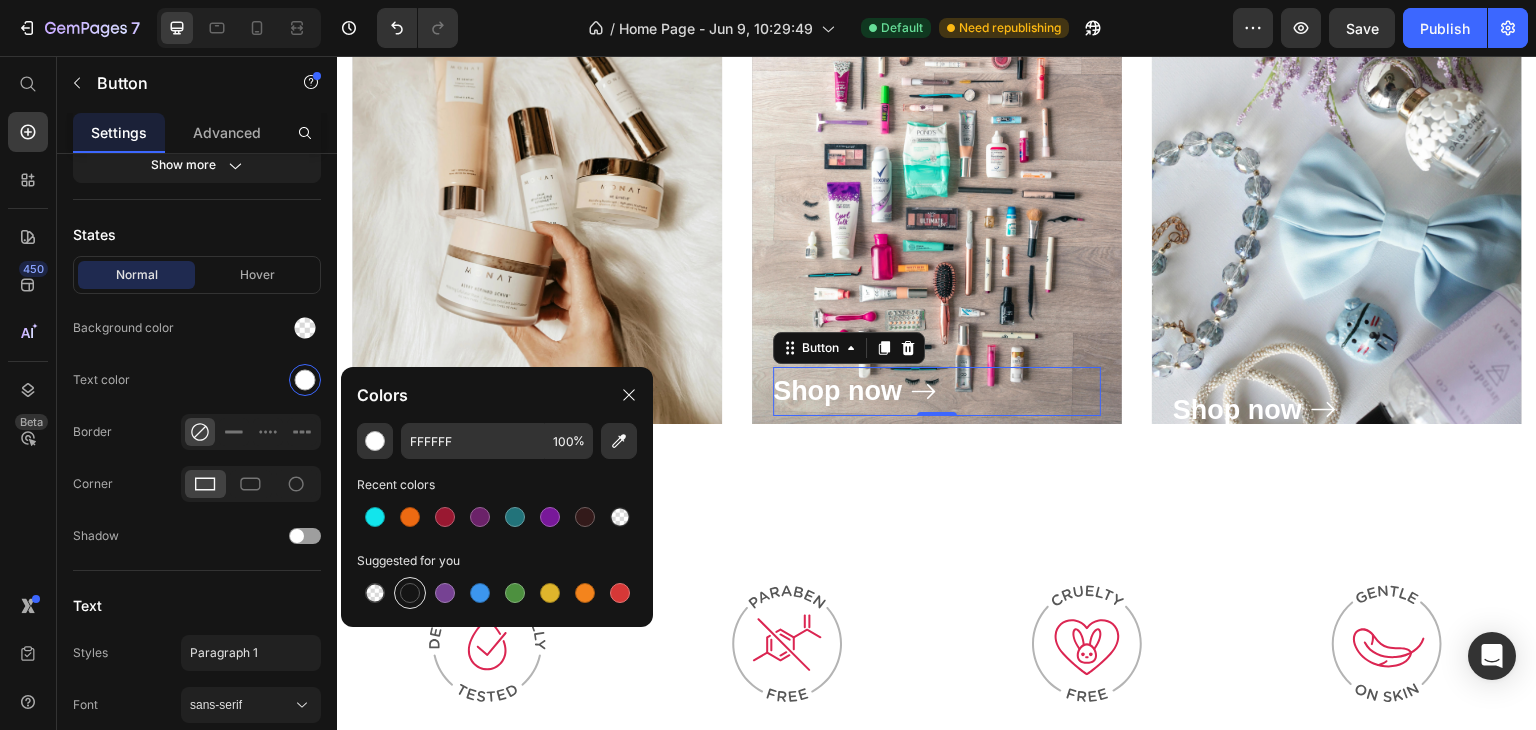 click at bounding box center [410, 593] 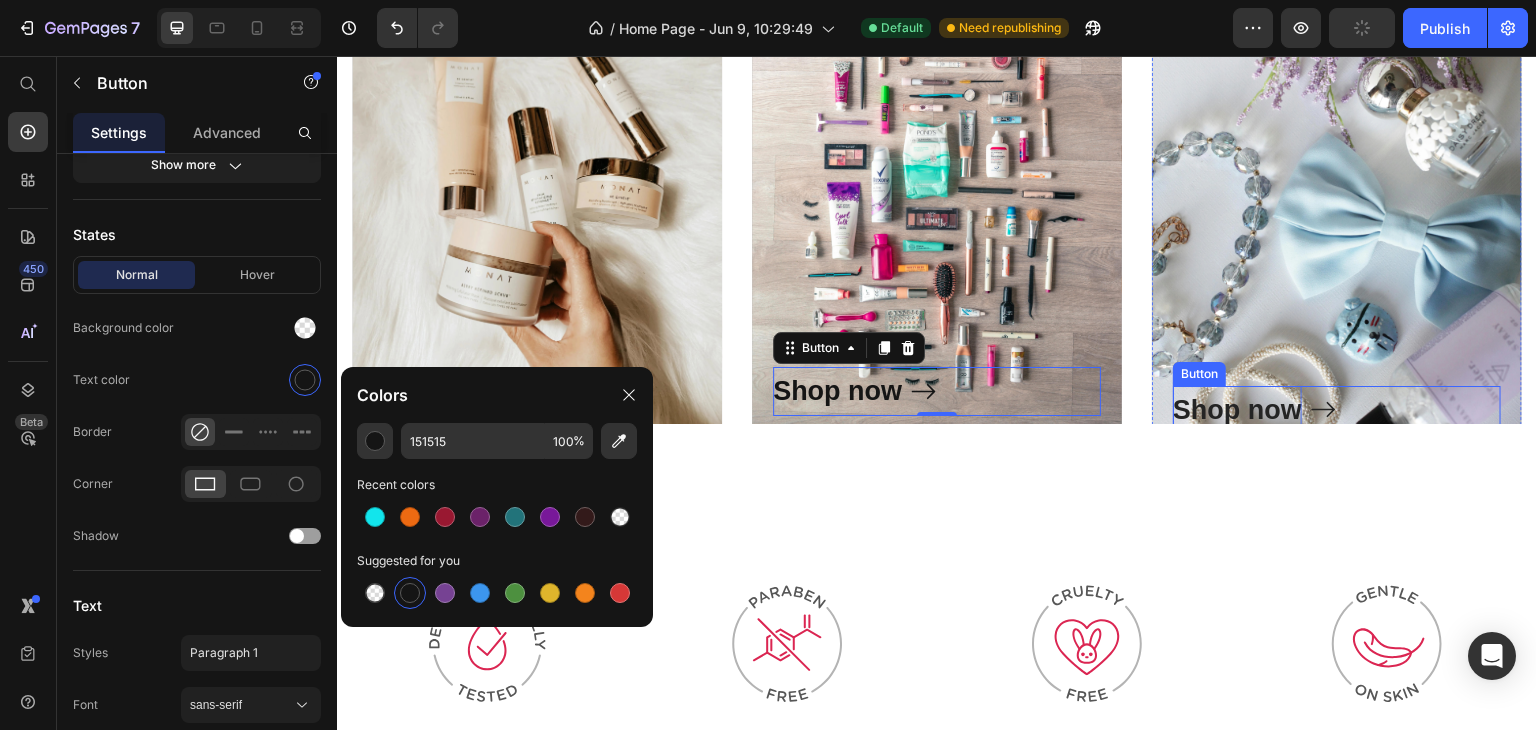 click on "Shop now" at bounding box center [1237, 410] 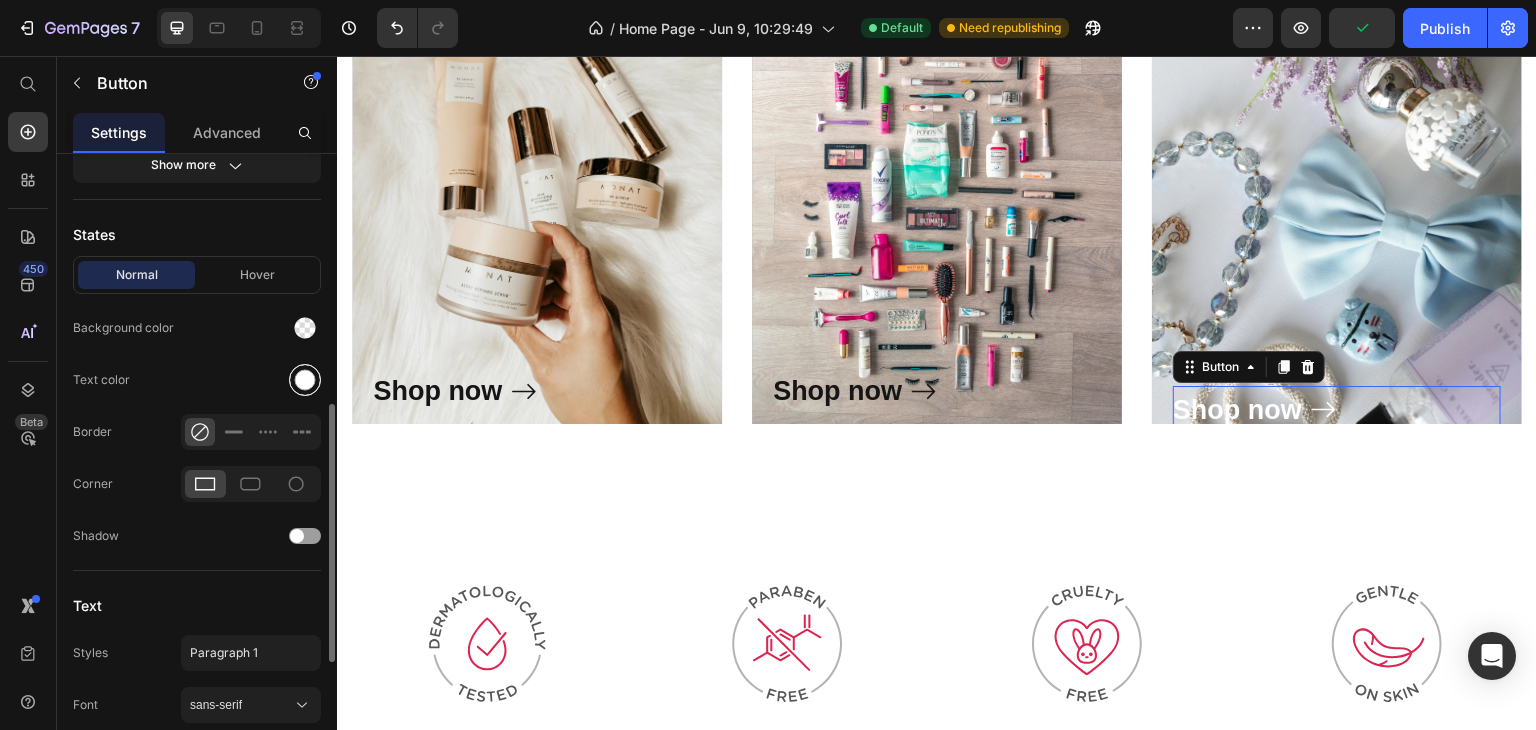 click at bounding box center (305, 380) 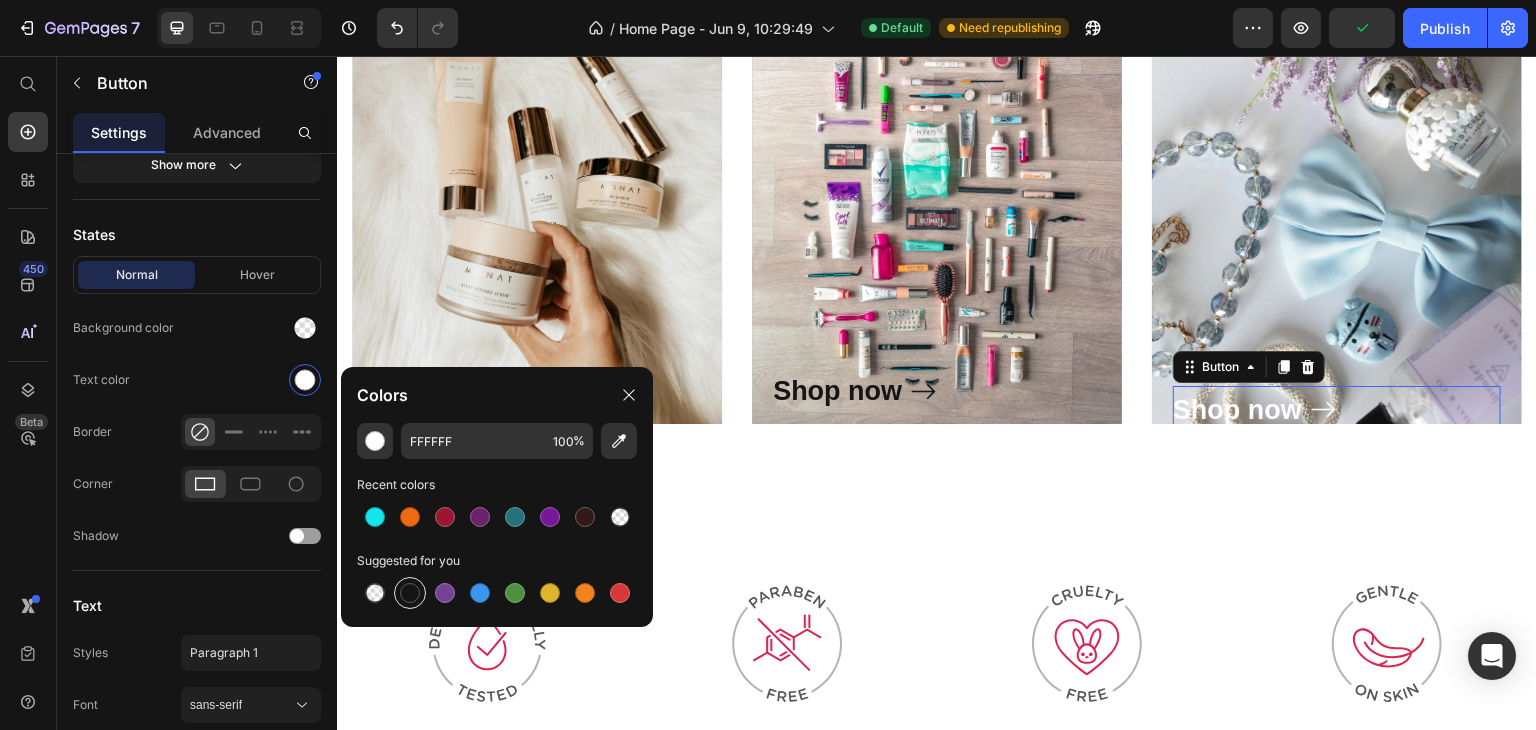 click at bounding box center (410, 593) 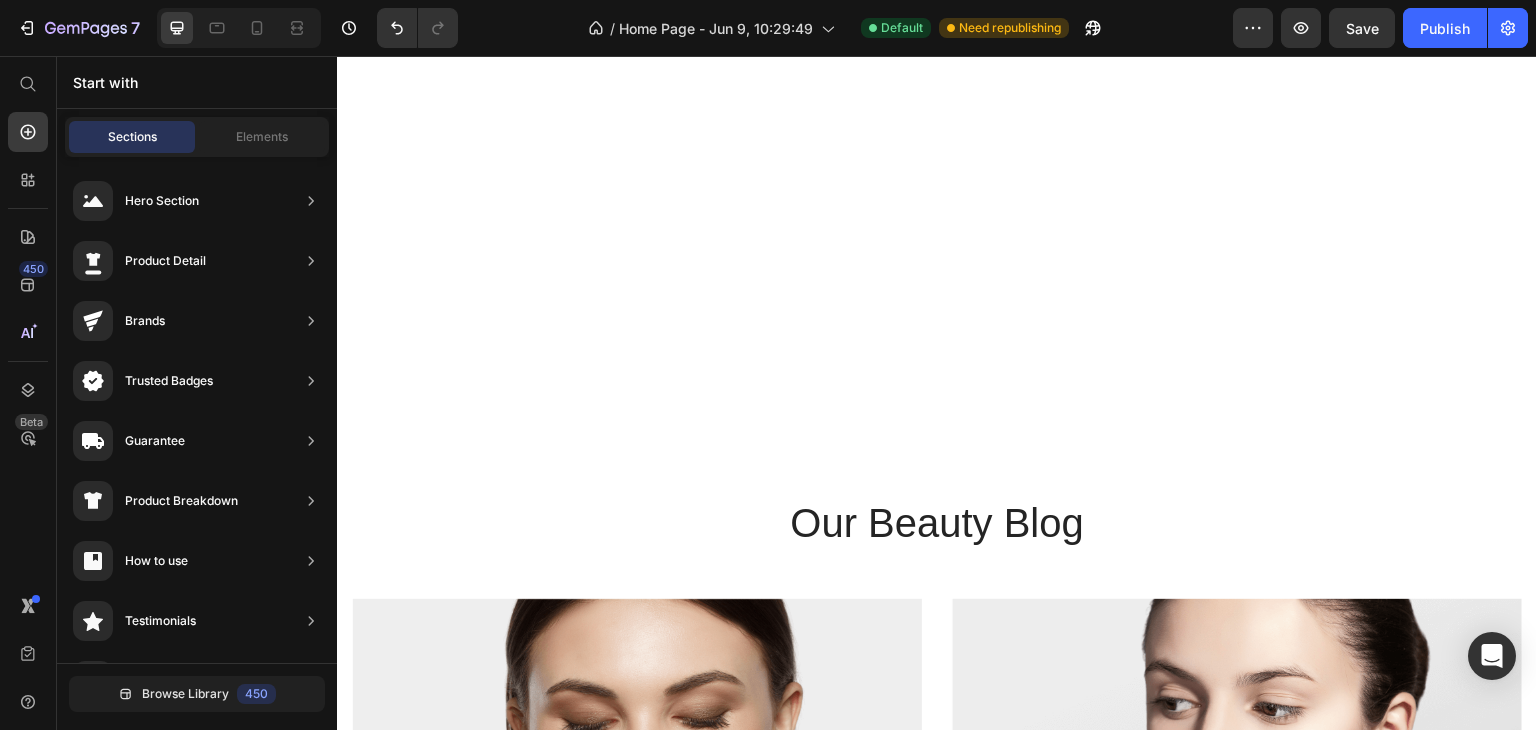 scroll, scrollTop: 4927, scrollLeft: 0, axis: vertical 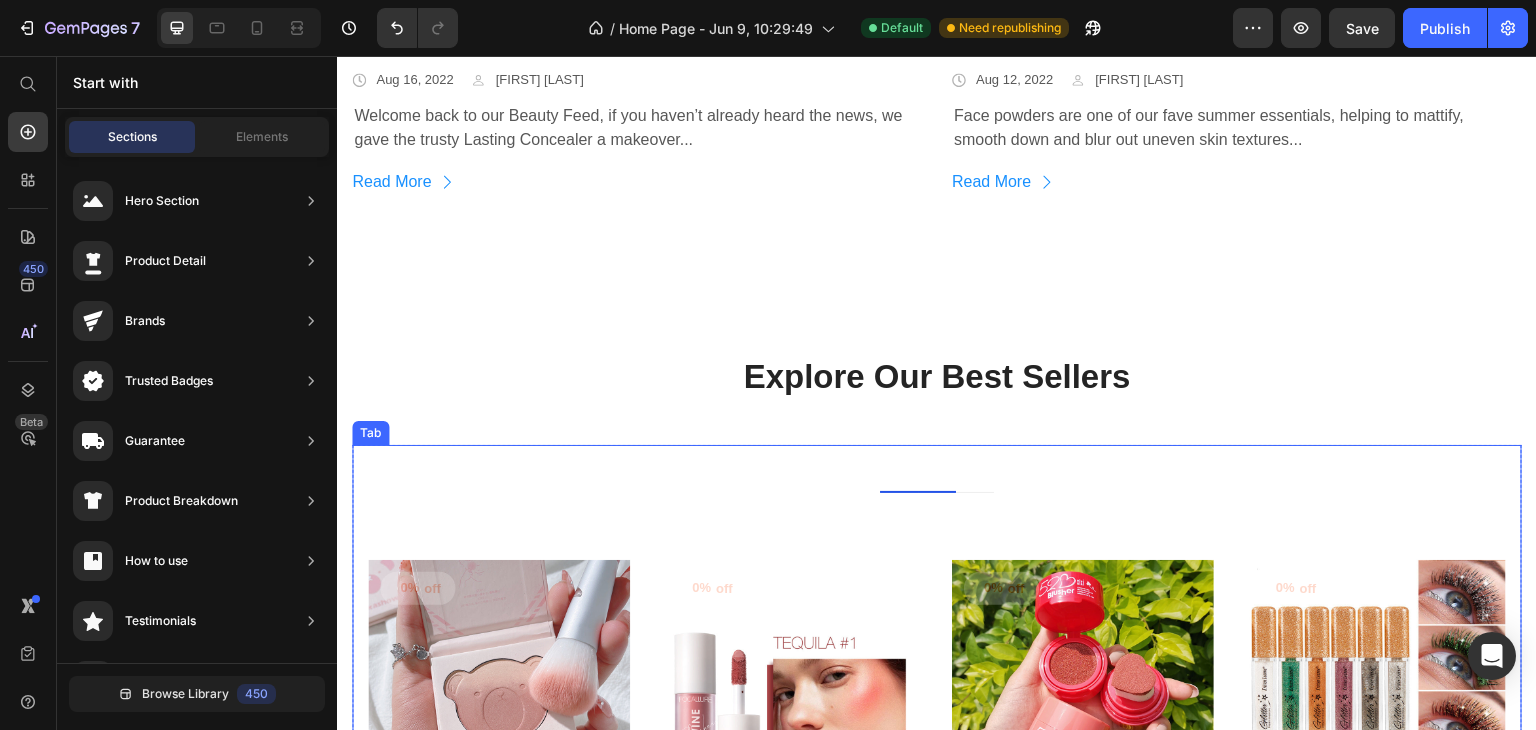 click at bounding box center (937, 469) 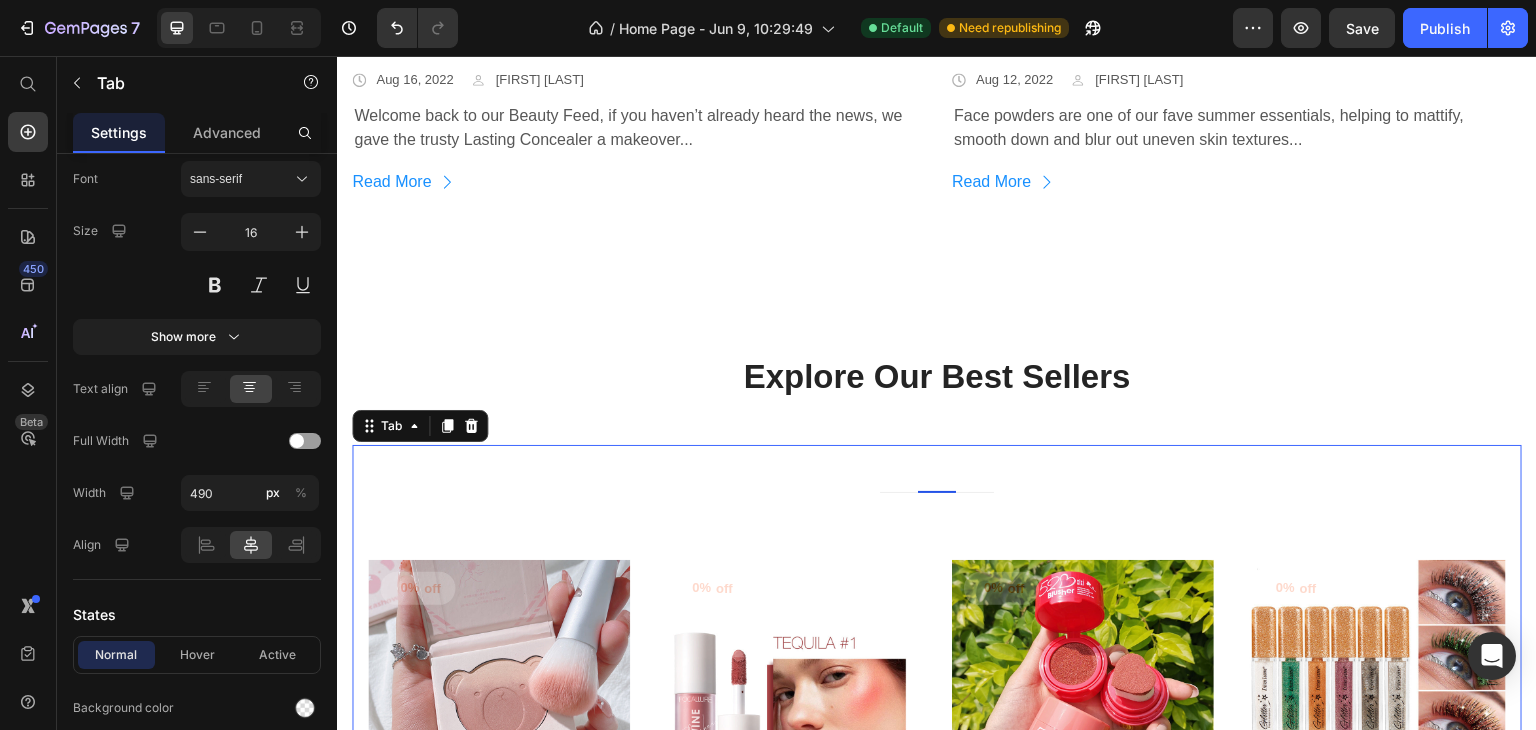 scroll, scrollTop: 0, scrollLeft: 0, axis: both 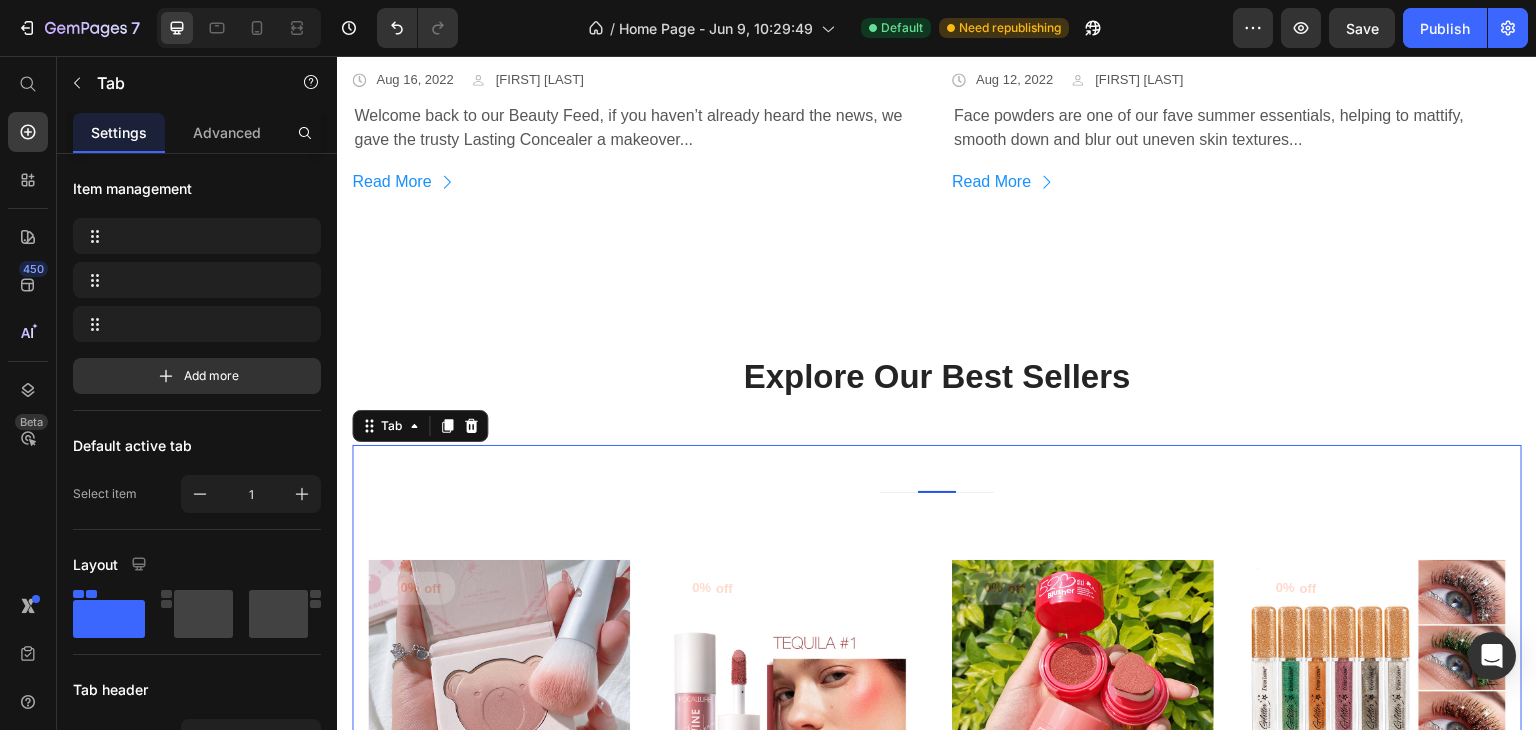 click on "Title Line 0% off (P) Tag (P) Images $32.99 (P) Price $0.00 (P) Price Row Bear Series Gradient Blush (P) Title                Icon                Icon                Icon                Icon
Icon Icon List Hoz 3 reviews Text block Row ADD TO CART (P) Cart Button Row 0% off (P) Tag (P) Images $31.99 (P) Price $0.00 (P) Price Row Mild Liquid Blush (P) Title                Icon                Icon                Icon                Icon
Icon Icon List Hoz 3 reviews Text block Row ADD TO CART (P) Cart Button Row 0% off (P) Tag (P) Images $29.99 (P) Price $0.00 (P) Price Row XIXI Girly Heart Love Blush (P) Title                Icon                Icon                Icon                Icon
Icon Icon List Hoz 3 reviews Text block Row ADD TO CART (P) Cart Button Row 0% off (P) Tag (P) Images $25.99 (P) Price $0.00 (P) Price Row Shiny Diamond Color Mascara (P) Title                Icon                Icon                Icon                Icon Icon Row" at bounding box center (937, 745) 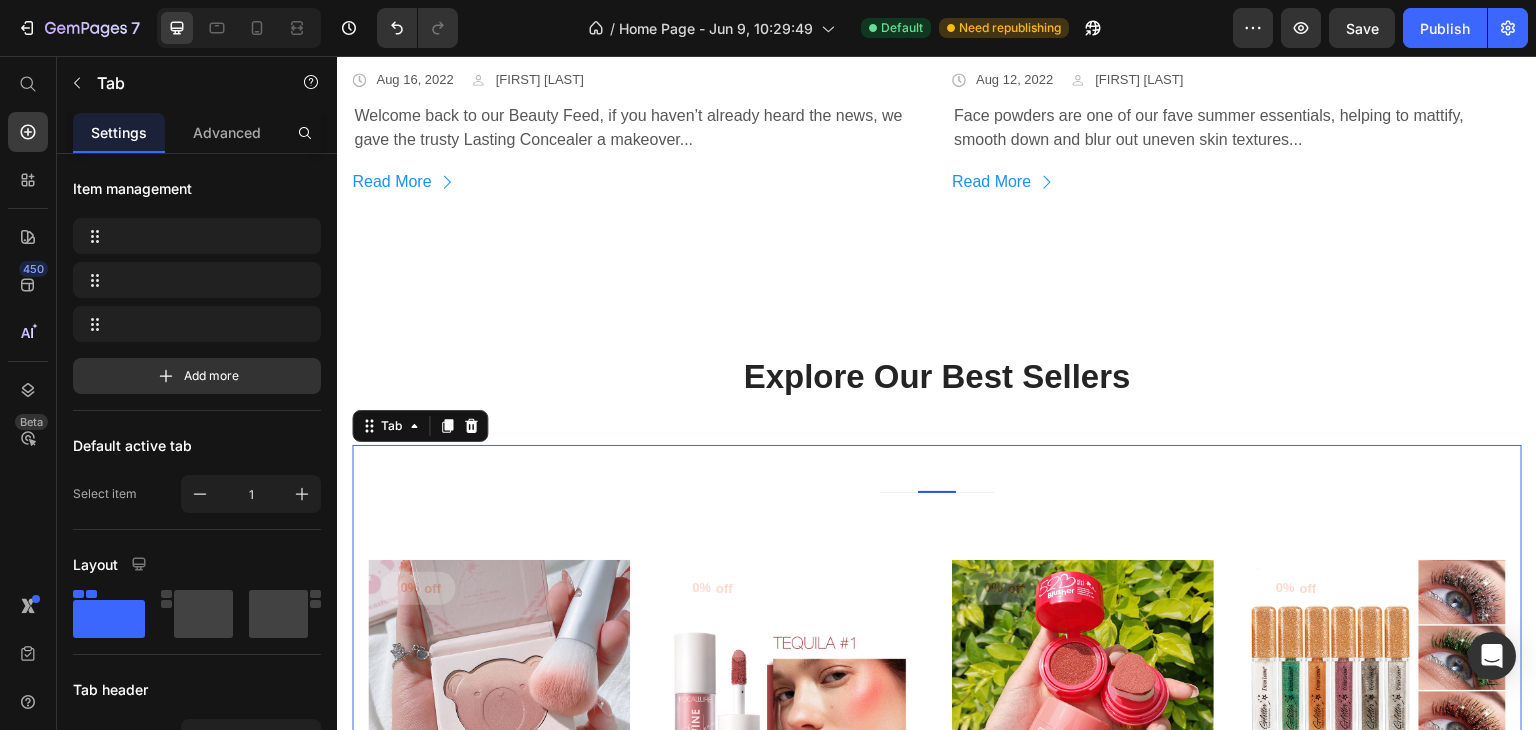 click on "Title Line 0% off (P) Tag (P) Images $32.99 (P) Price $0.00 (P) Price Row Bear Series Gradient Blush (P) Title                Icon                Icon                Icon                Icon
Icon Icon List Hoz 3 reviews Text block Row ADD TO CART (P) Cart Button Row 0% off (P) Tag (P) Images $31.99 (P) Price $0.00 (P) Price Row Mild Liquid Blush (P) Title                Icon                Icon                Icon                Icon
Icon Icon List Hoz 3 reviews Text block Row ADD TO CART (P) Cart Button Row 0% off (P) Tag (P) Images $29.99 (P) Price $0.00 (P) Price Row XIXI Girly Heart Love Blush (P) Title                Icon                Icon                Icon                Icon
Icon Icon List Hoz 3 reviews Text block Row ADD TO CART (P) Cart Button Row 0% off (P) Tag (P) Images $25.99 (P) Price $0.00 (P) Price Row Shiny Diamond Color Mascara (P) Title                Icon                Icon                Icon                Icon Icon Row" at bounding box center (937, 745) 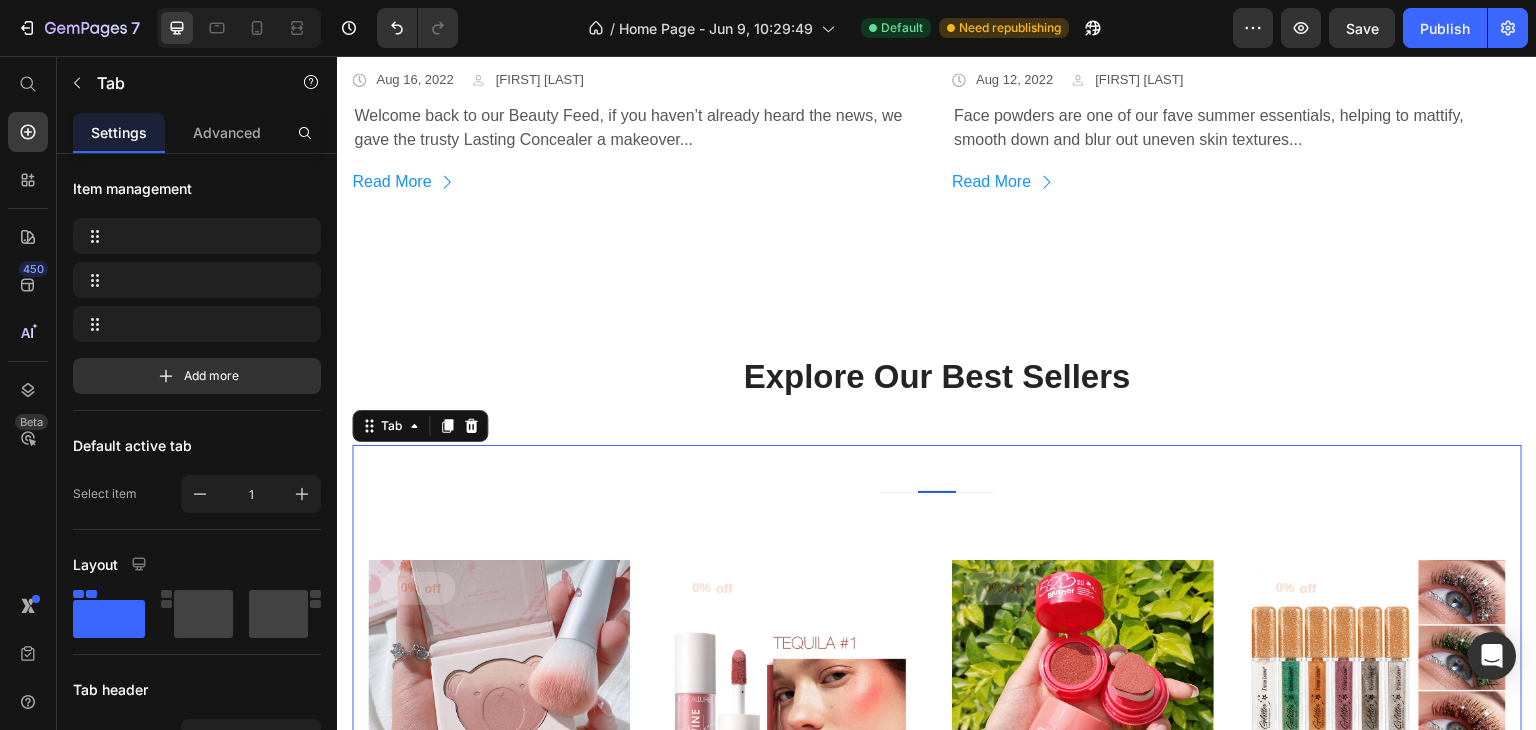 click at bounding box center [937, 469] 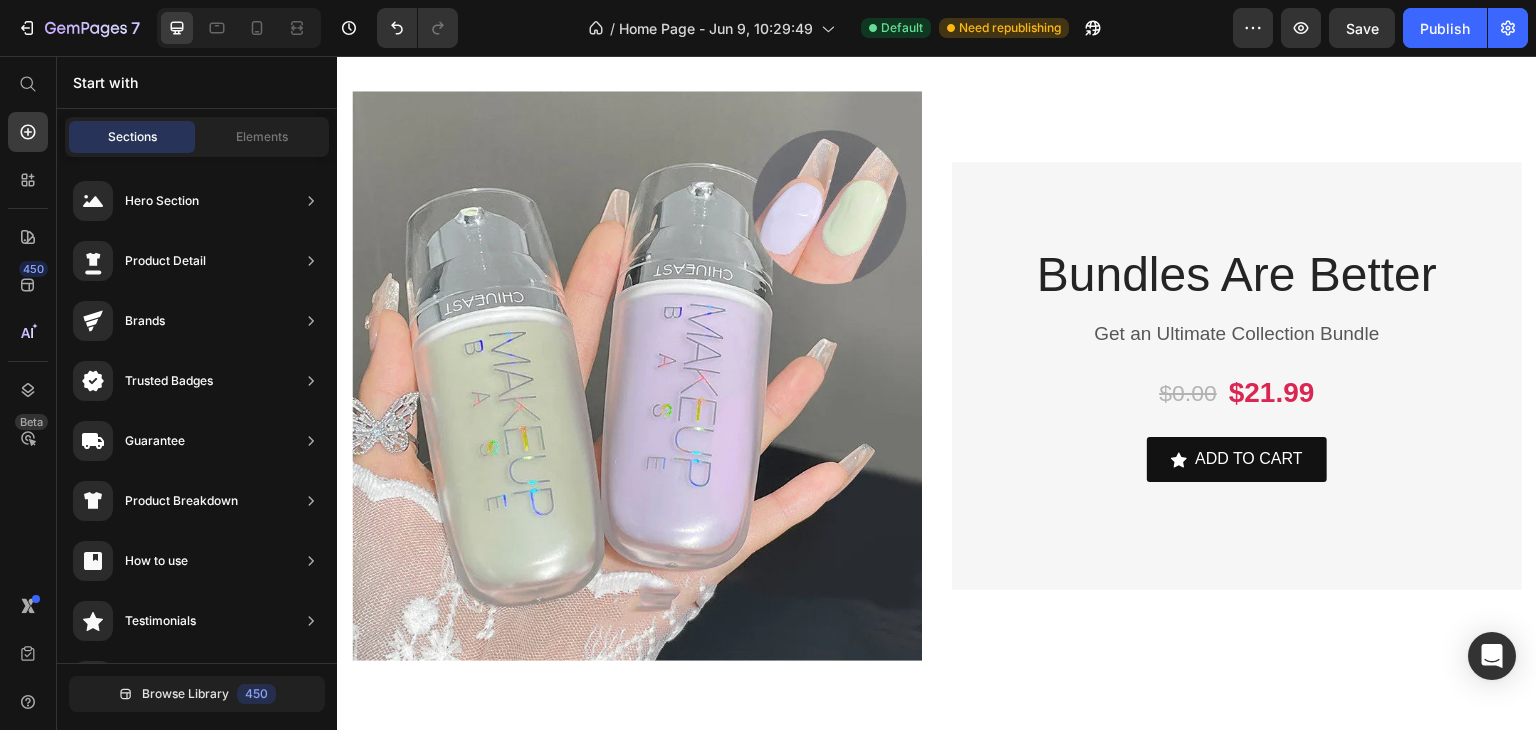 scroll, scrollTop: 6222, scrollLeft: 0, axis: vertical 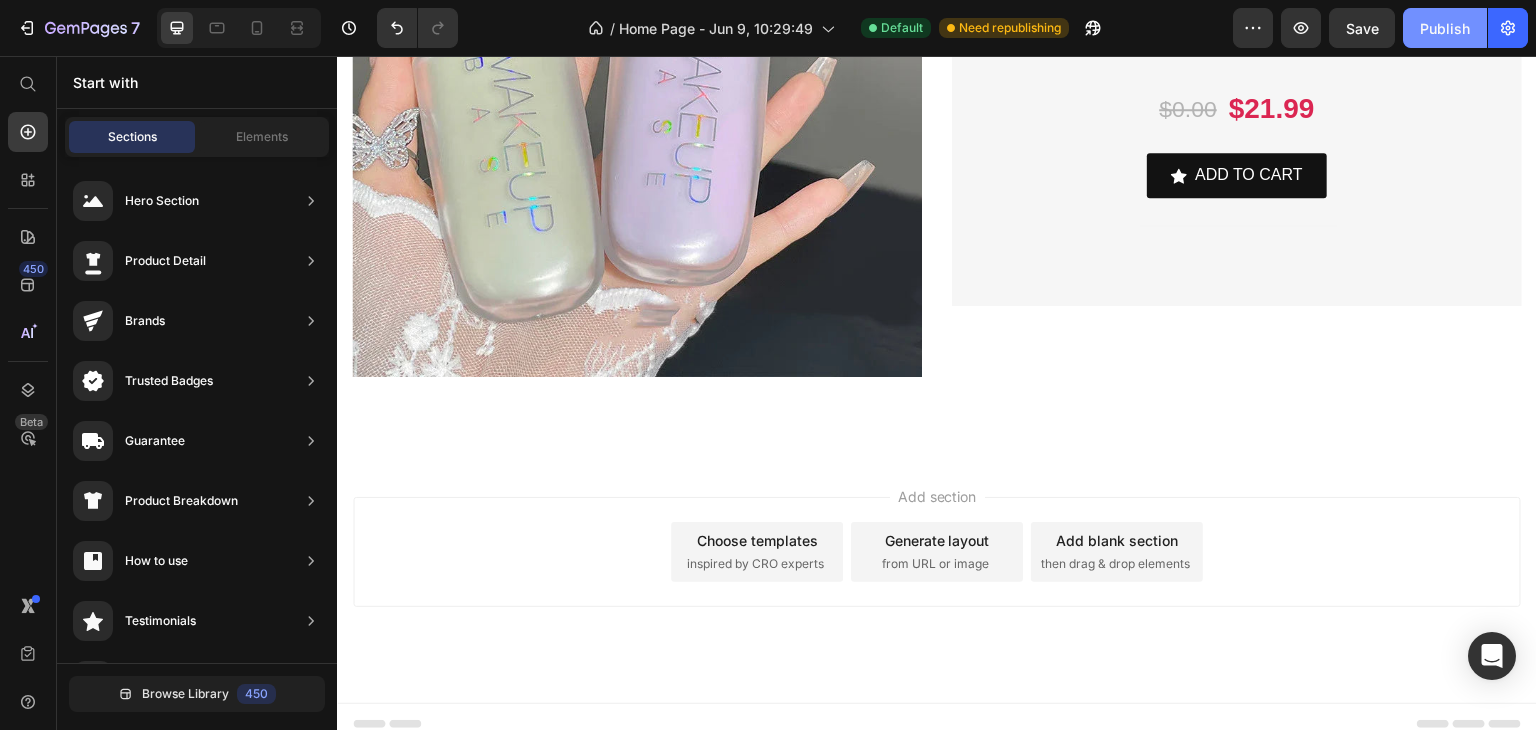 click on "Publish" at bounding box center [1445, 28] 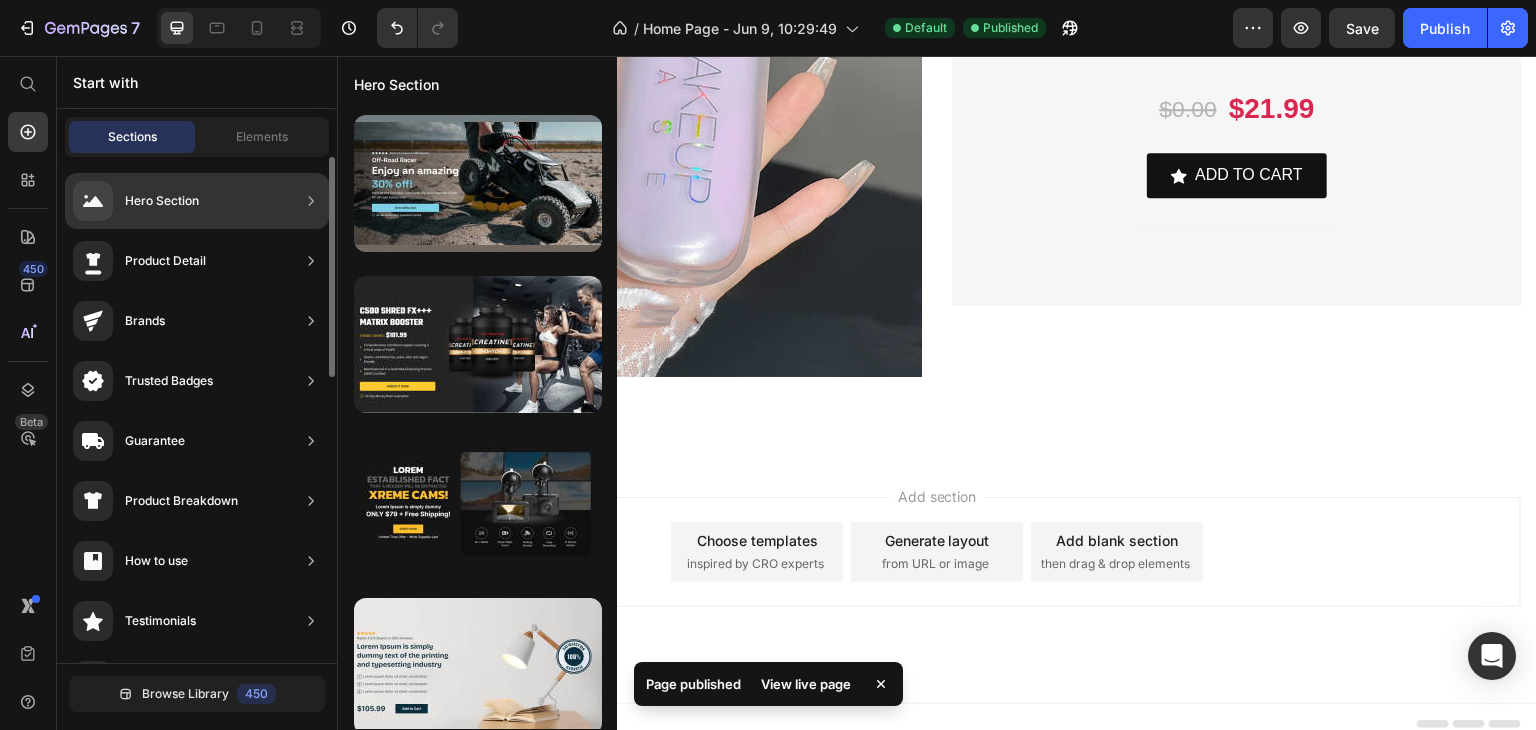 click on "Product Detail" at bounding box center [139, 261] 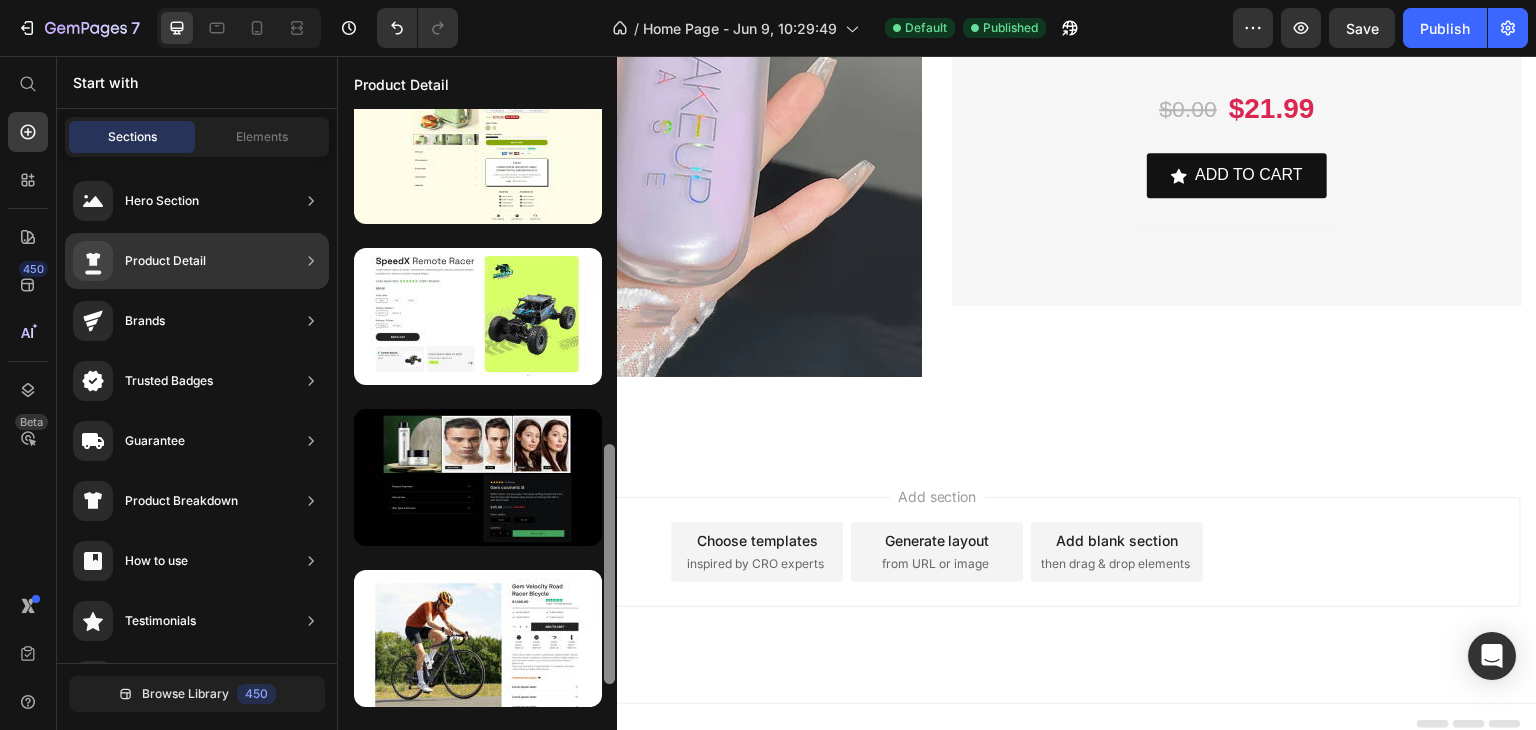 scroll, scrollTop: 0, scrollLeft: 0, axis: both 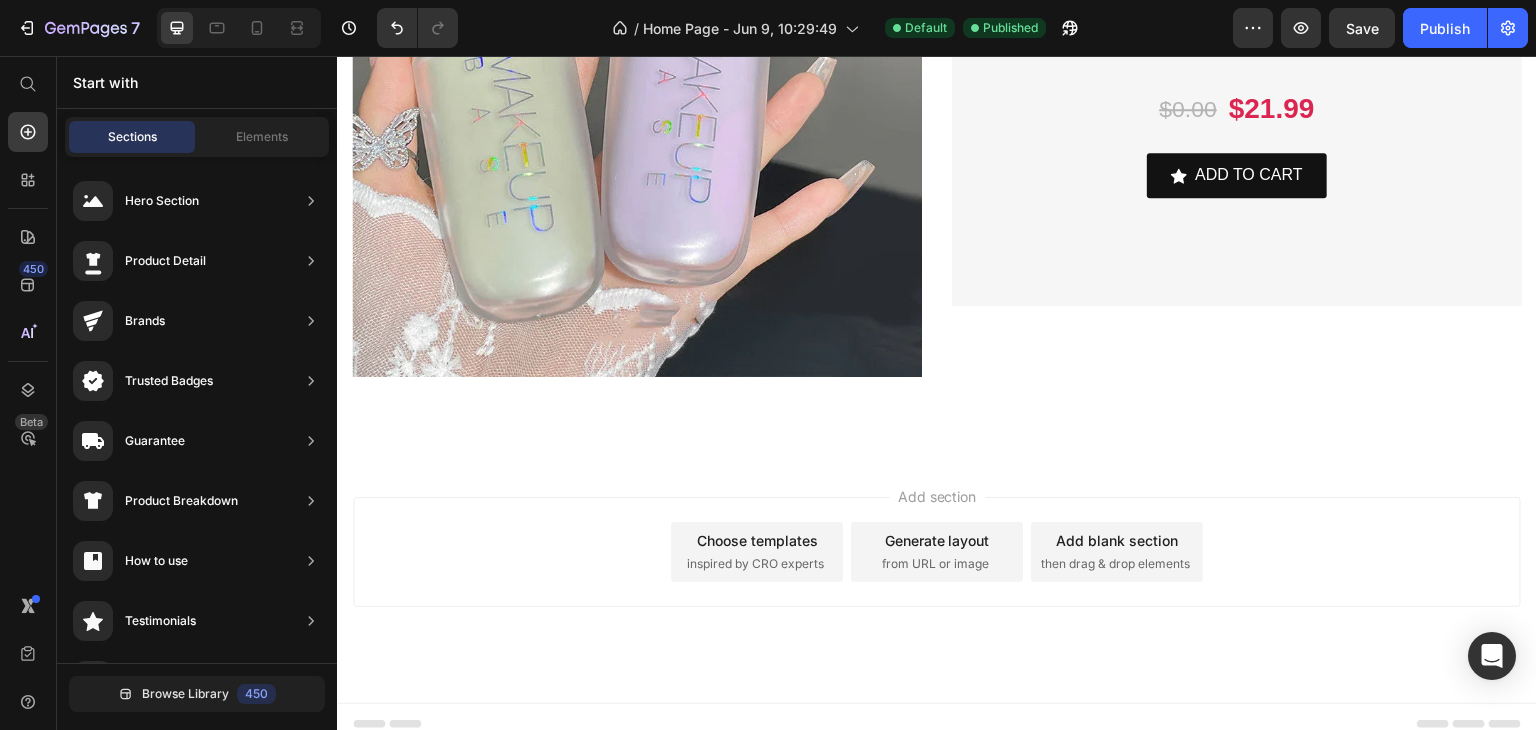 drag, startPoint x: 946, startPoint y: 295, endPoint x: 622, endPoint y: 496, distance: 381.28336 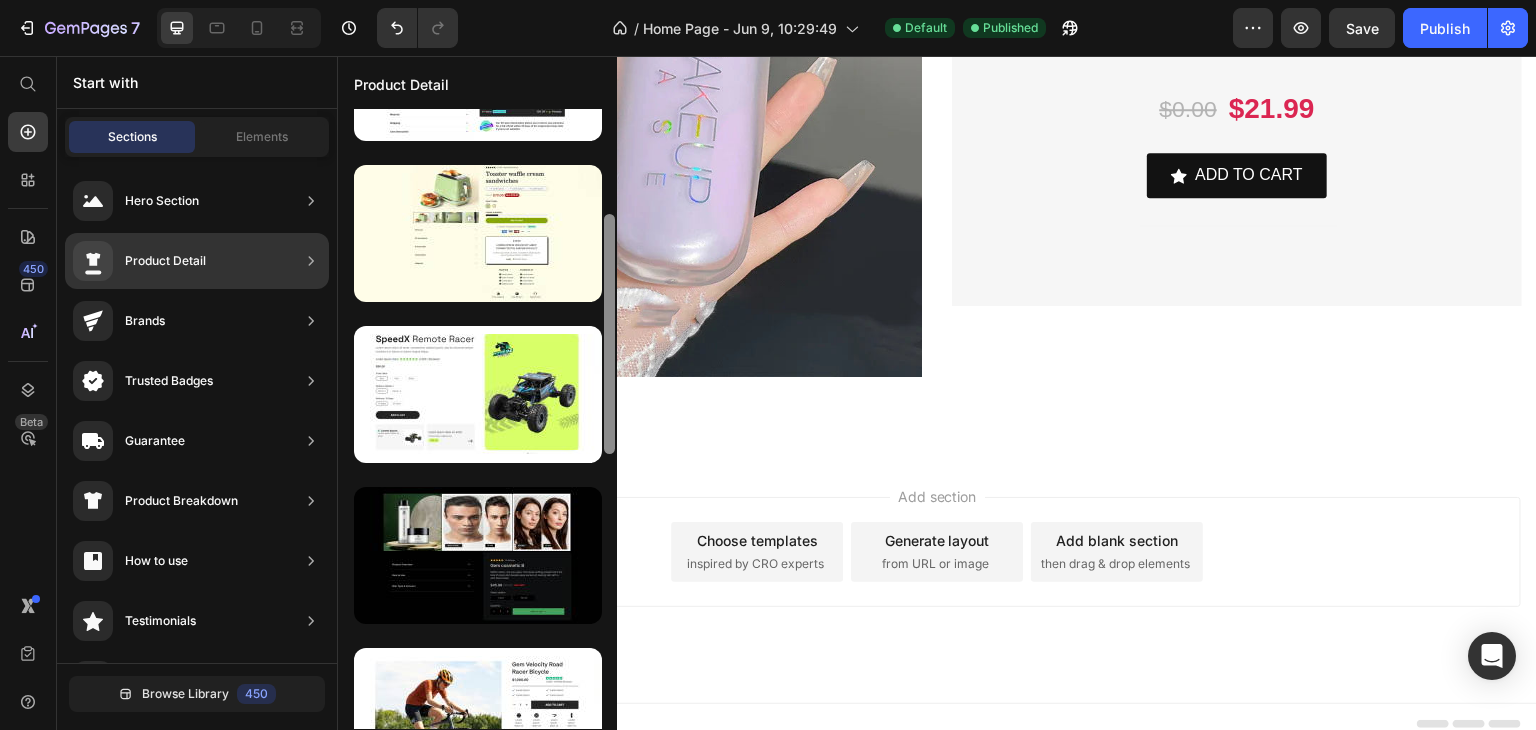 scroll, scrollTop: 275, scrollLeft: 0, axis: vertical 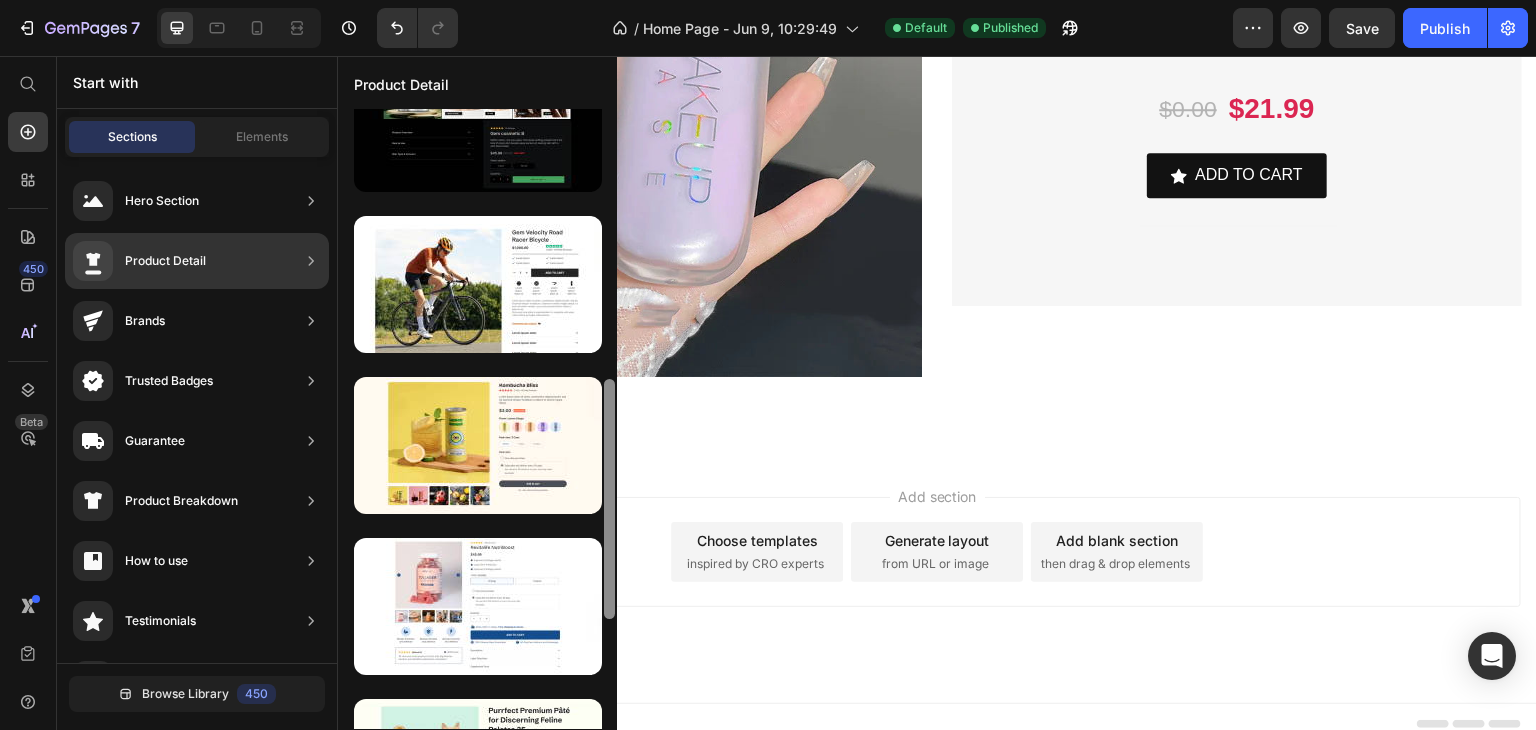 drag, startPoint x: 607, startPoint y: 346, endPoint x: 608, endPoint y: 513, distance: 167.00299 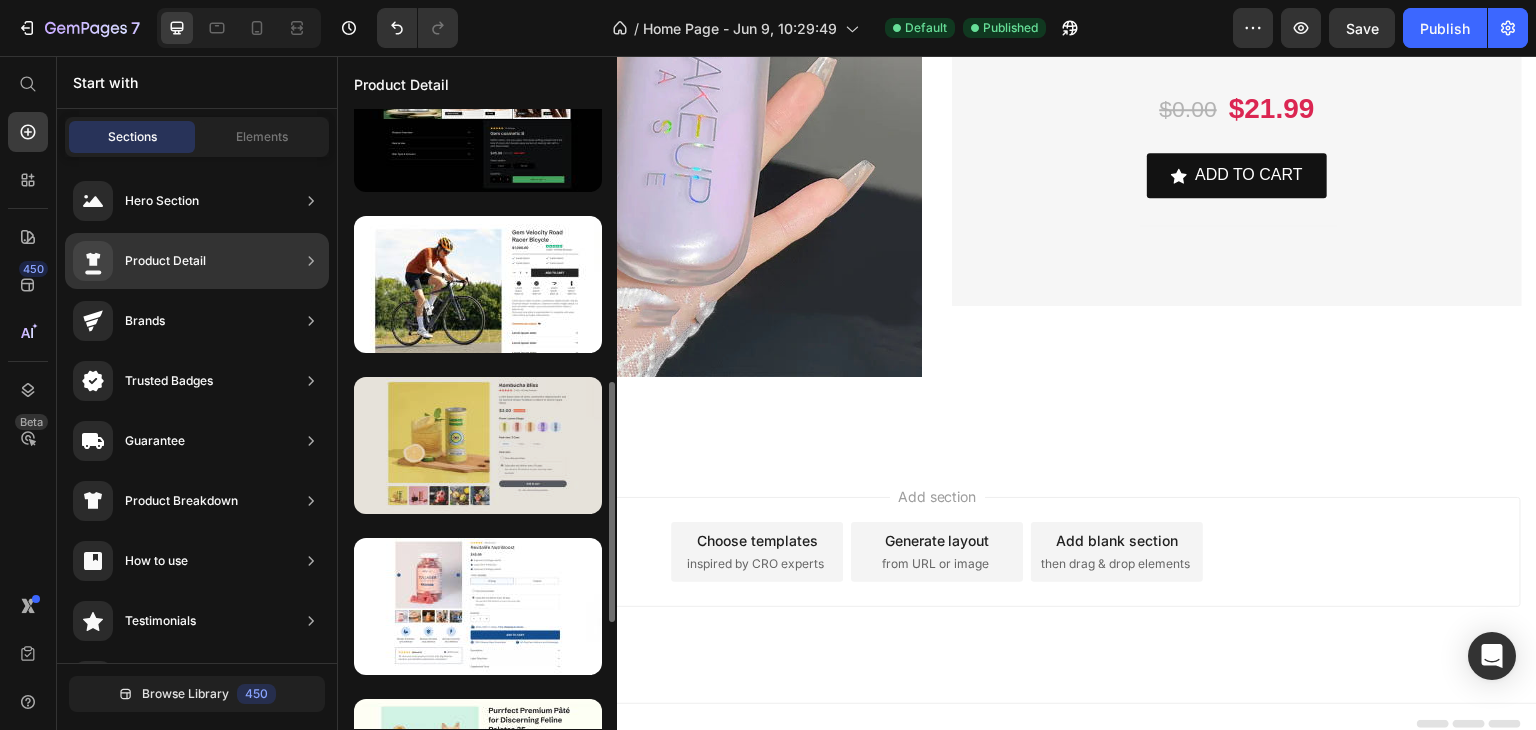 click at bounding box center (478, 445) 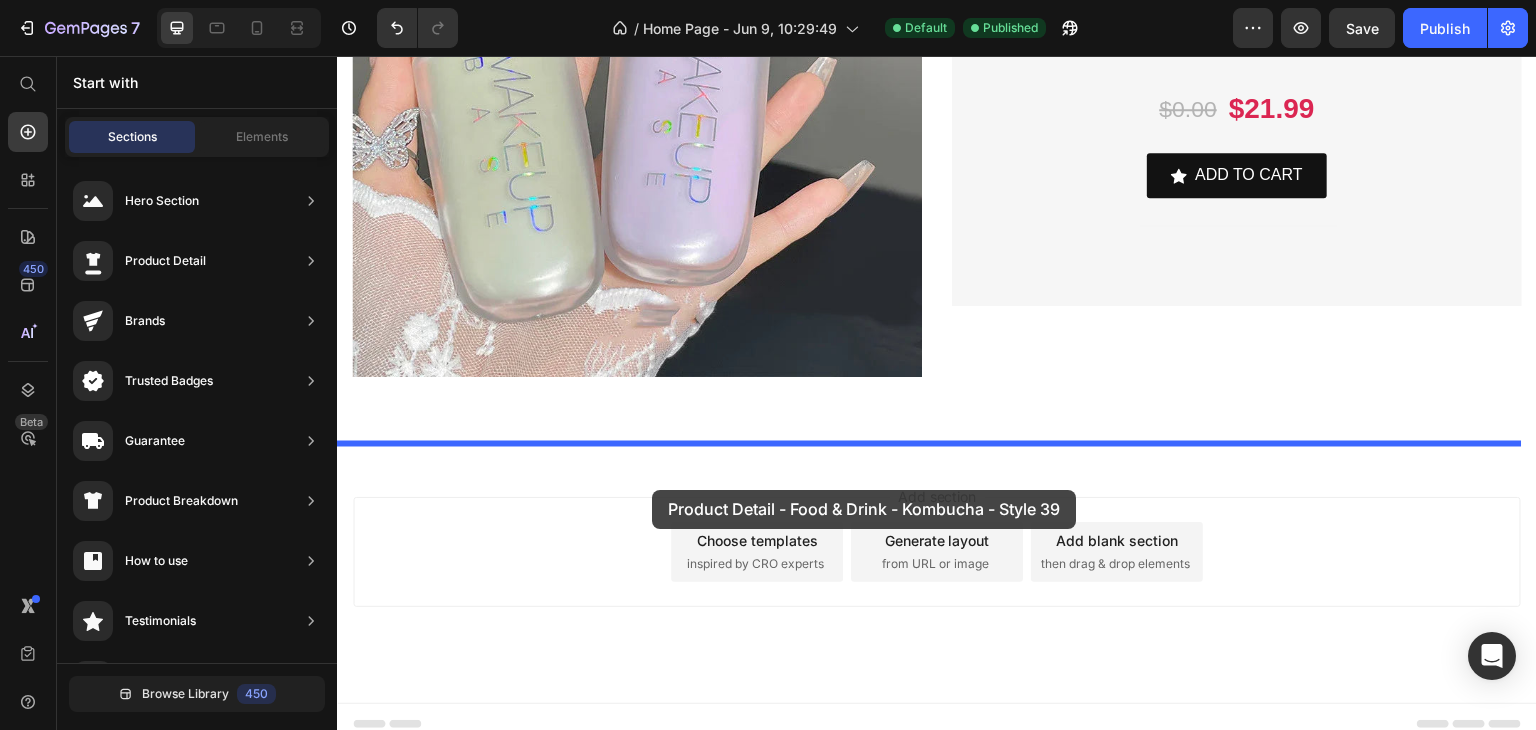 drag, startPoint x: 753, startPoint y: 487, endPoint x: 653, endPoint y: 490, distance: 100.04499 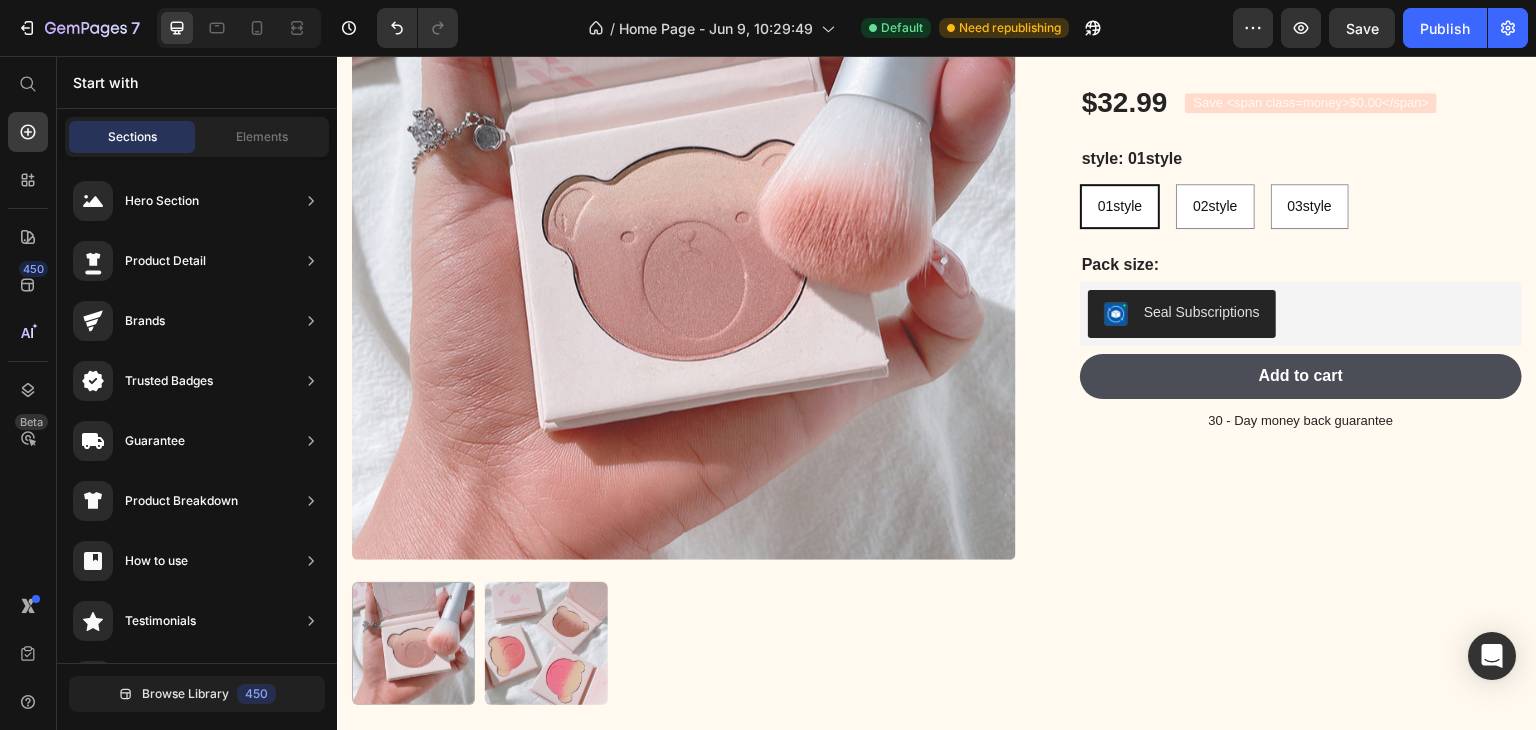 scroll, scrollTop: 6847, scrollLeft: 0, axis: vertical 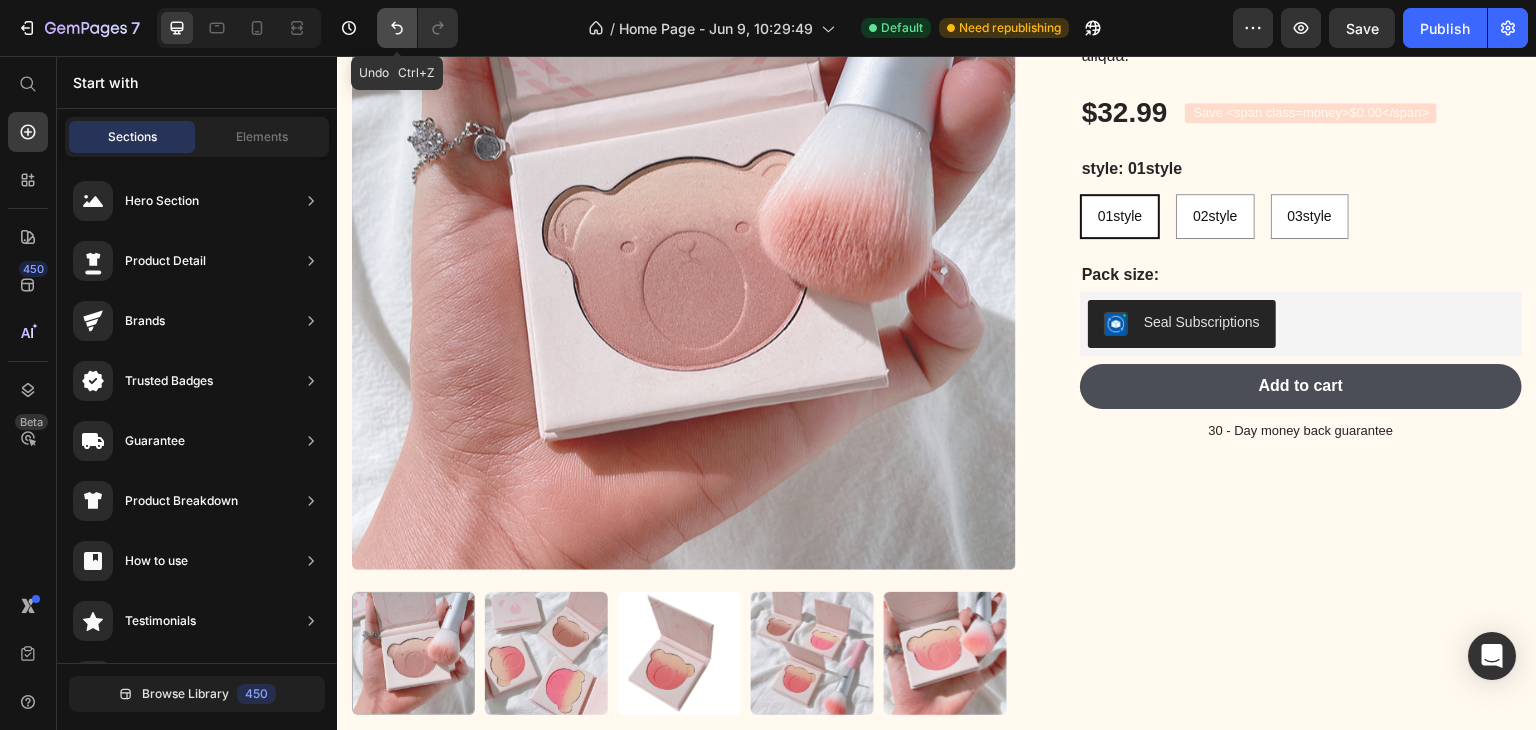 drag, startPoint x: 386, startPoint y: 23, endPoint x: 21, endPoint y: 153, distance: 387.4597 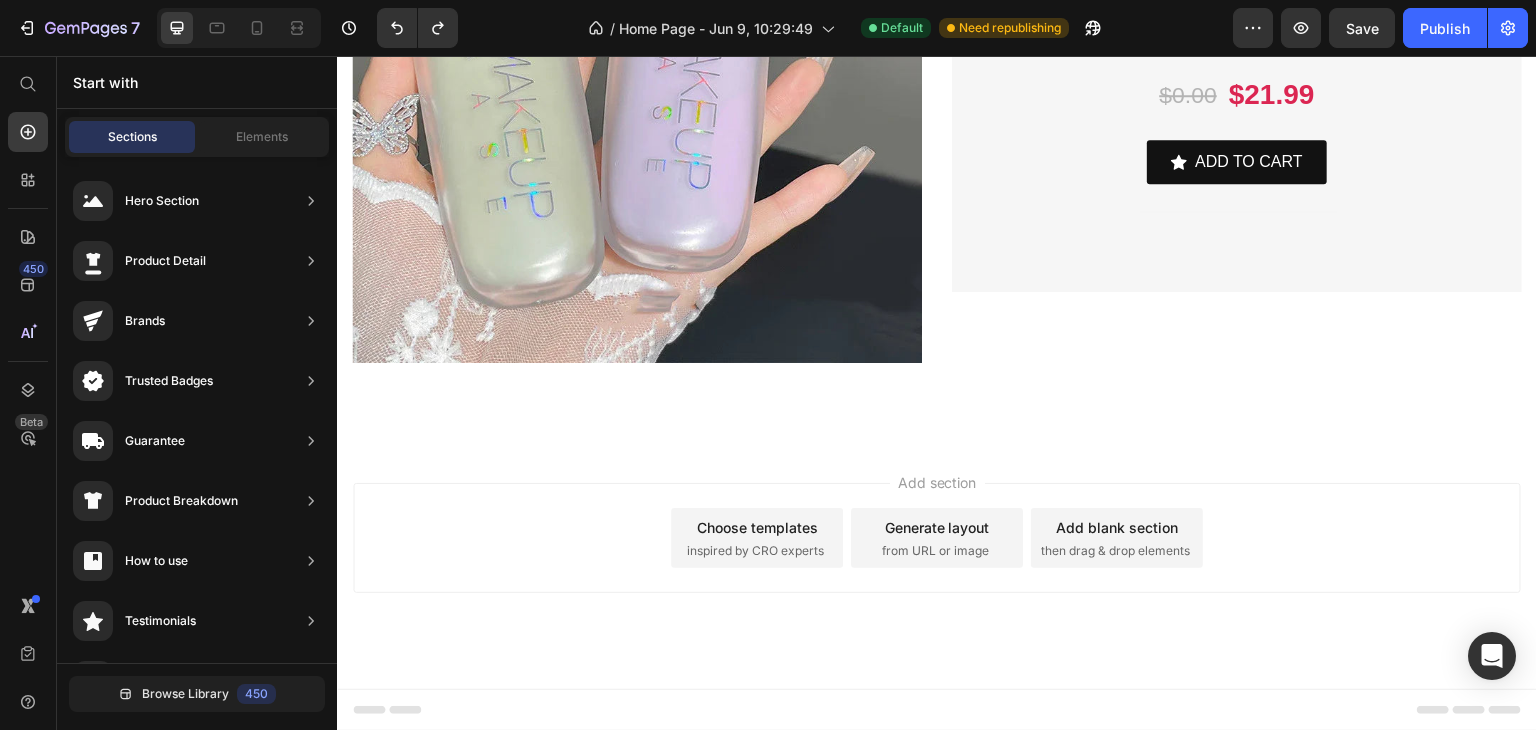 scroll, scrollTop: 5803, scrollLeft: 0, axis: vertical 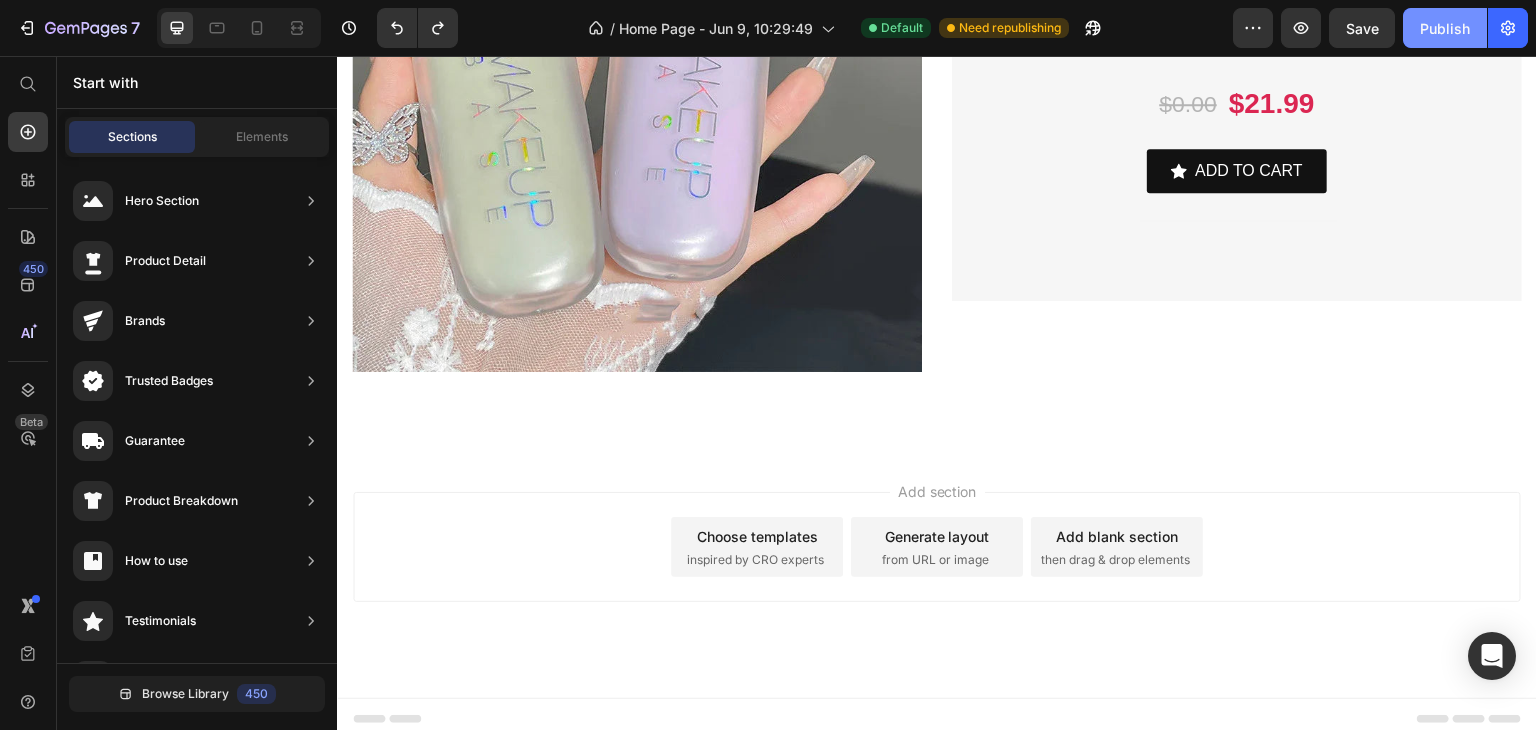 click on "Publish" at bounding box center (1445, 28) 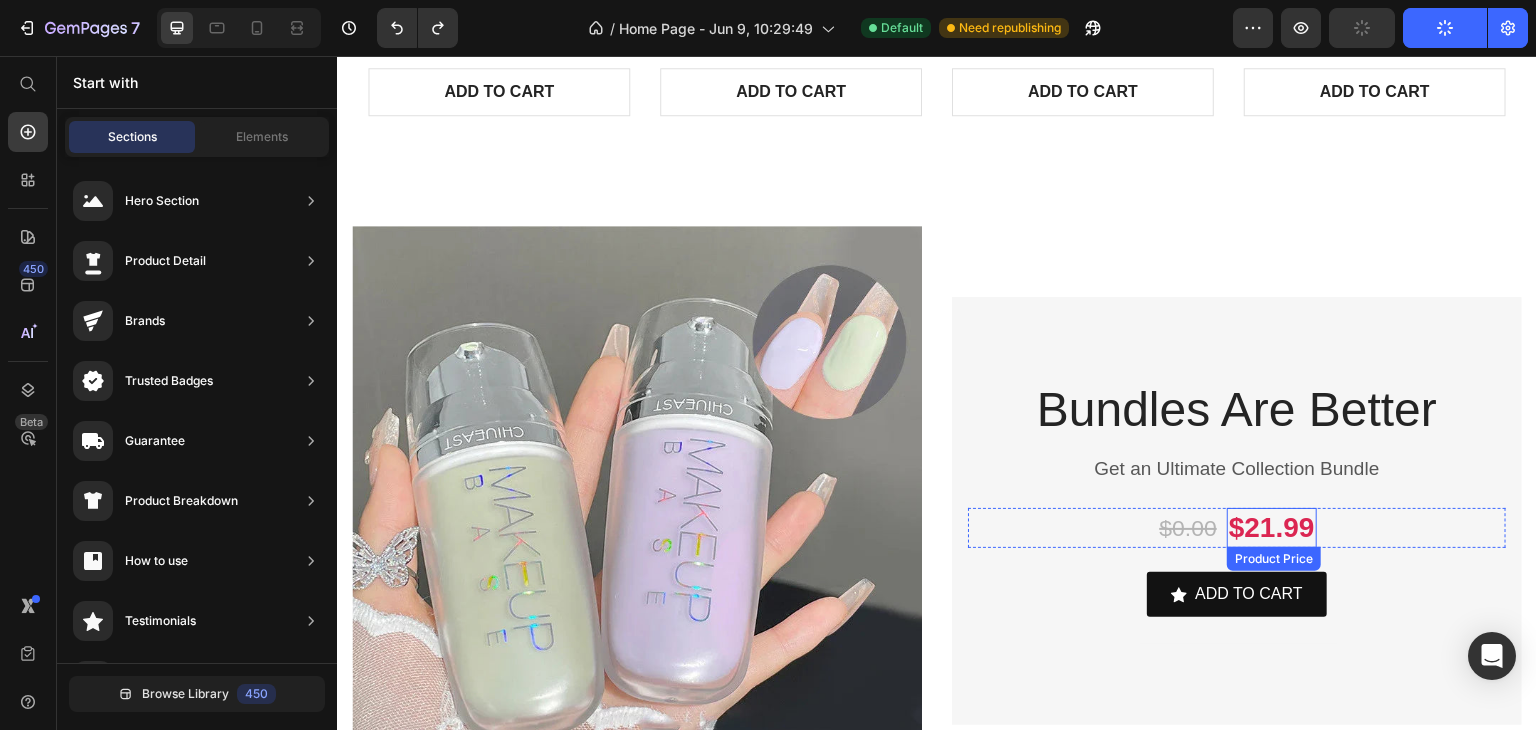 scroll, scrollTop: 6222, scrollLeft: 0, axis: vertical 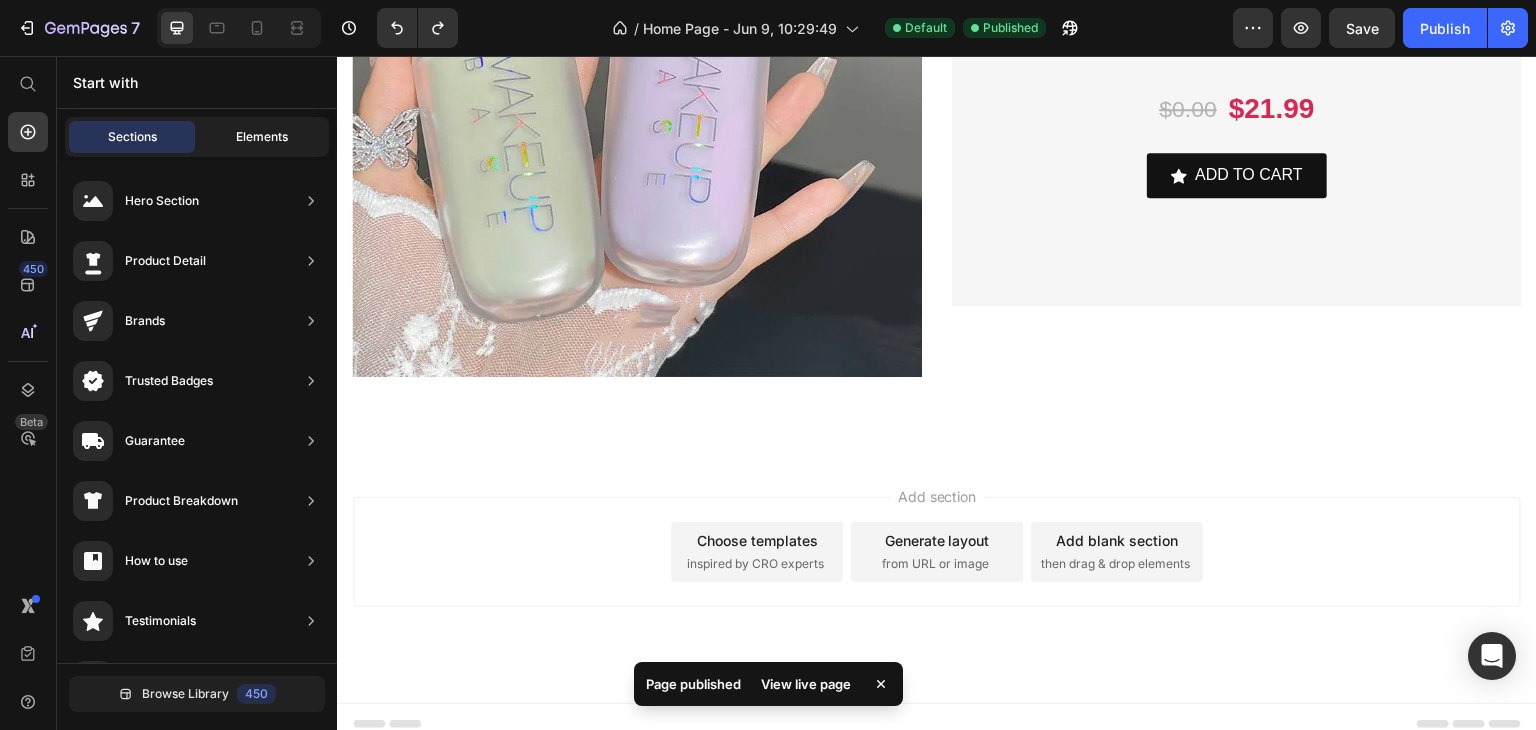 click on "Elements" at bounding box center (262, 137) 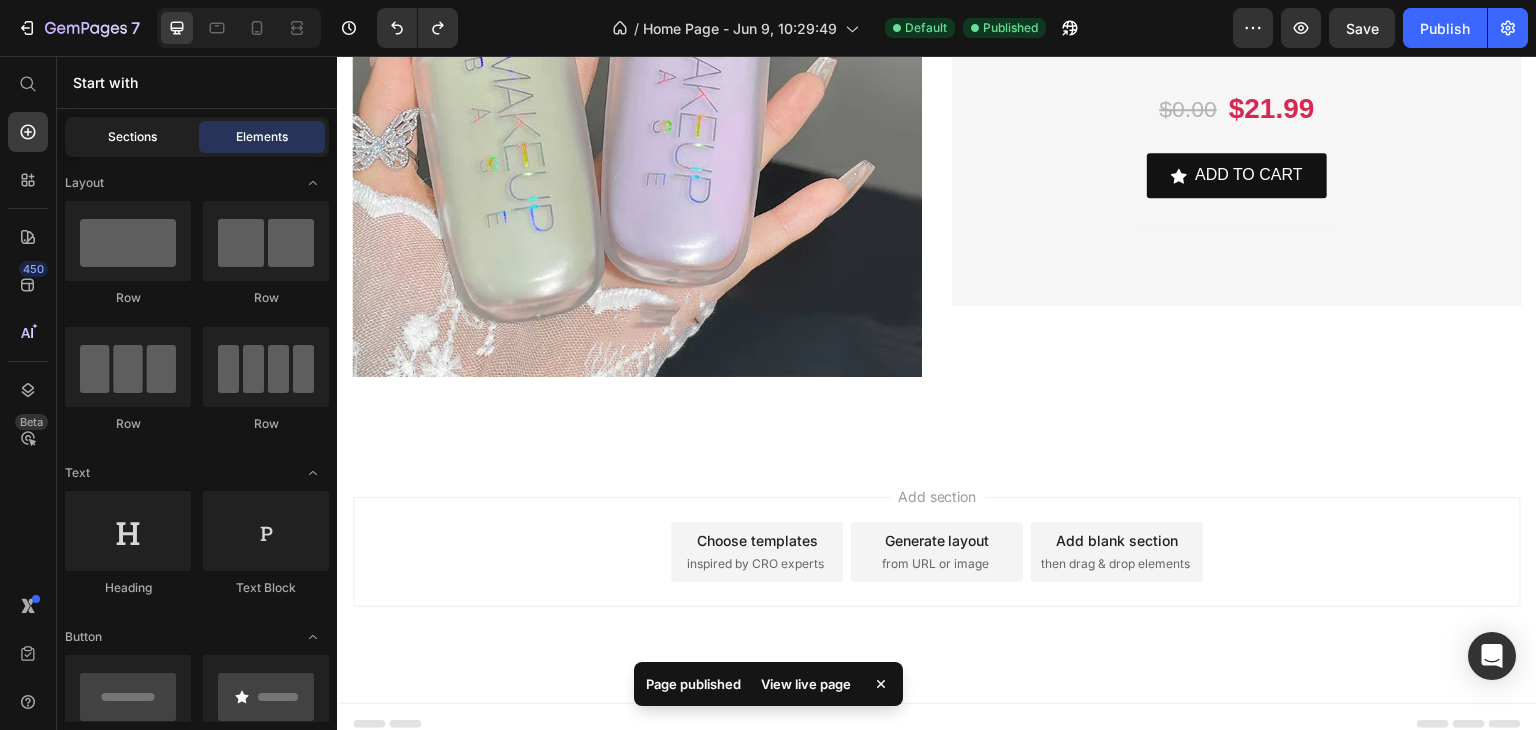 click on "Sections" 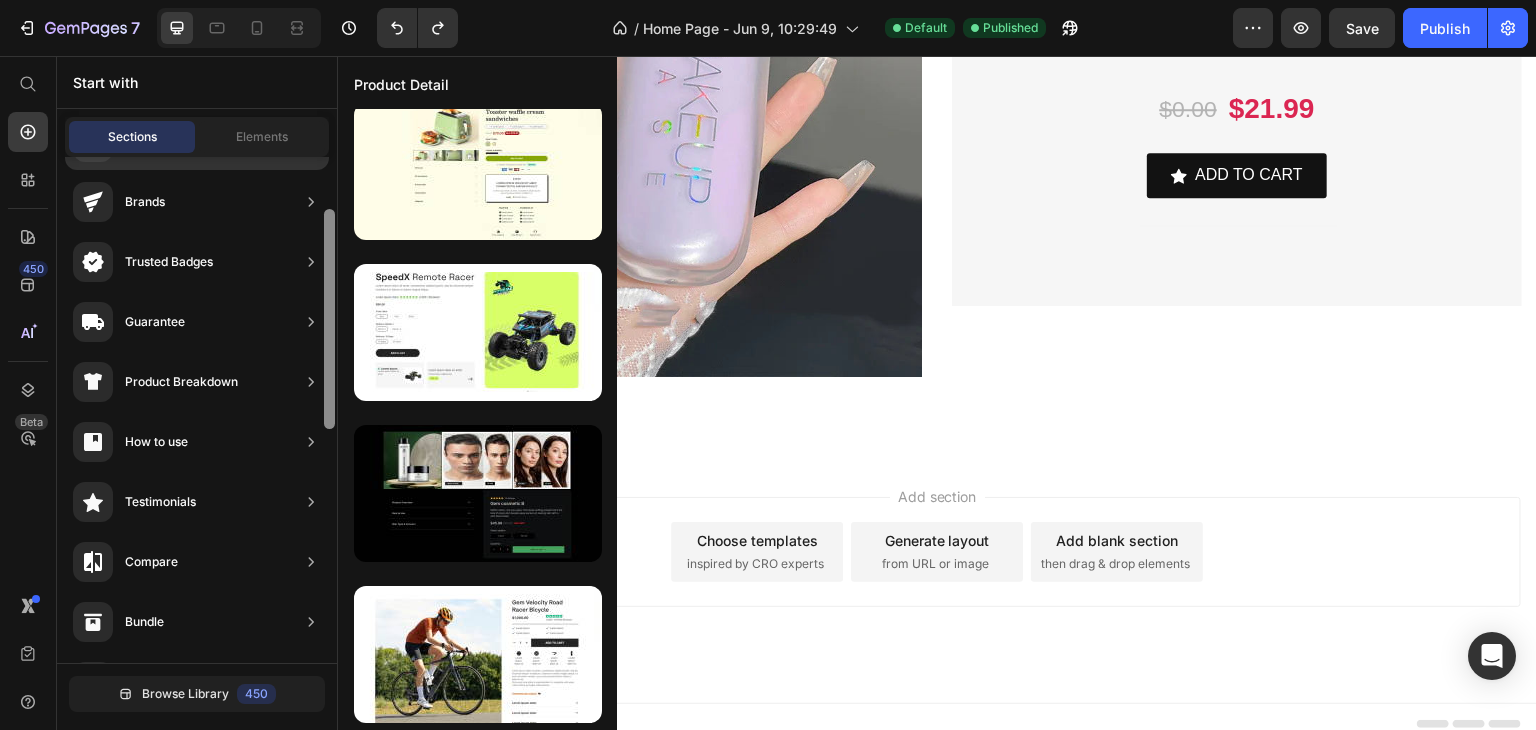 scroll, scrollTop: 0, scrollLeft: 0, axis: both 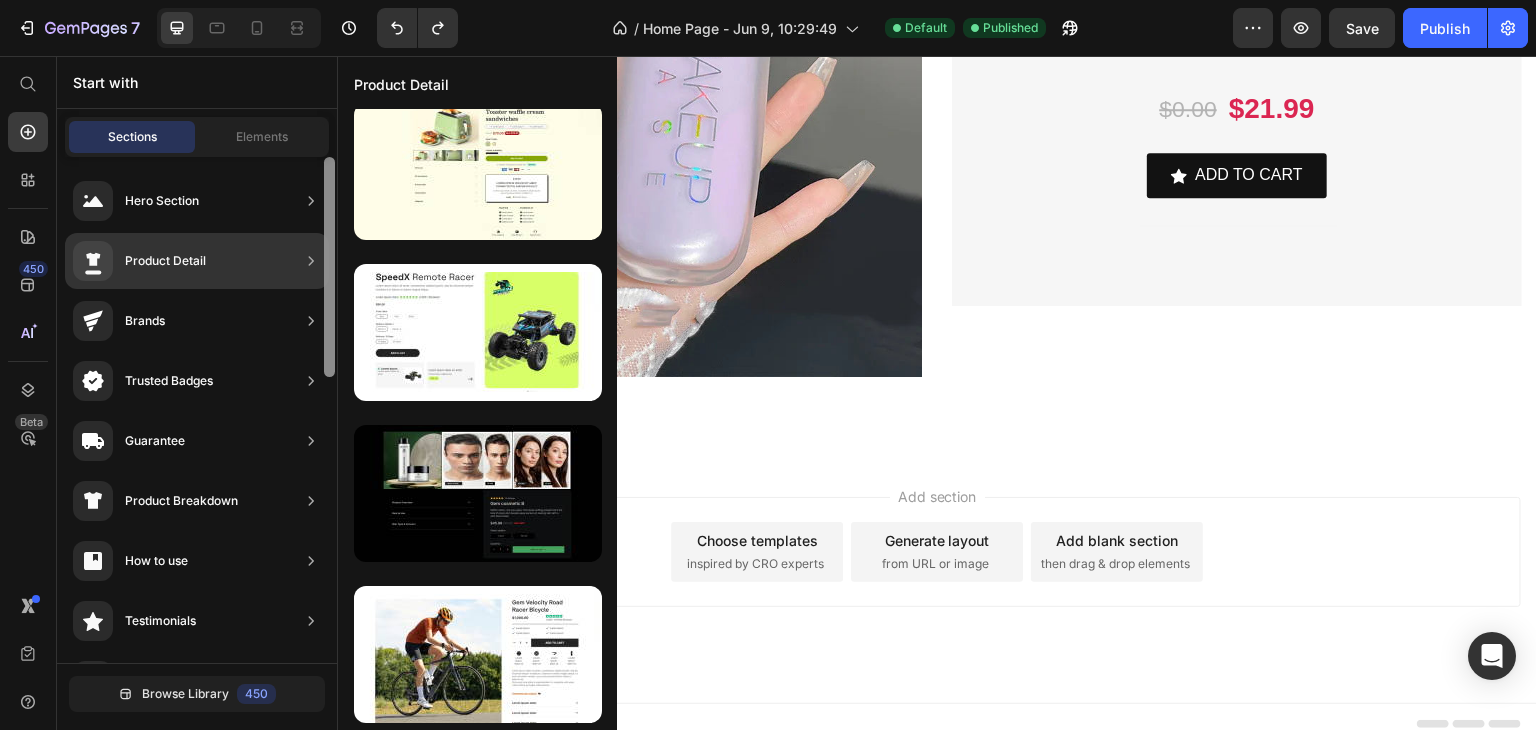 drag, startPoint x: 330, startPoint y: 309, endPoint x: 316, endPoint y: 225, distance: 85.158676 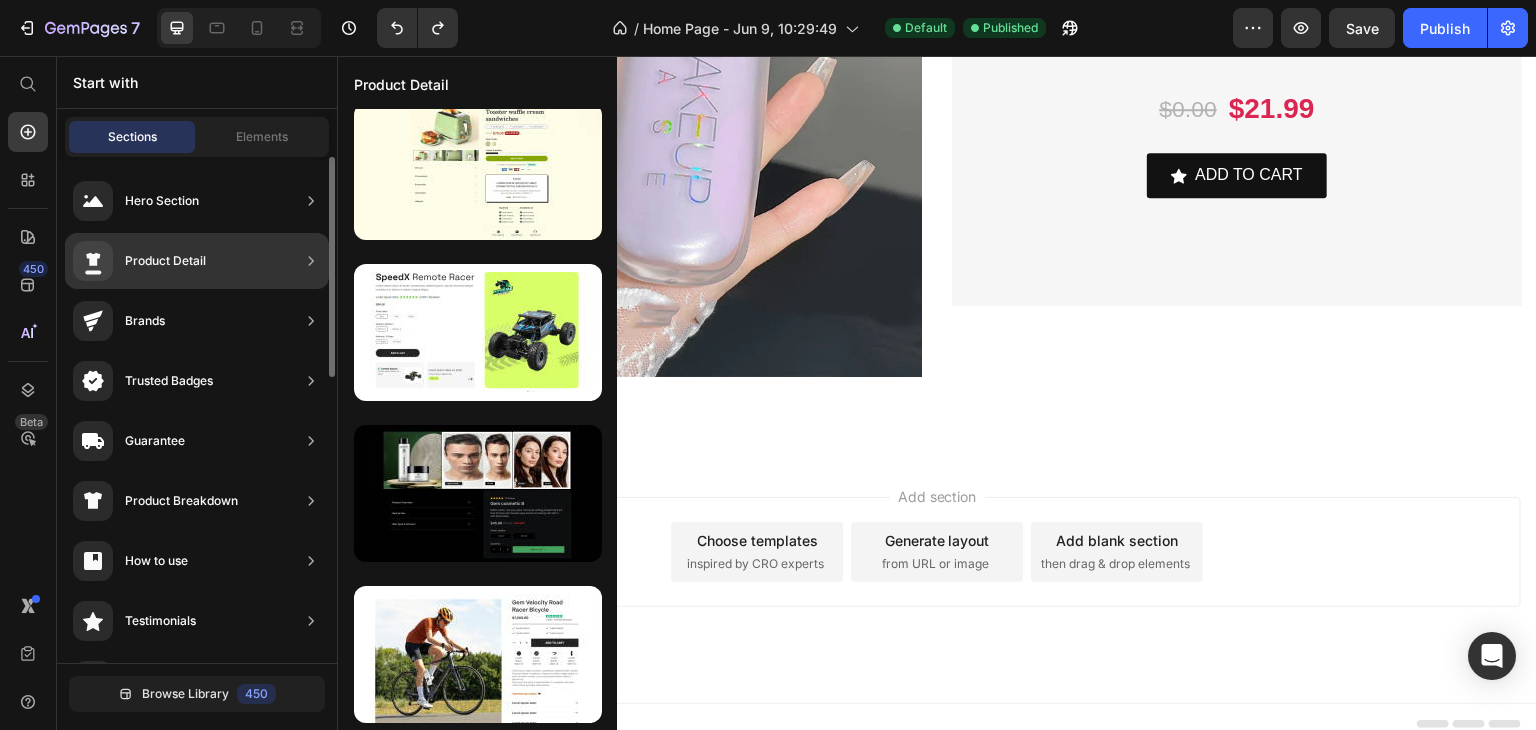 click on "Product Detail" at bounding box center (139, 261) 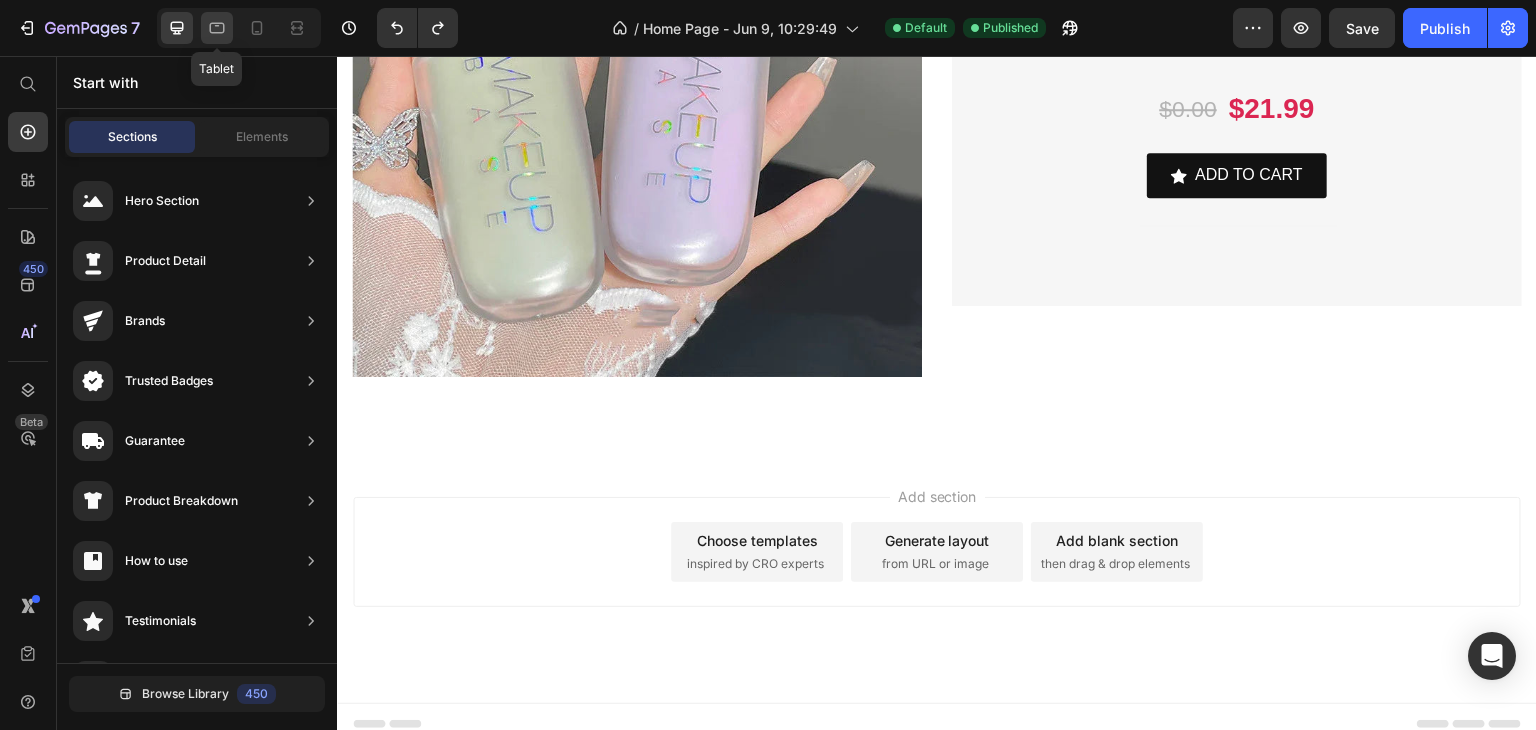 click 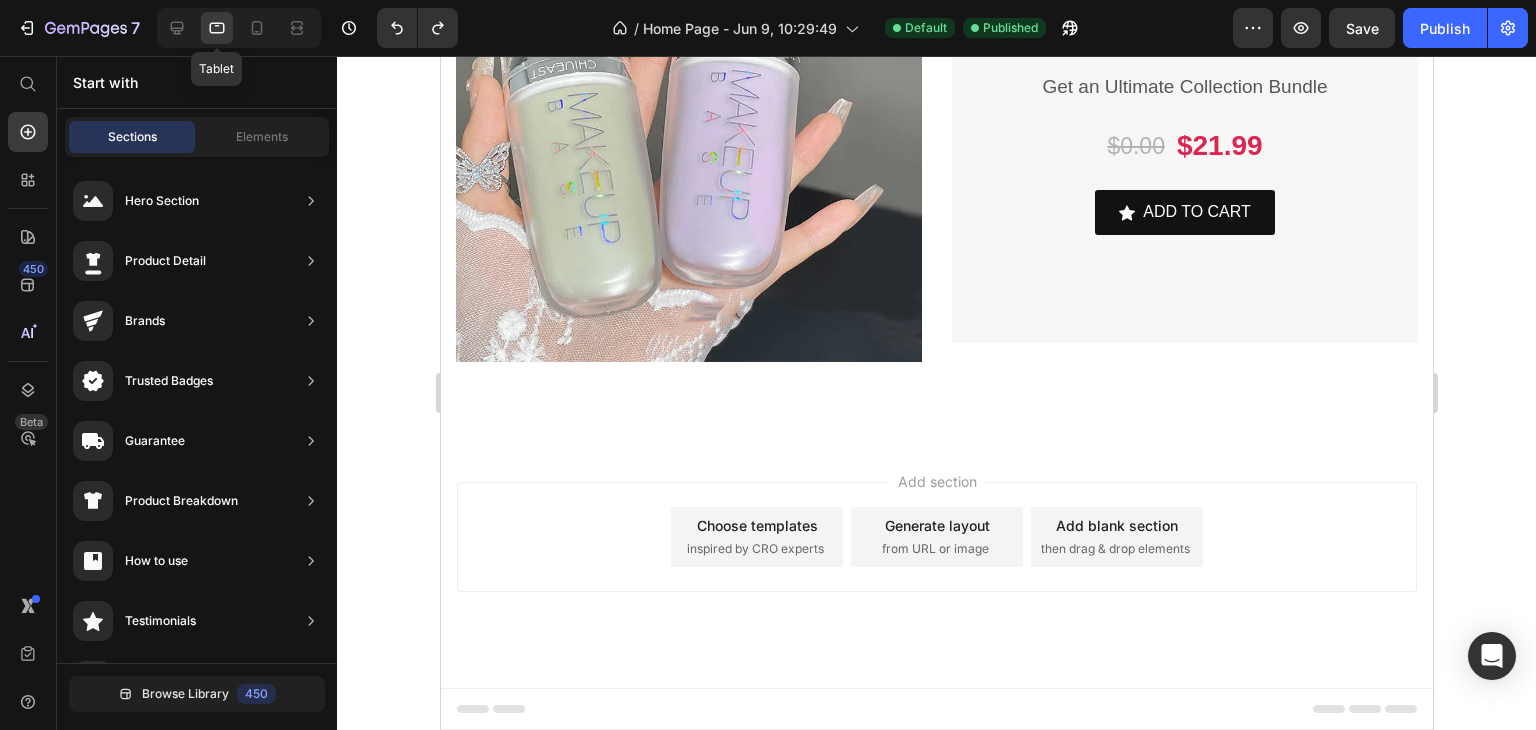 scroll, scrollTop: 6091, scrollLeft: 0, axis: vertical 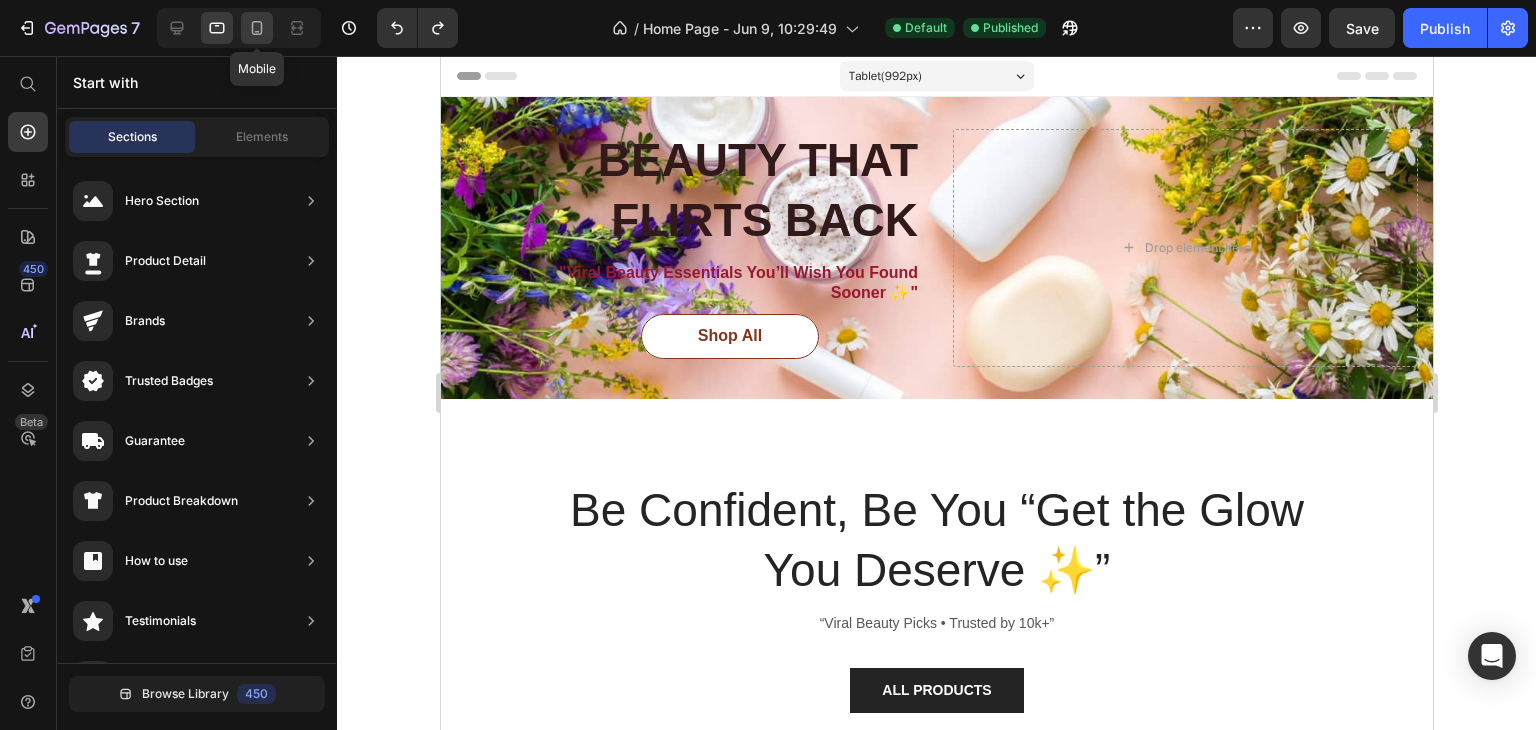 click 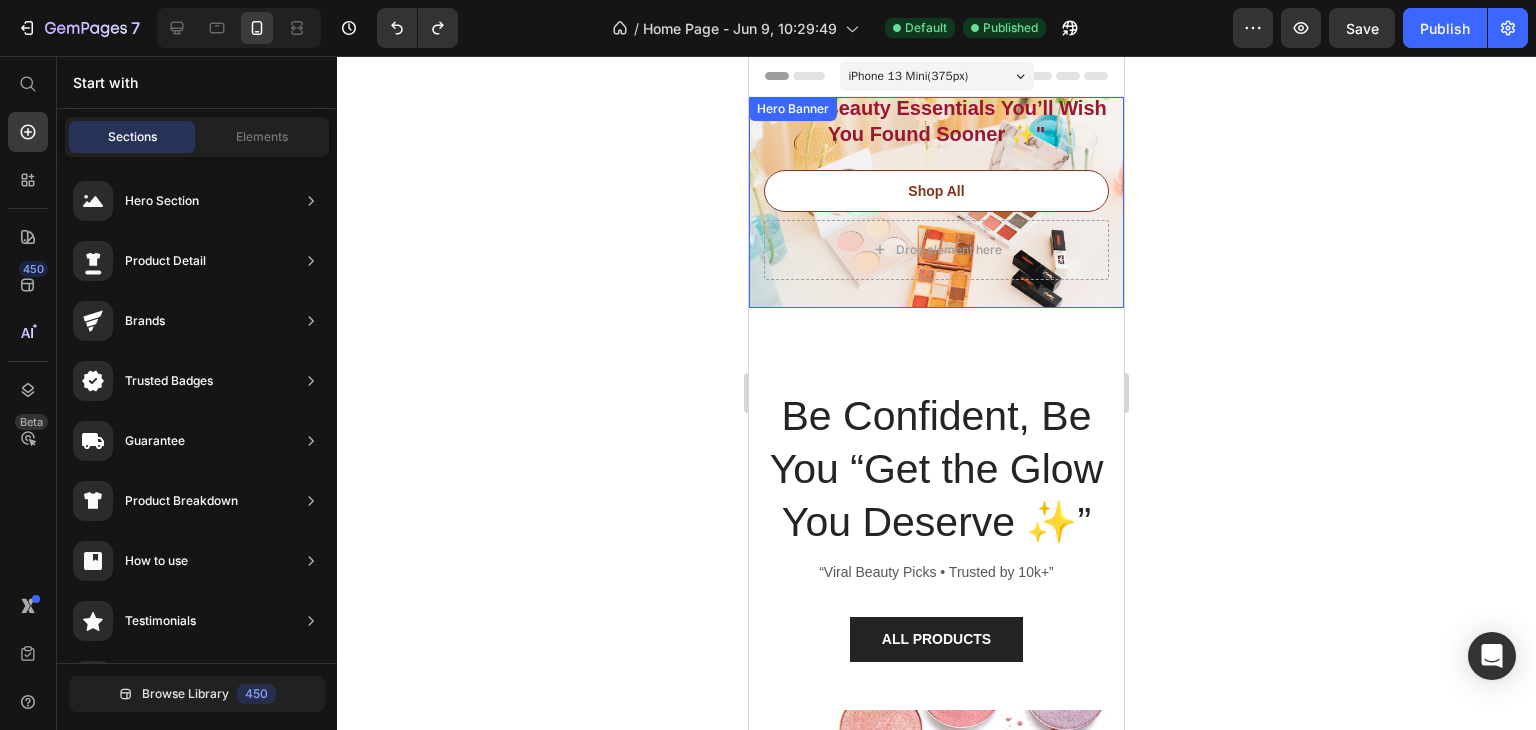 click on "BEAUTY THAT FLIRTS BACK Heading "Viral Beauty Essentials You’ll Wish You Found Sooner ✨" Text Block Shop All Button Row
Drop element here" at bounding box center (936, 129) 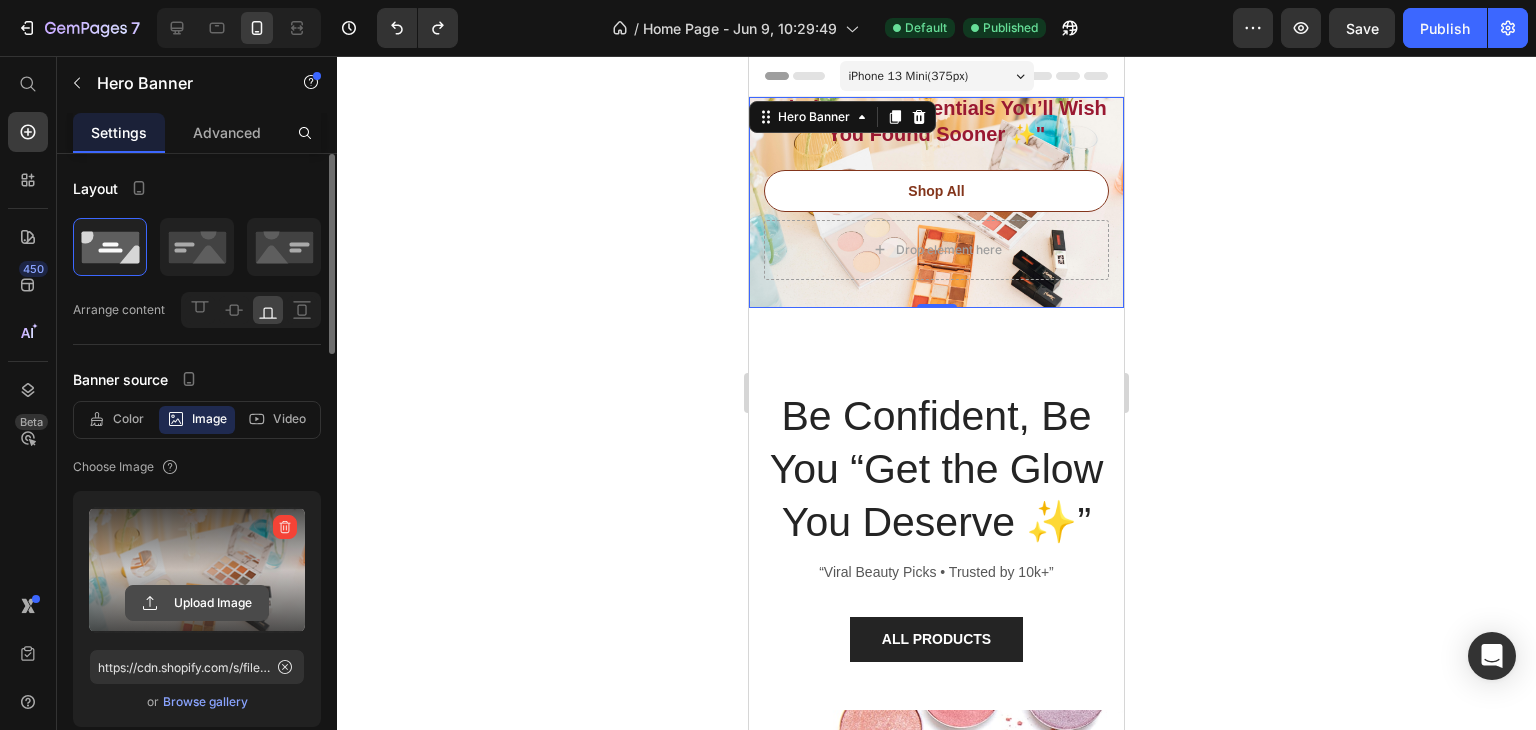 click 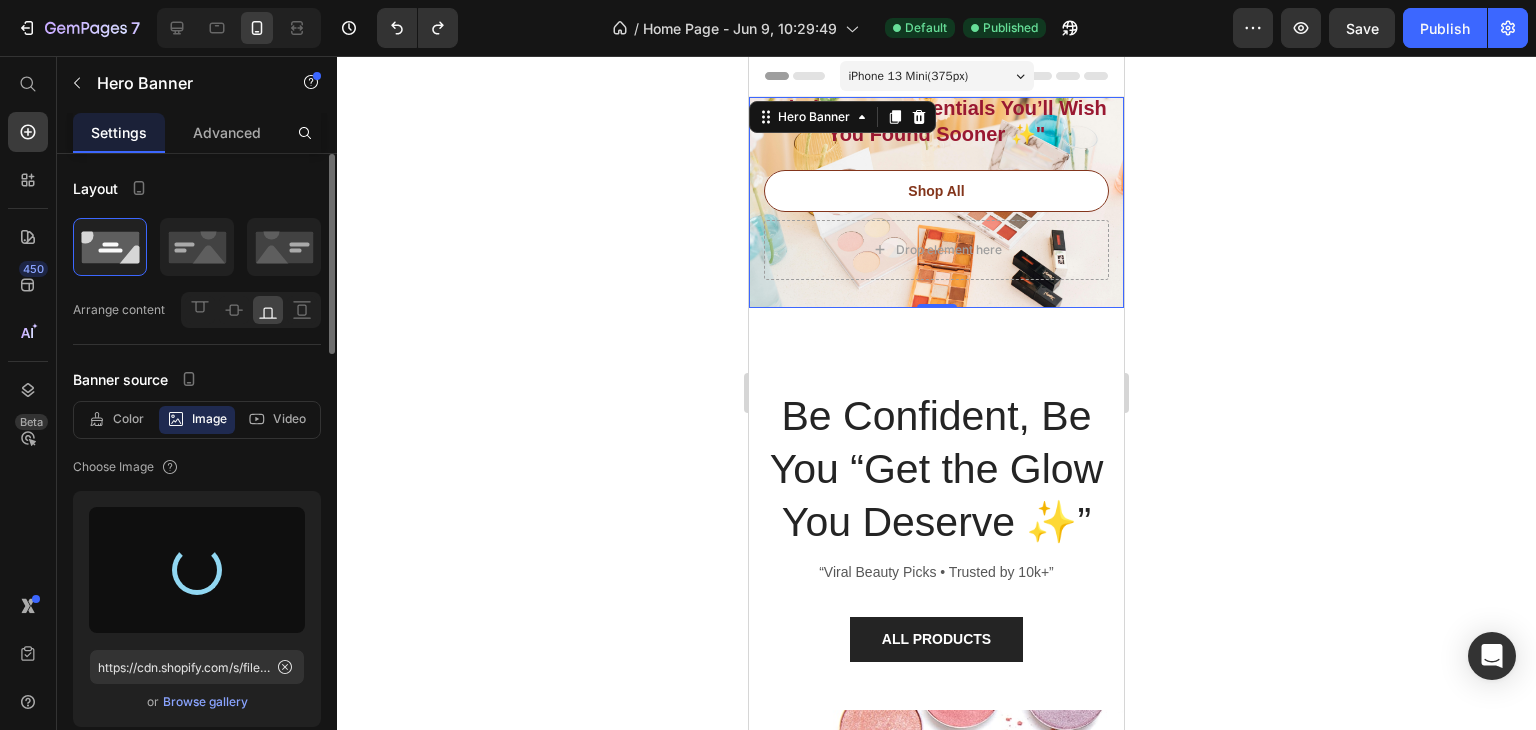 type on "https://cdn.shopify.com/s/files/1/0659/6162/3739/files/gempages_570283211687462040-17c8be3d-dc1d-45df-a0ce-2652ef1bb3e4.jpg" 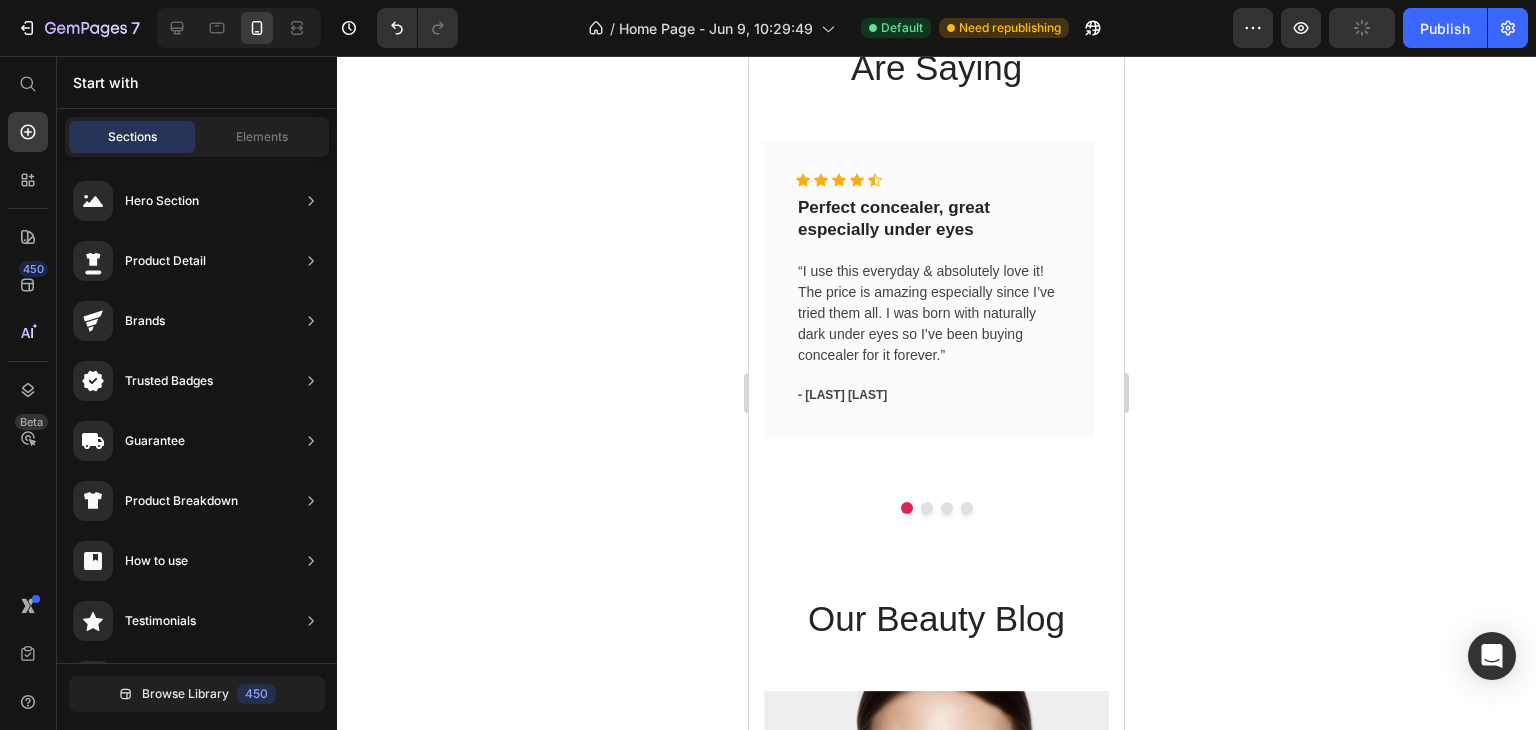 scroll, scrollTop: 5551, scrollLeft: 0, axis: vertical 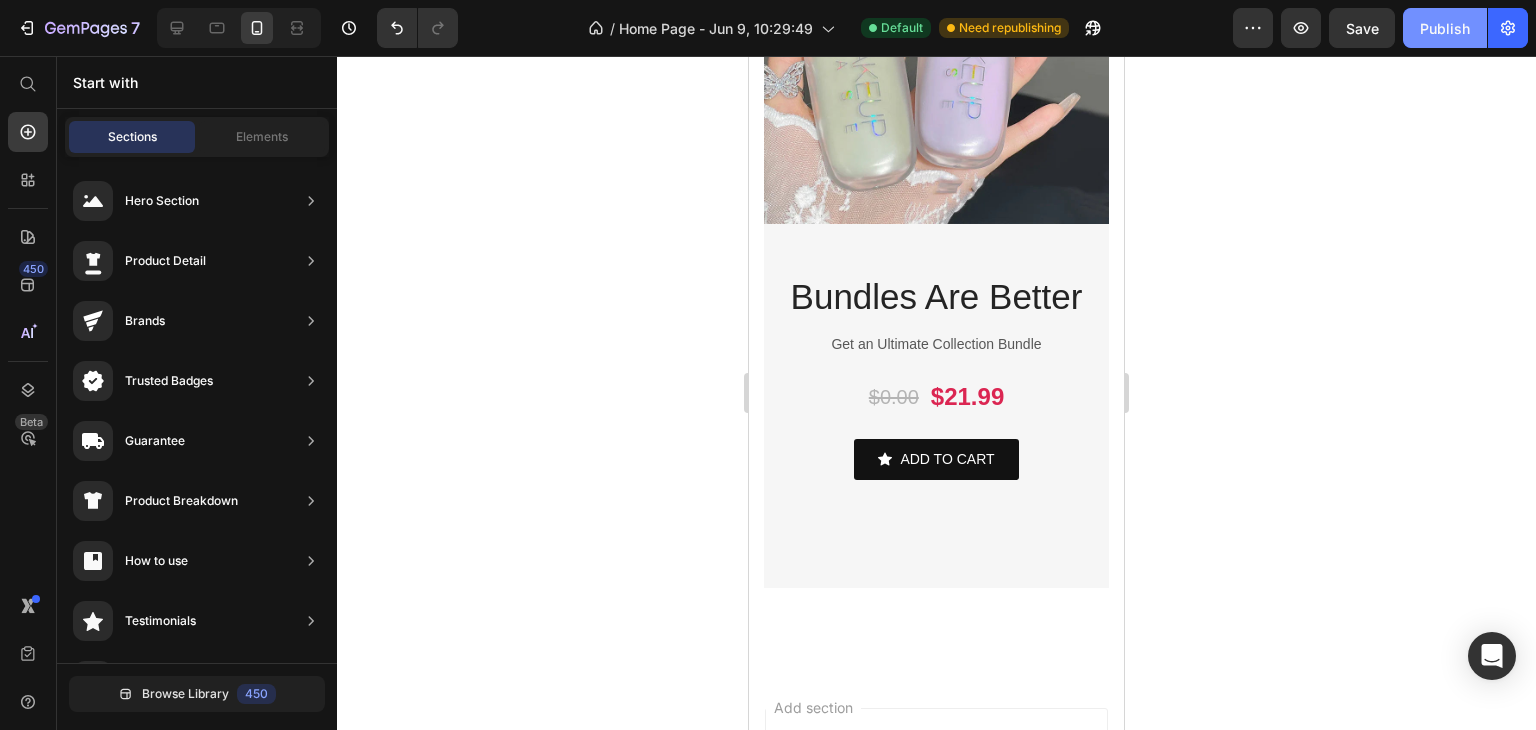 click on "Publish" at bounding box center (1445, 28) 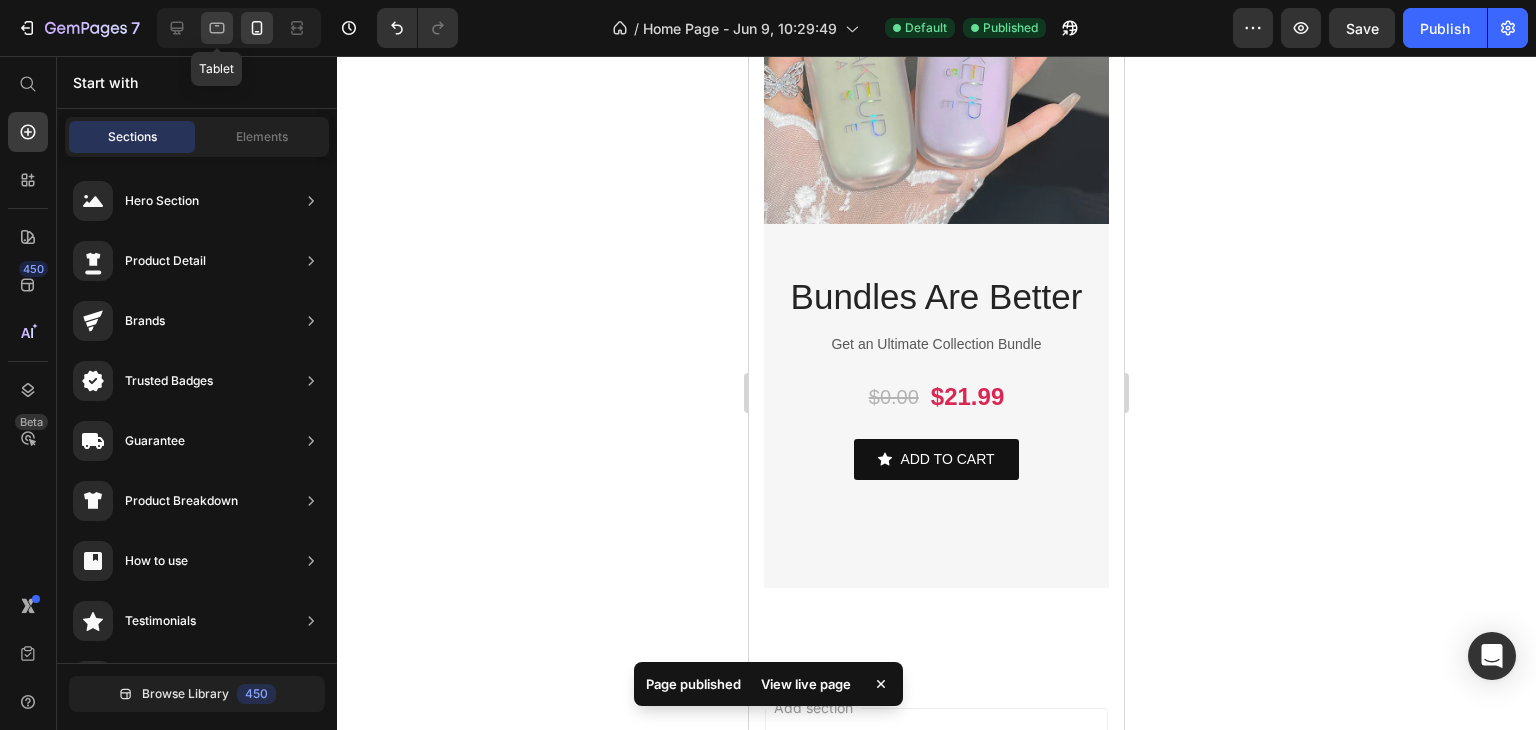 click 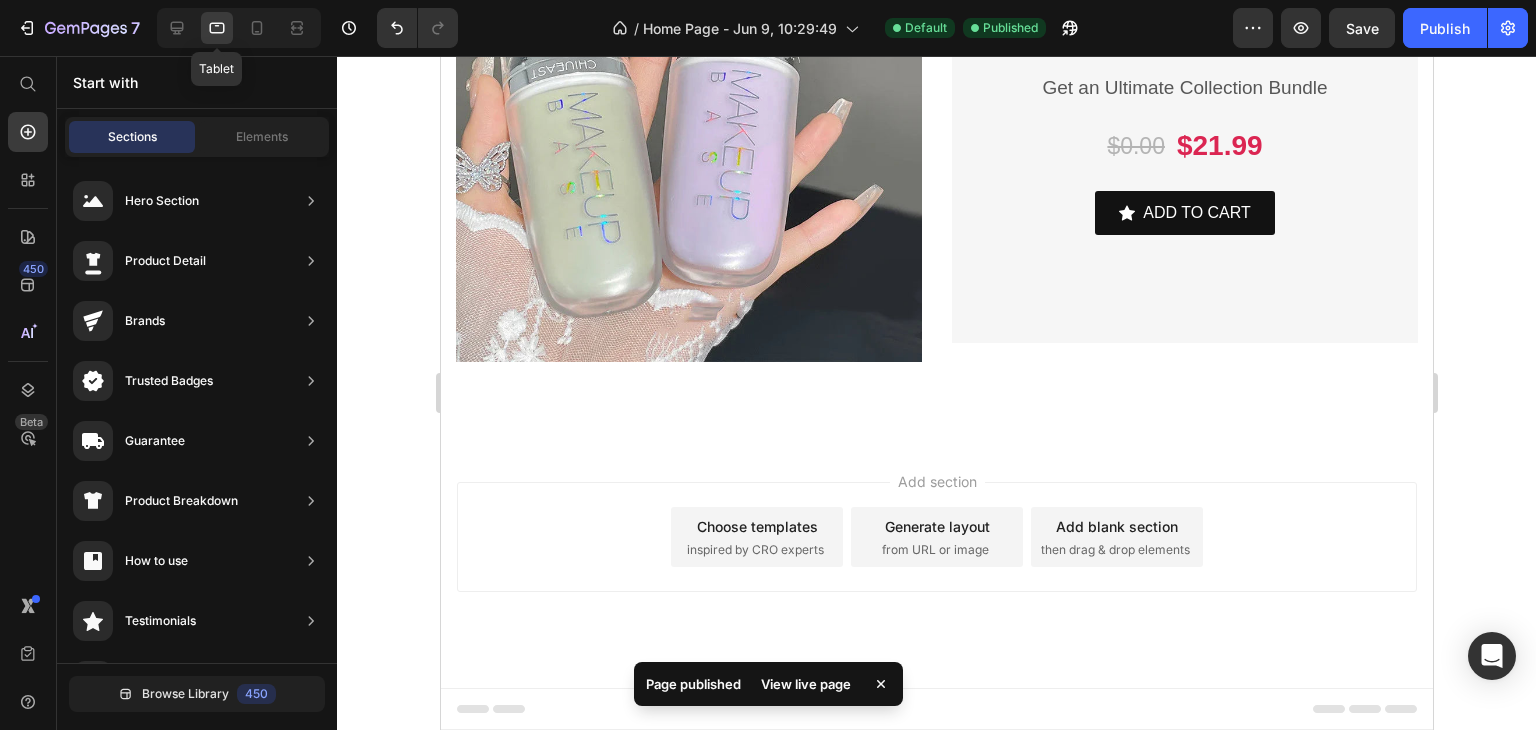 scroll, scrollTop: 8055, scrollLeft: 0, axis: vertical 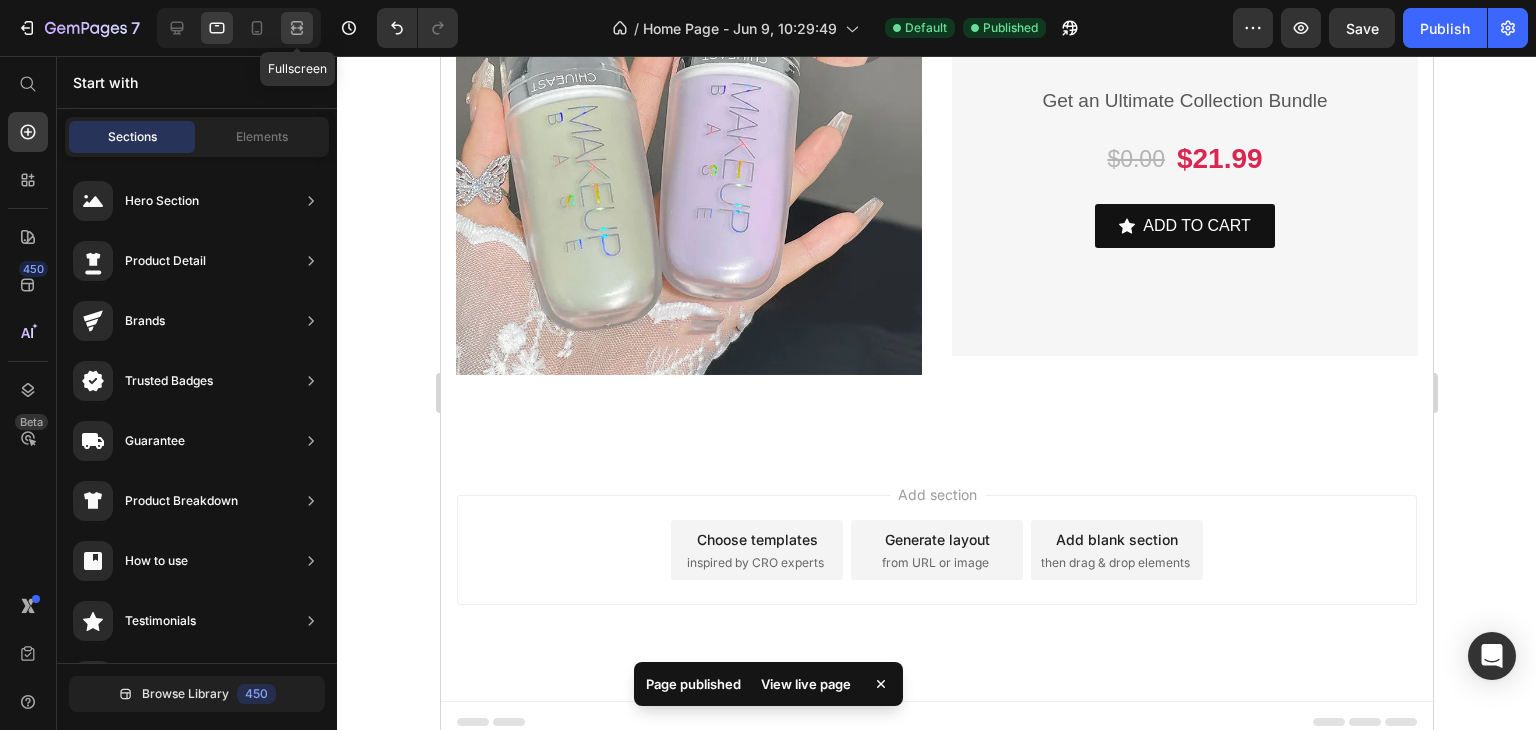 click 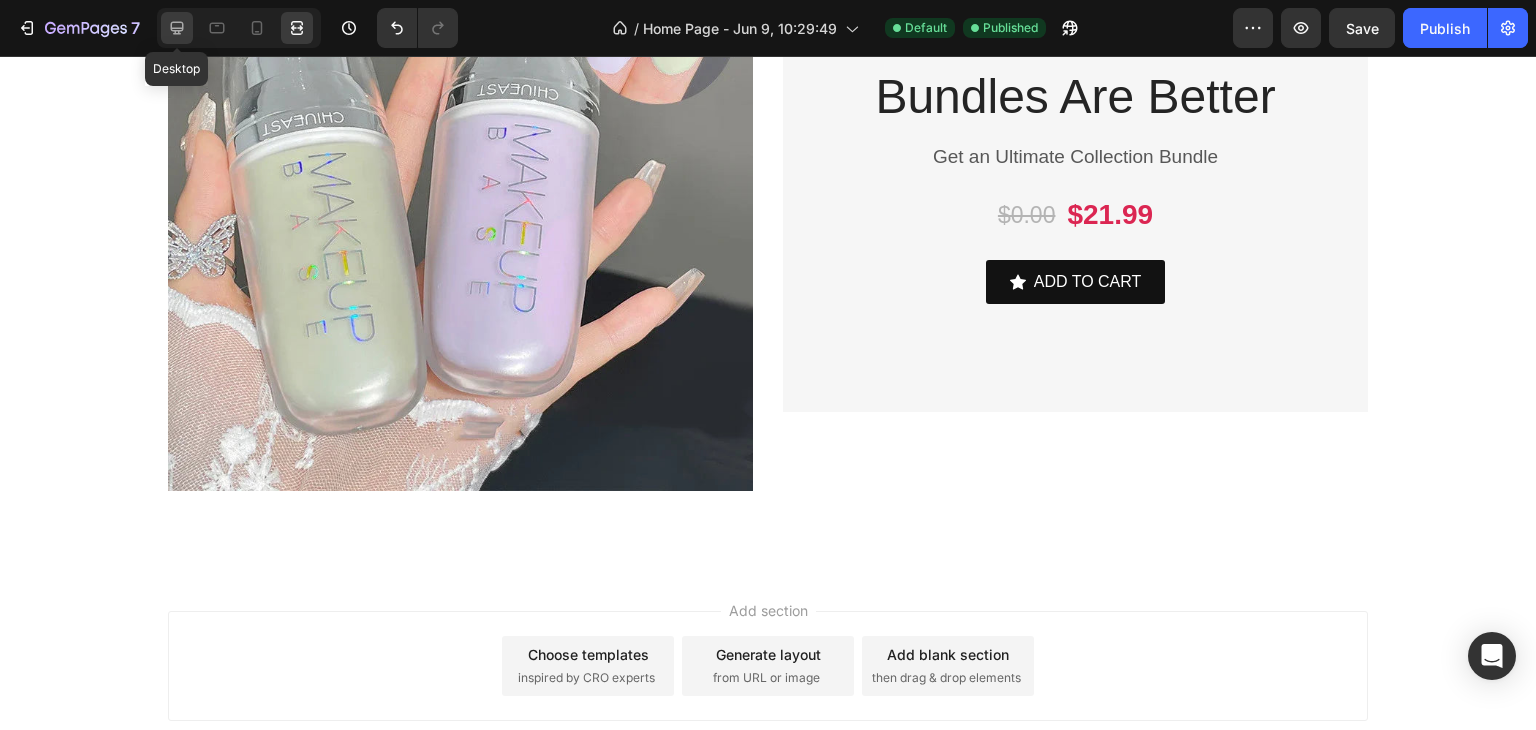 click 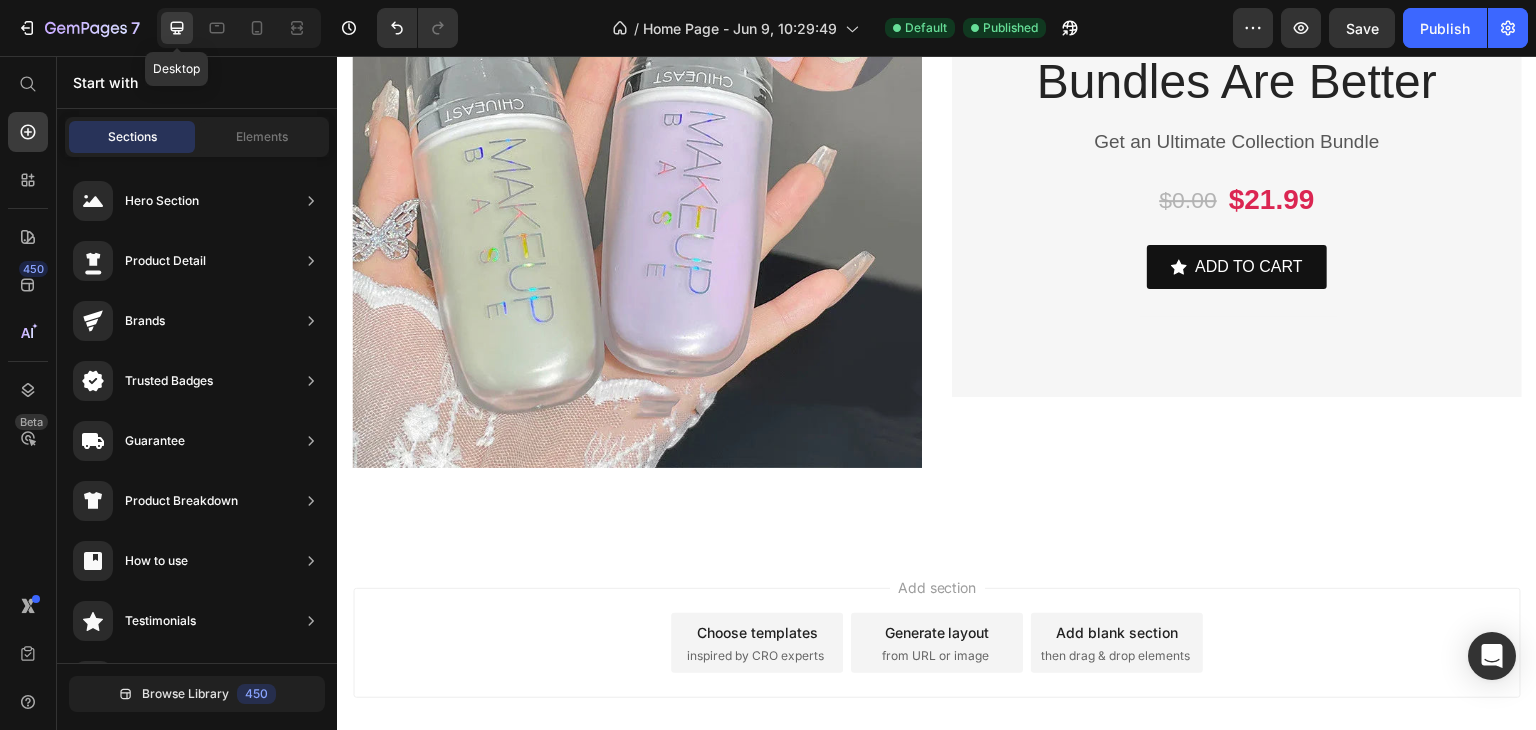 scroll, scrollTop: 8083, scrollLeft: 0, axis: vertical 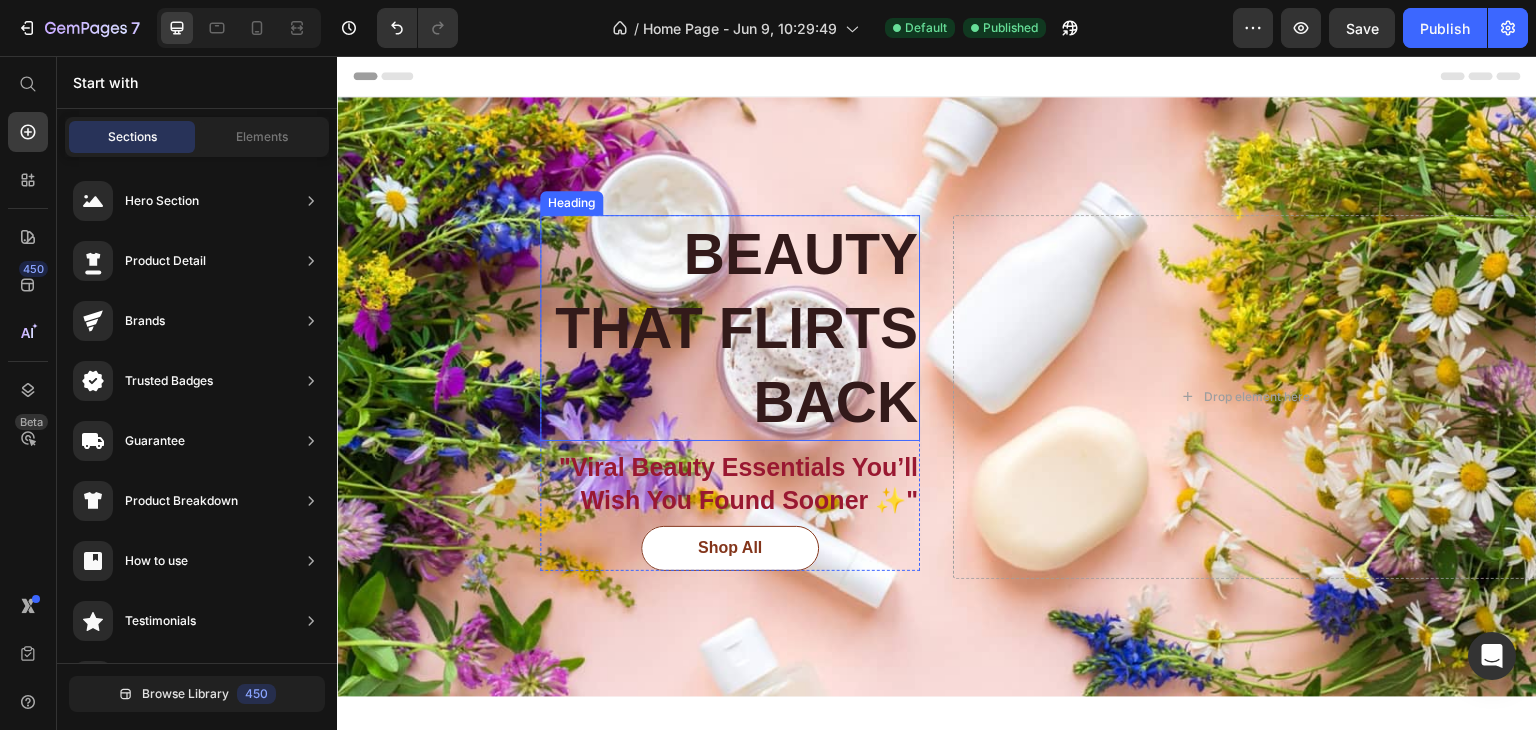 click on "BEAUTY THAT FLIRTS BACK" at bounding box center (730, 328) 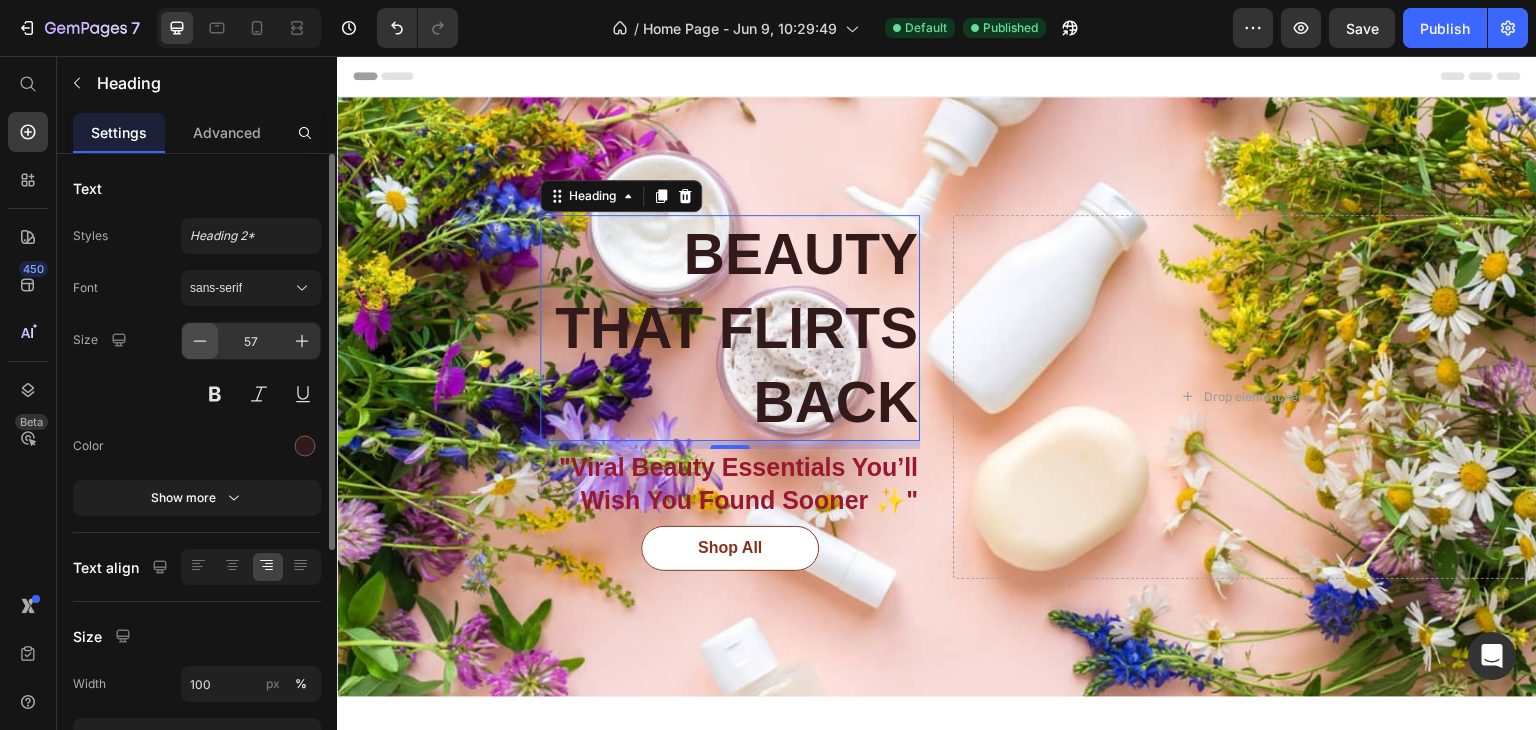 click at bounding box center [200, 341] 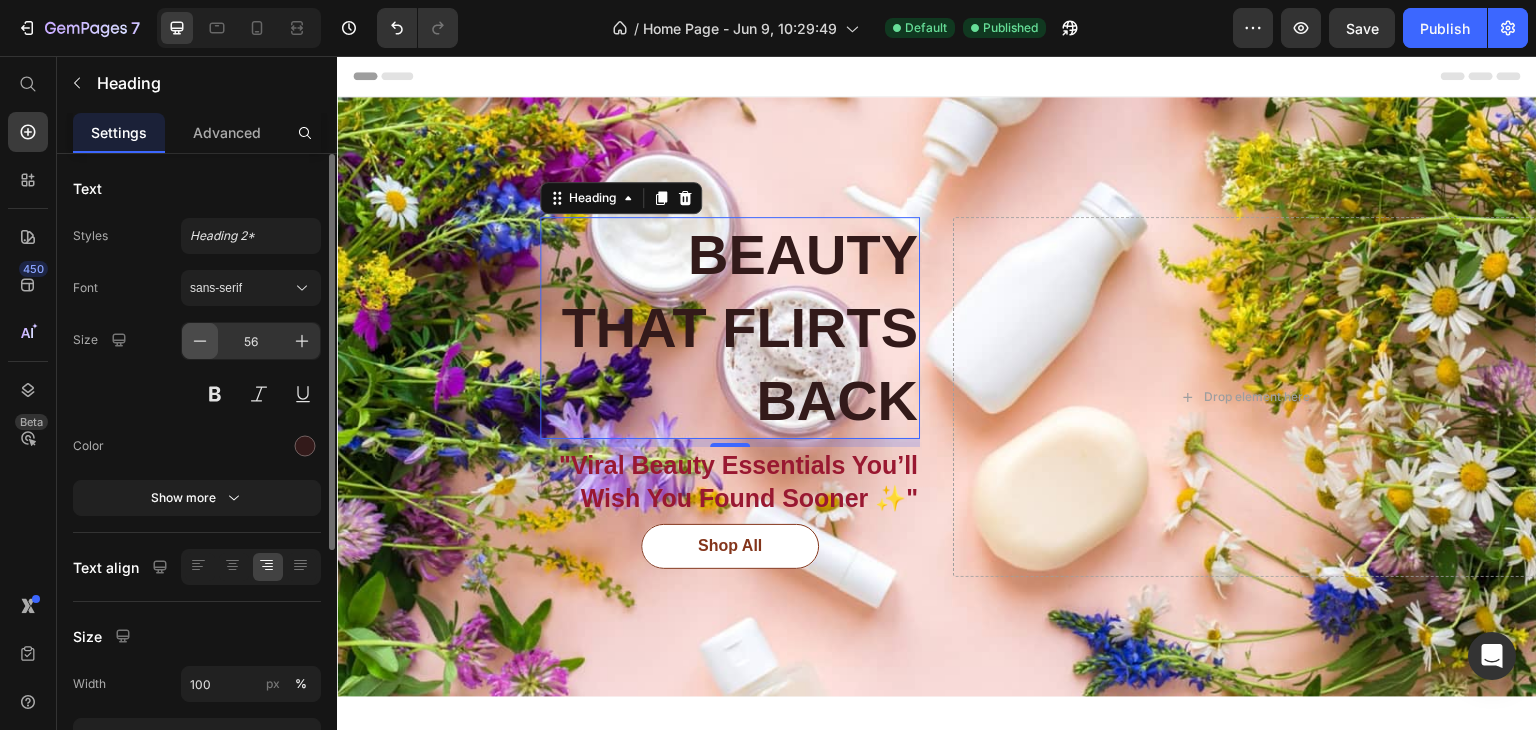 click at bounding box center (200, 341) 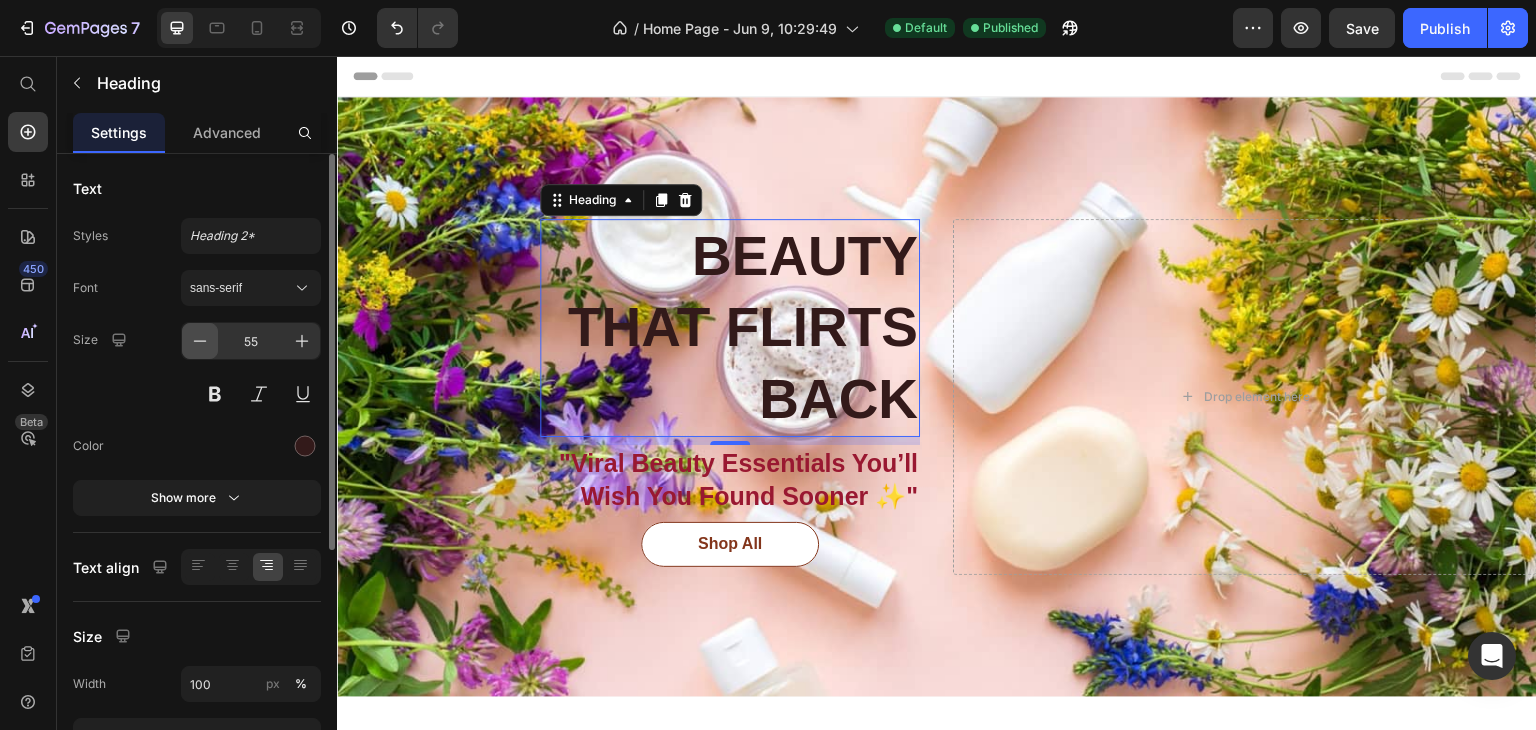 click at bounding box center (200, 341) 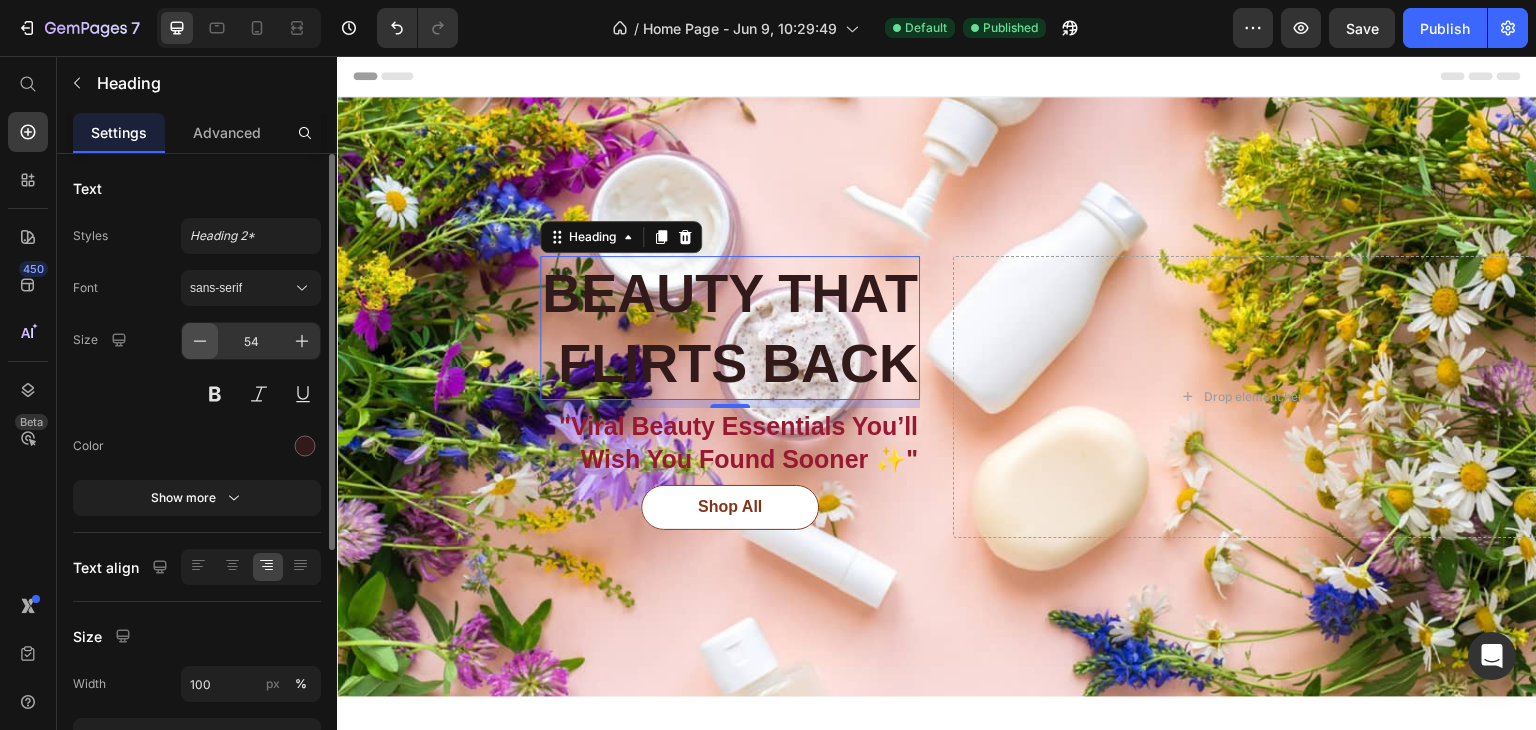 click at bounding box center (200, 341) 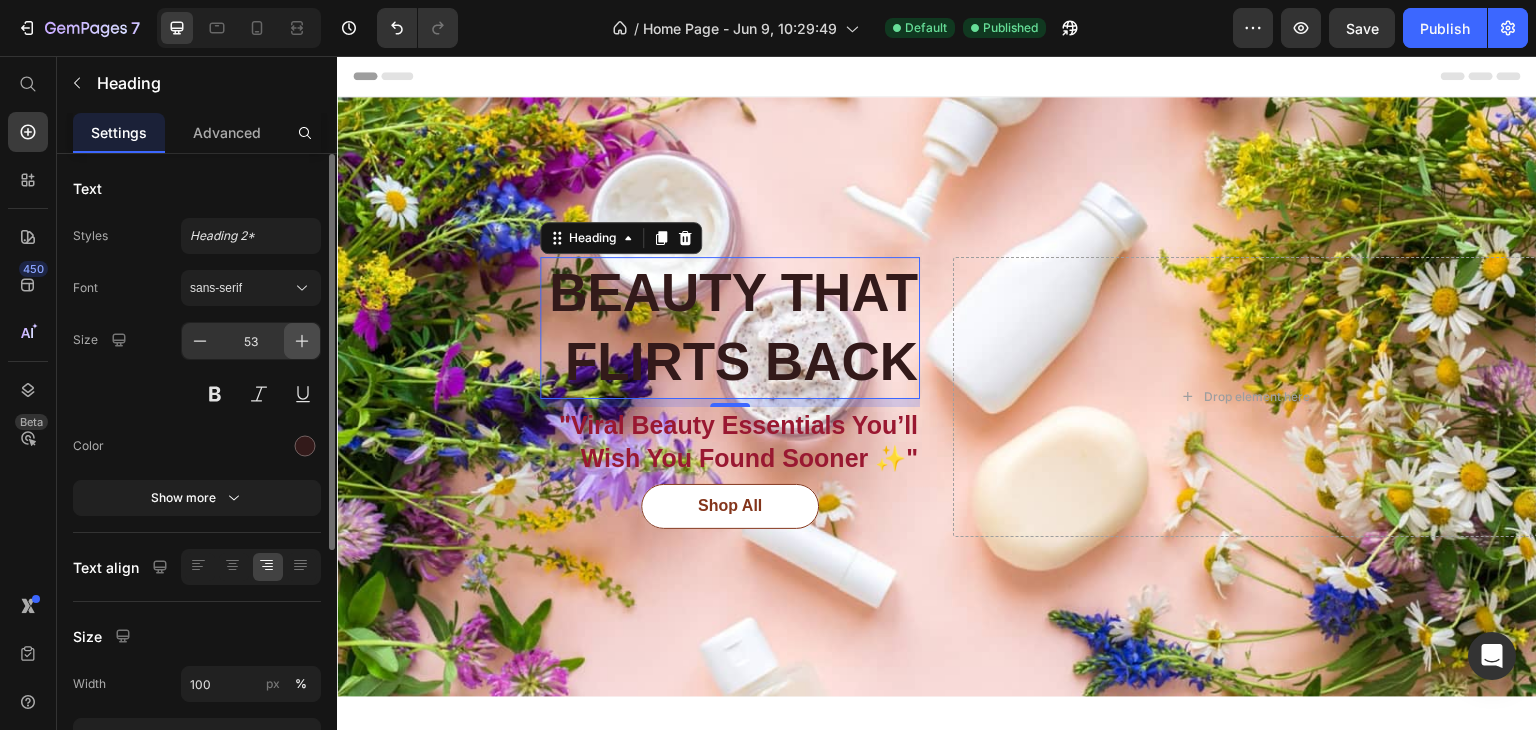 click 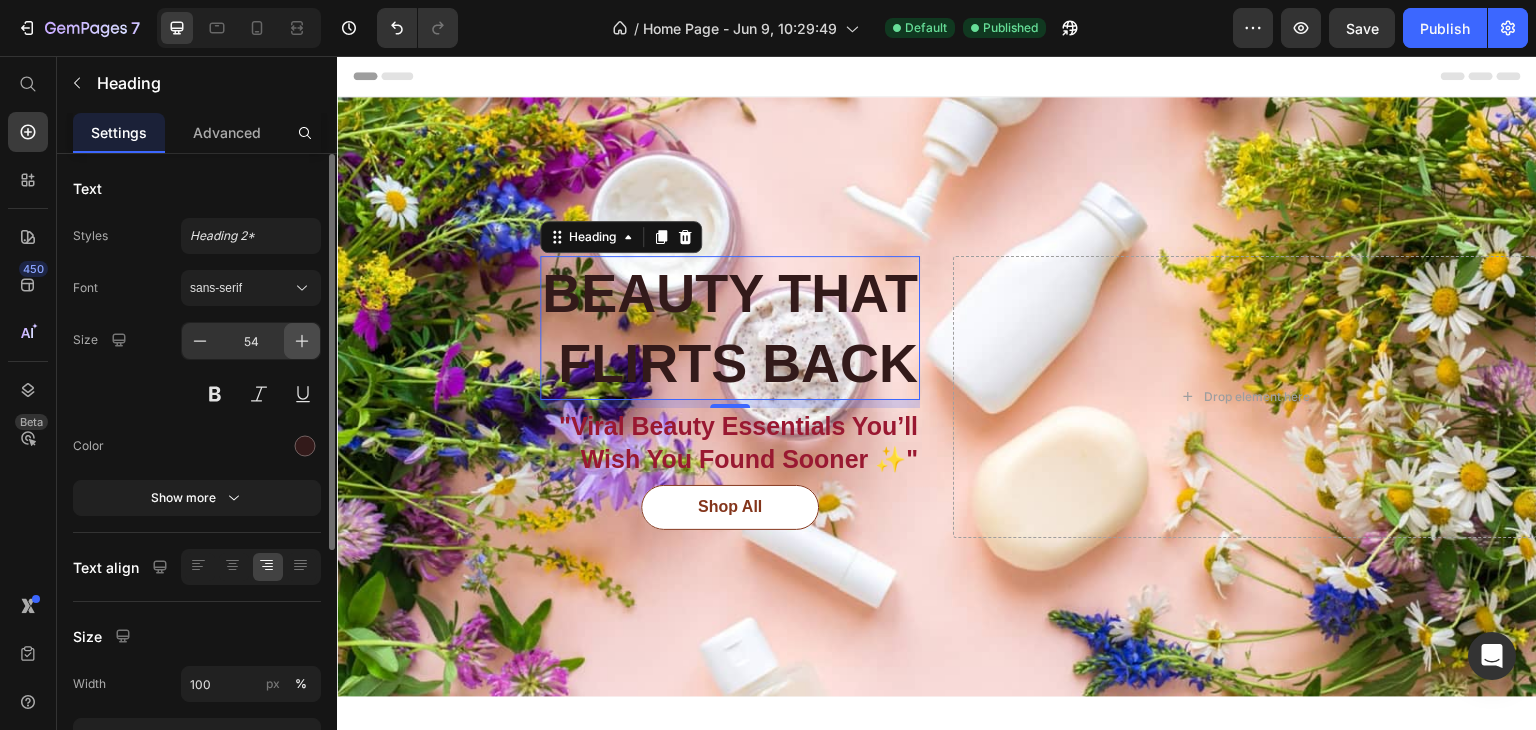 click 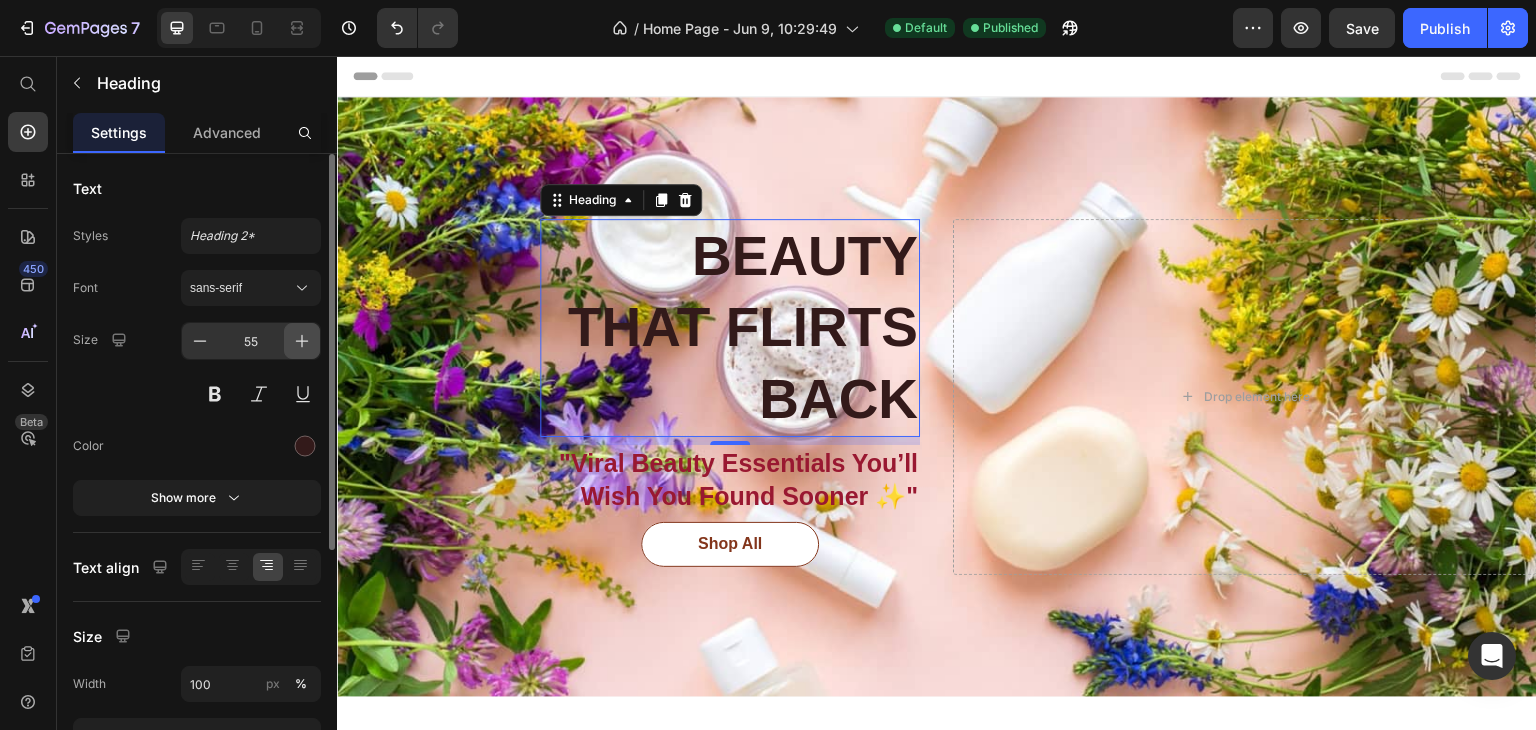 click 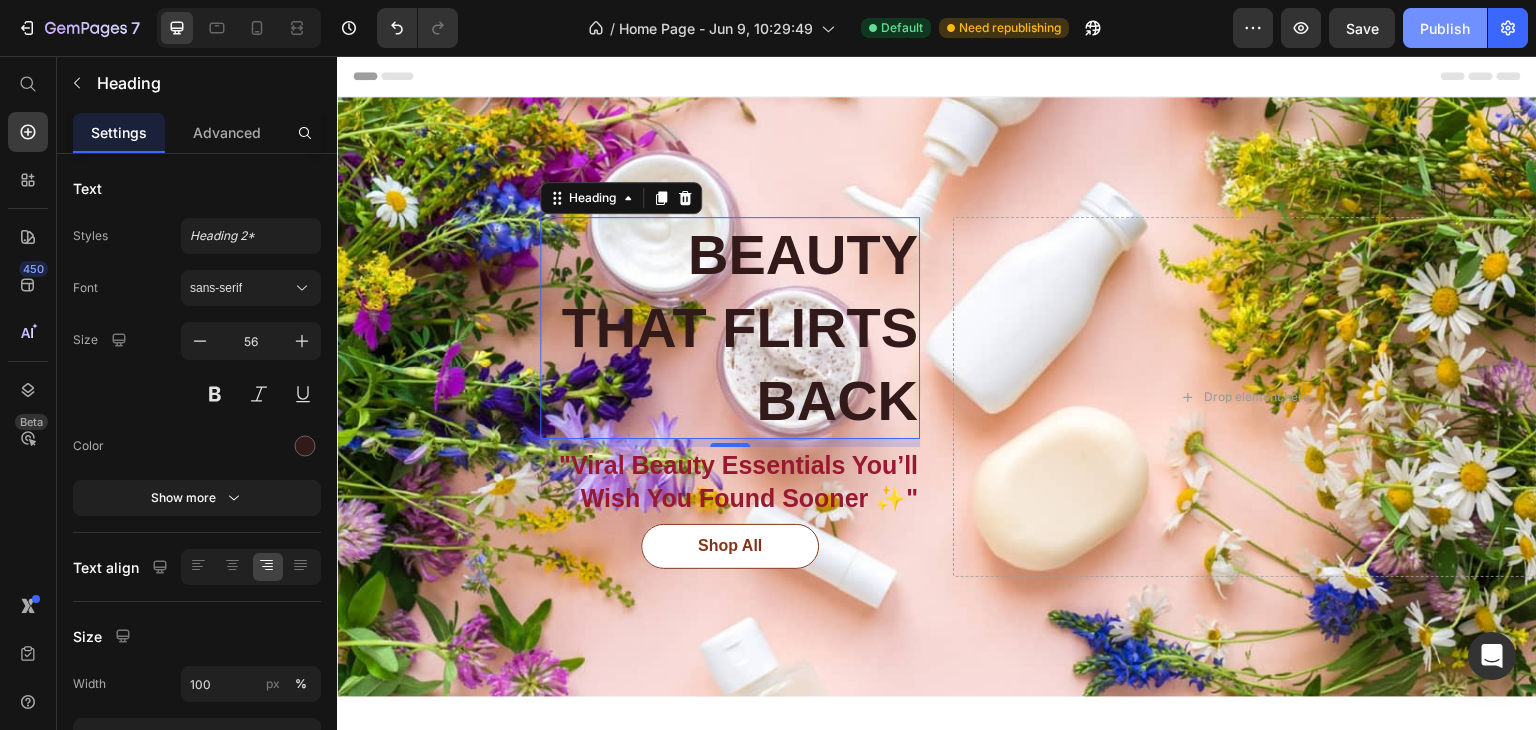 click on "Publish" at bounding box center [1445, 28] 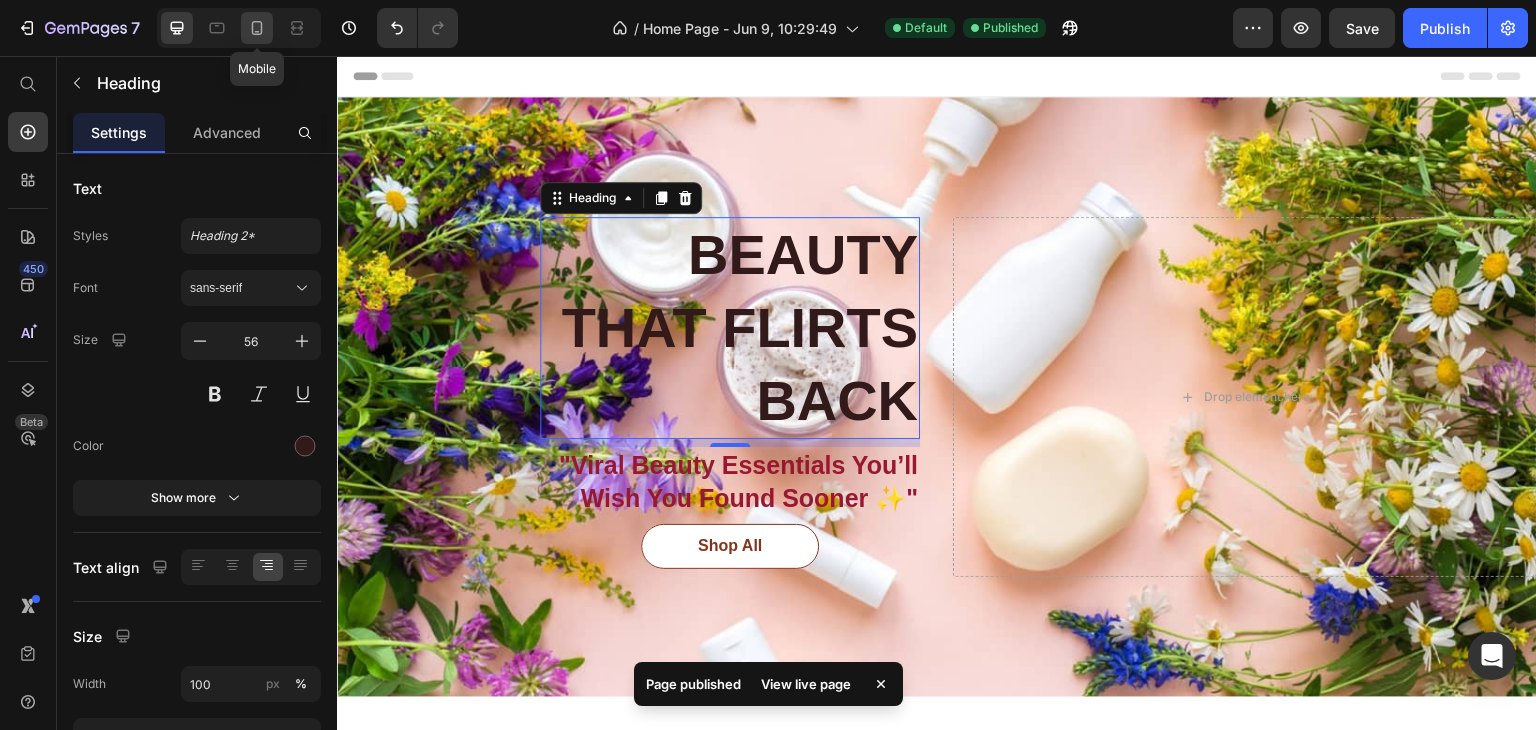 click 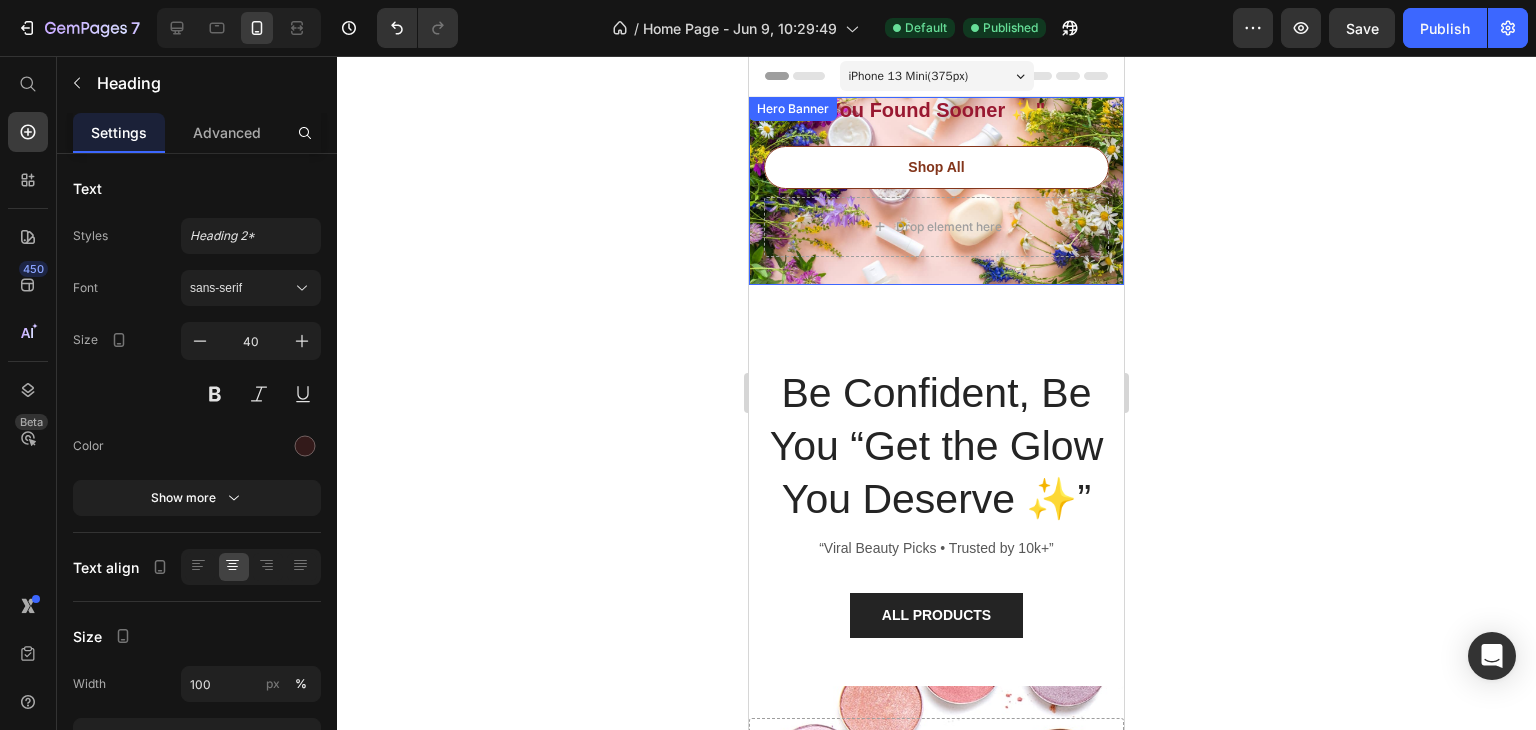 click on "BEAUTY THAT FLIRTS BACK Heading   8 "Viral Beauty Essentials You’ll Wish You Found Sooner ✨" Text Block Shop All Button Row
Drop element here" at bounding box center (936, 105) 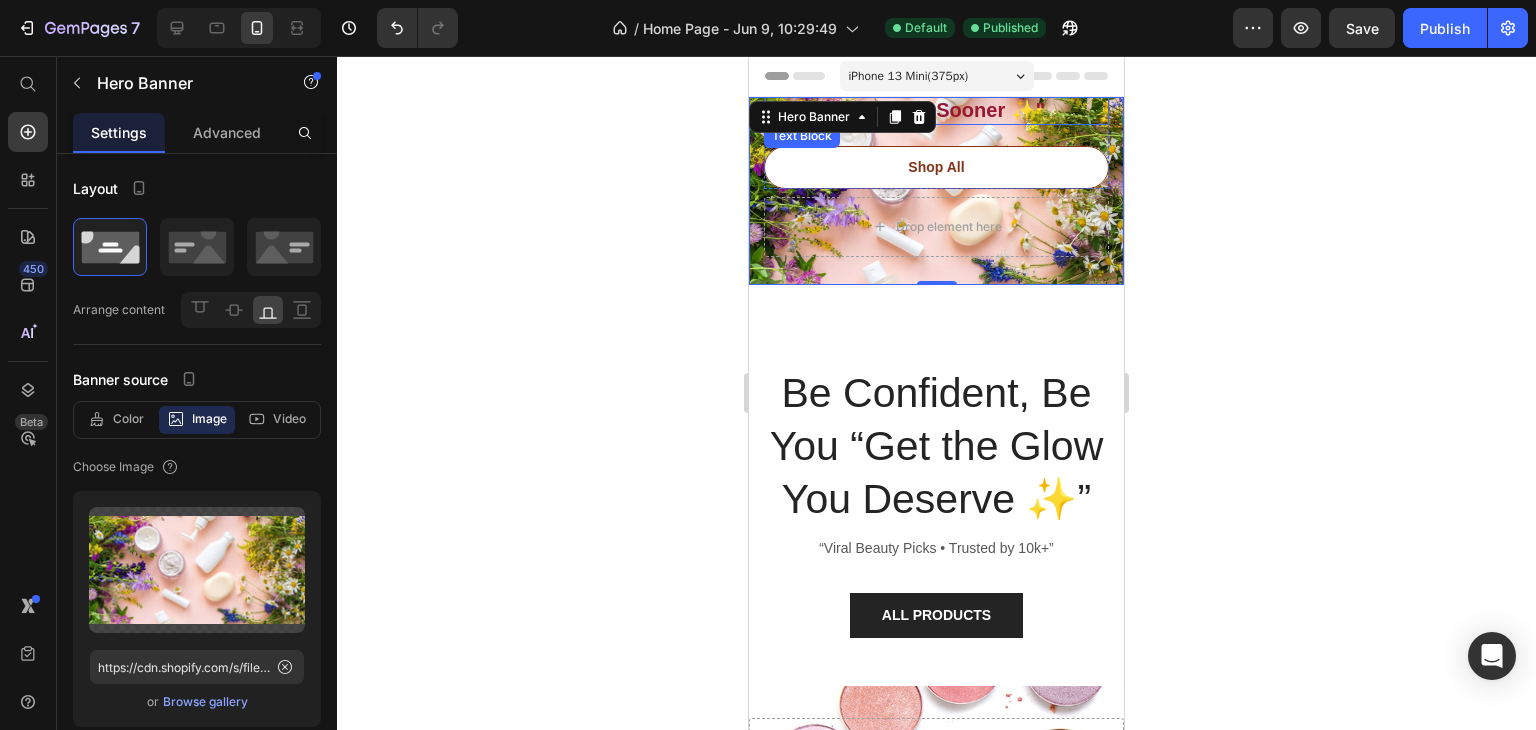 click on ""Viral Beauty Essentials You’ll Wish You Found Sooner ✨"" at bounding box center [936, 97] 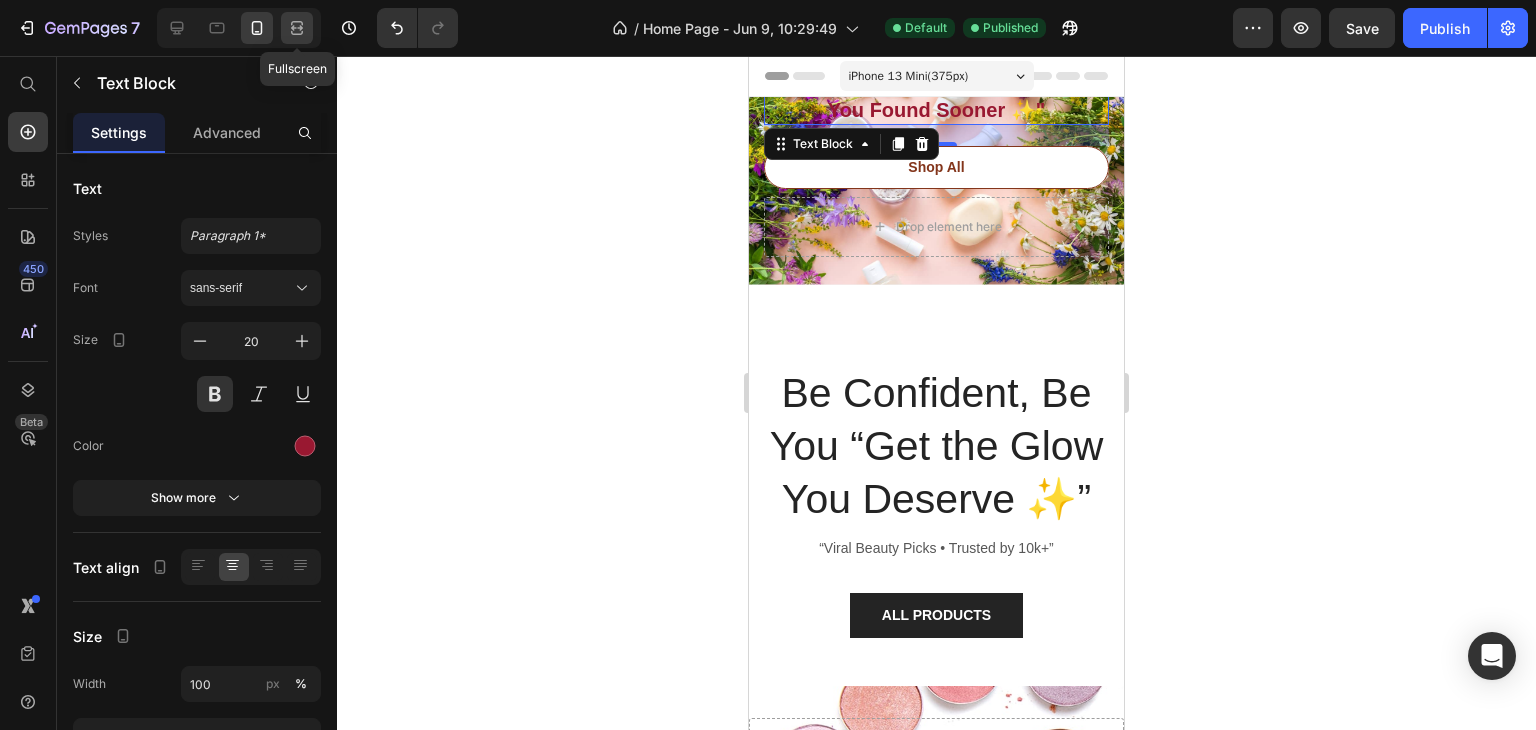click 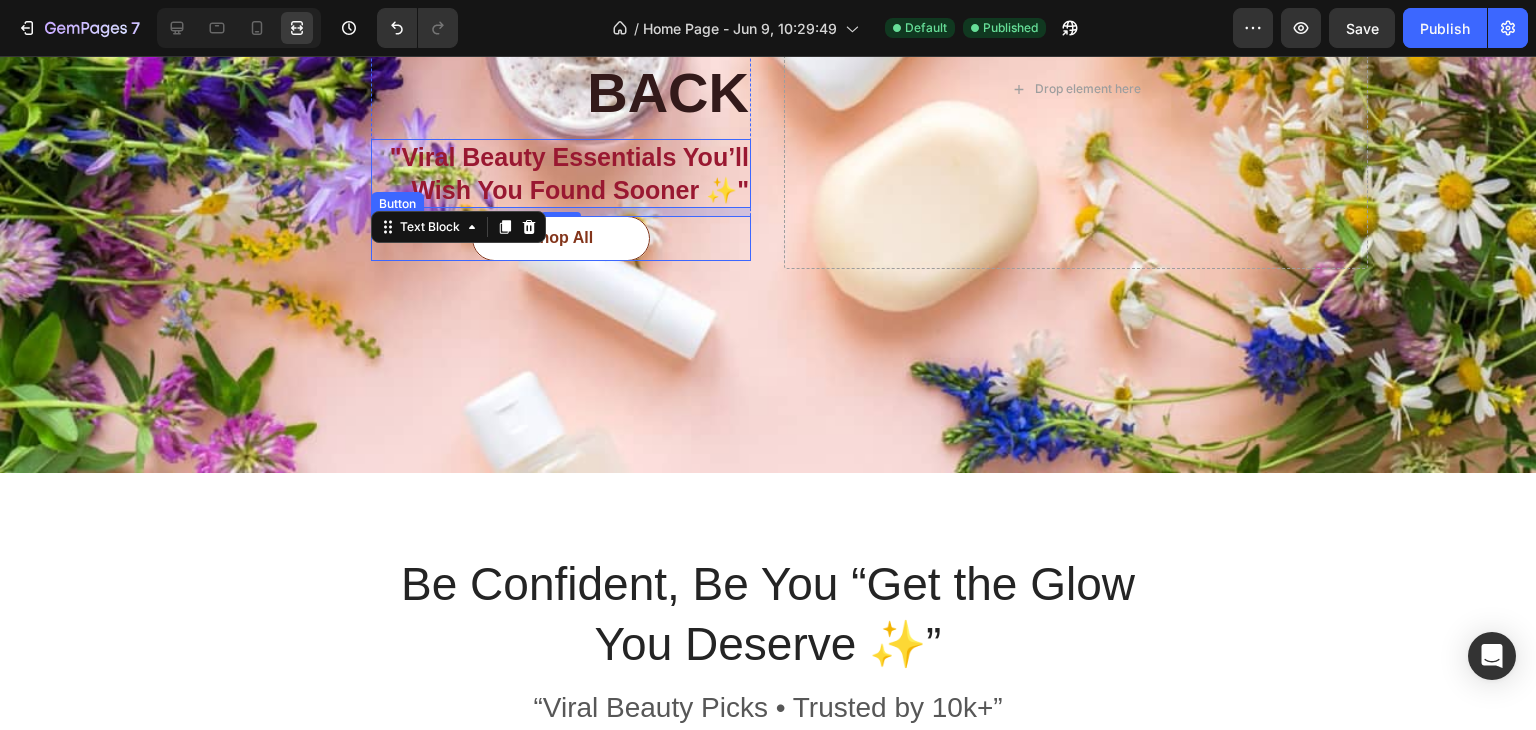 scroll, scrollTop: 401, scrollLeft: 0, axis: vertical 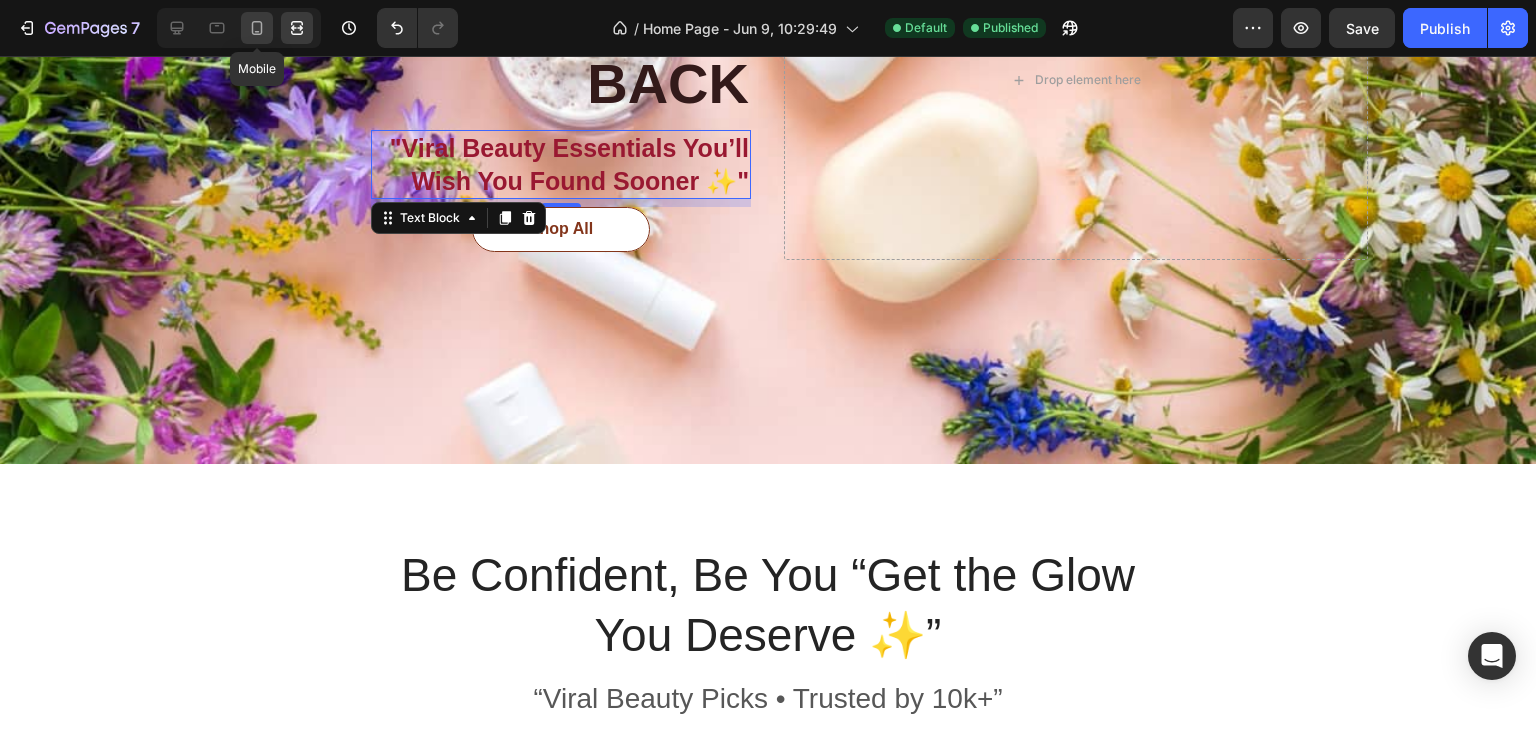 click 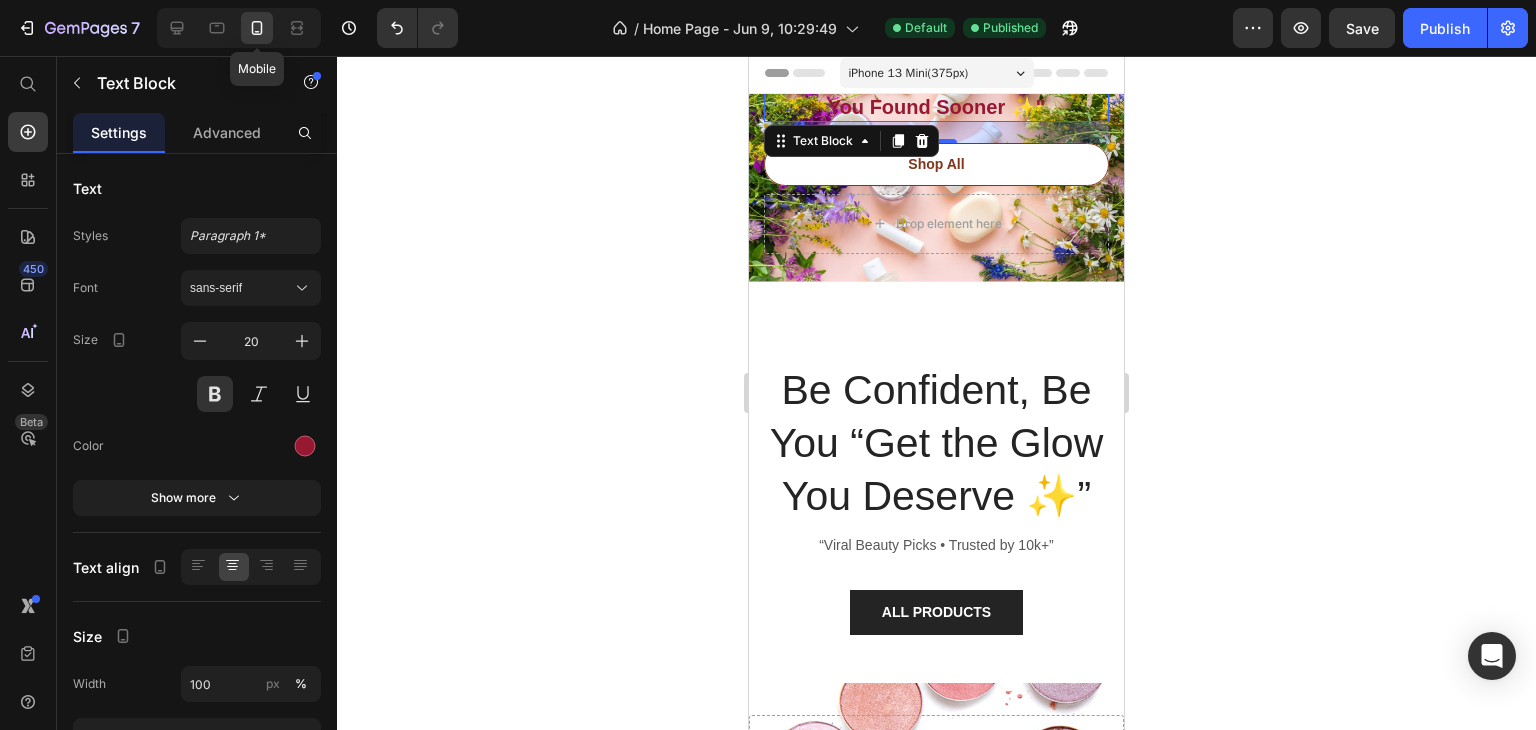 scroll, scrollTop: 0, scrollLeft: 0, axis: both 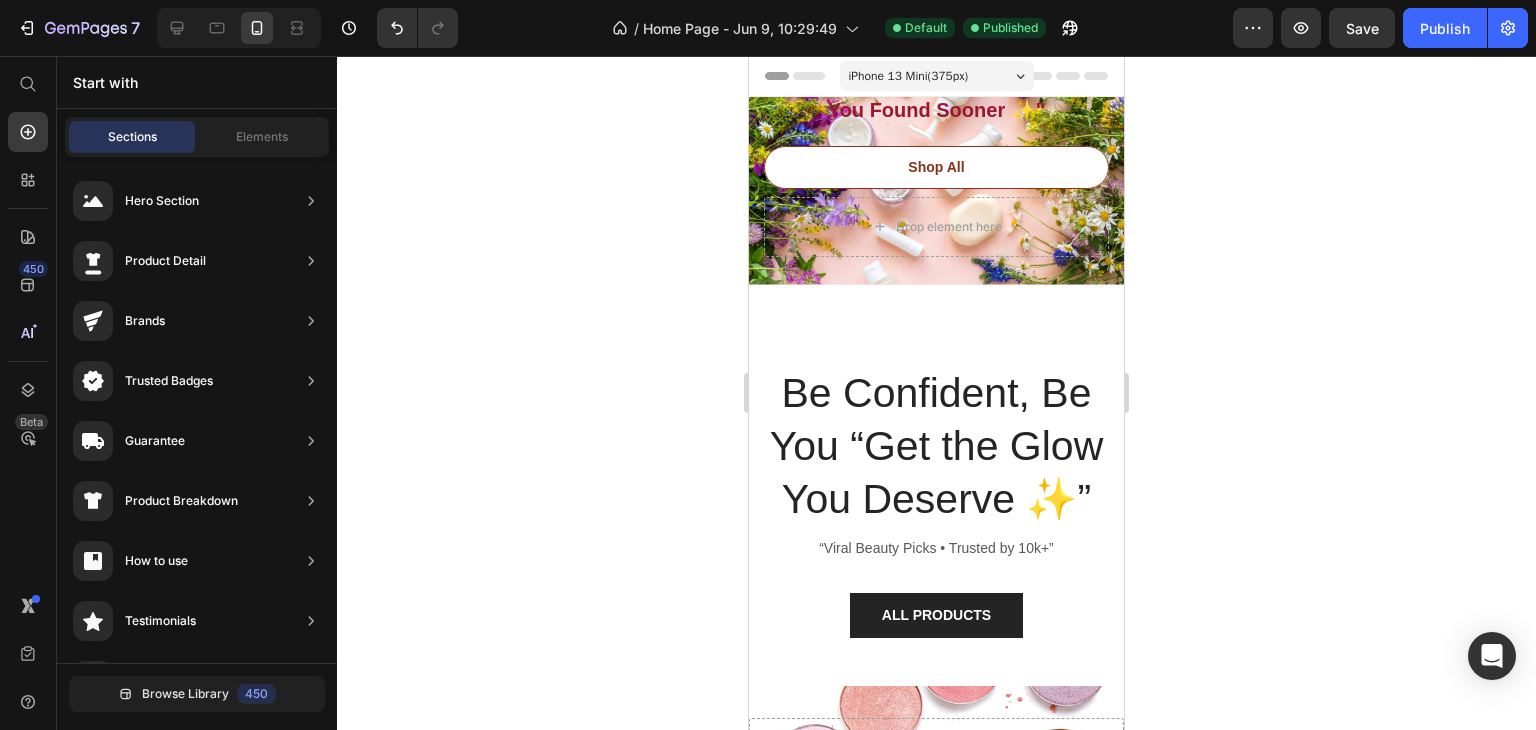 click on "Header" at bounding box center [806, 76] 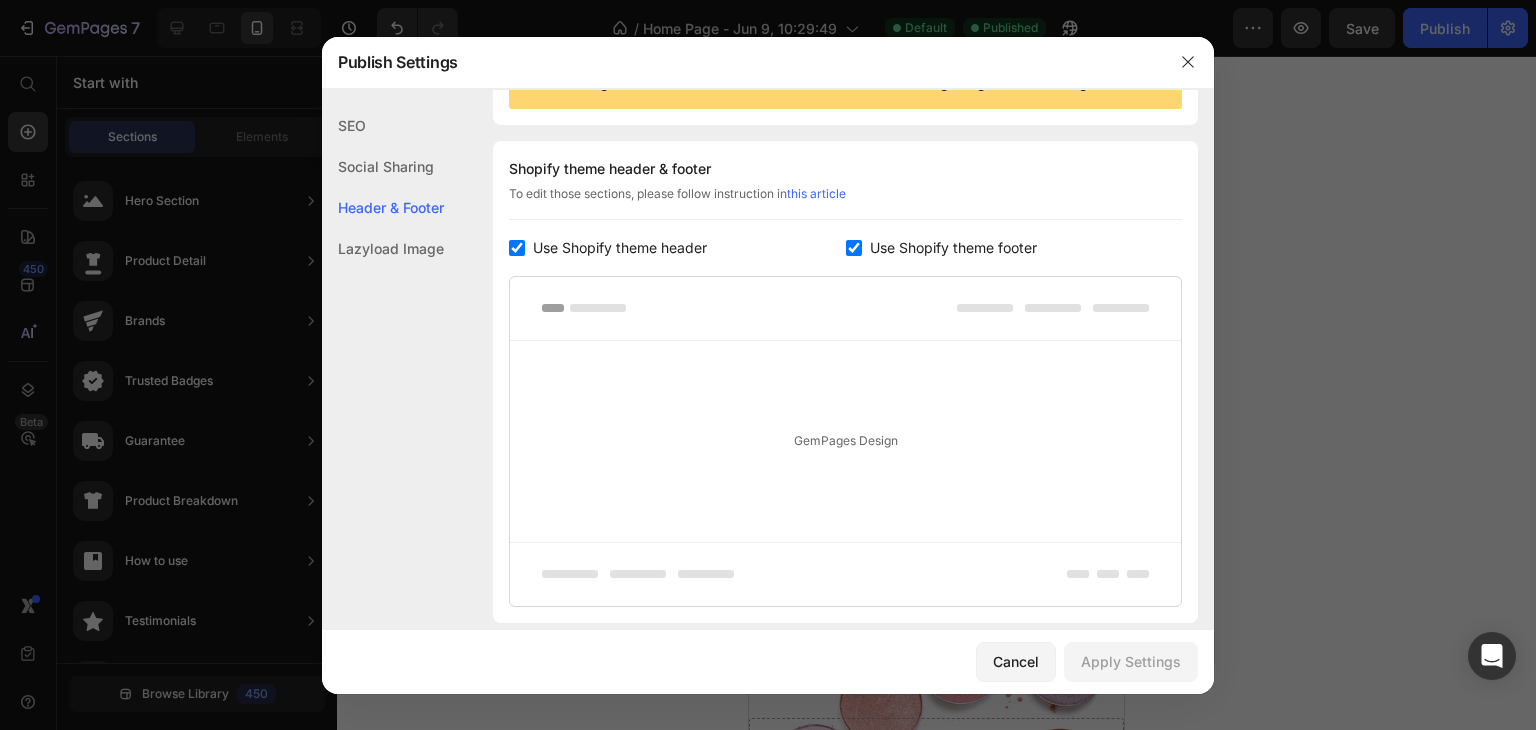 scroll, scrollTop: 270, scrollLeft: 0, axis: vertical 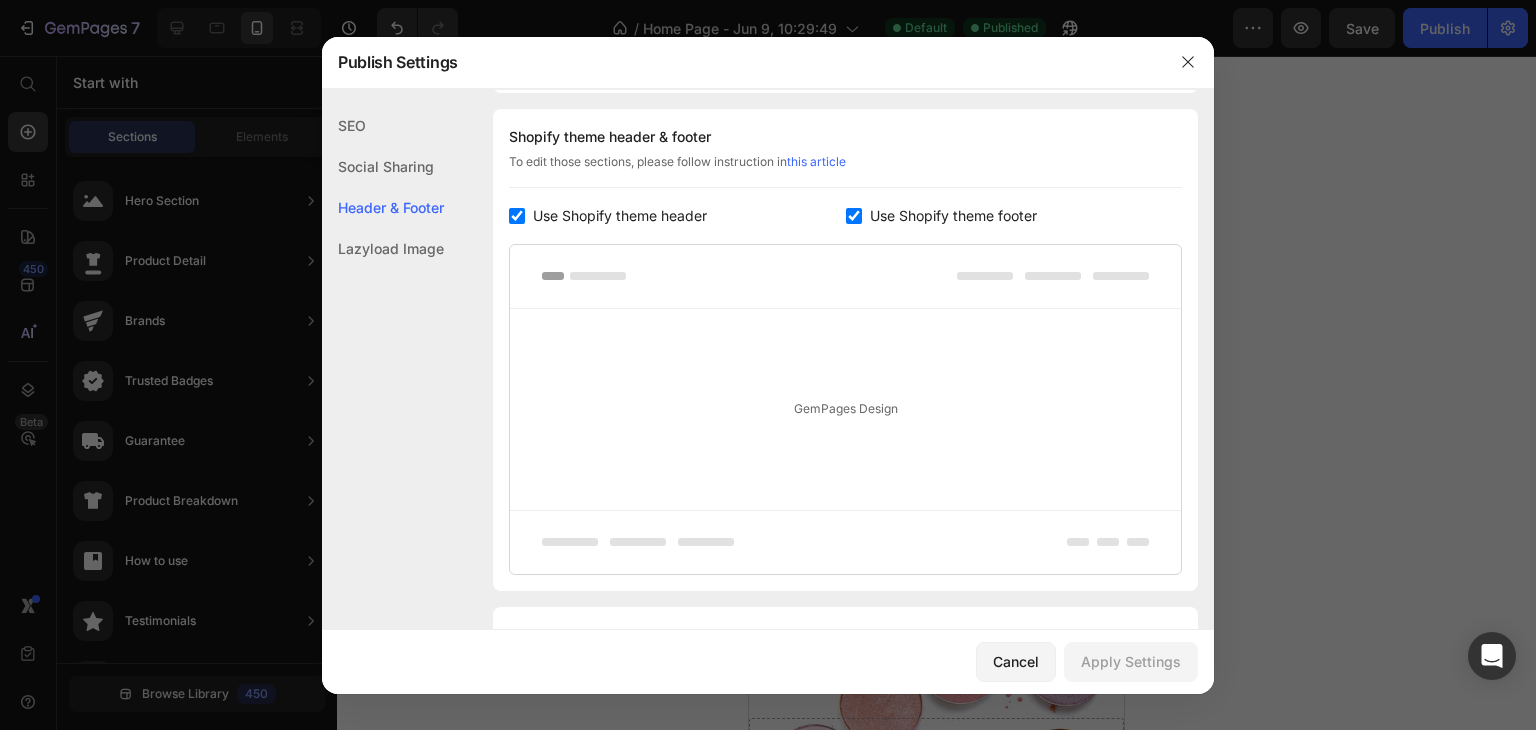 click on "Lazyload Image" 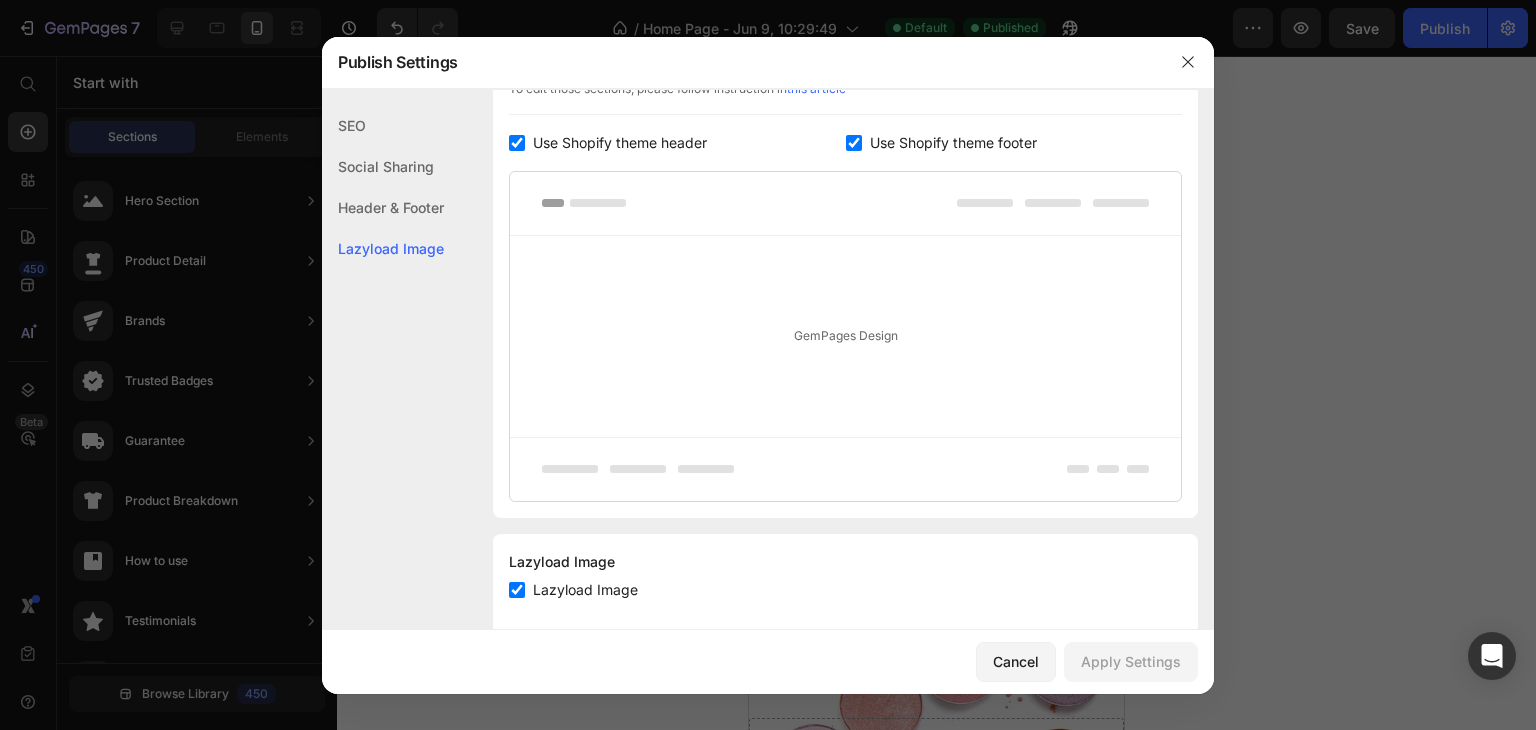 scroll, scrollTop: 378, scrollLeft: 0, axis: vertical 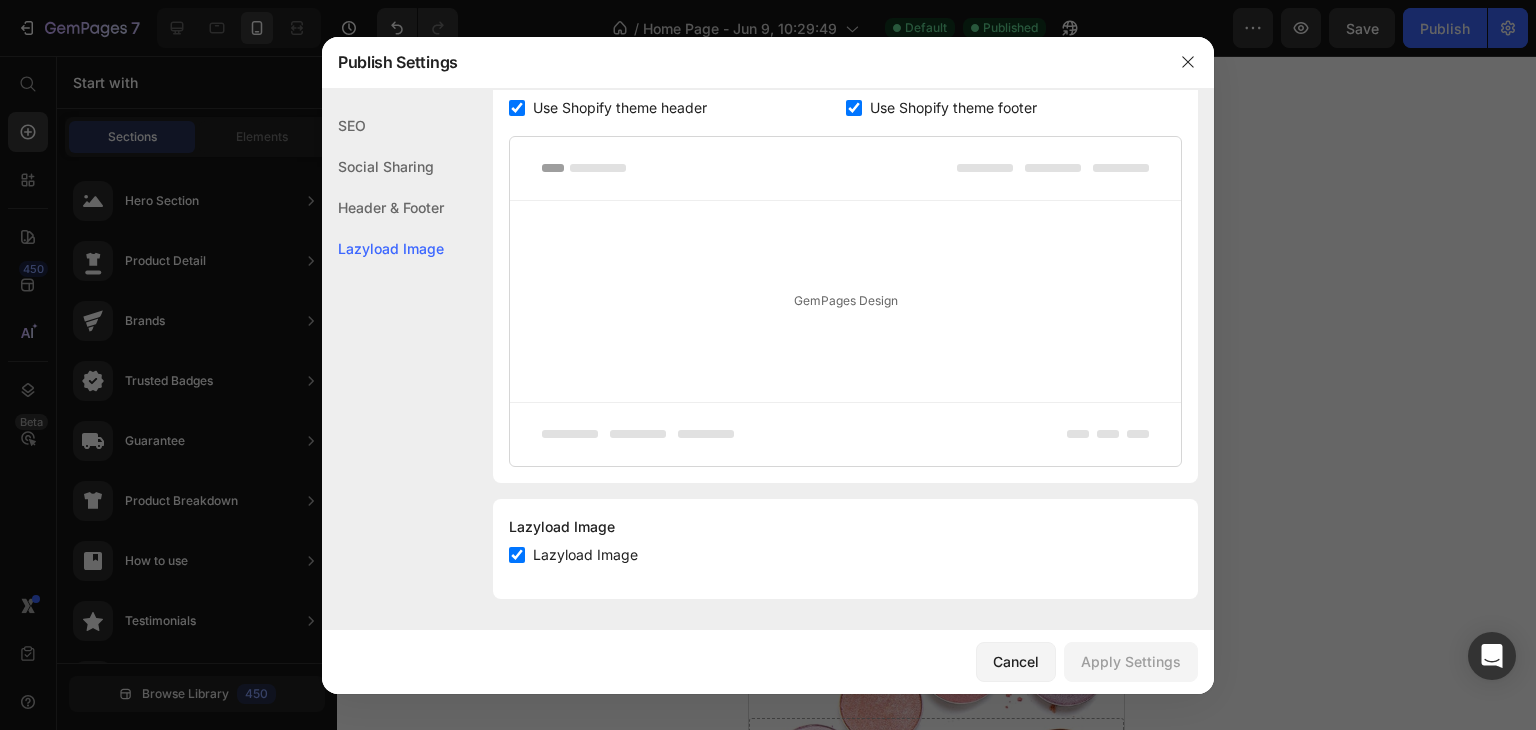 click on "SEO" 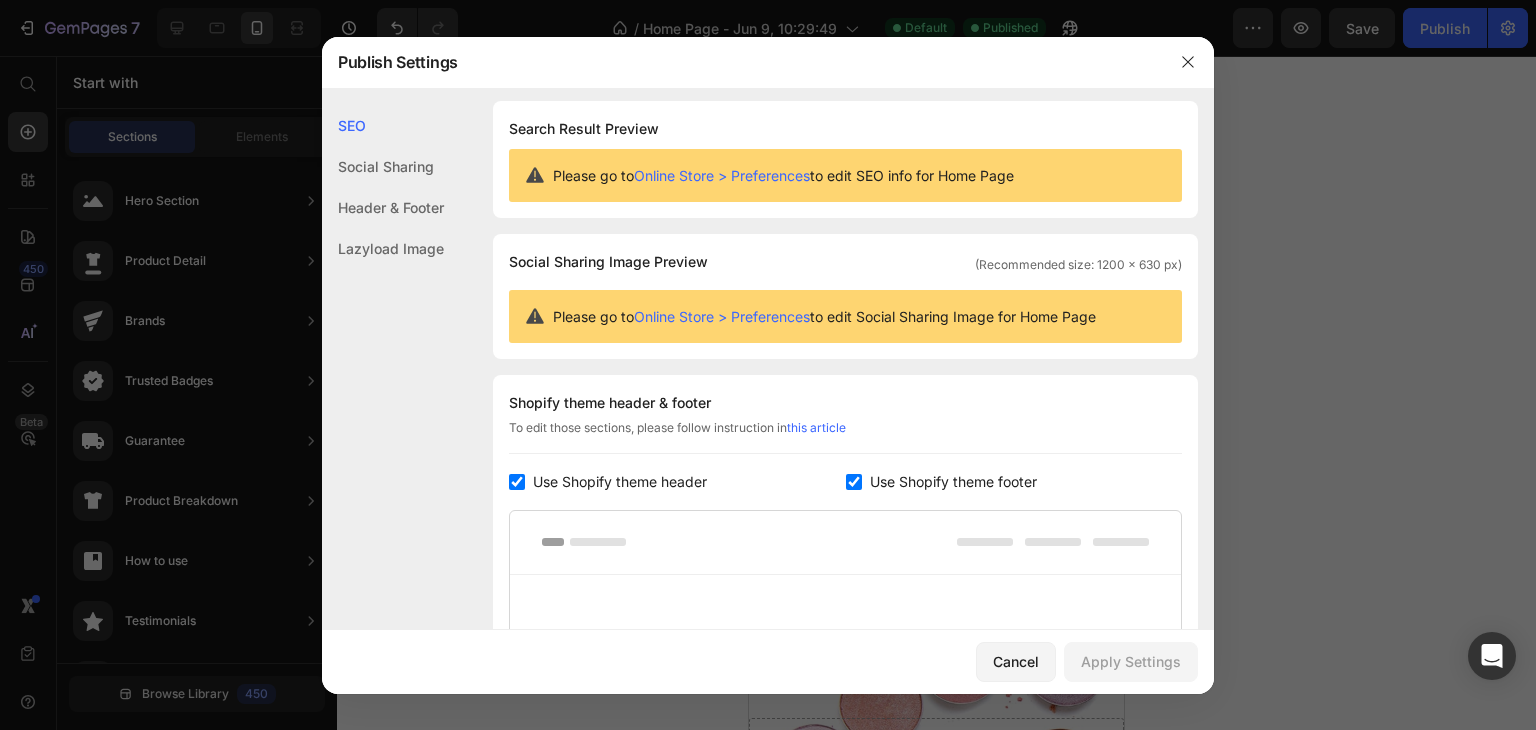 scroll, scrollTop: 0, scrollLeft: 0, axis: both 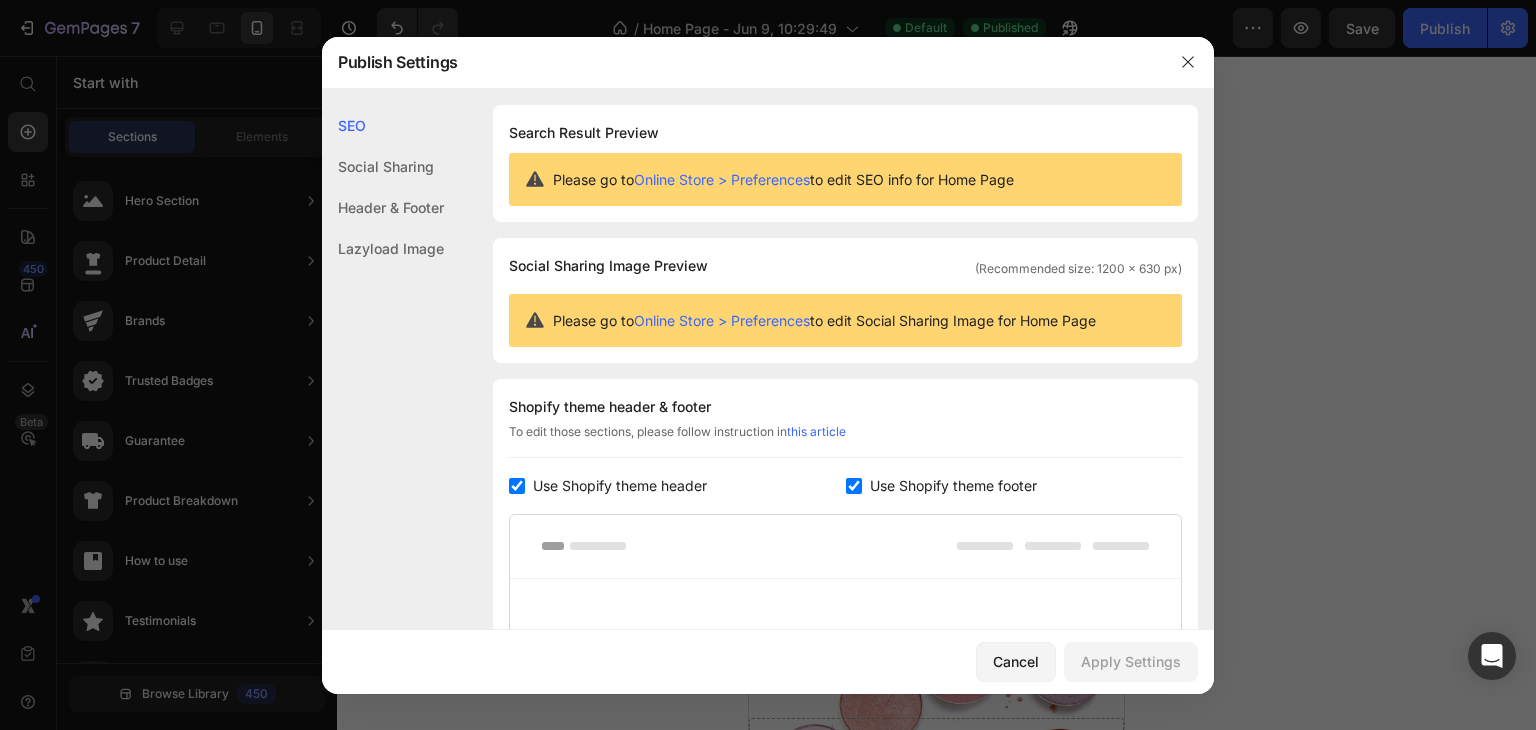 click on "Social Sharing" 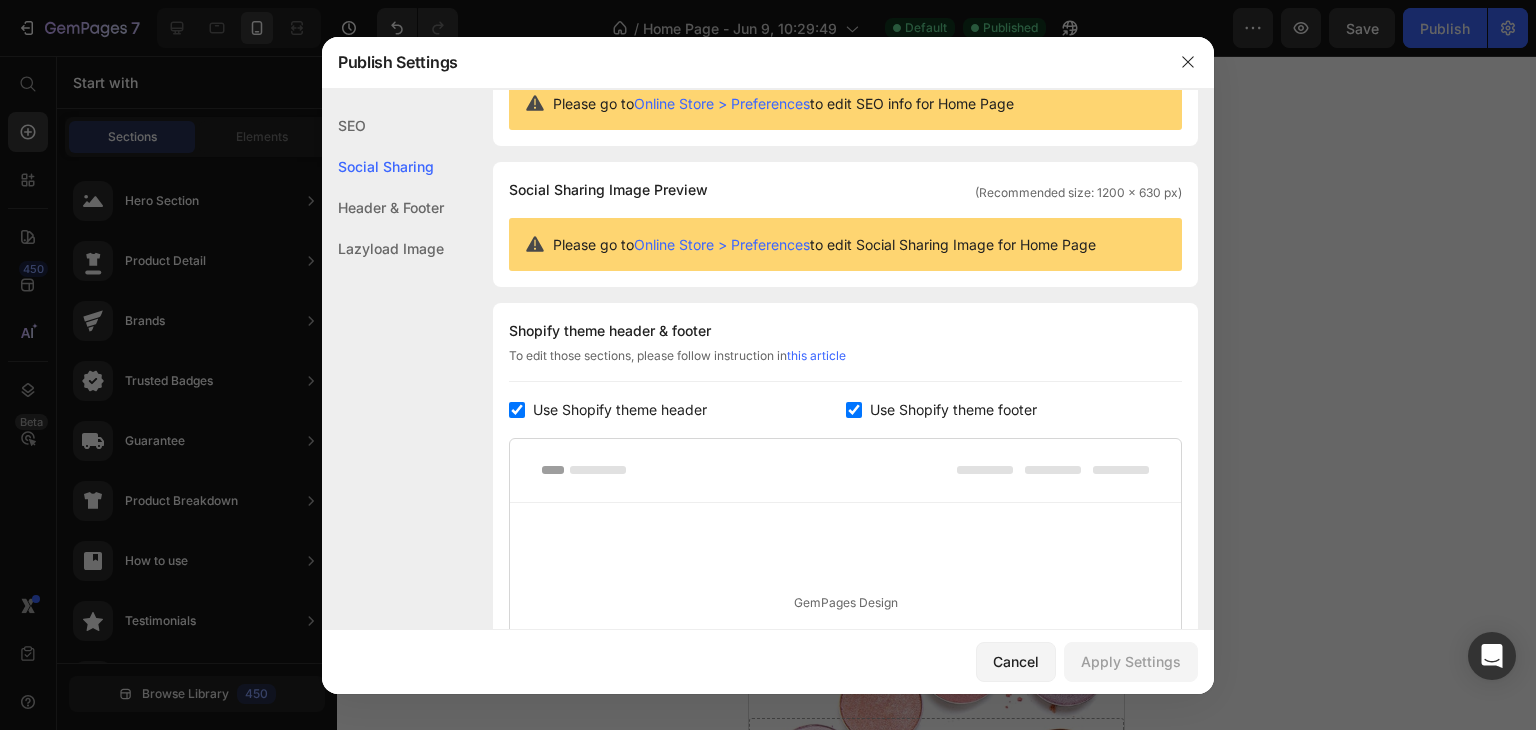 scroll, scrollTop: 128, scrollLeft: 0, axis: vertical 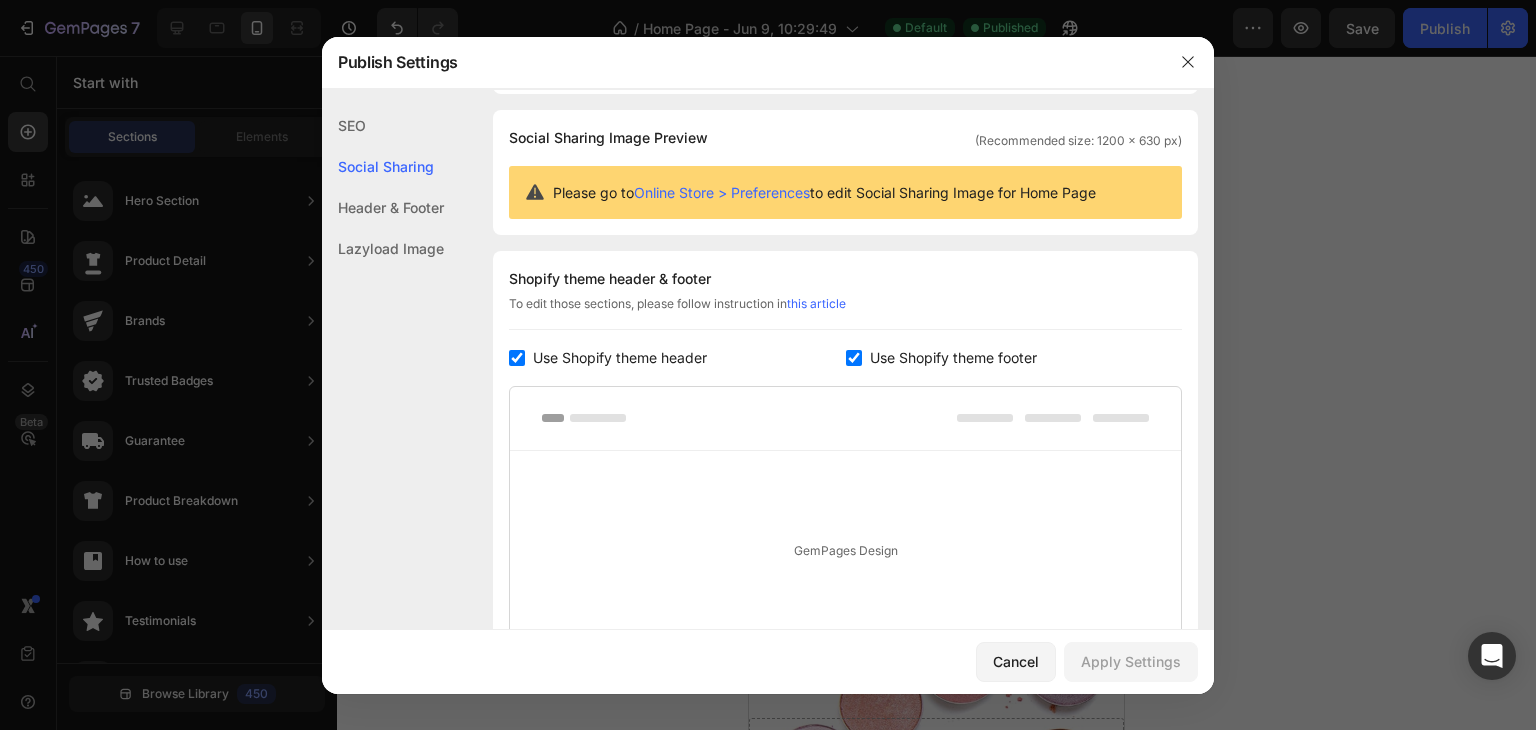 click on "Header & Footer" 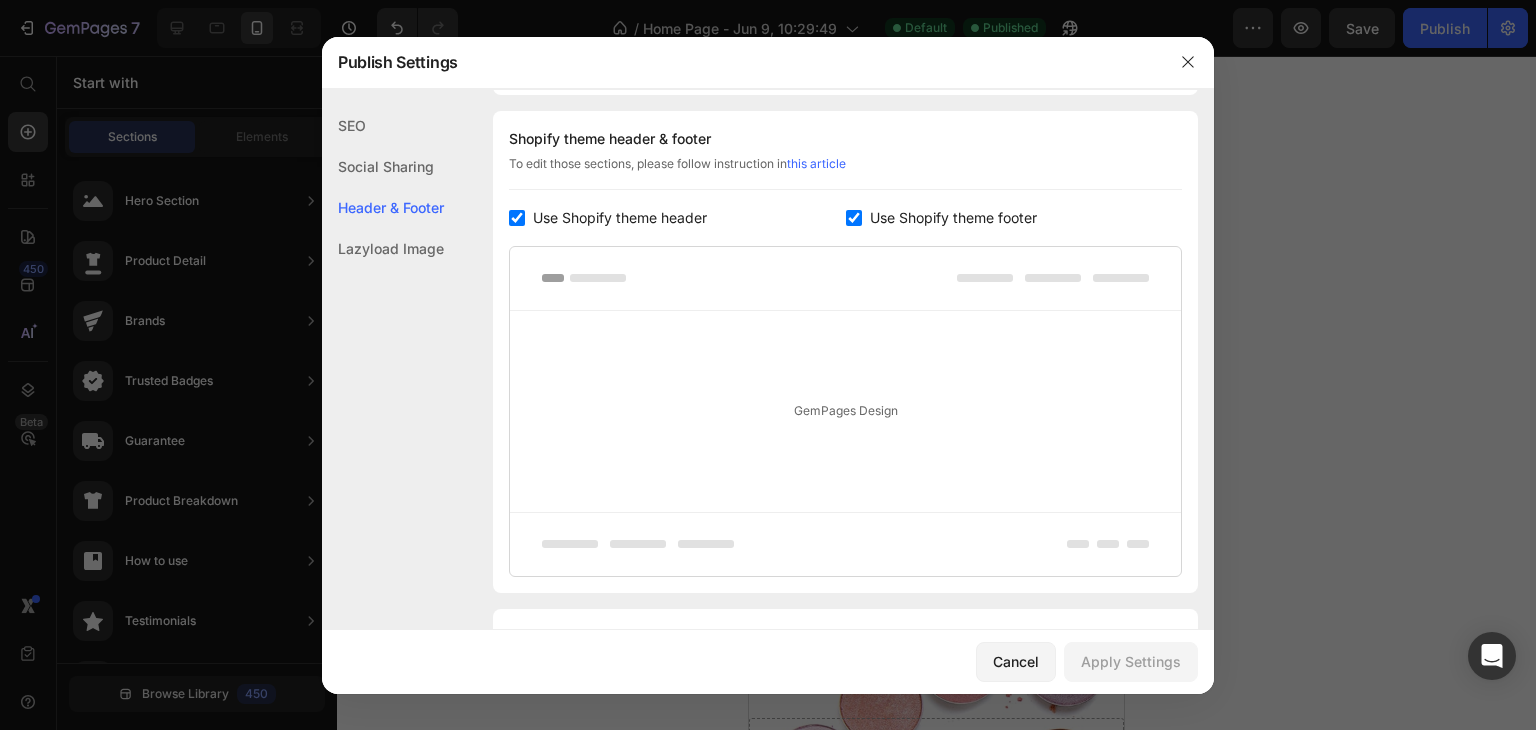 scroll, scrollTop: 270, scrollLeft: 0, axis: vertical 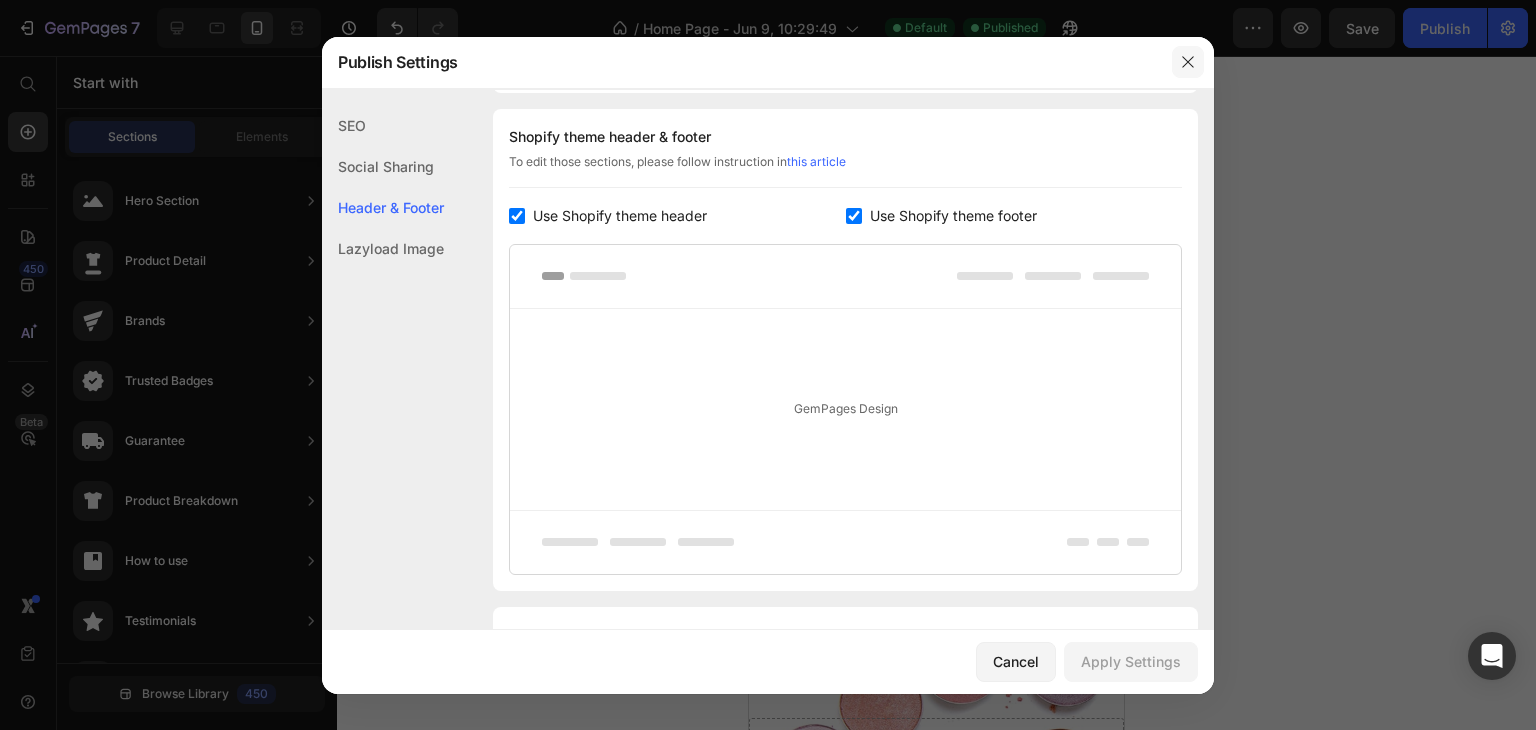 click 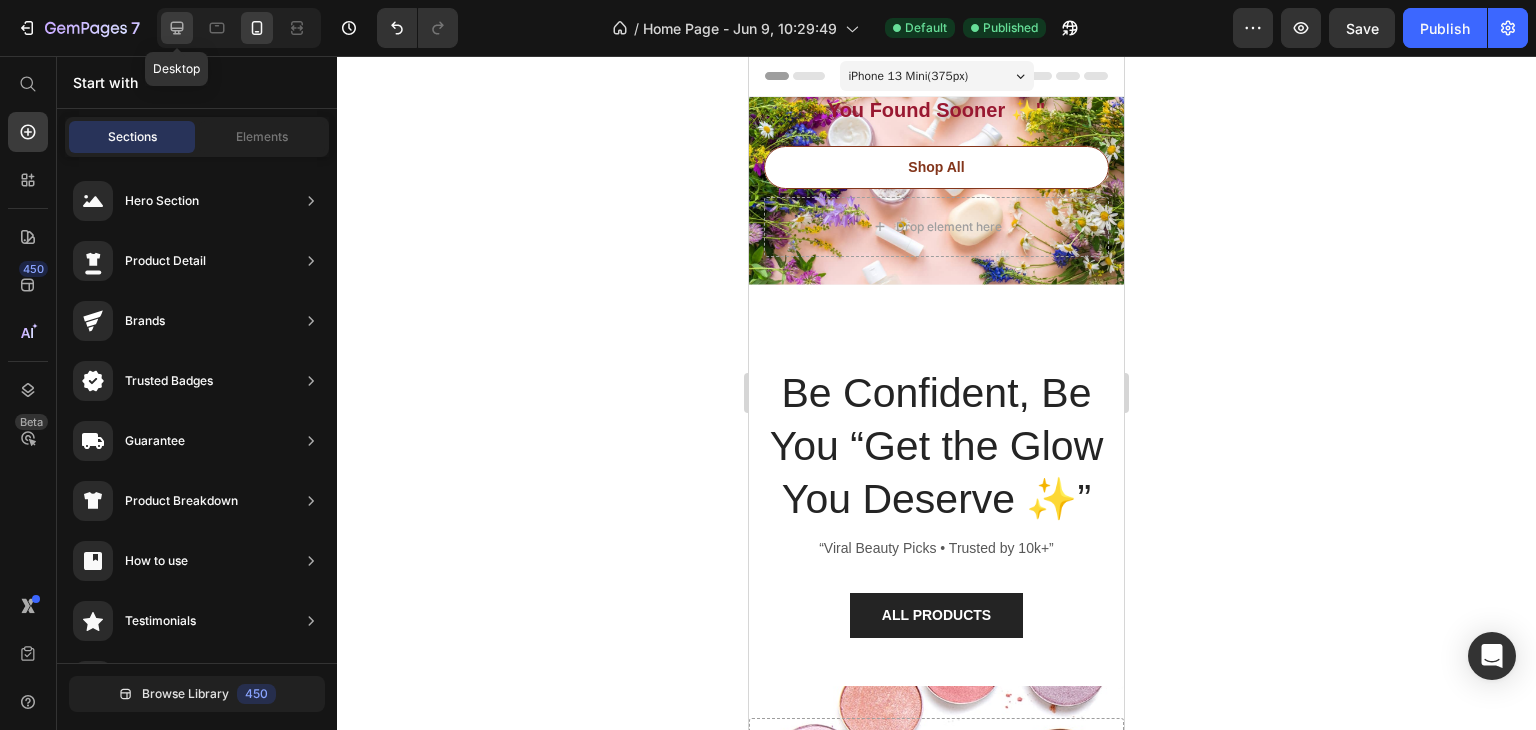 click 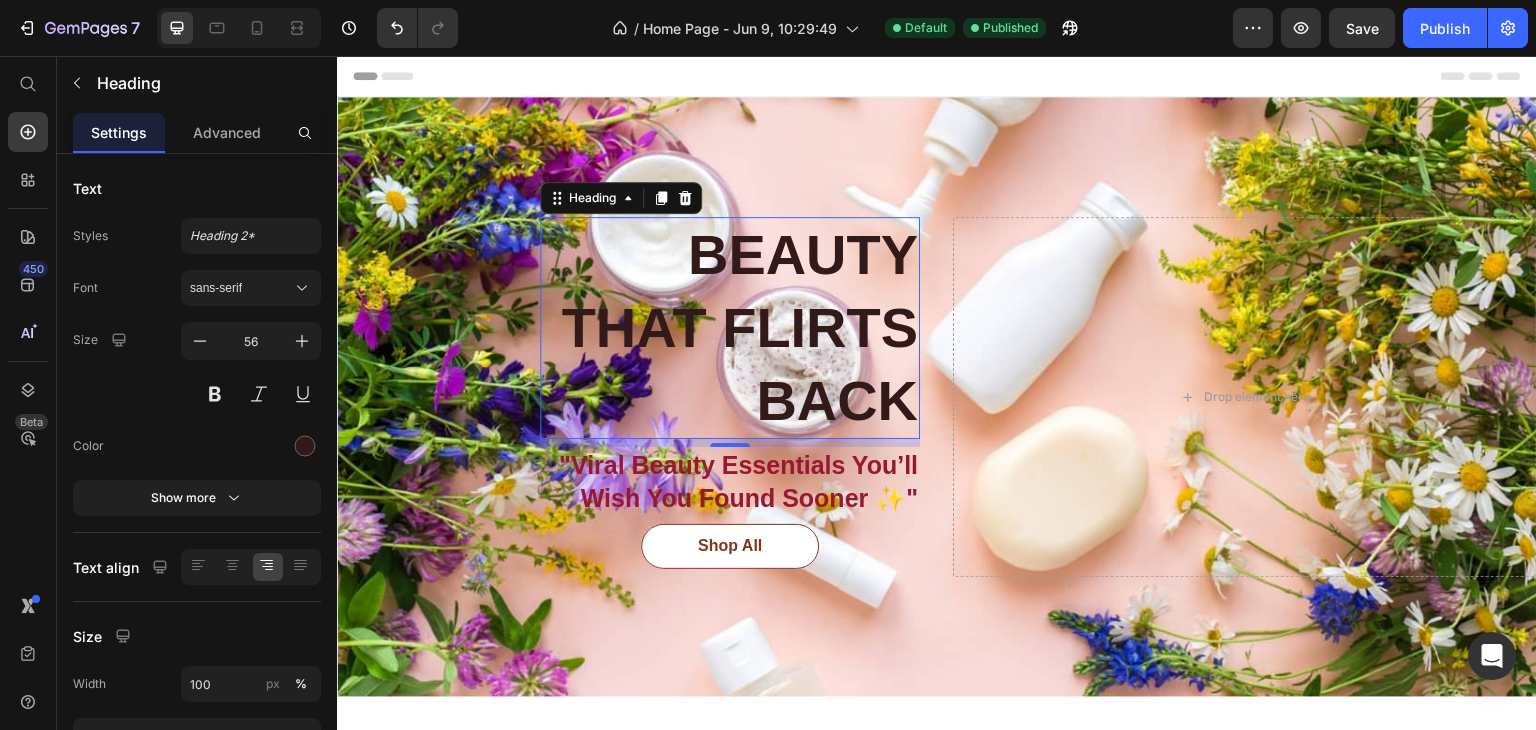 click on "BEAUTY THAT FLIRTS BACK" at bounding box center (730, 328) 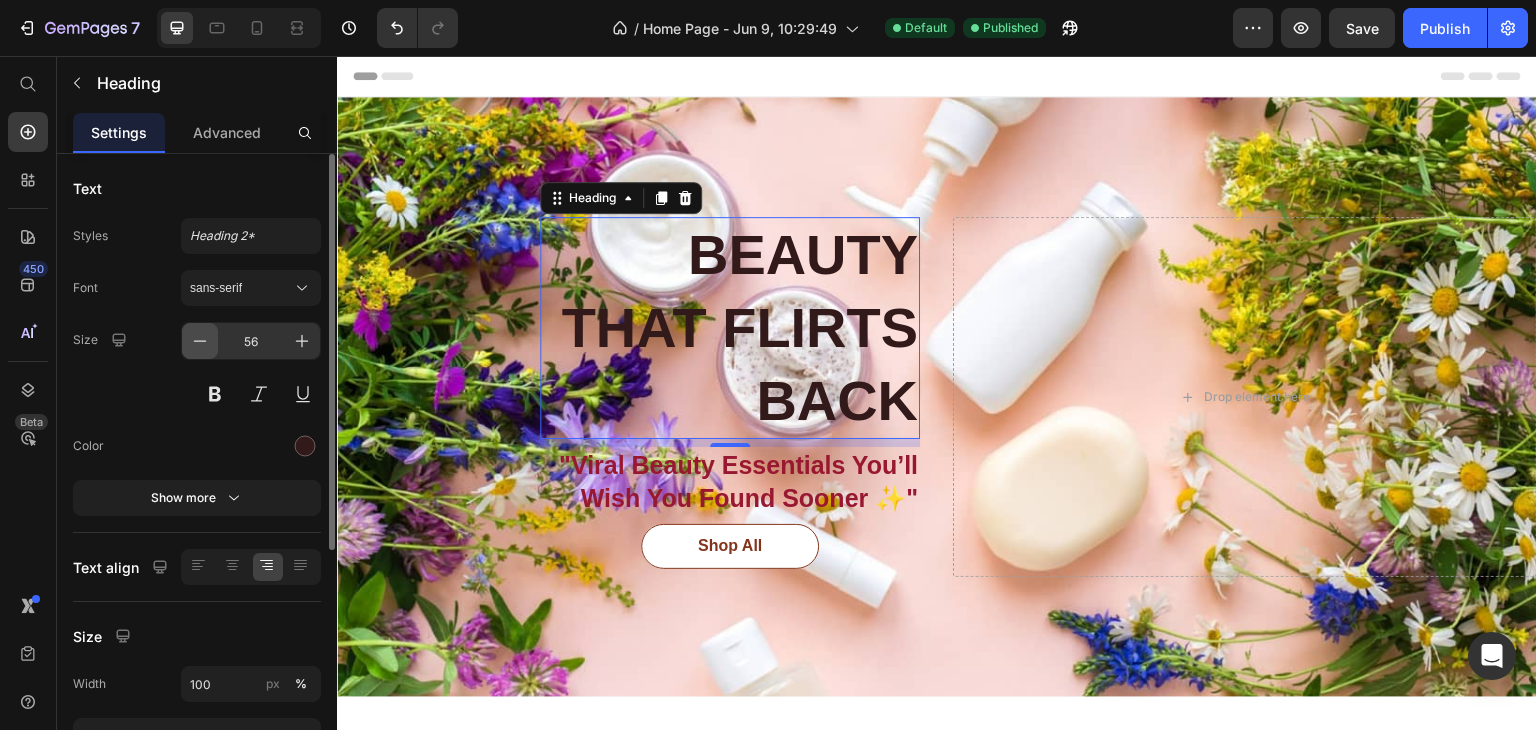 click 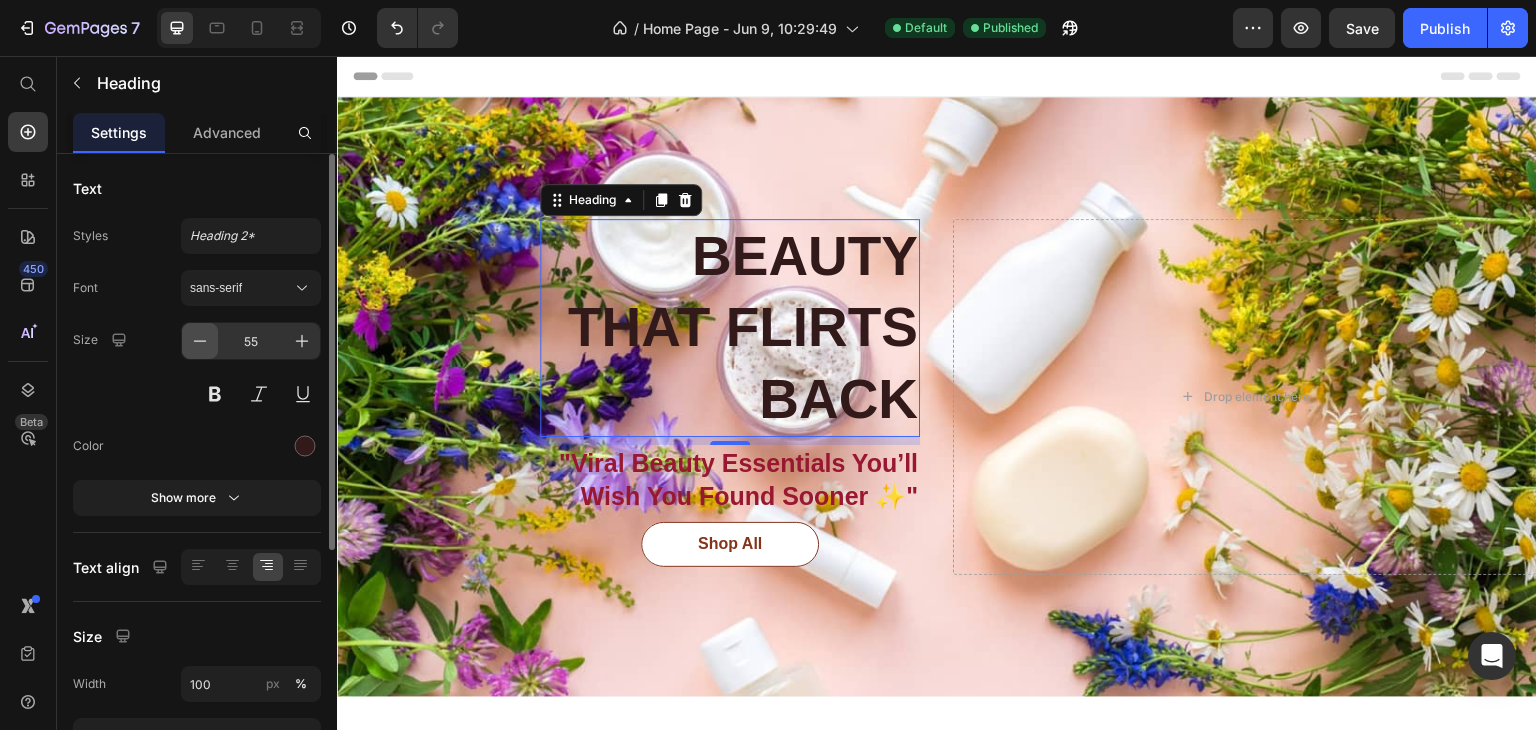 click 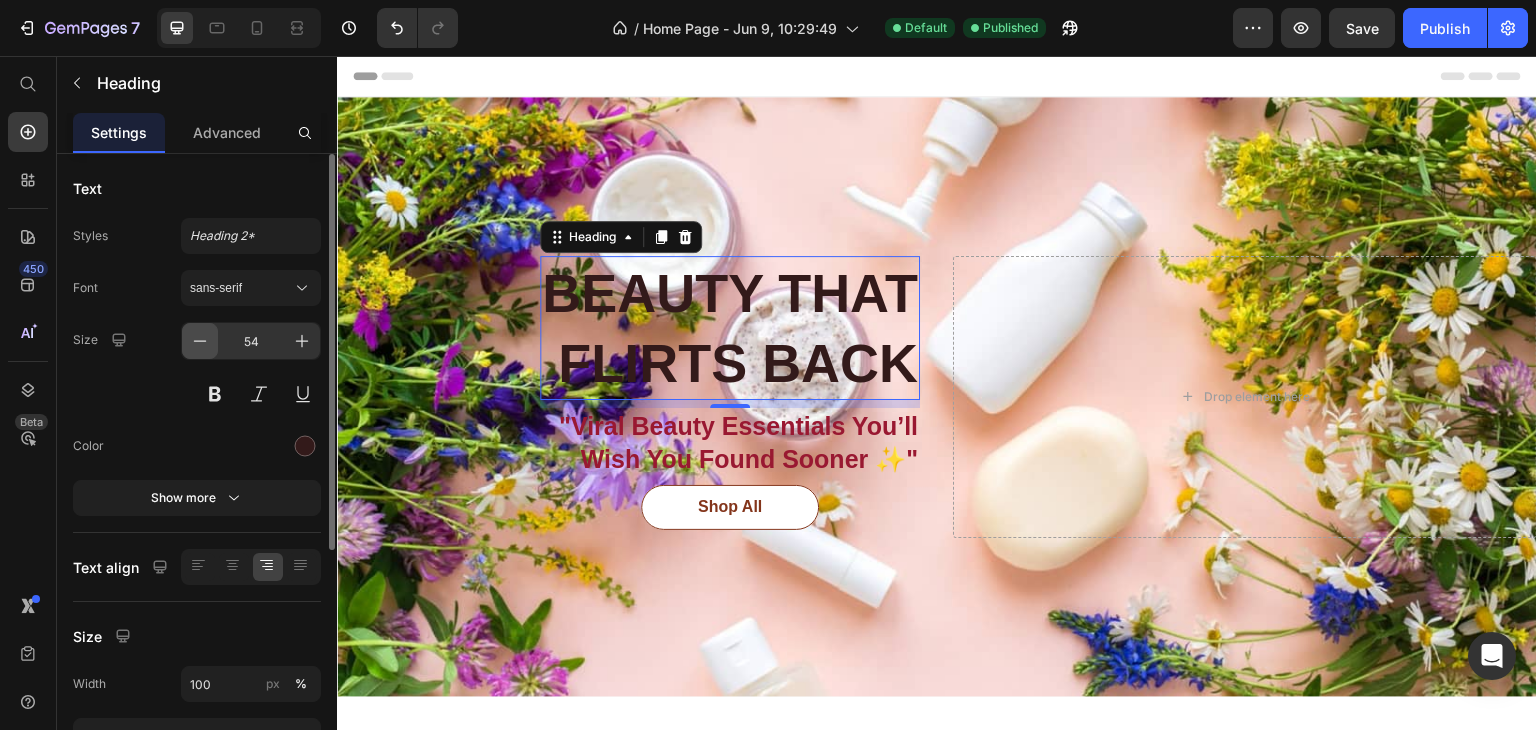 click 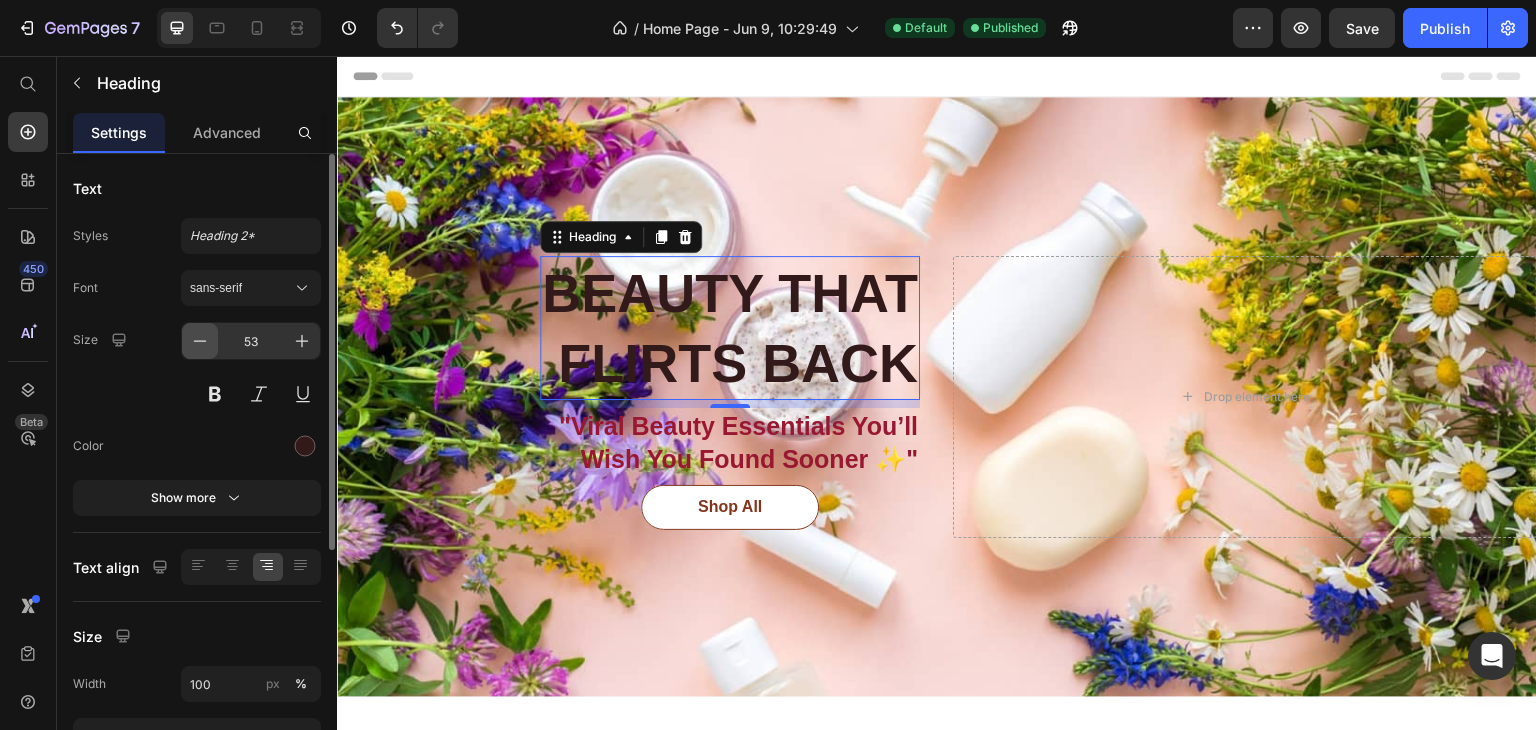 click 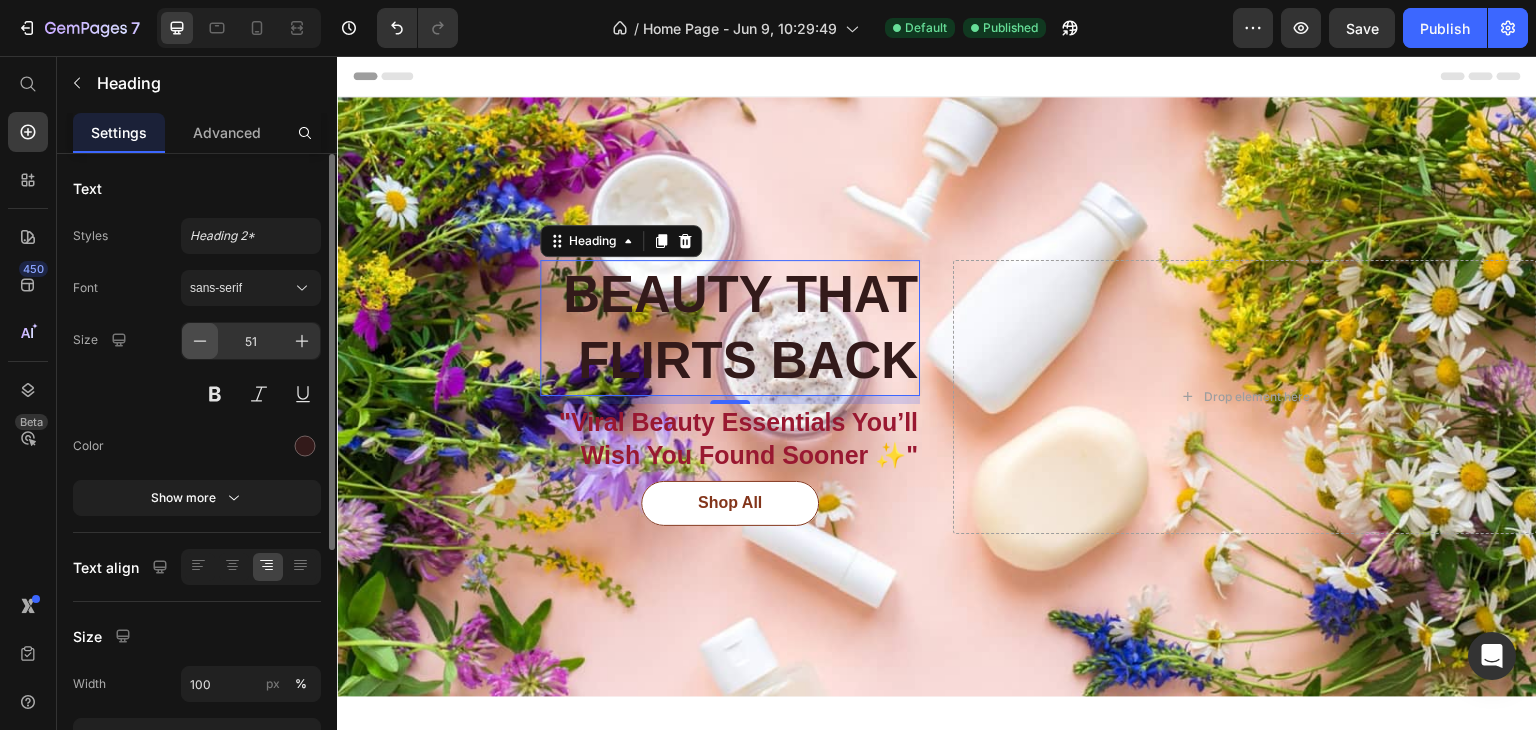 click 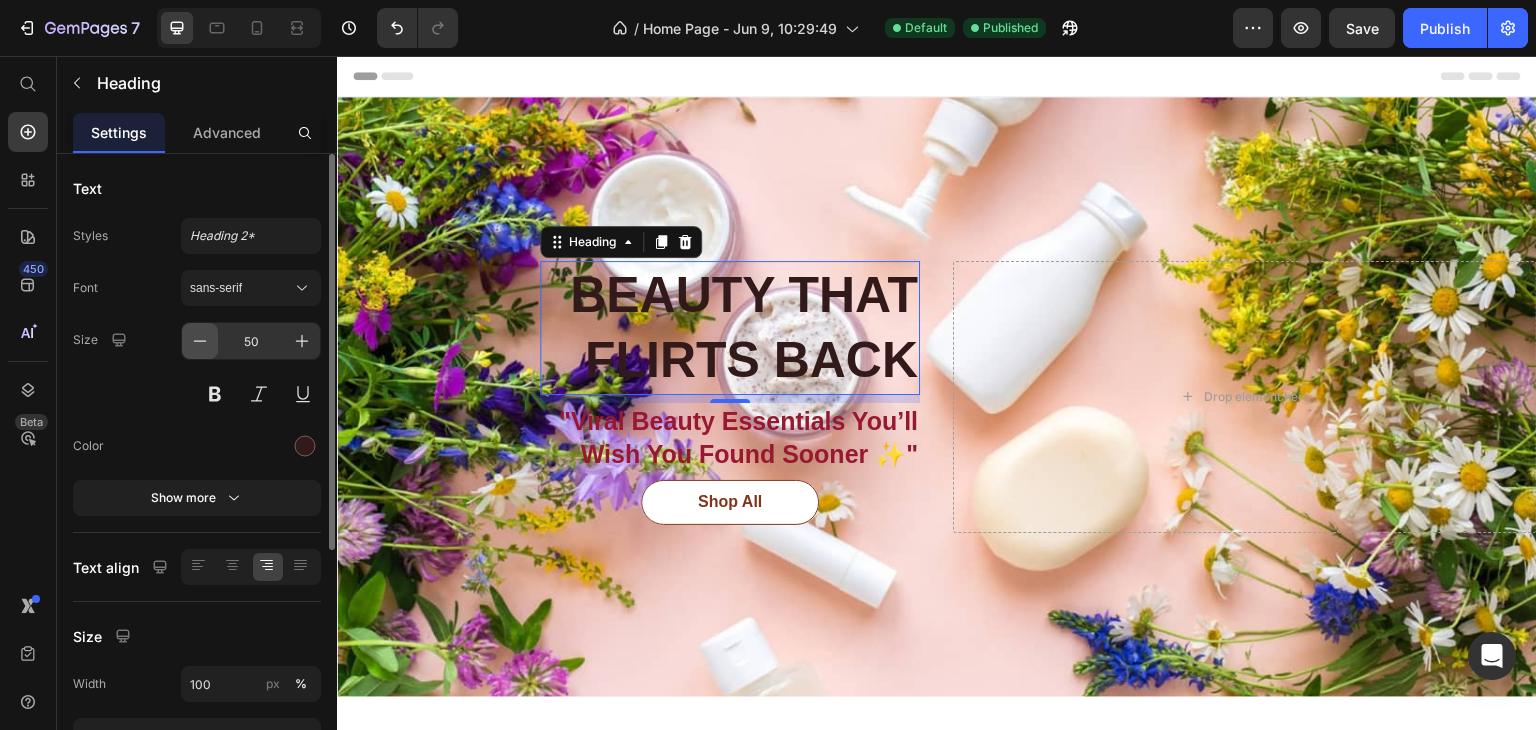 click 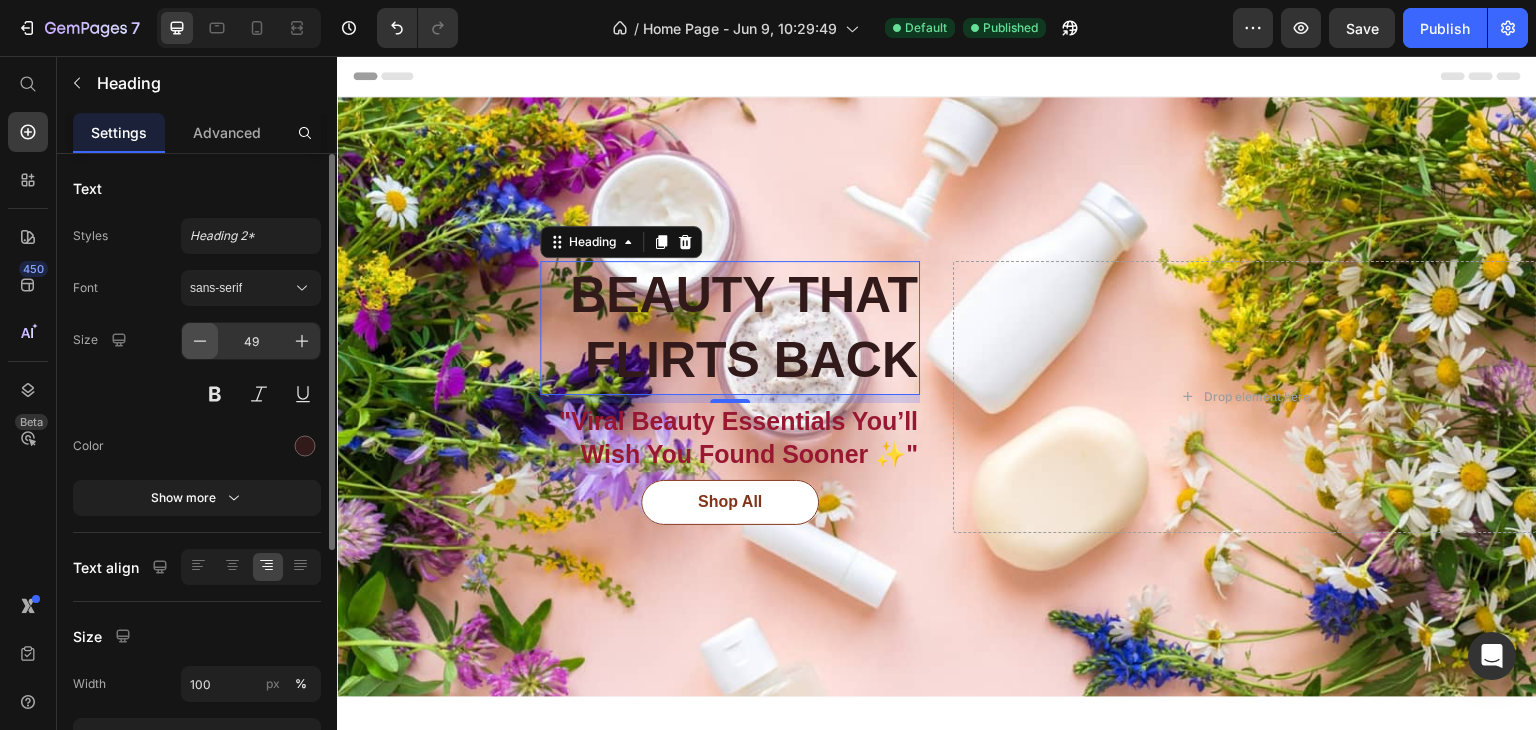 click 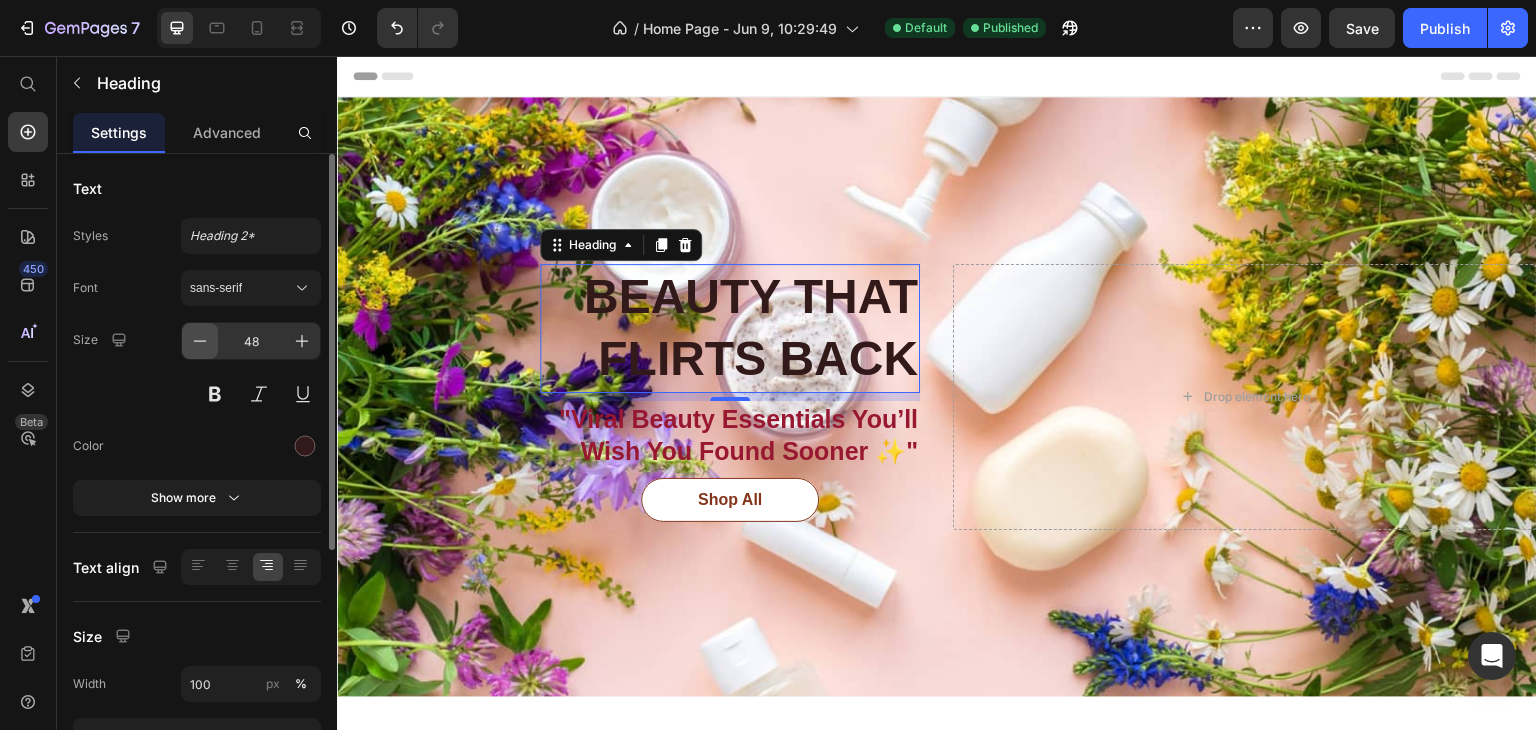 click 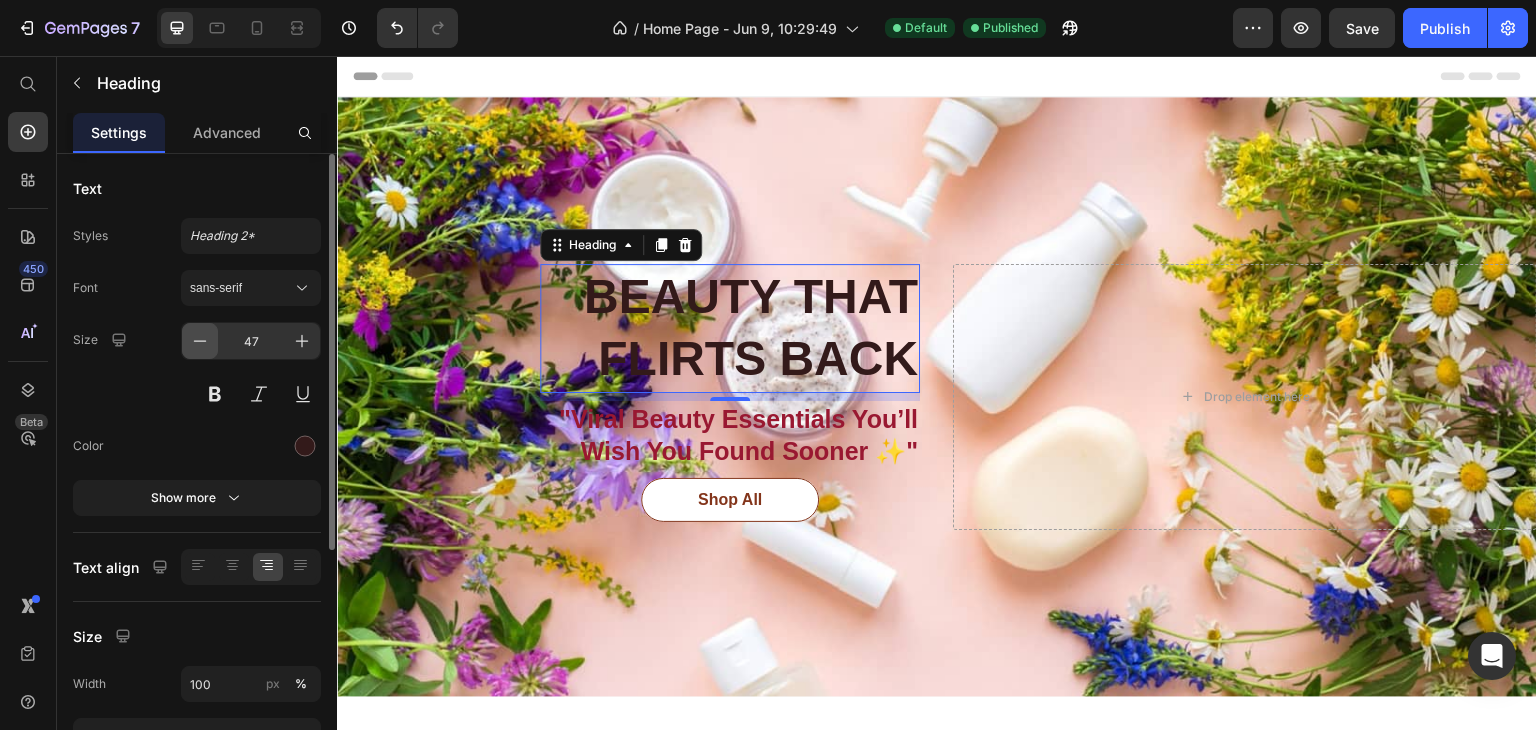 click 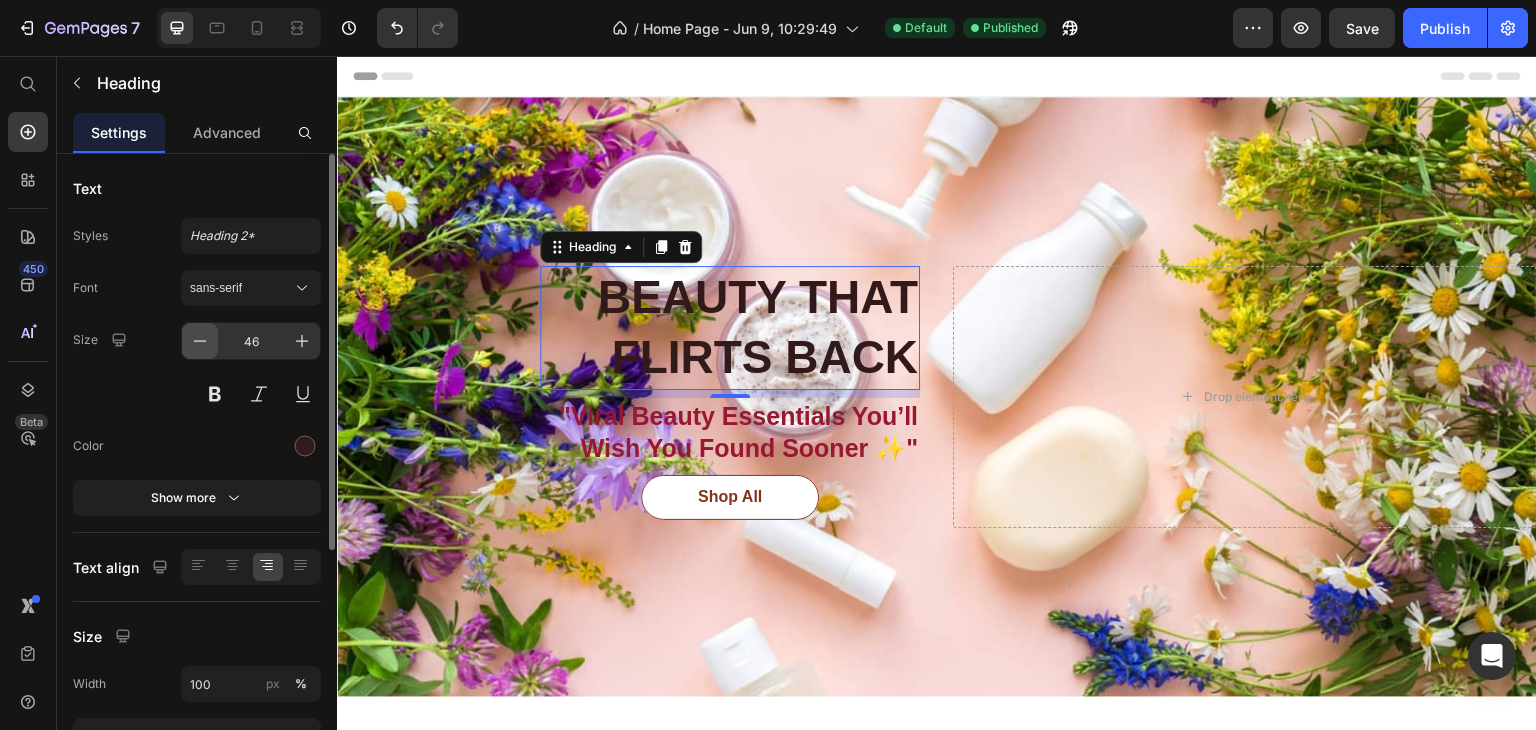 click 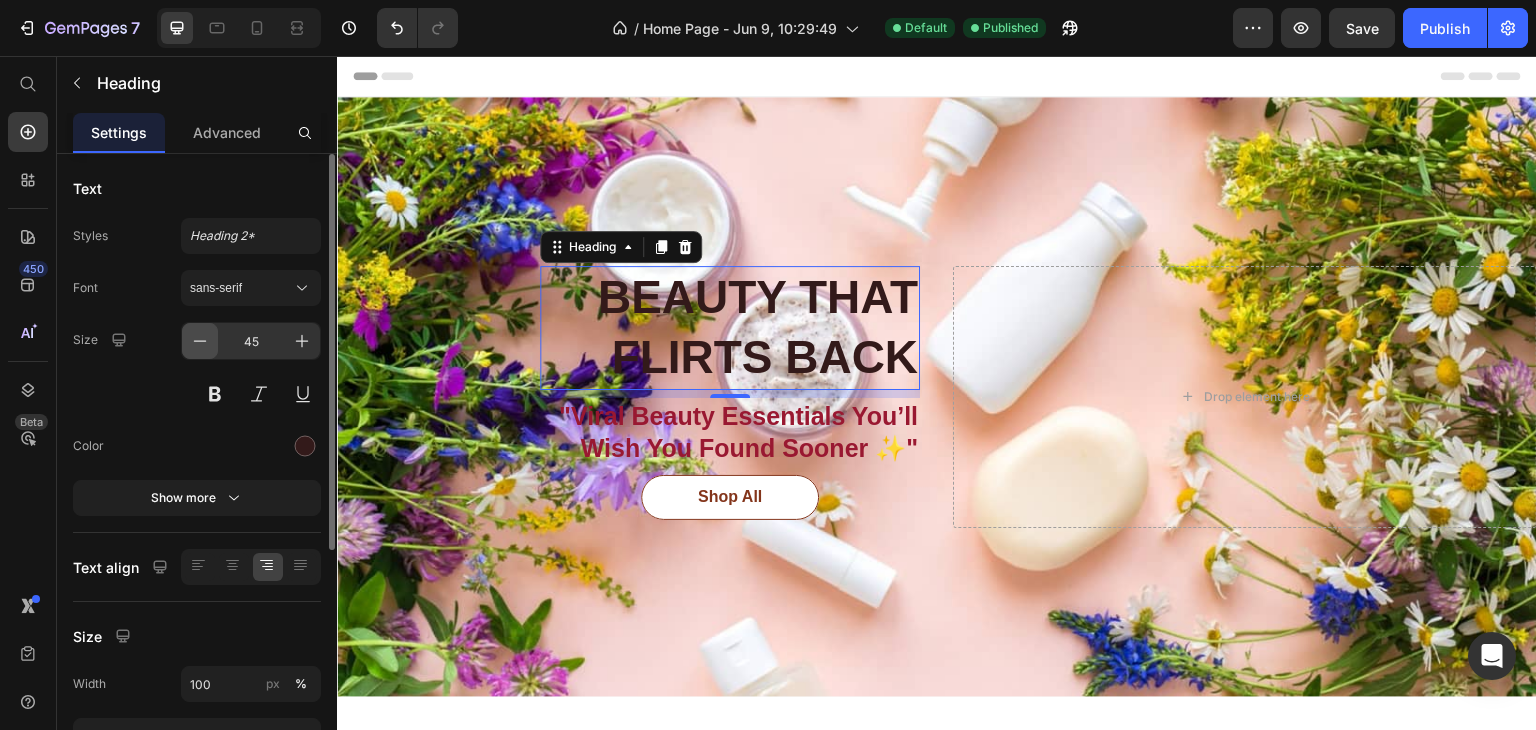 click 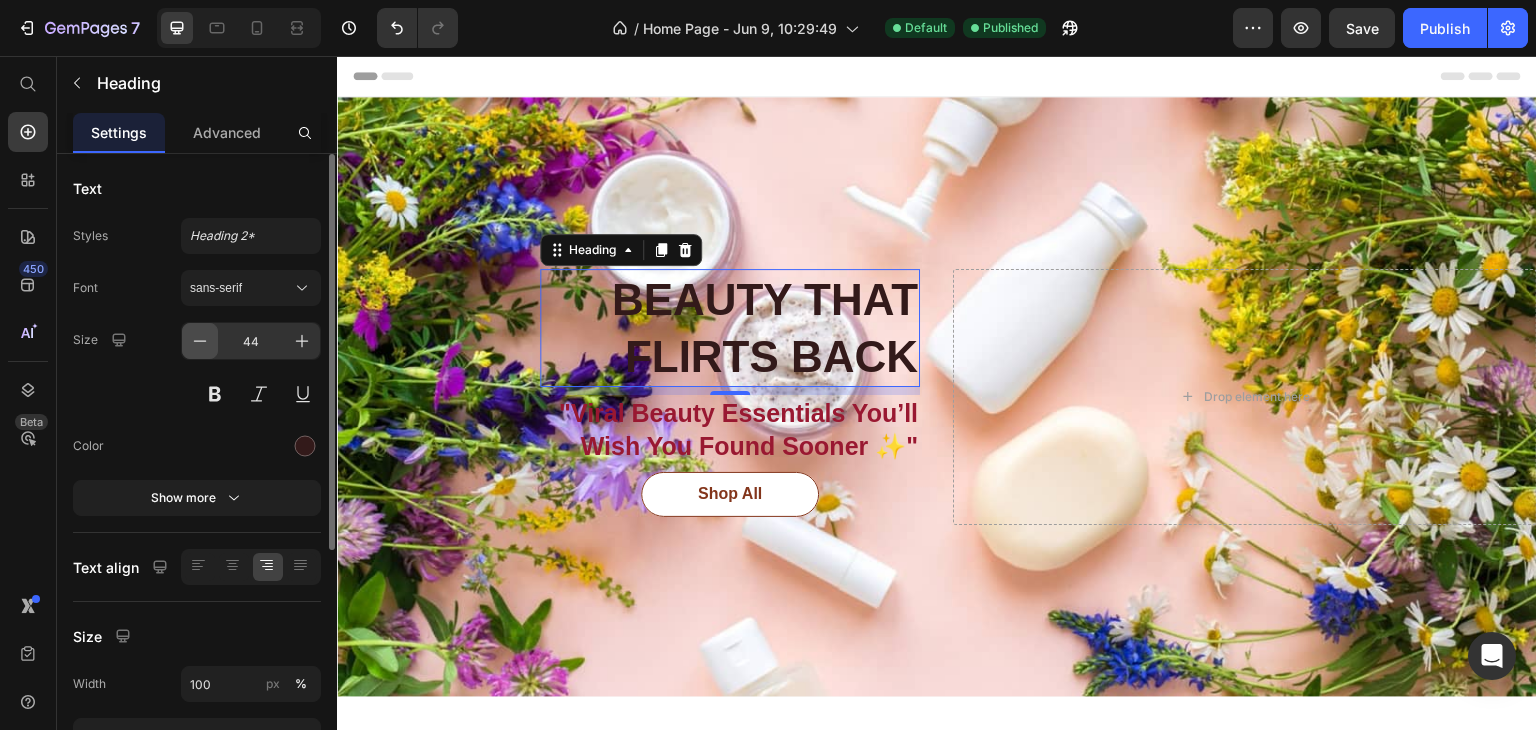 click 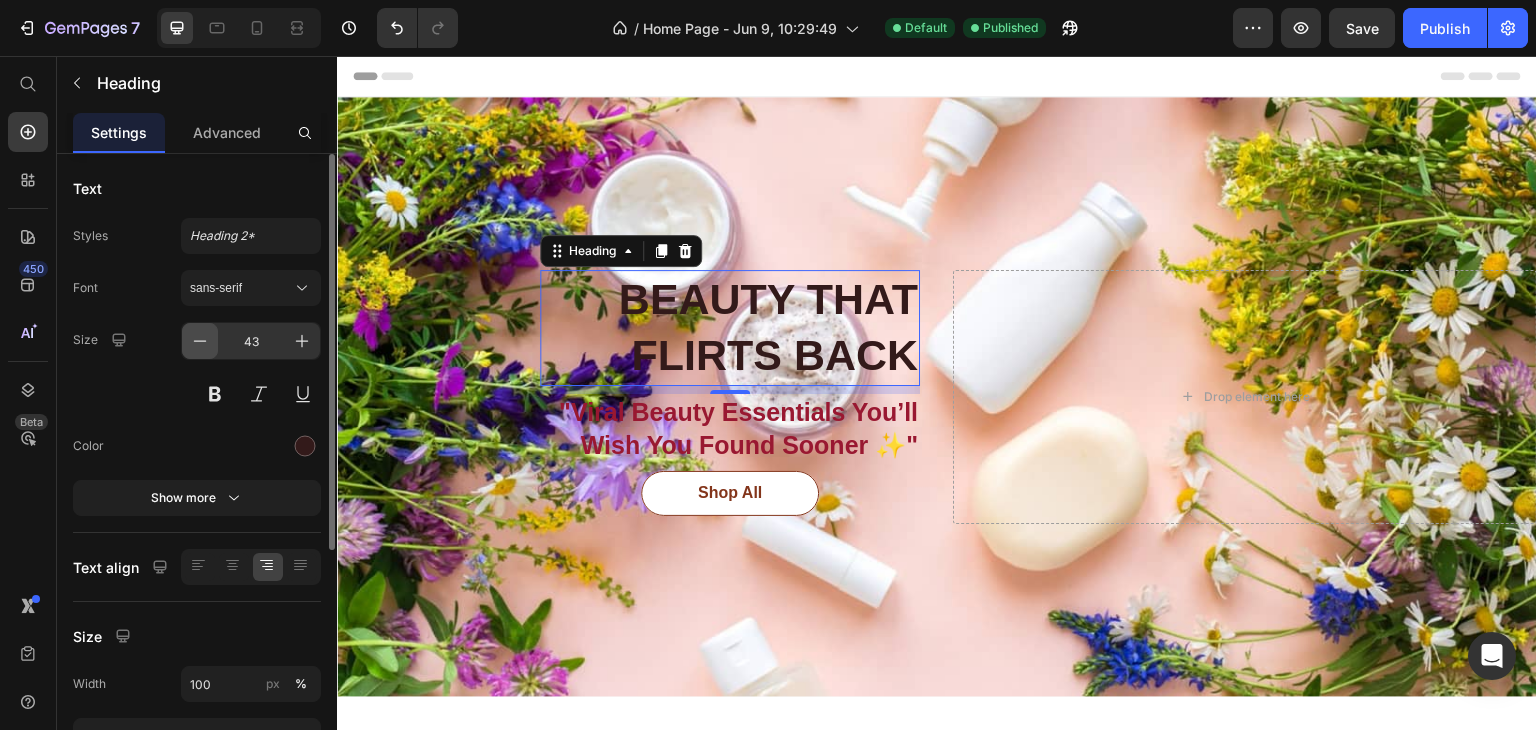 click 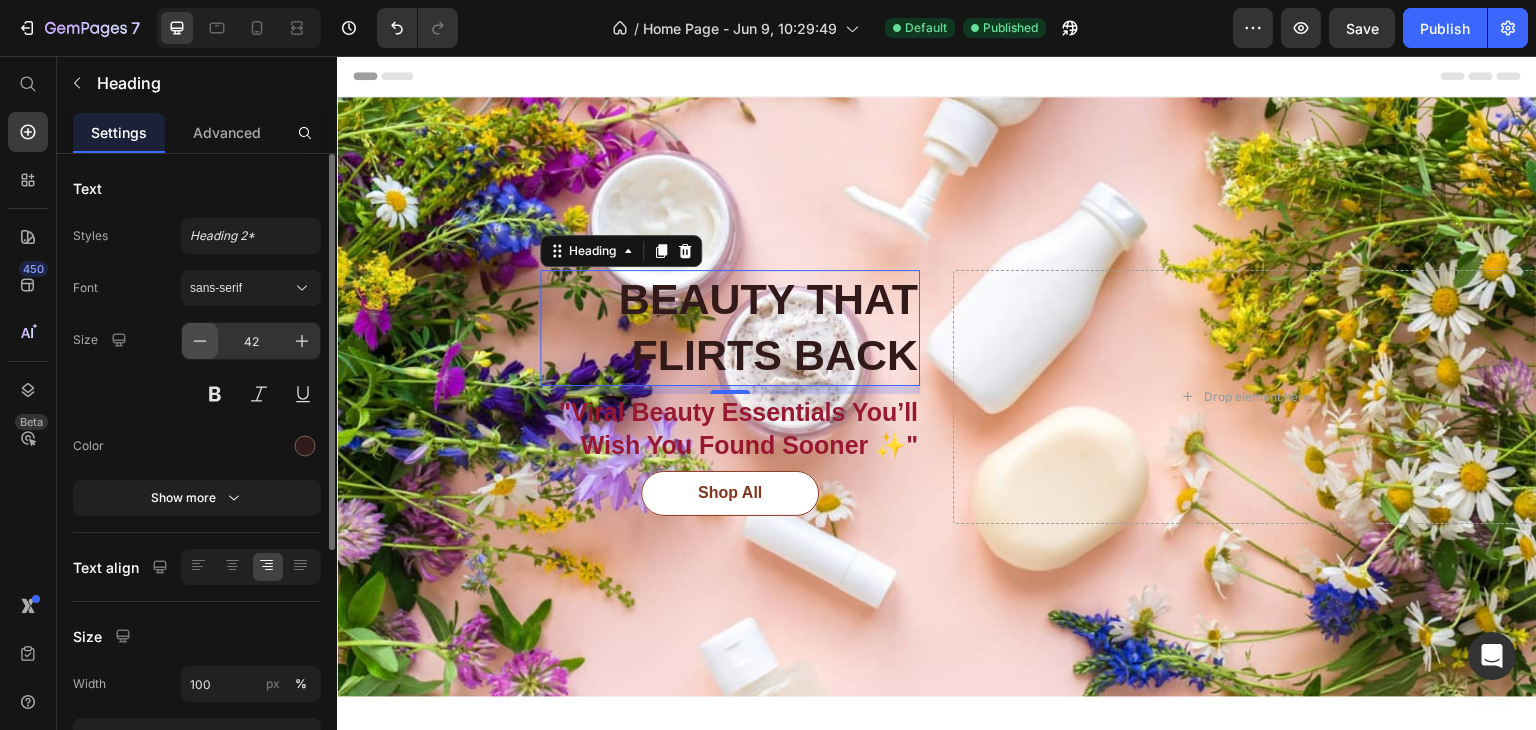click 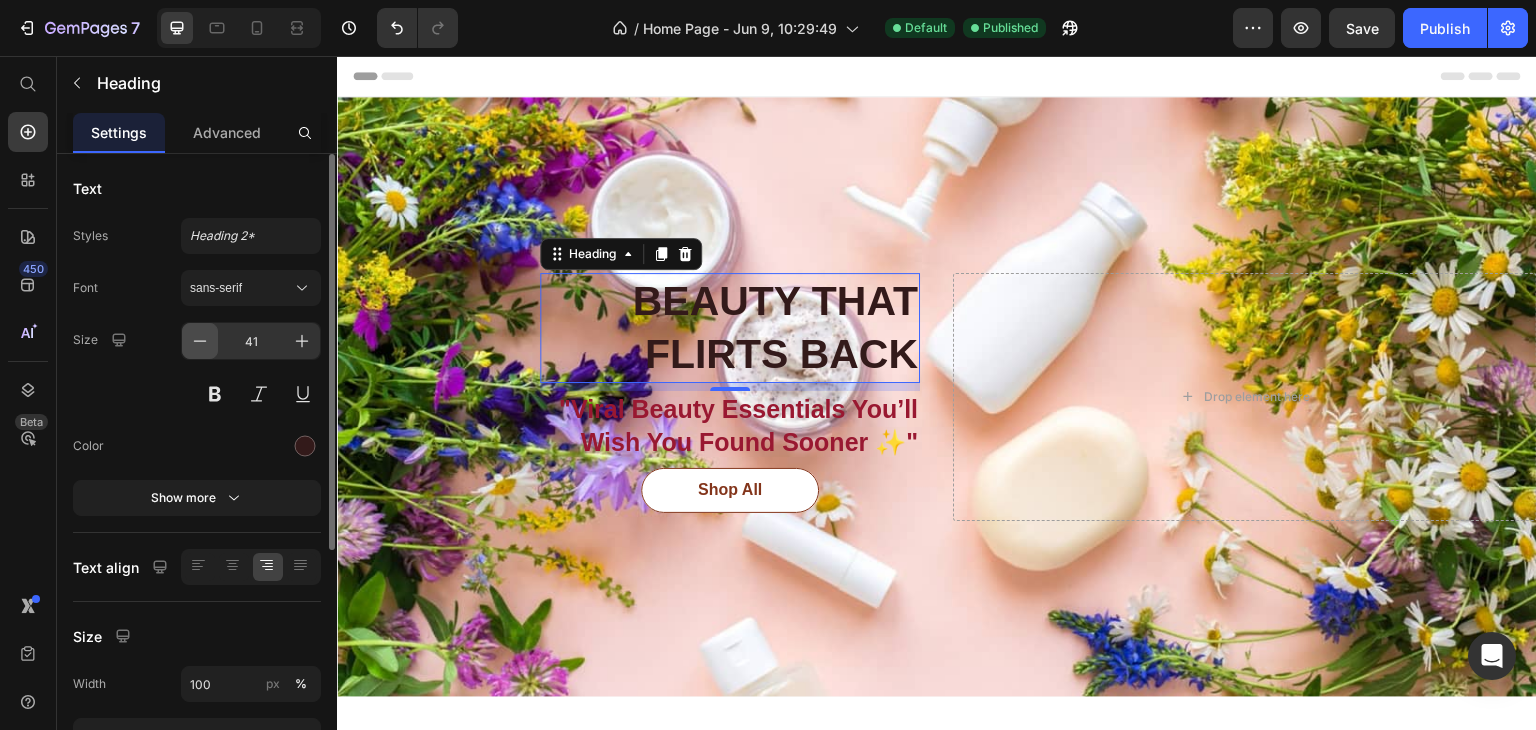 click 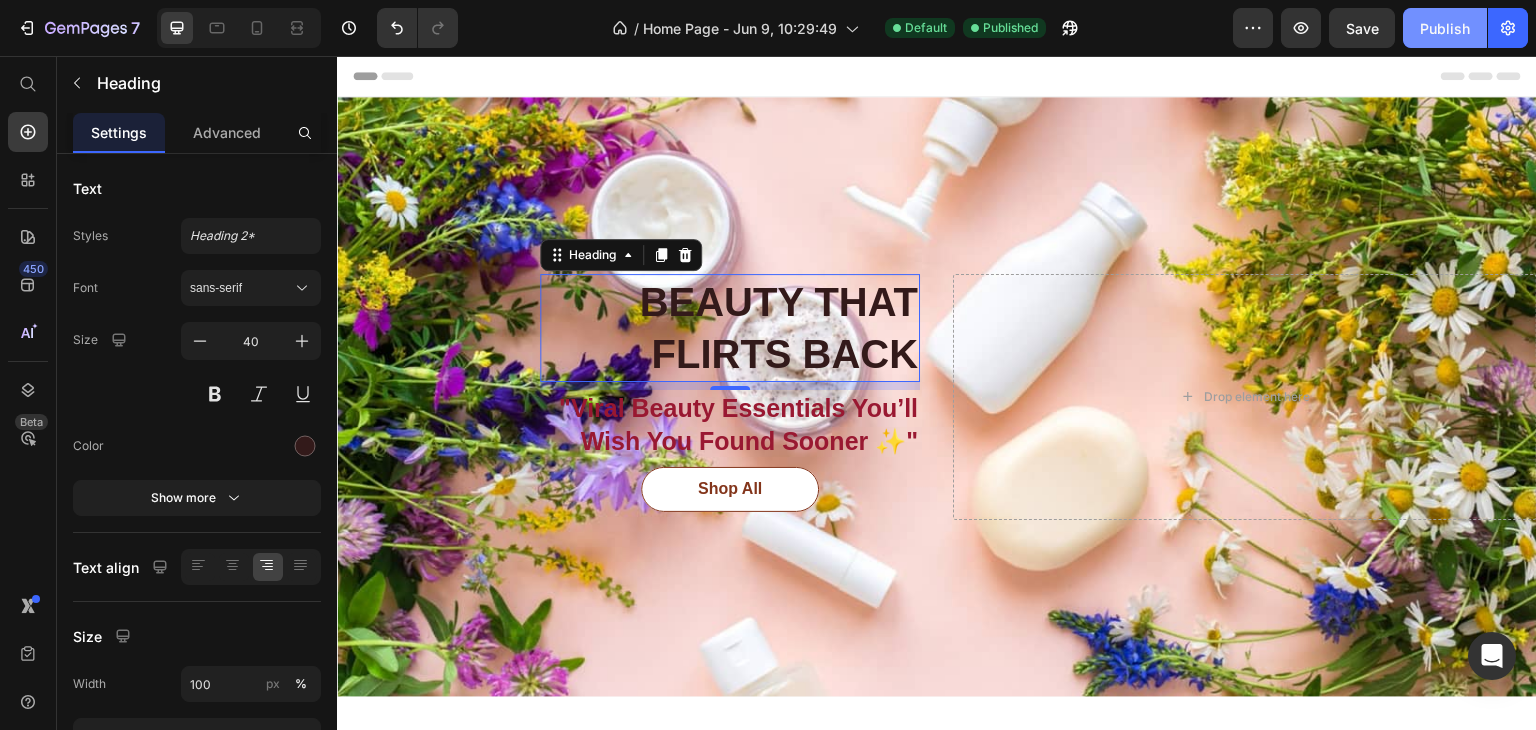click on "Publish" at bounding box center [1445, 28] 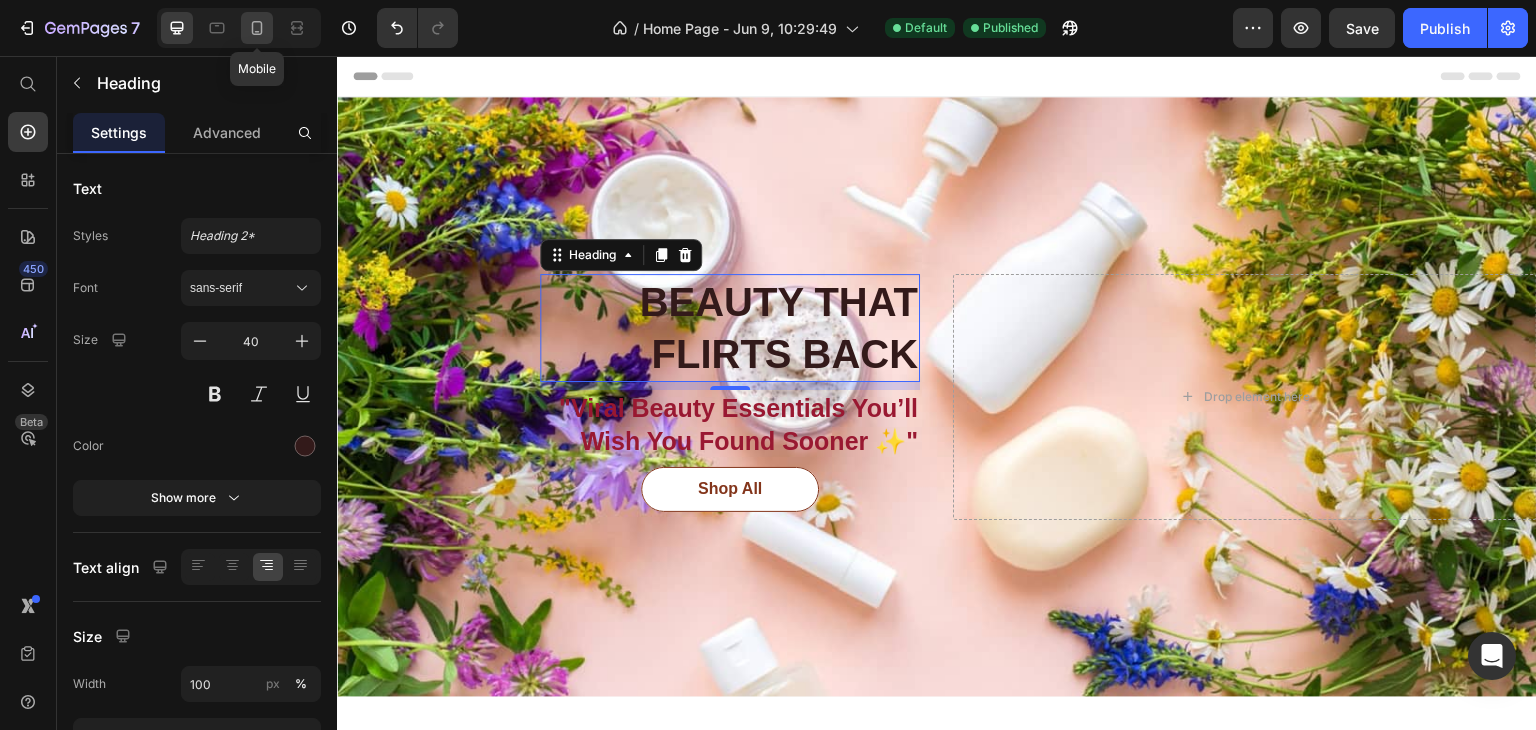 click 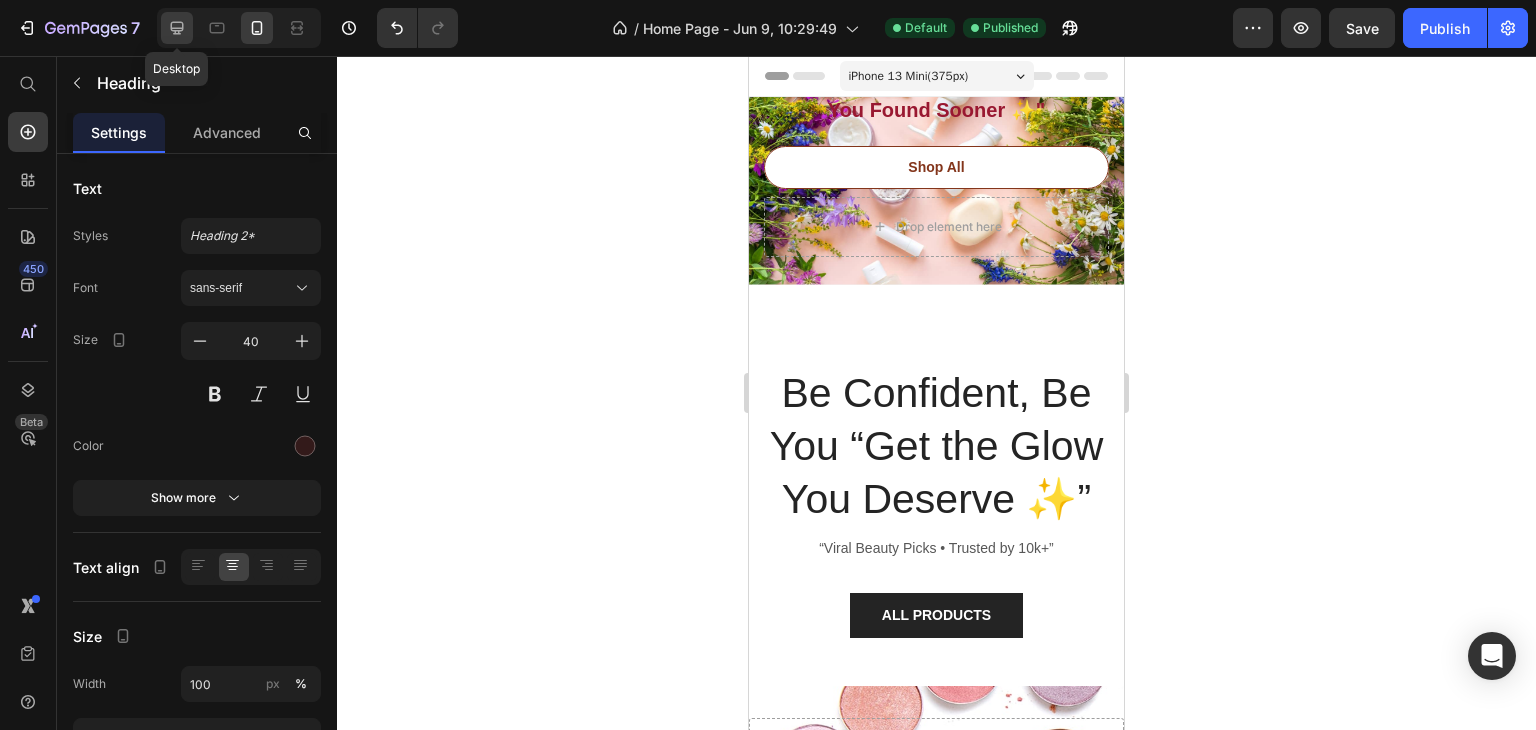 click 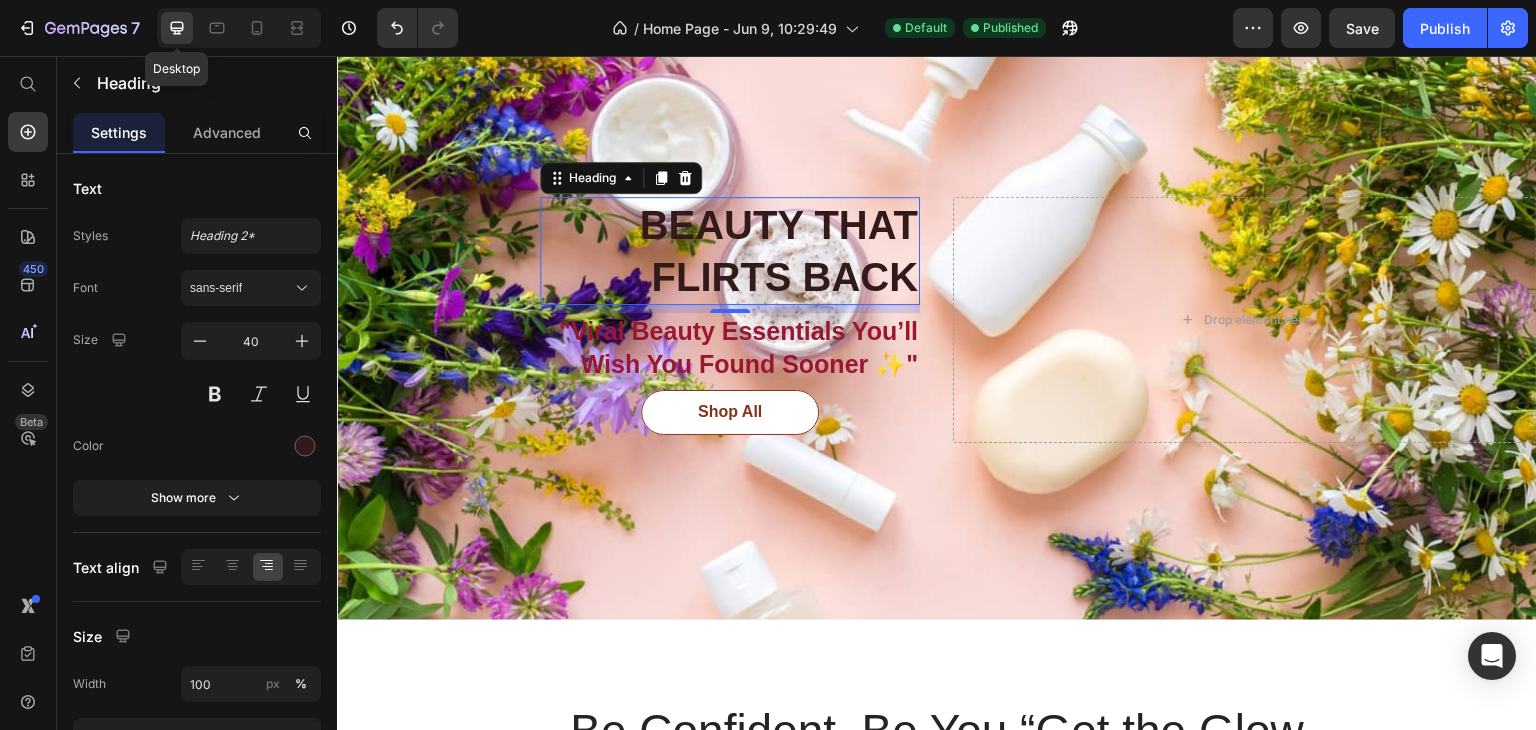 scroll, scrollTop: 144, scrollLeft: 0, axis: vertical 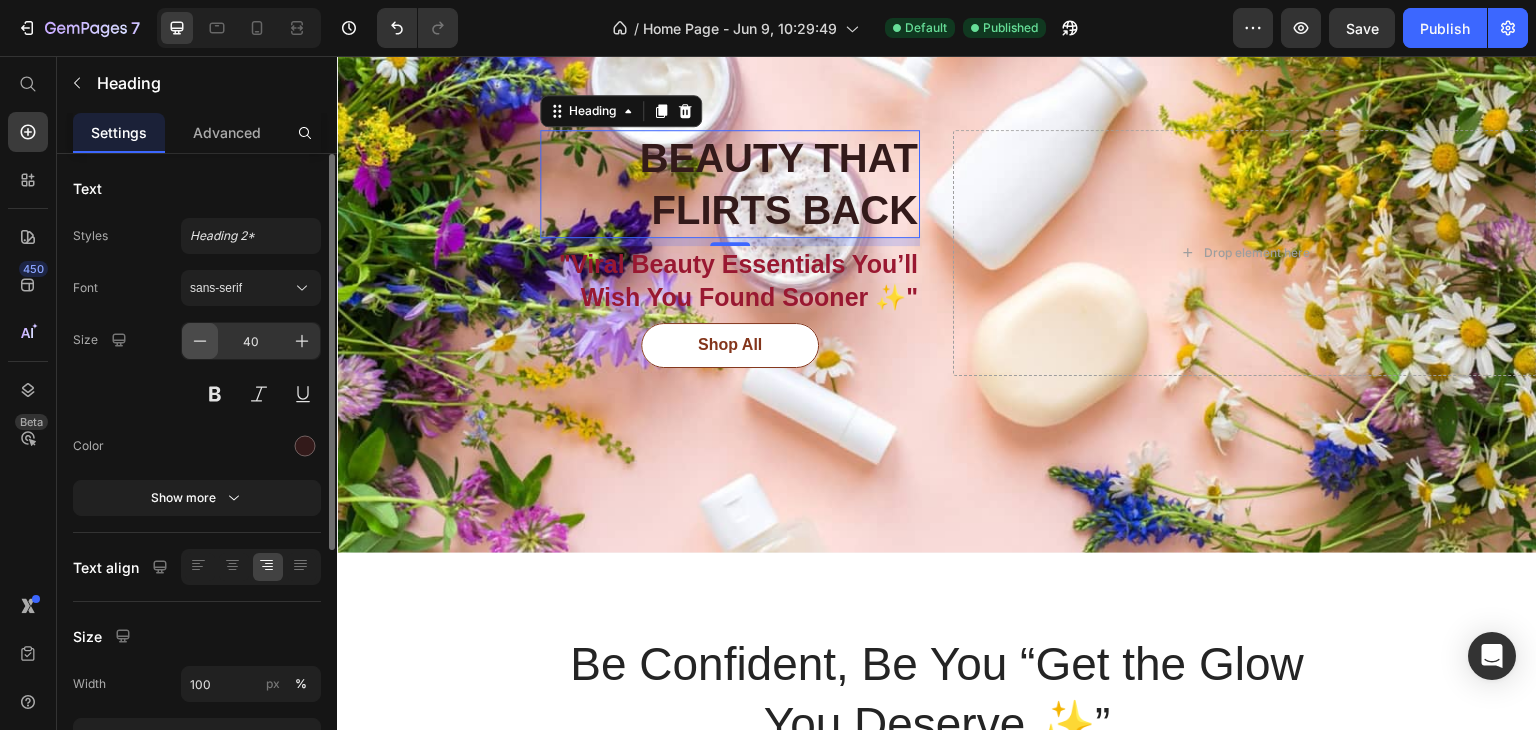 click 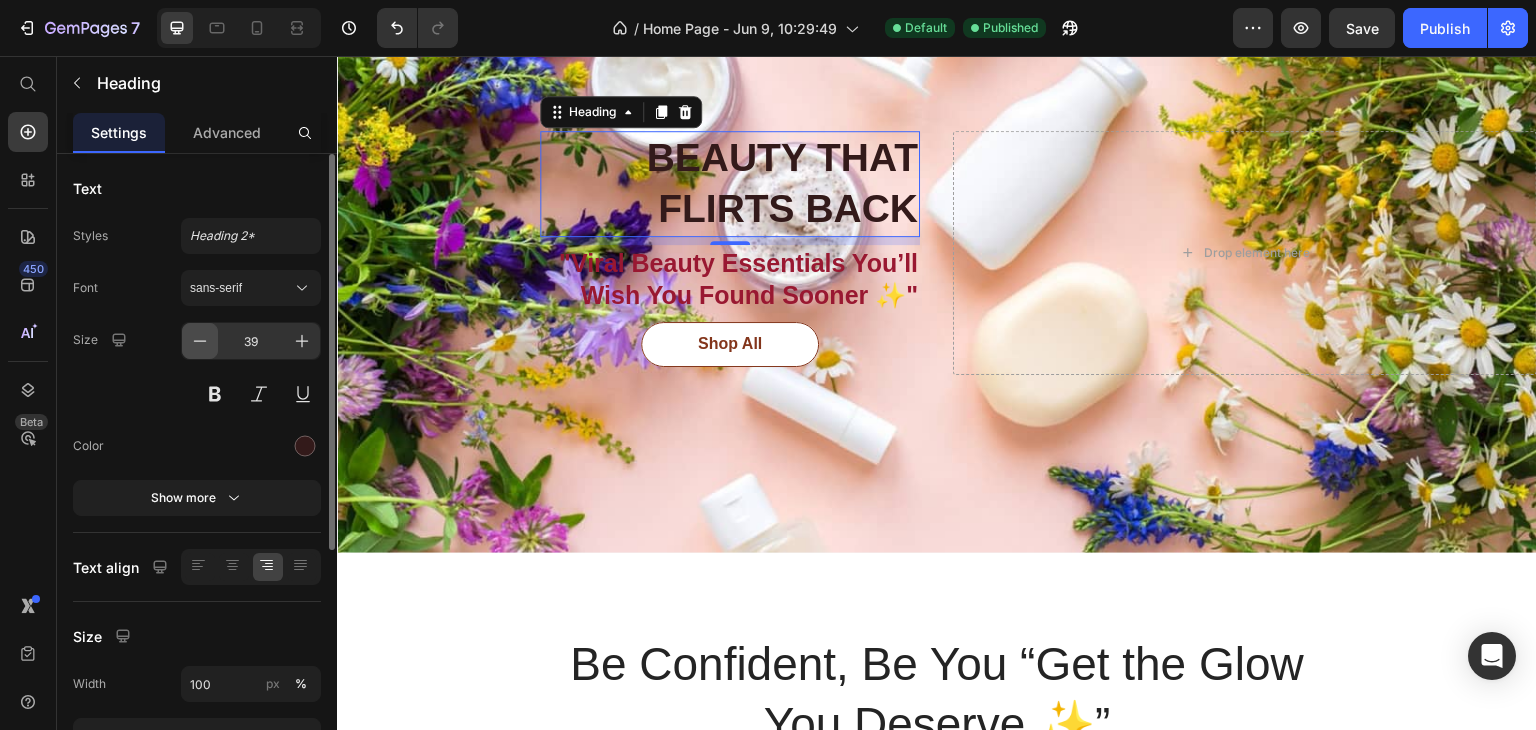 click 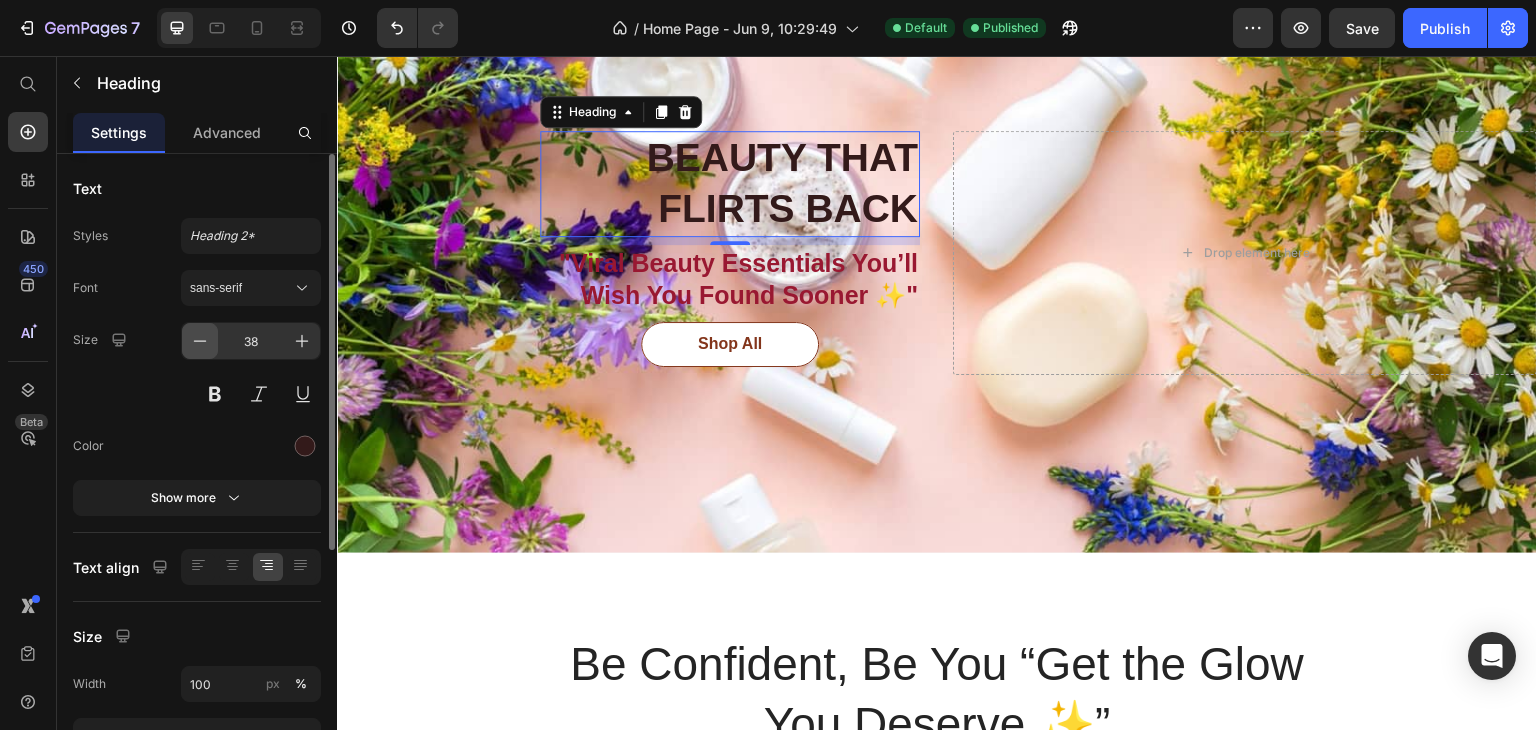 click 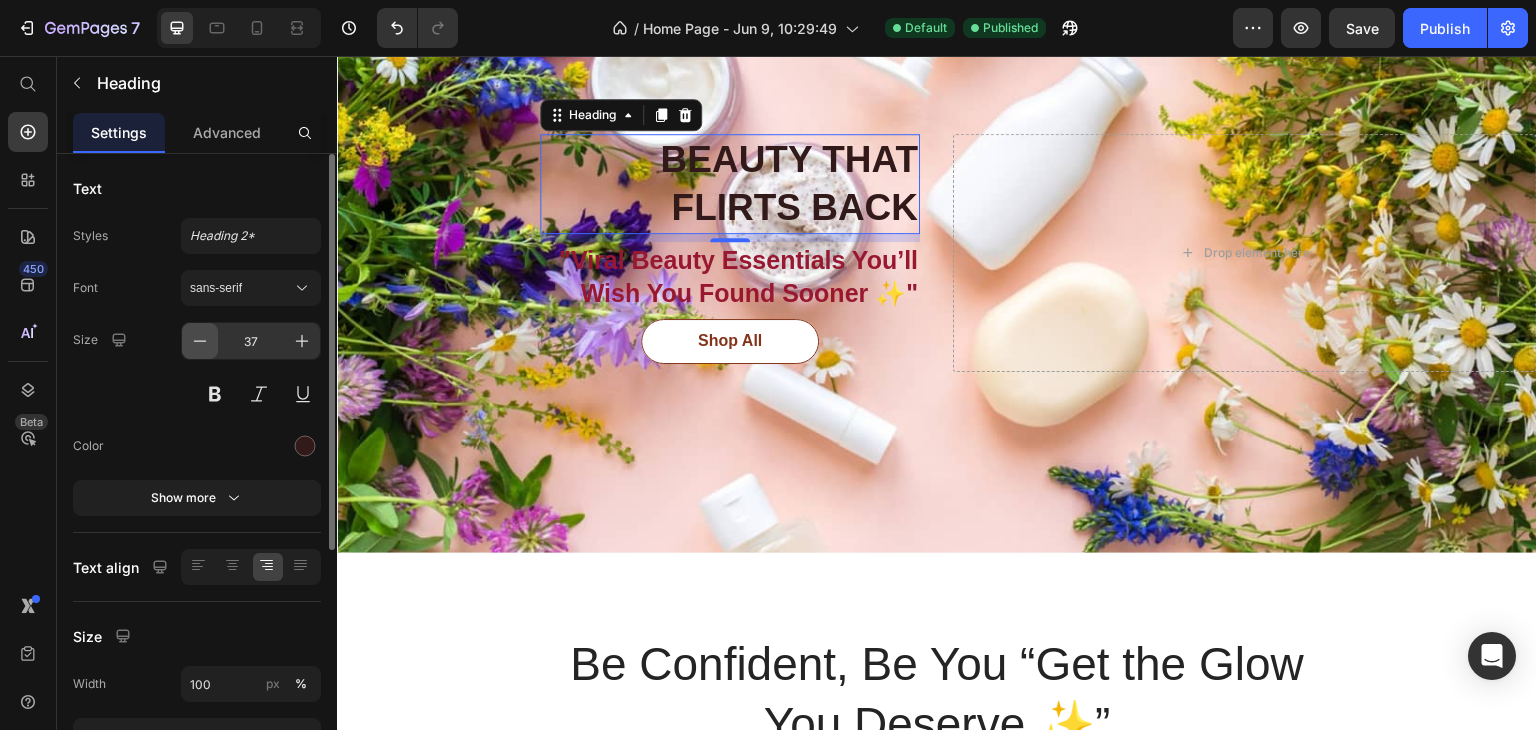 click 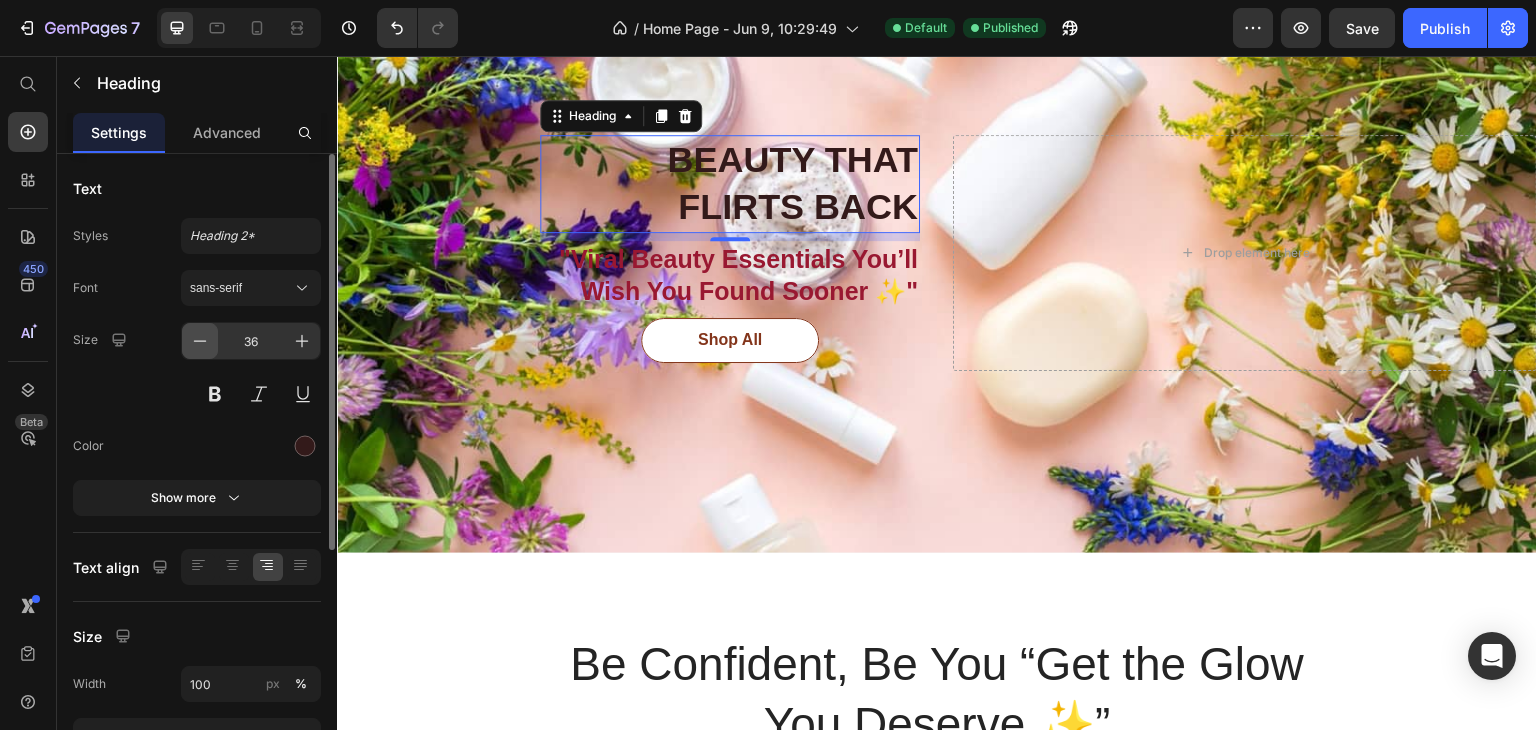 click 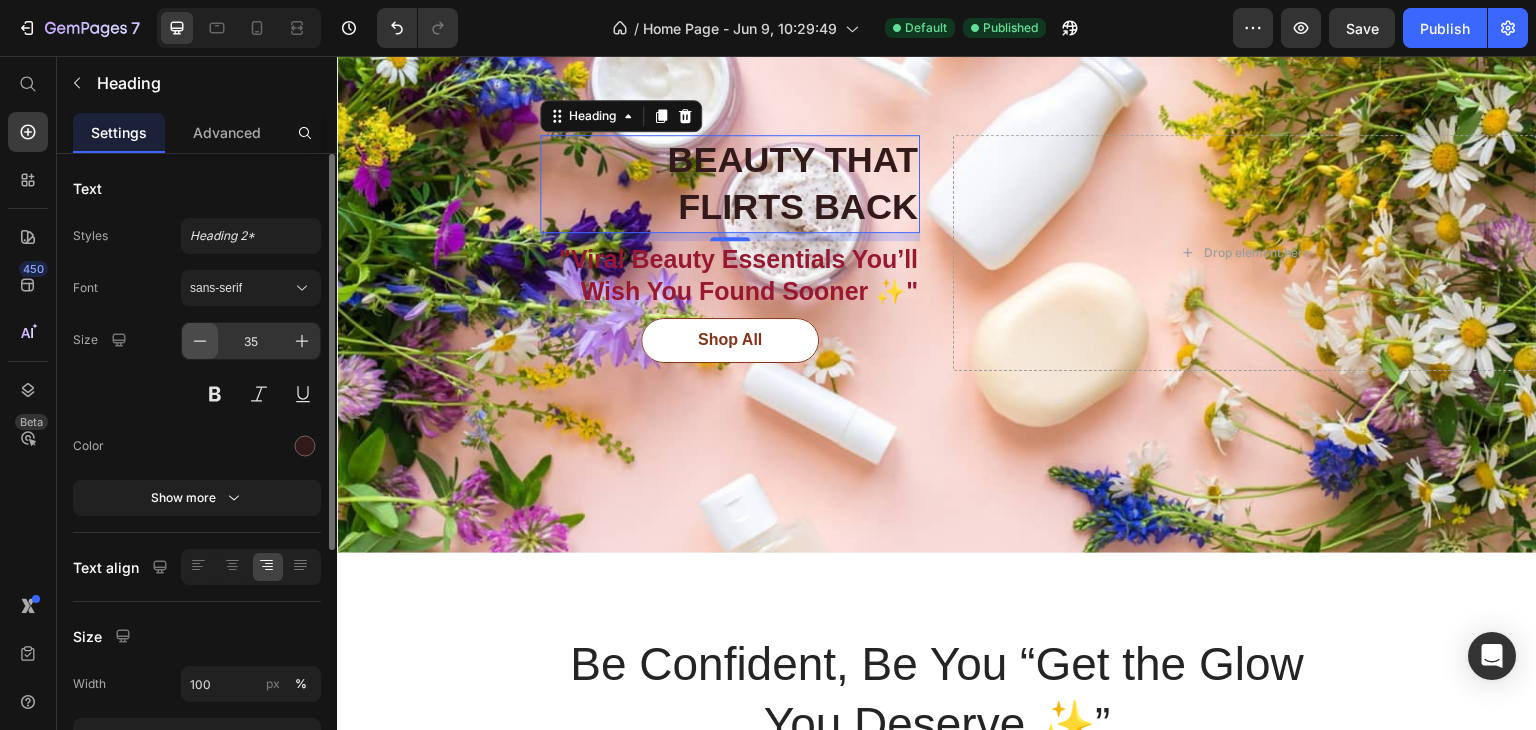 click 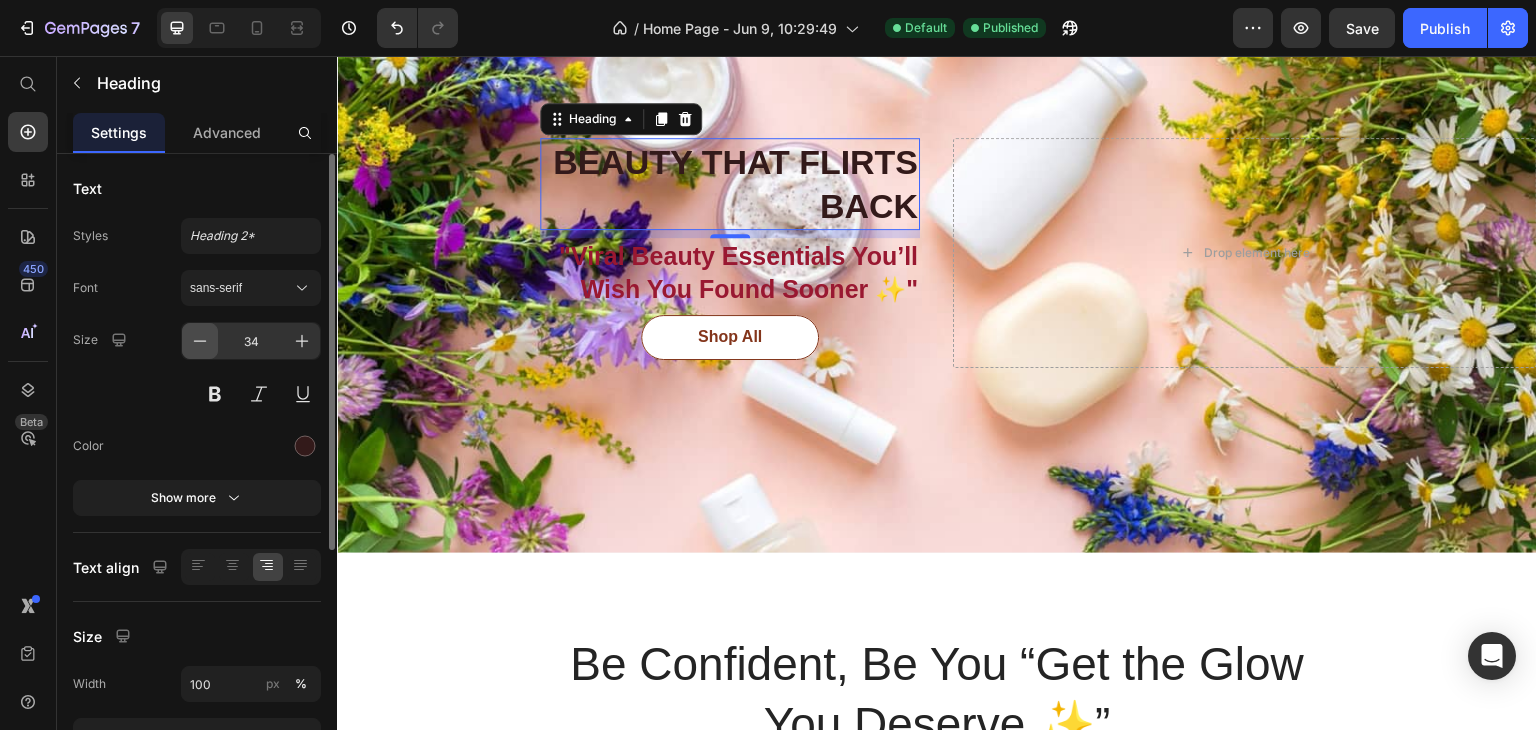 click 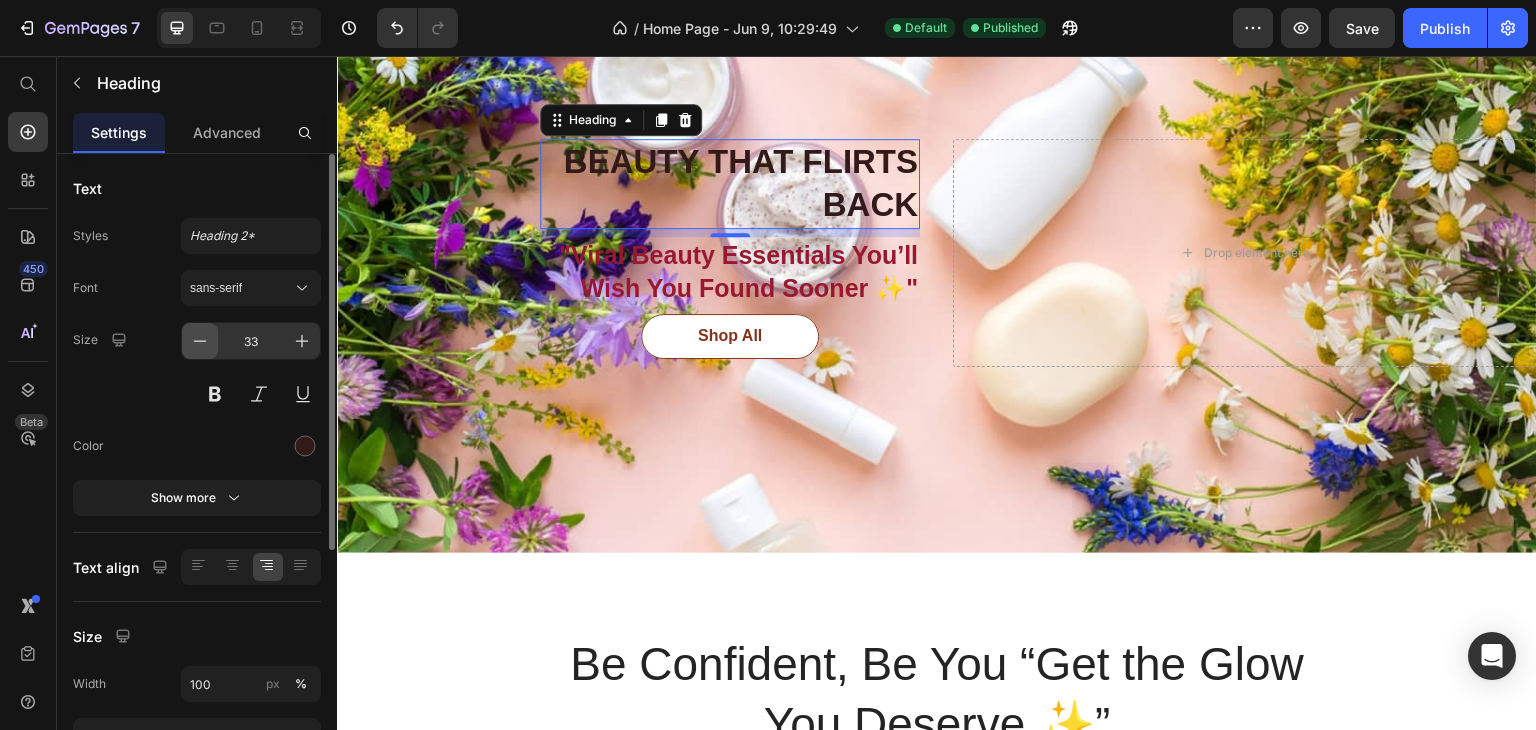 click 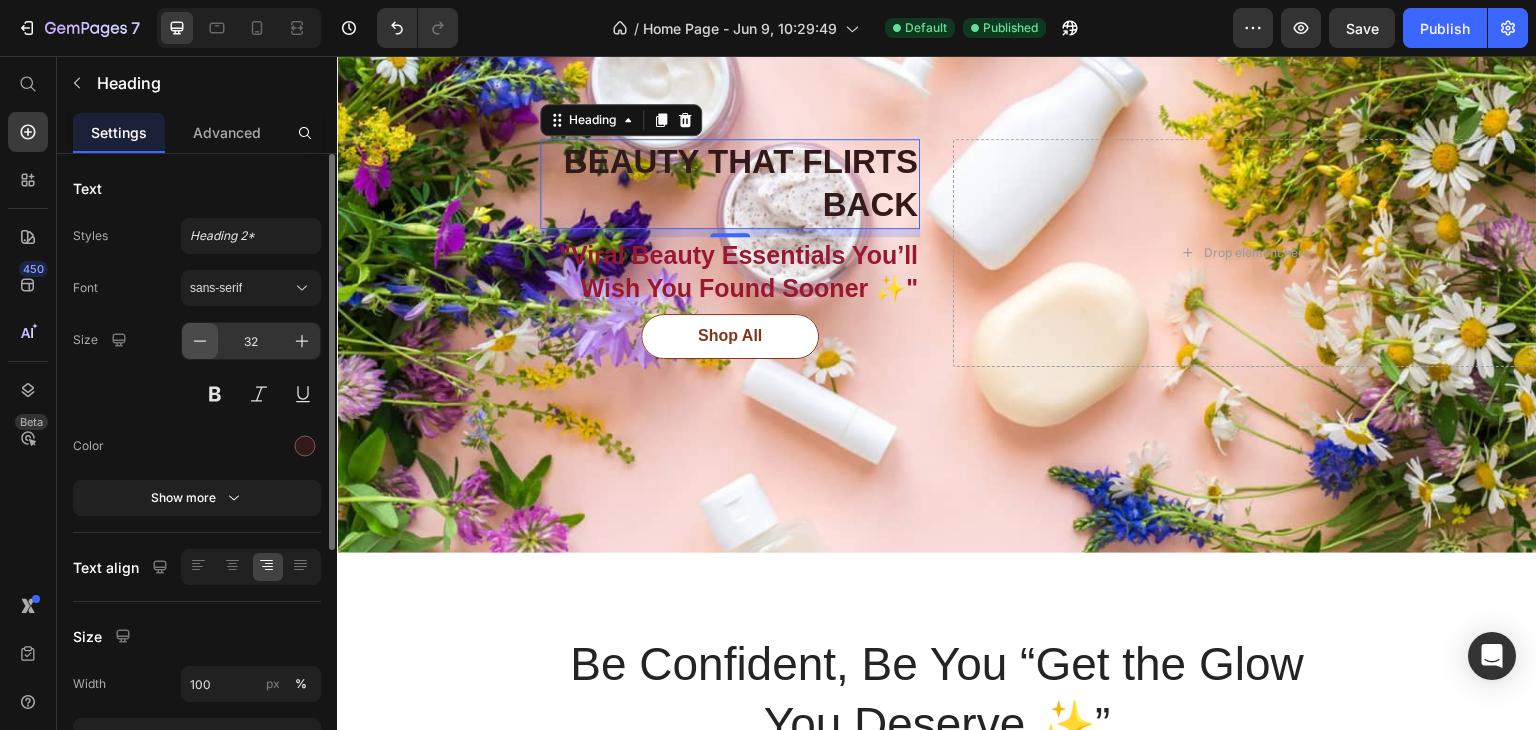 click 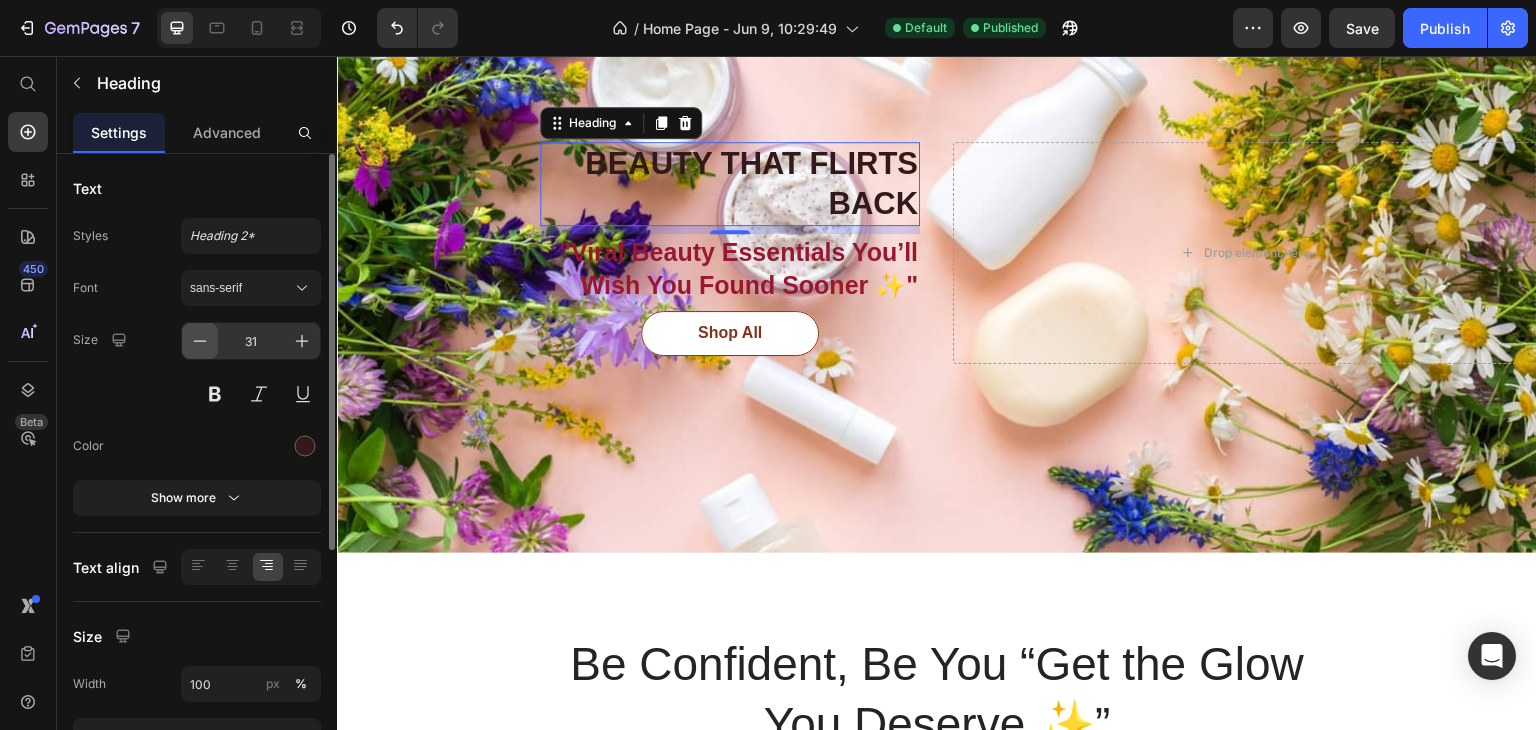 click 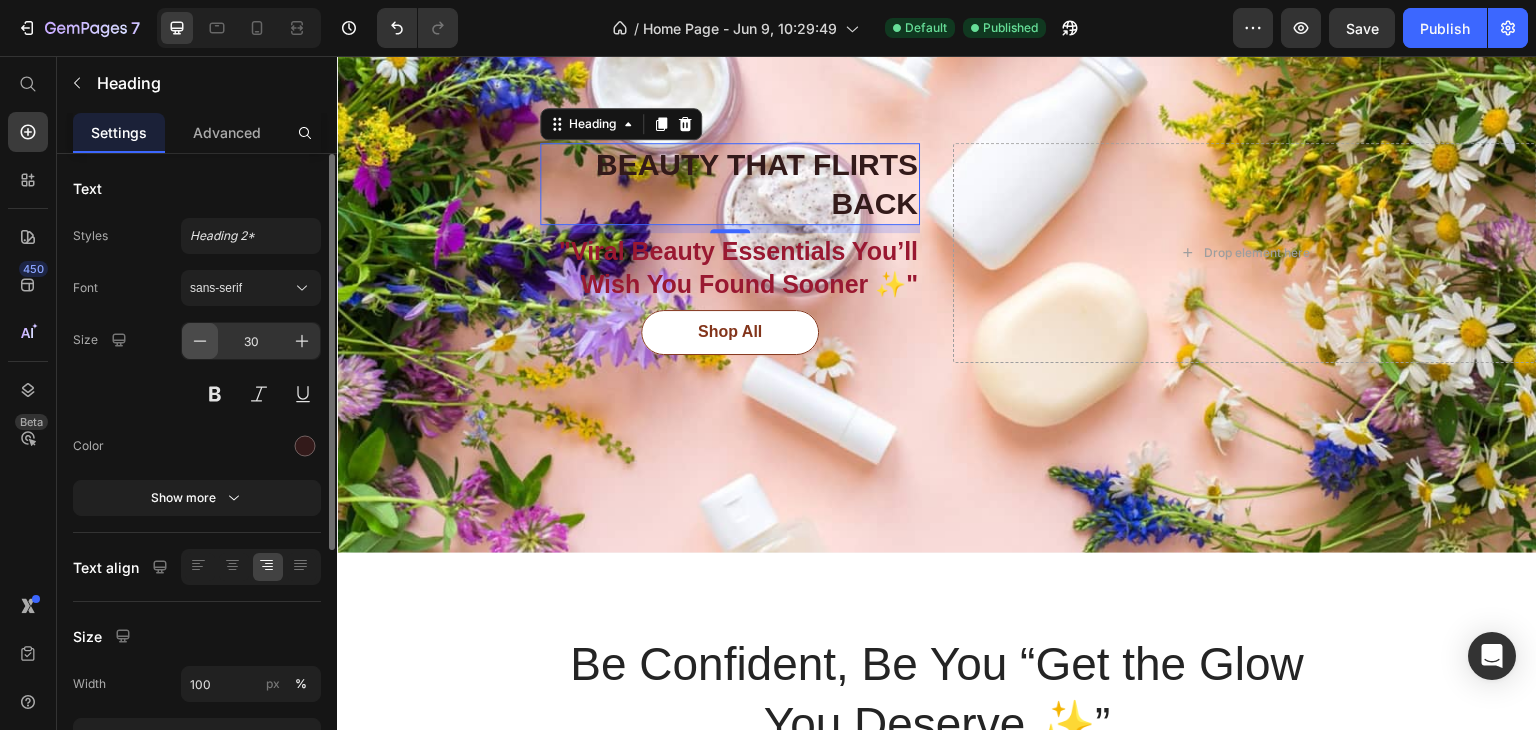 click 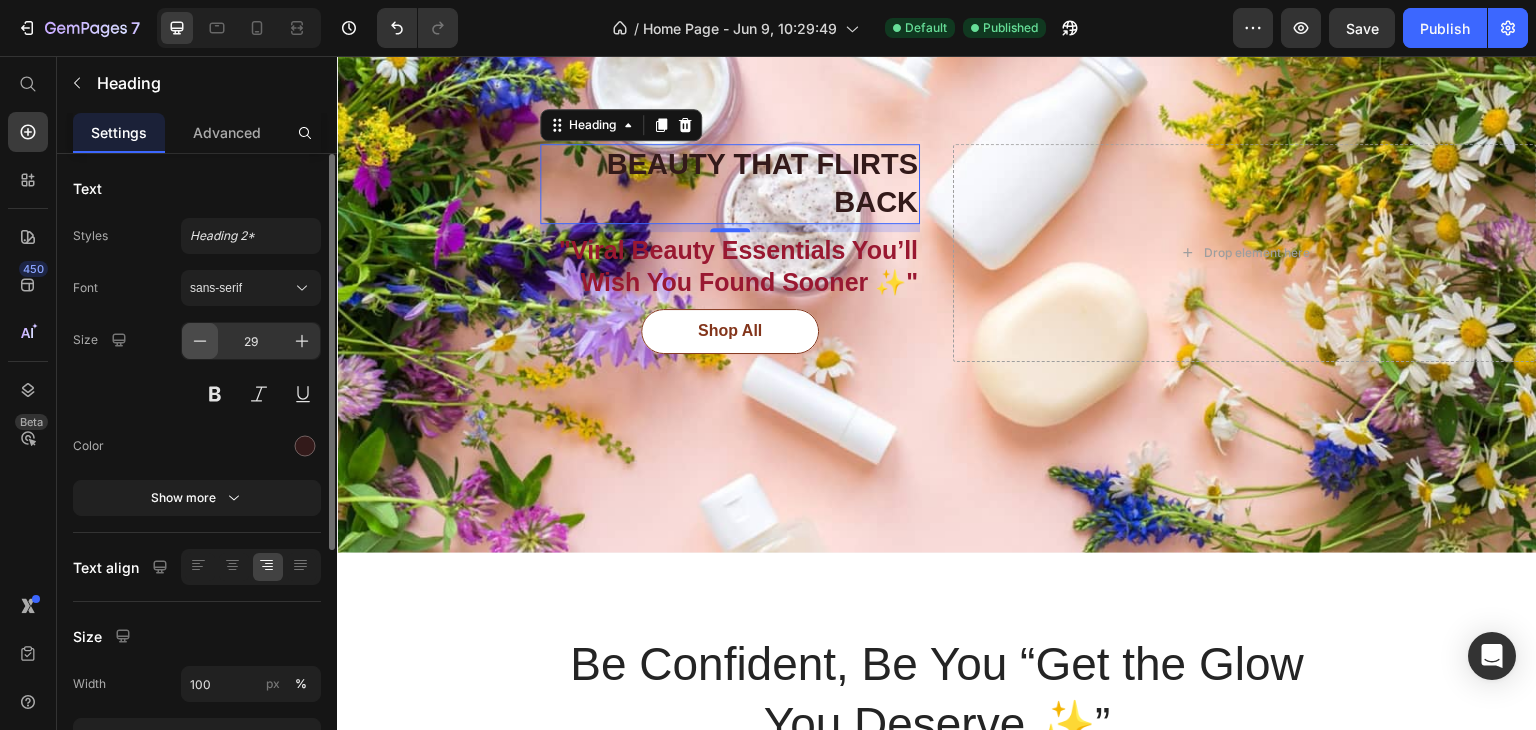 click 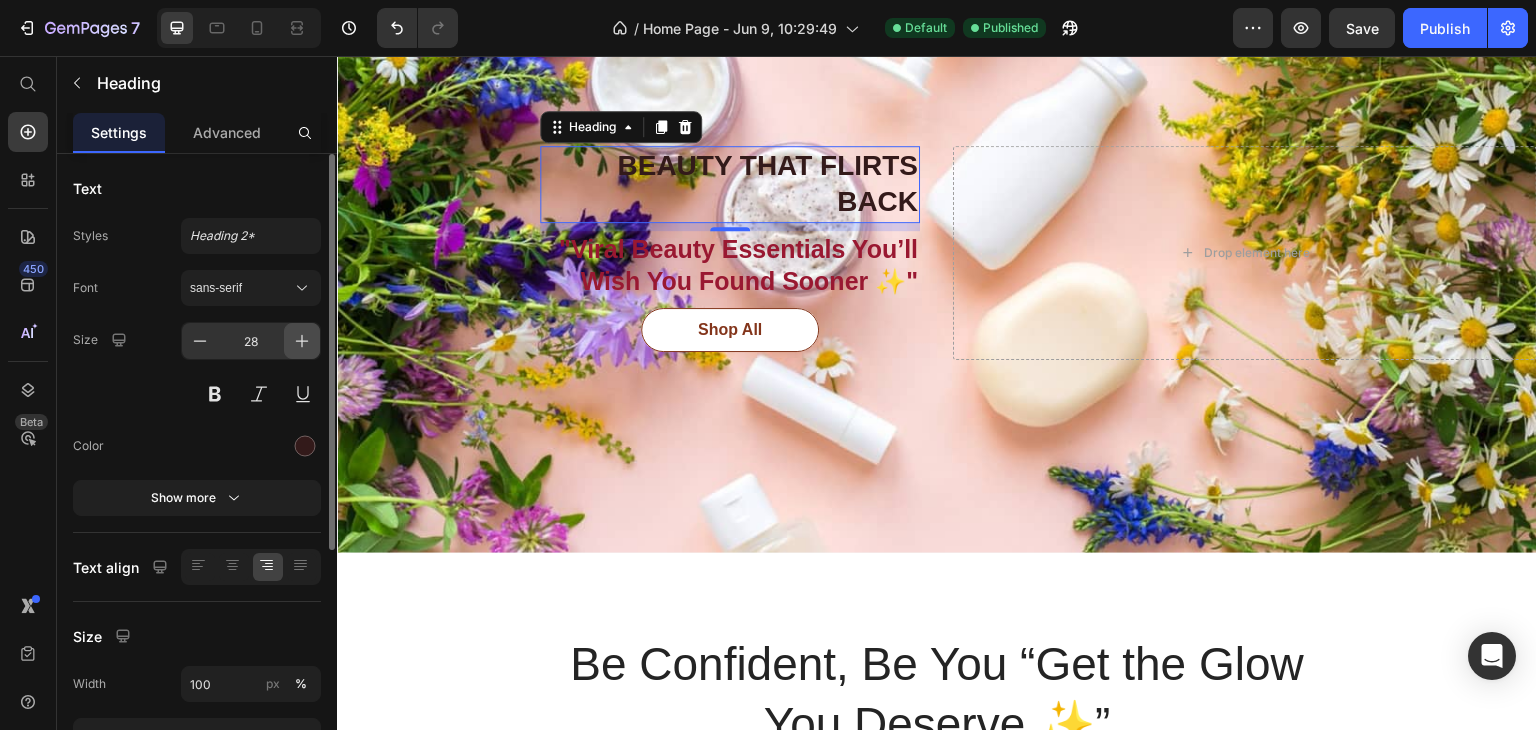 click 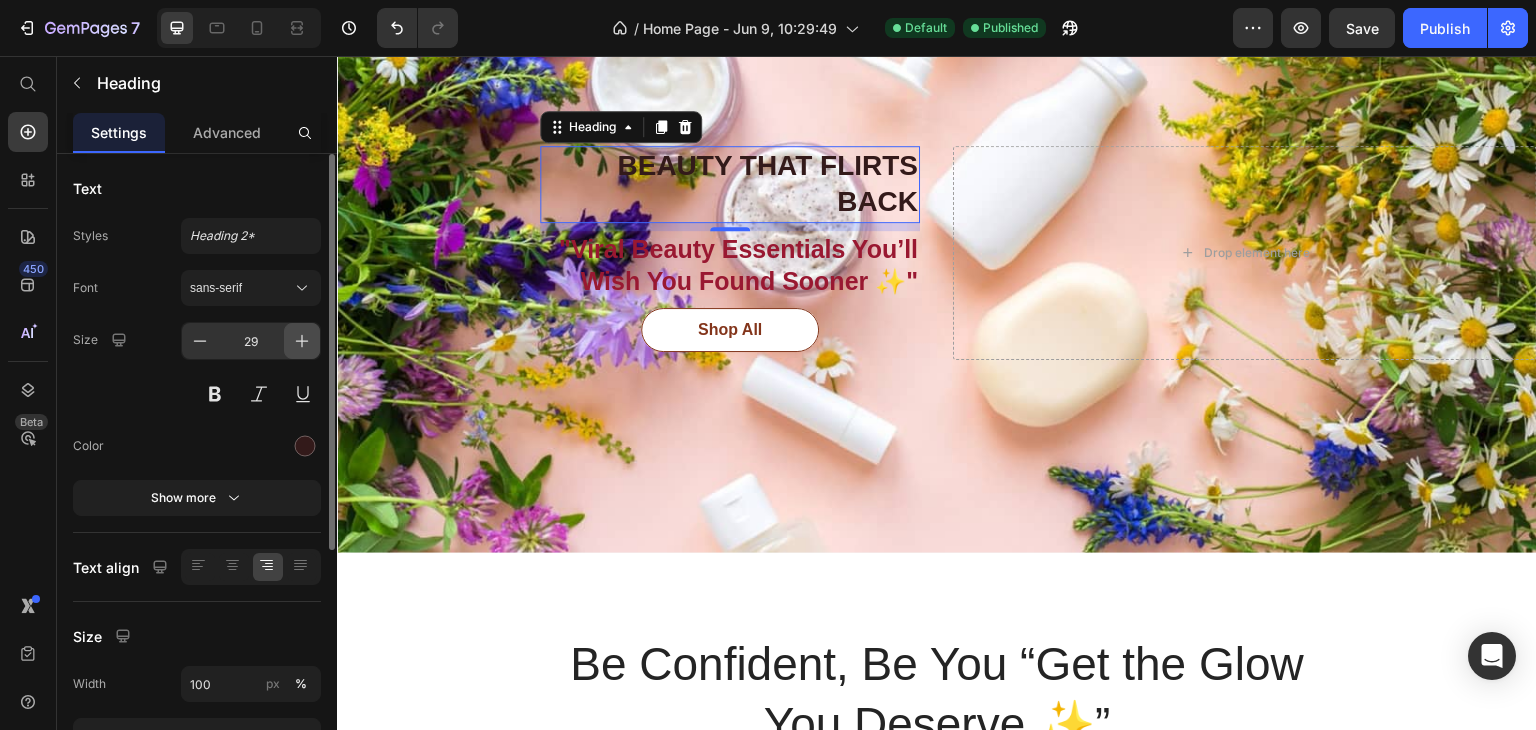 click 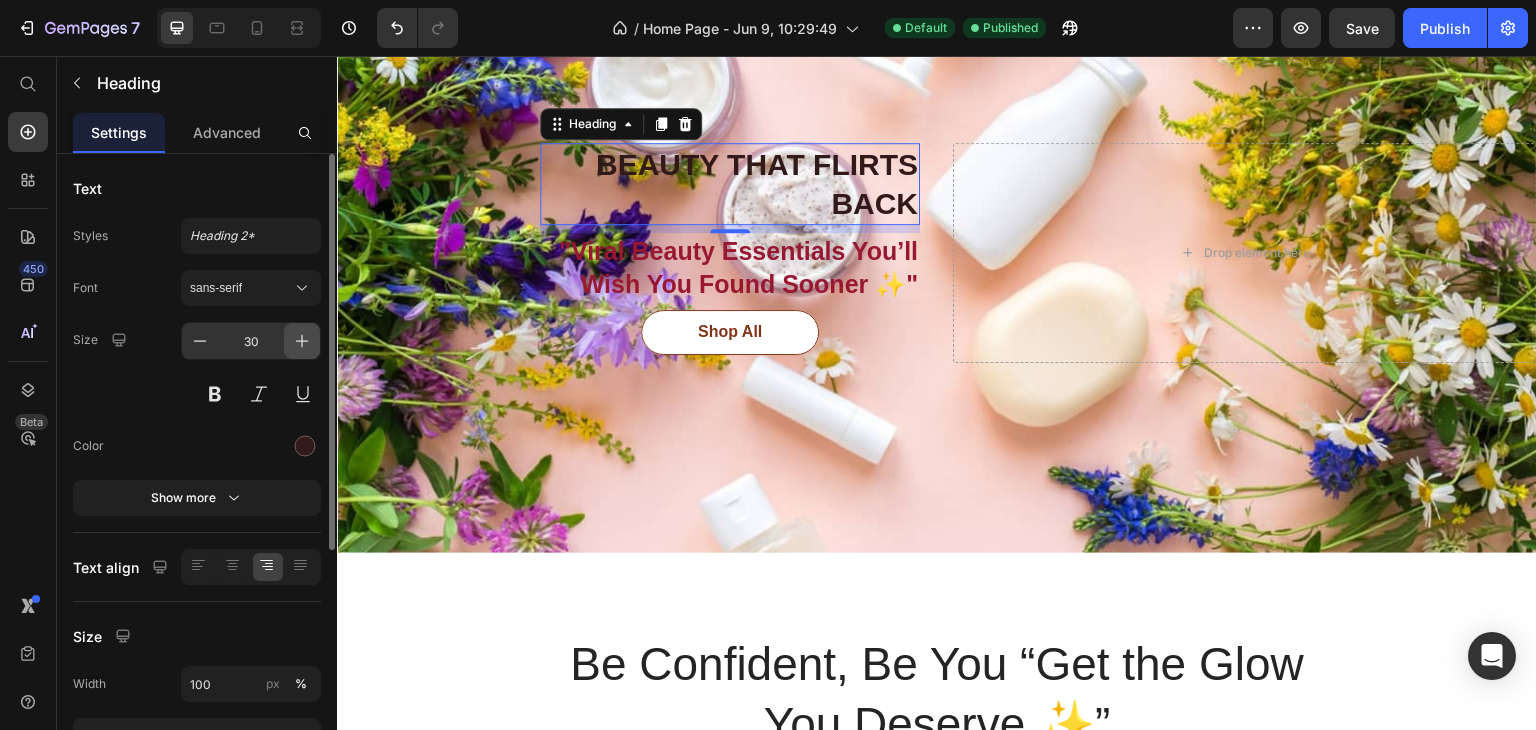 click 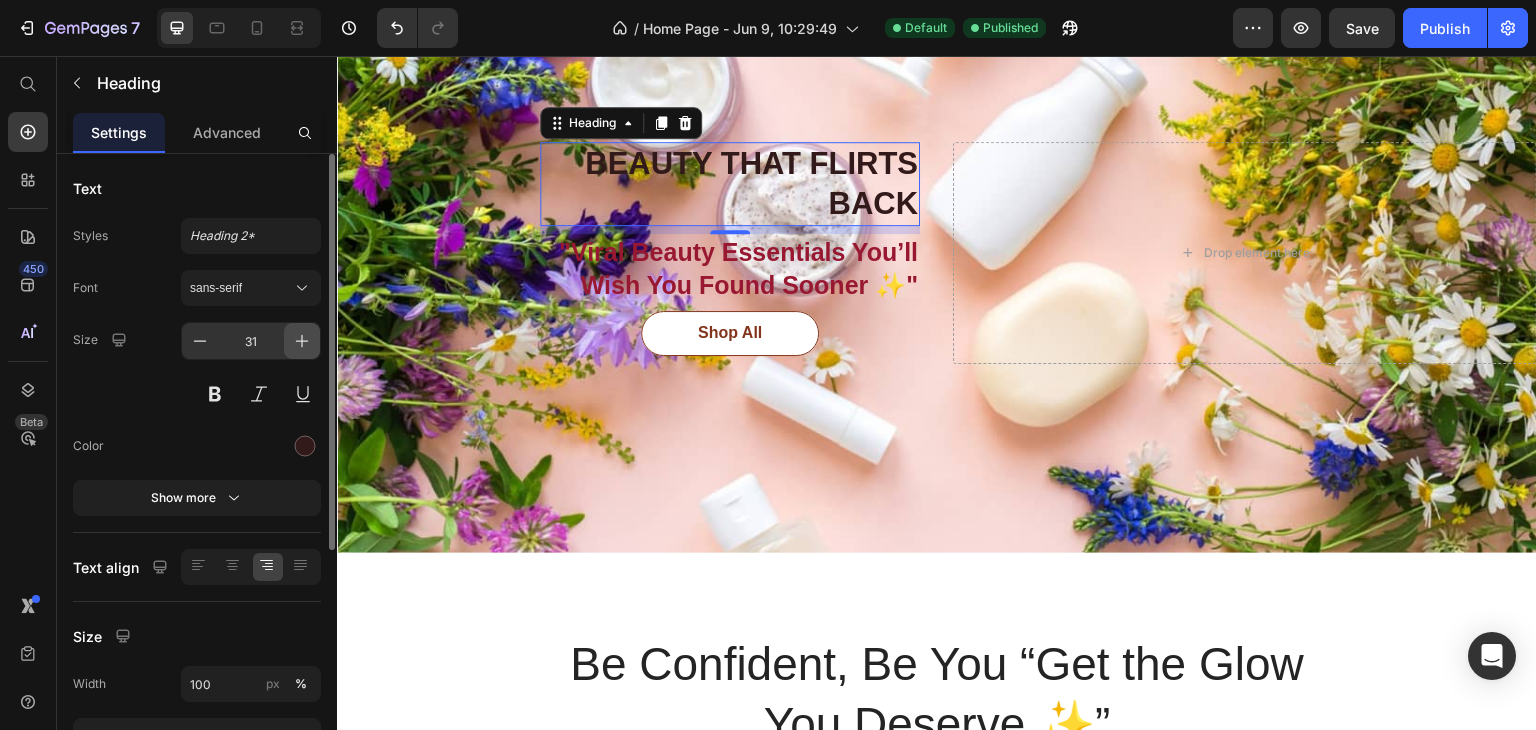 click 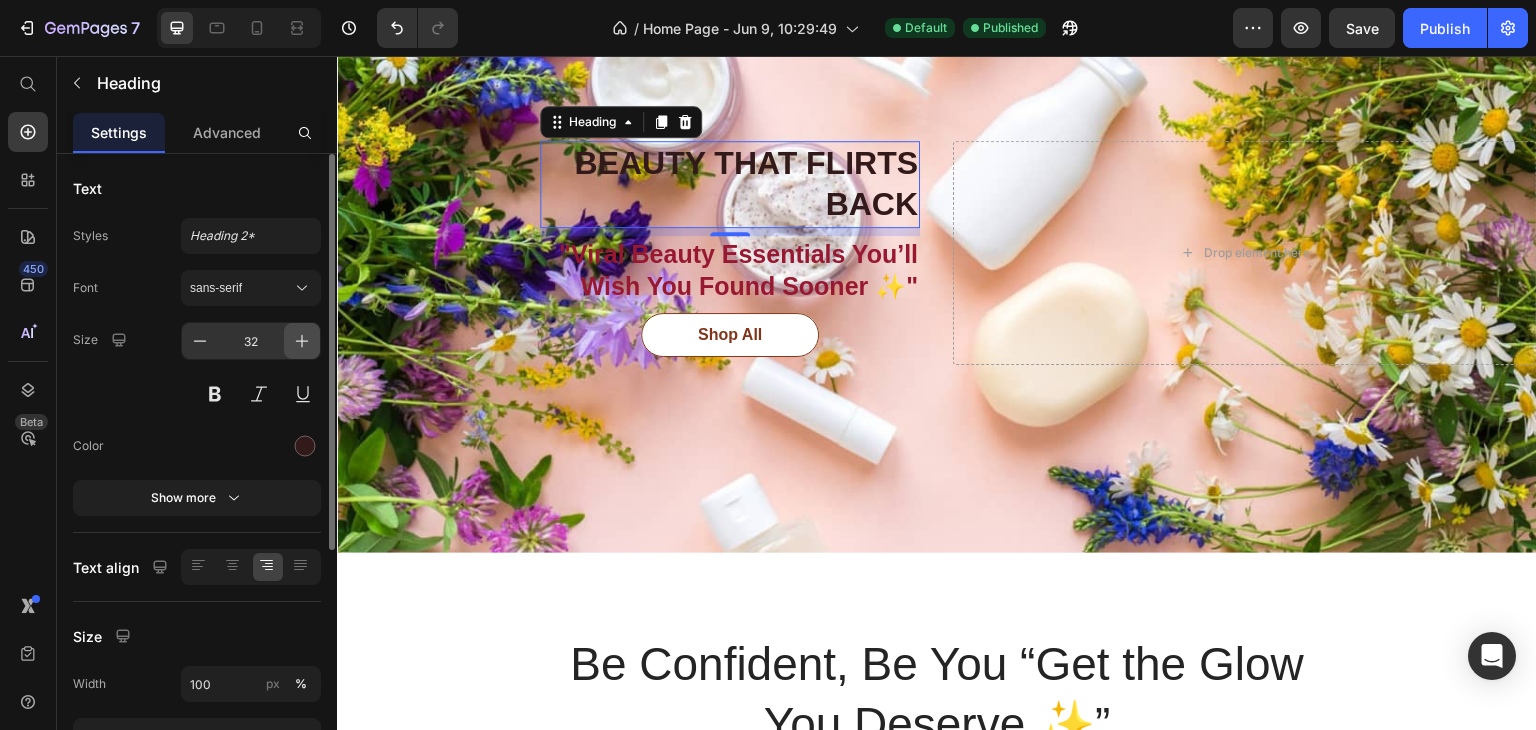 click 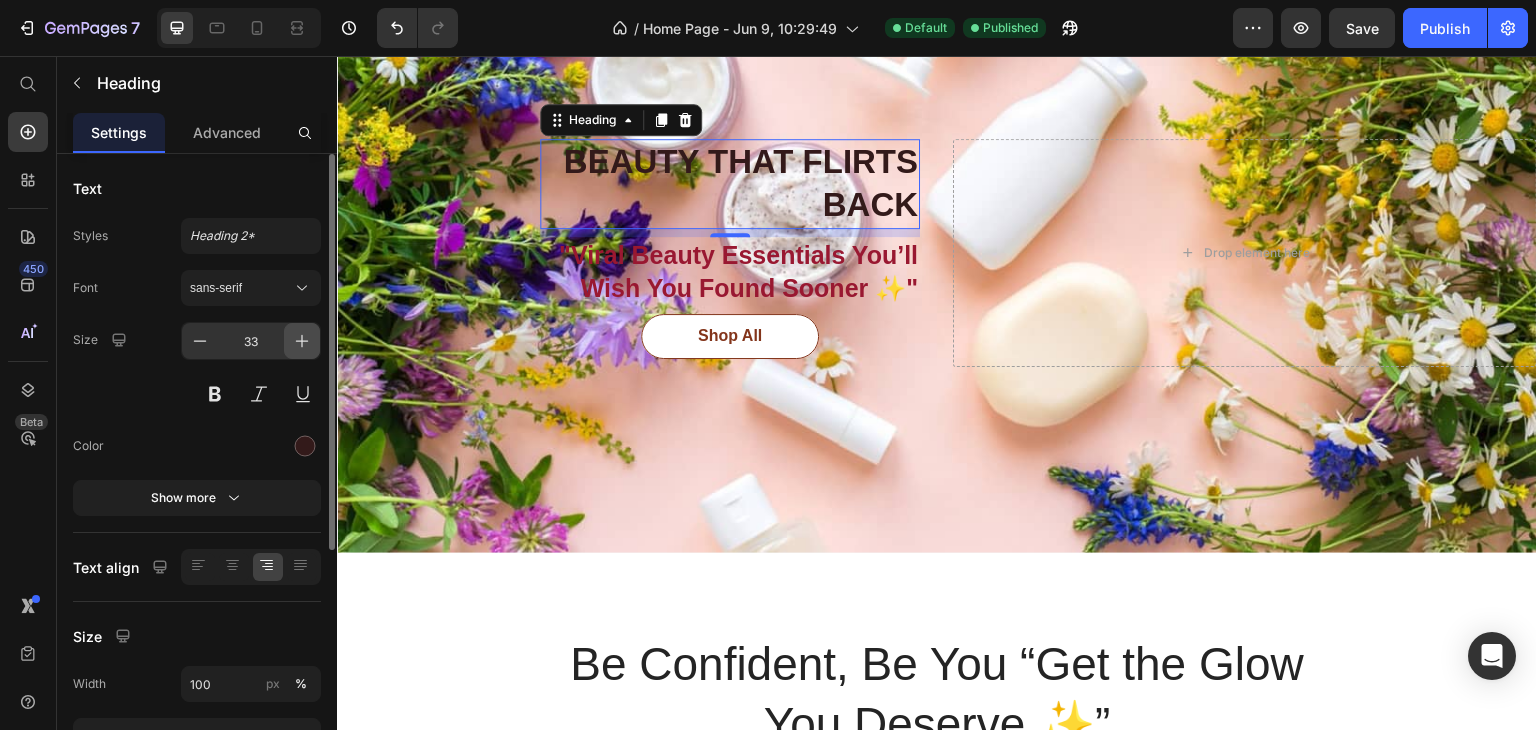 click 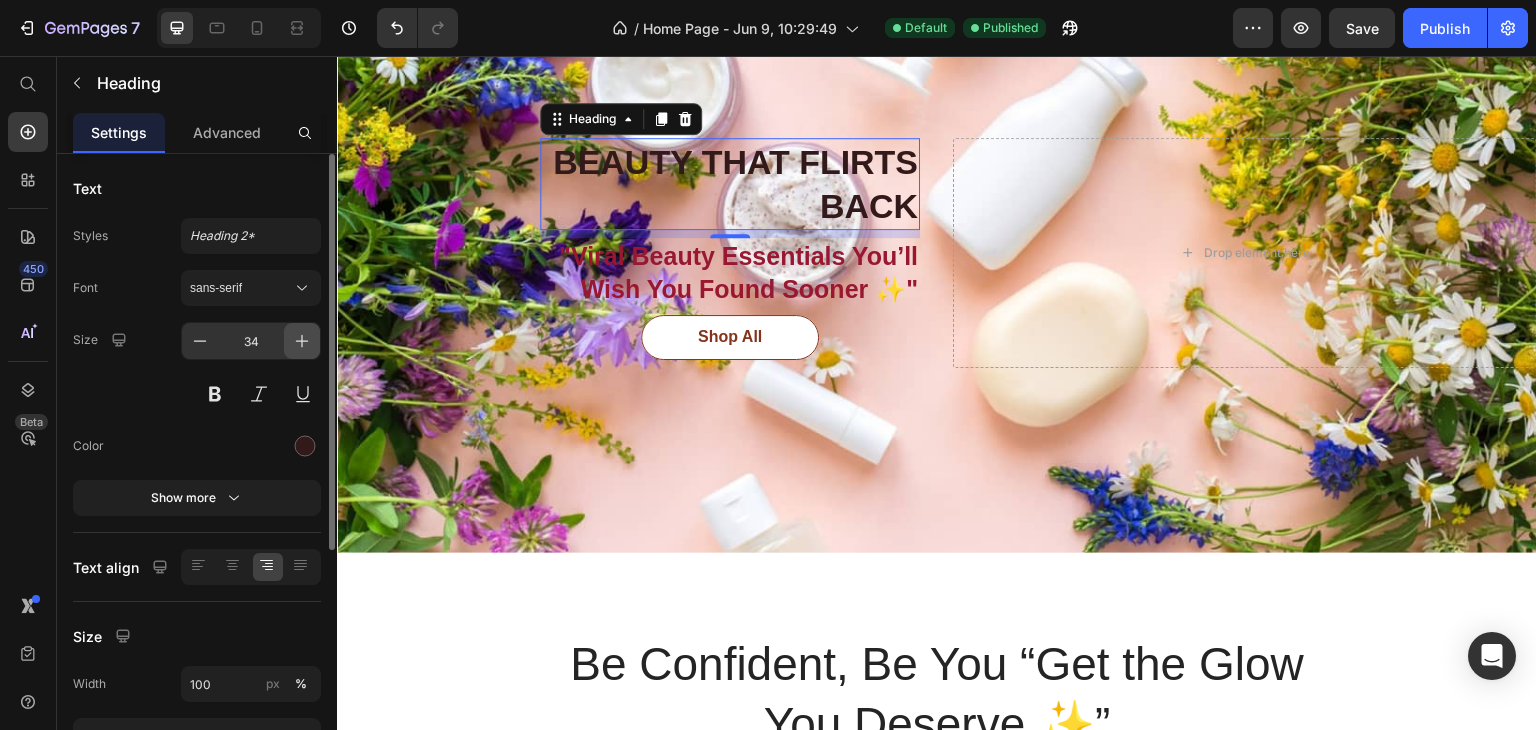 click 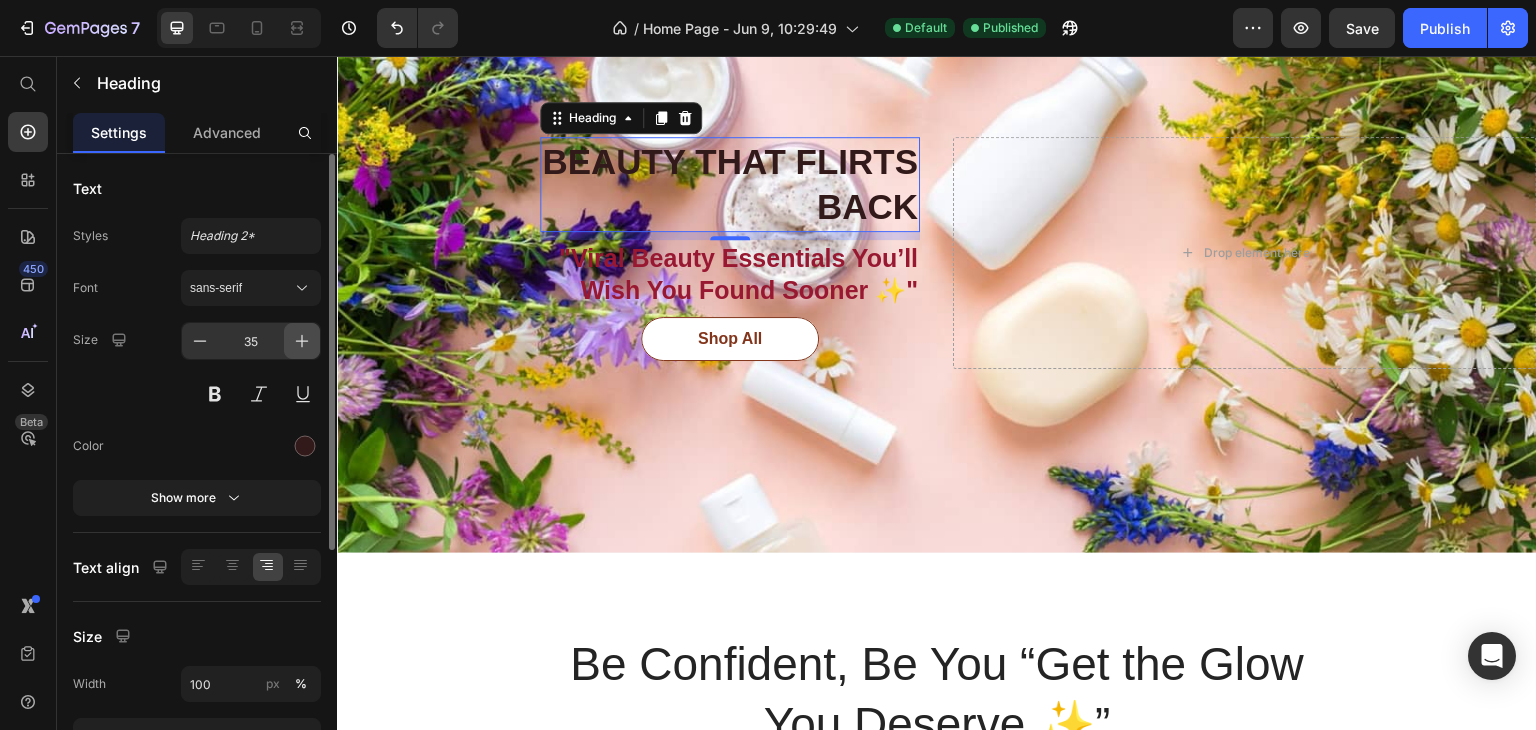click 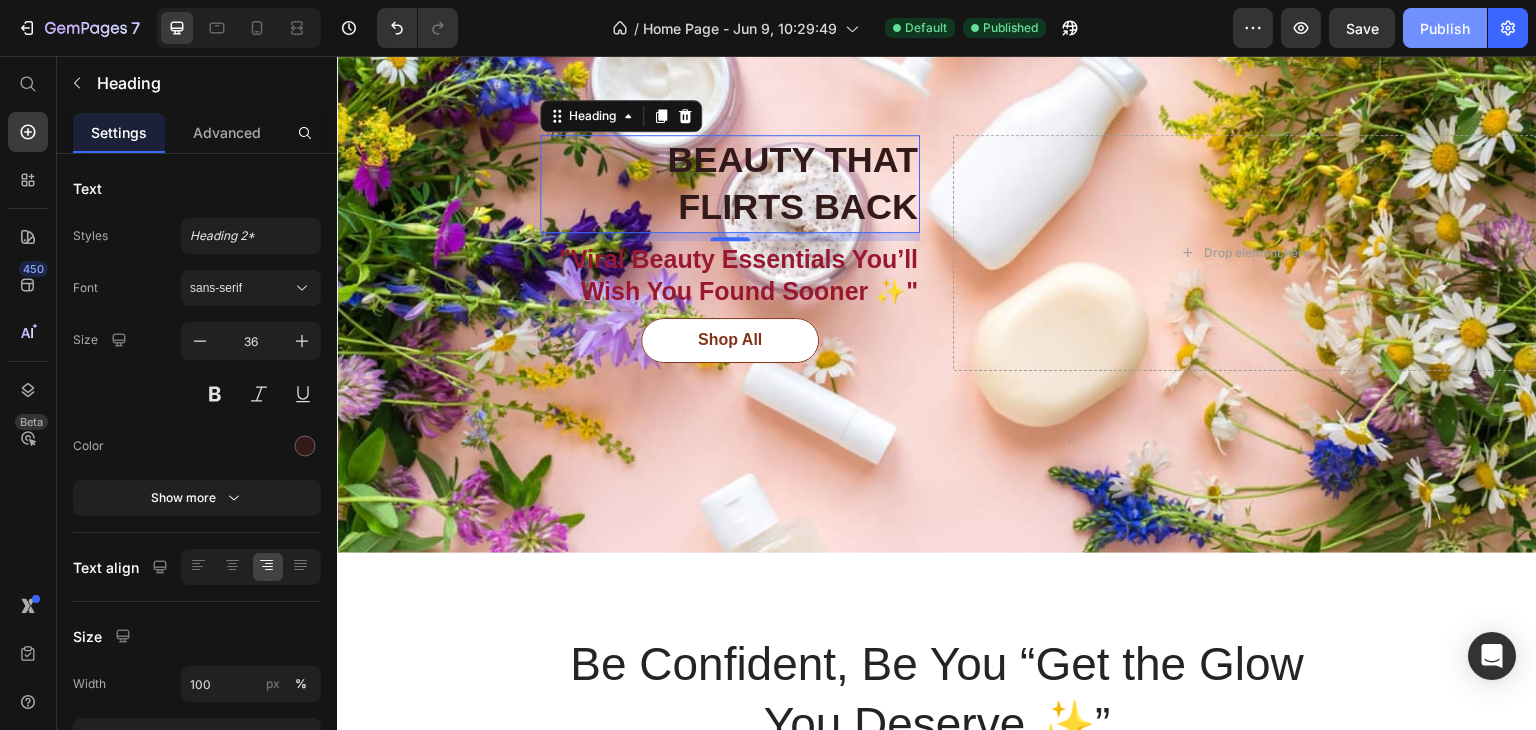 click on "Publish" at bounding box center [1445, 28] 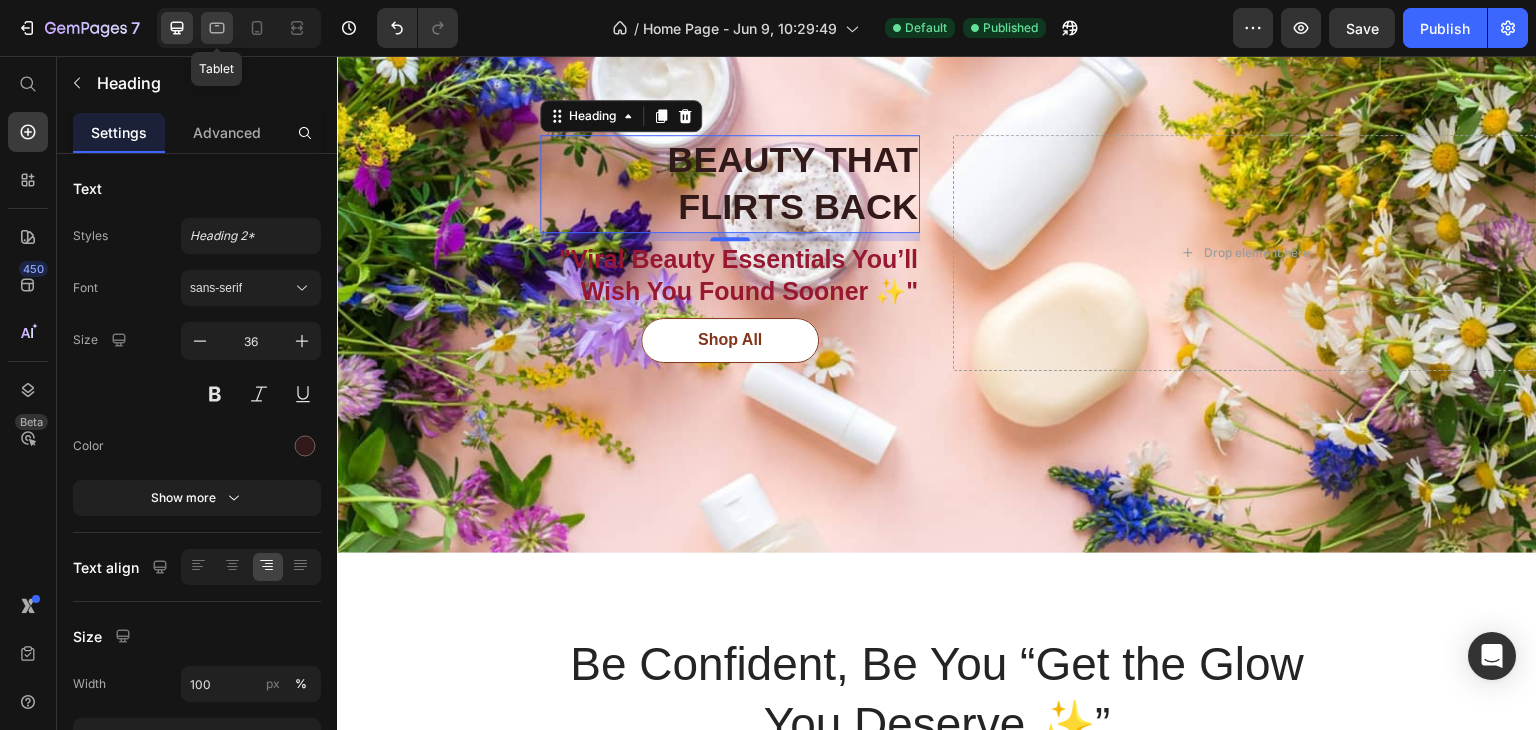 click 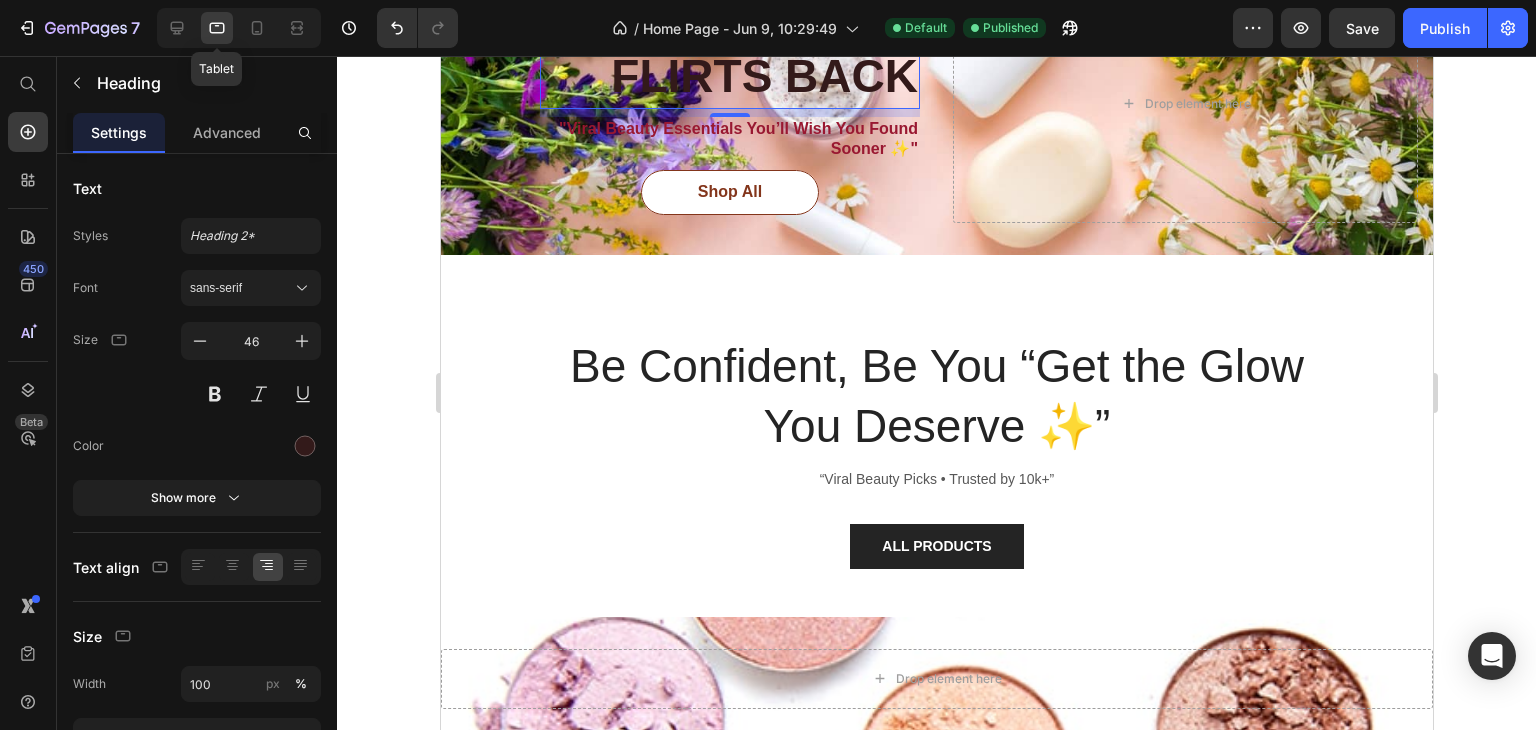 scroll, scrollTop: 2, scrollLeft: 0, axis: vertical 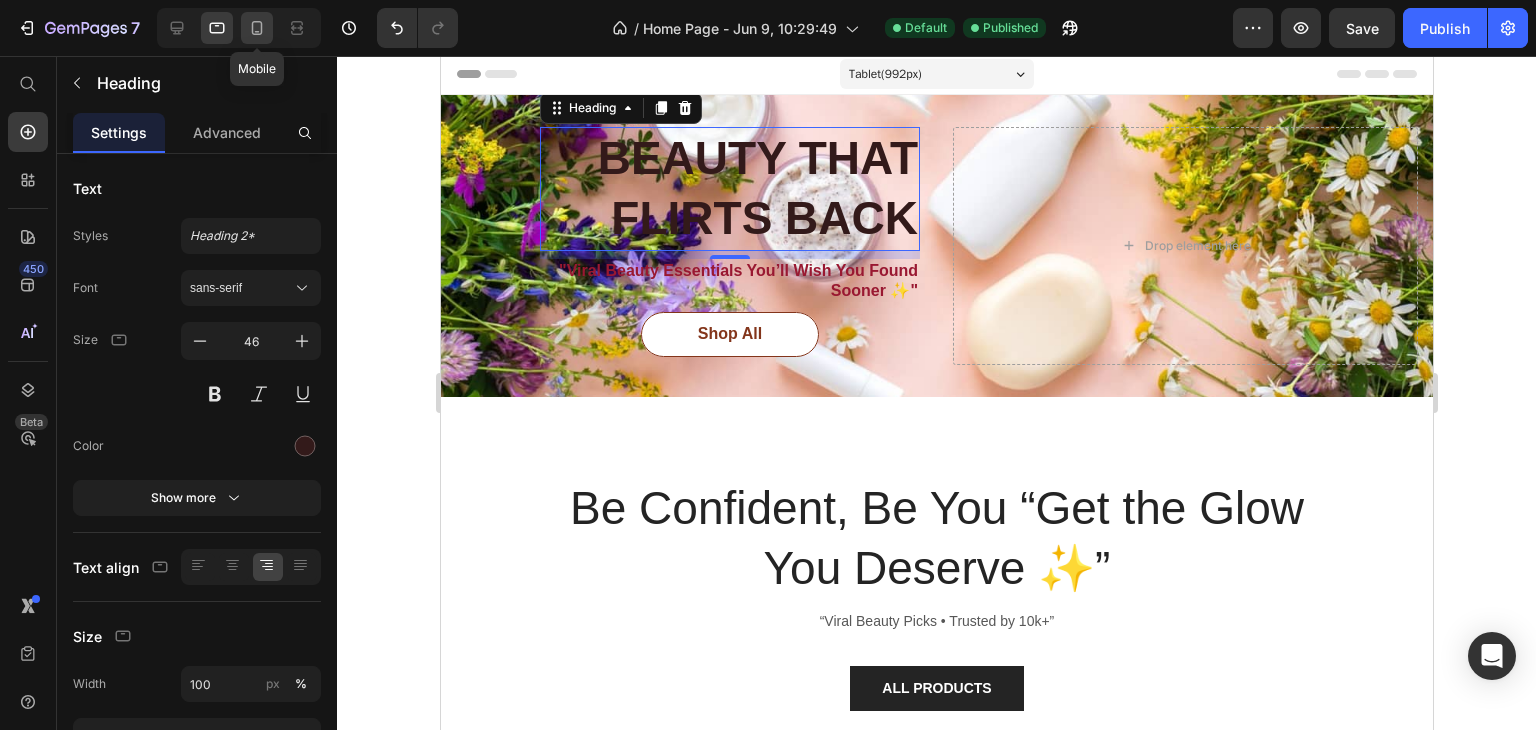 click 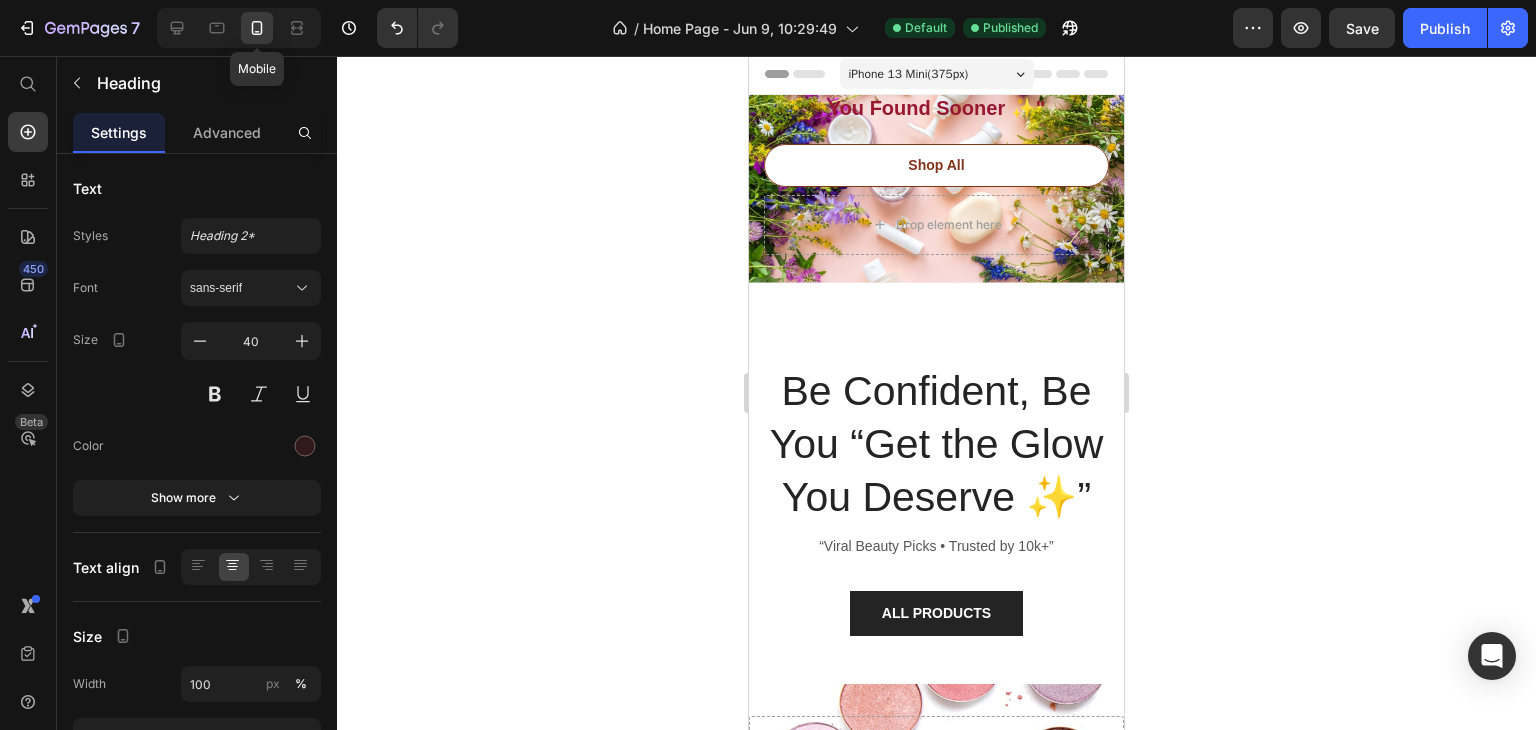 scroll, scrollTop: 0, scrollLeft: 0, axis: both 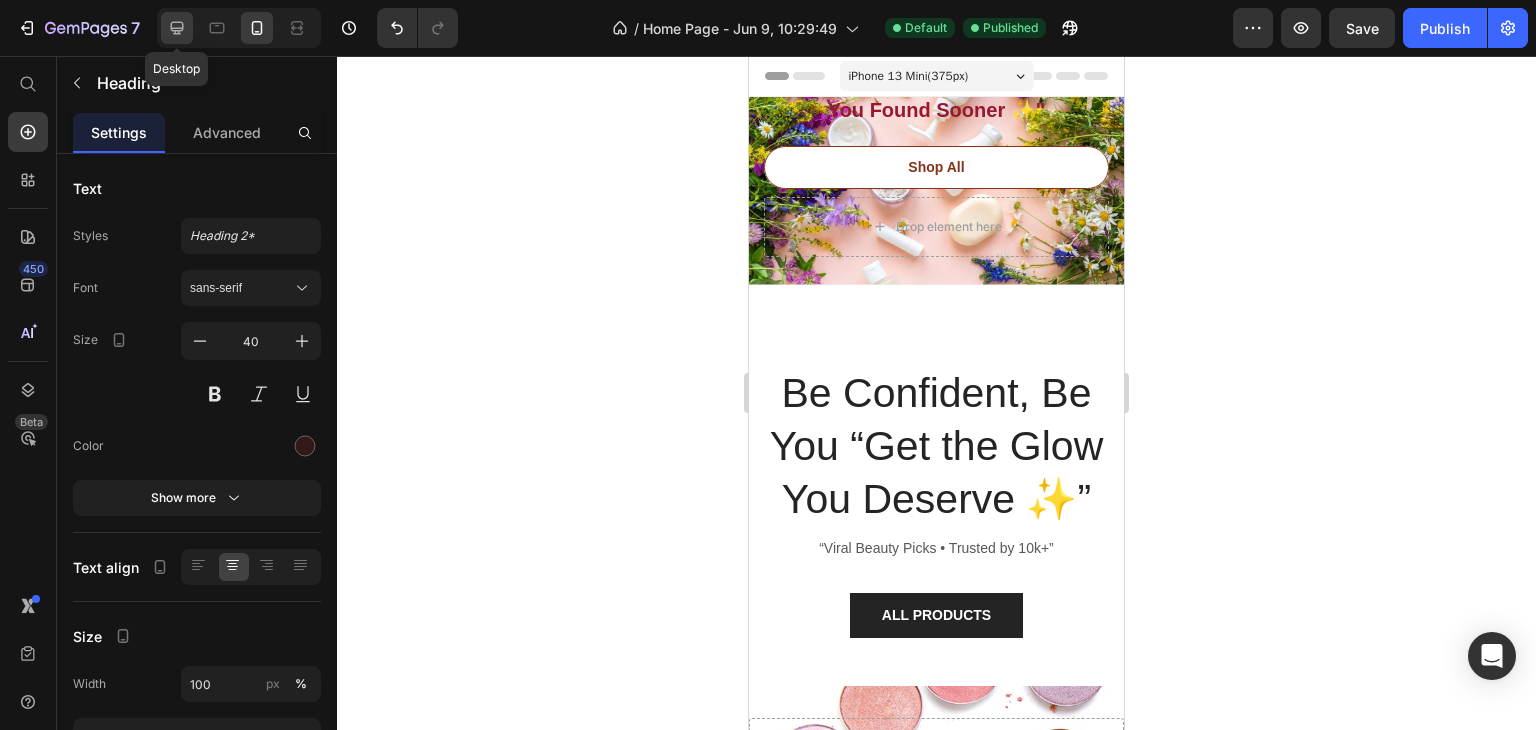 click 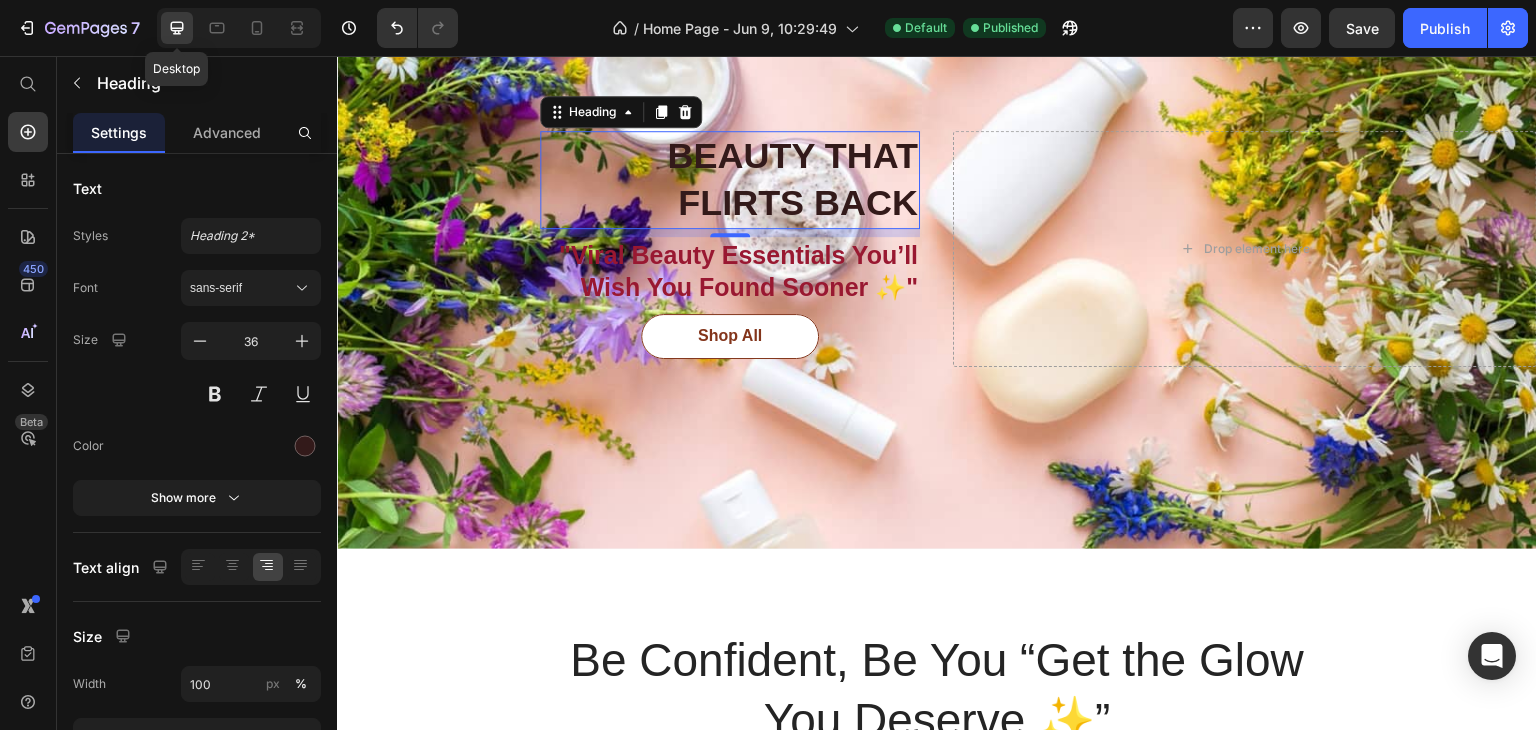 scroll, scrollTop: 149, scrollLeft: 0, axis: vertical 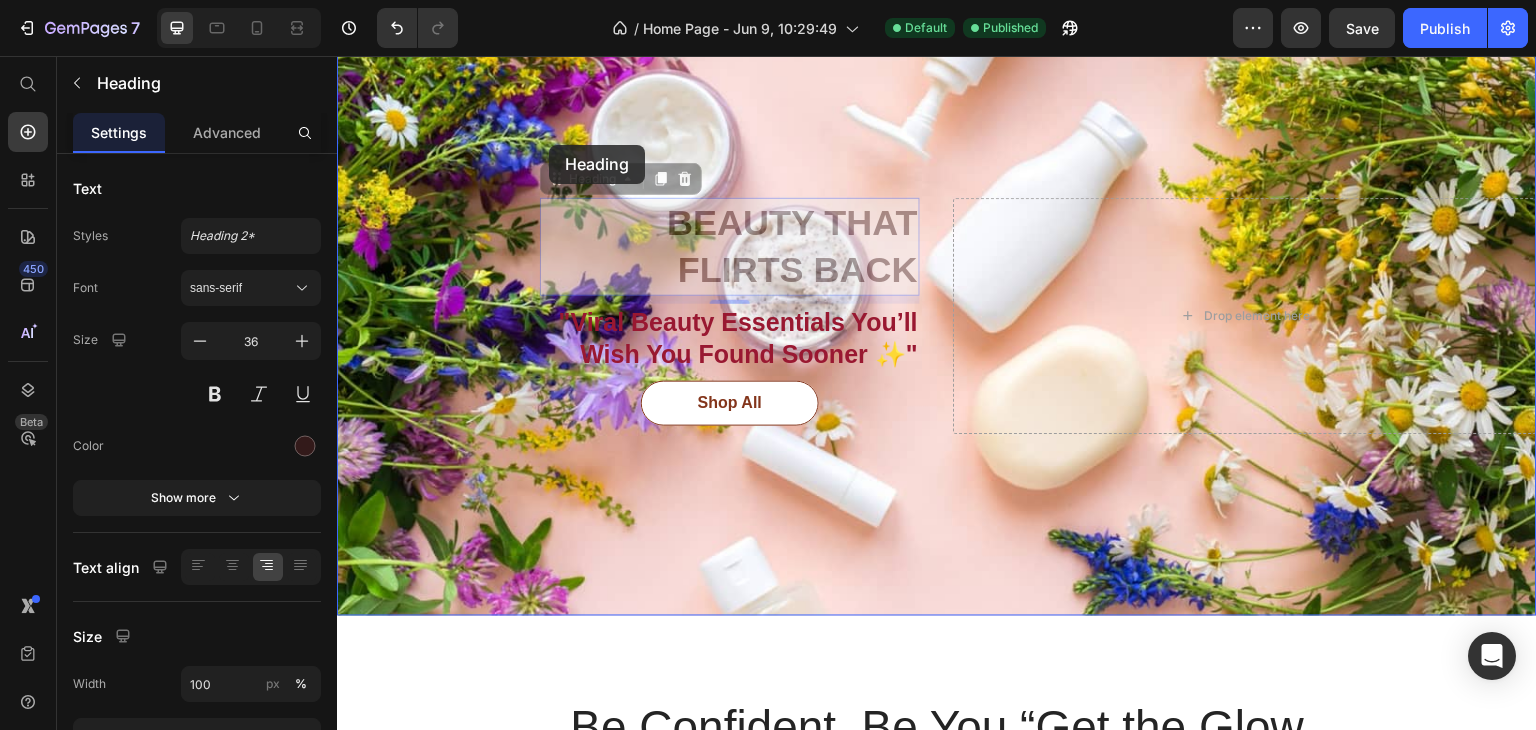 drag, startPoint x: 545, startPoint y: 111, endPoint x: 549, endPoint y: 145, distance: 34.234486 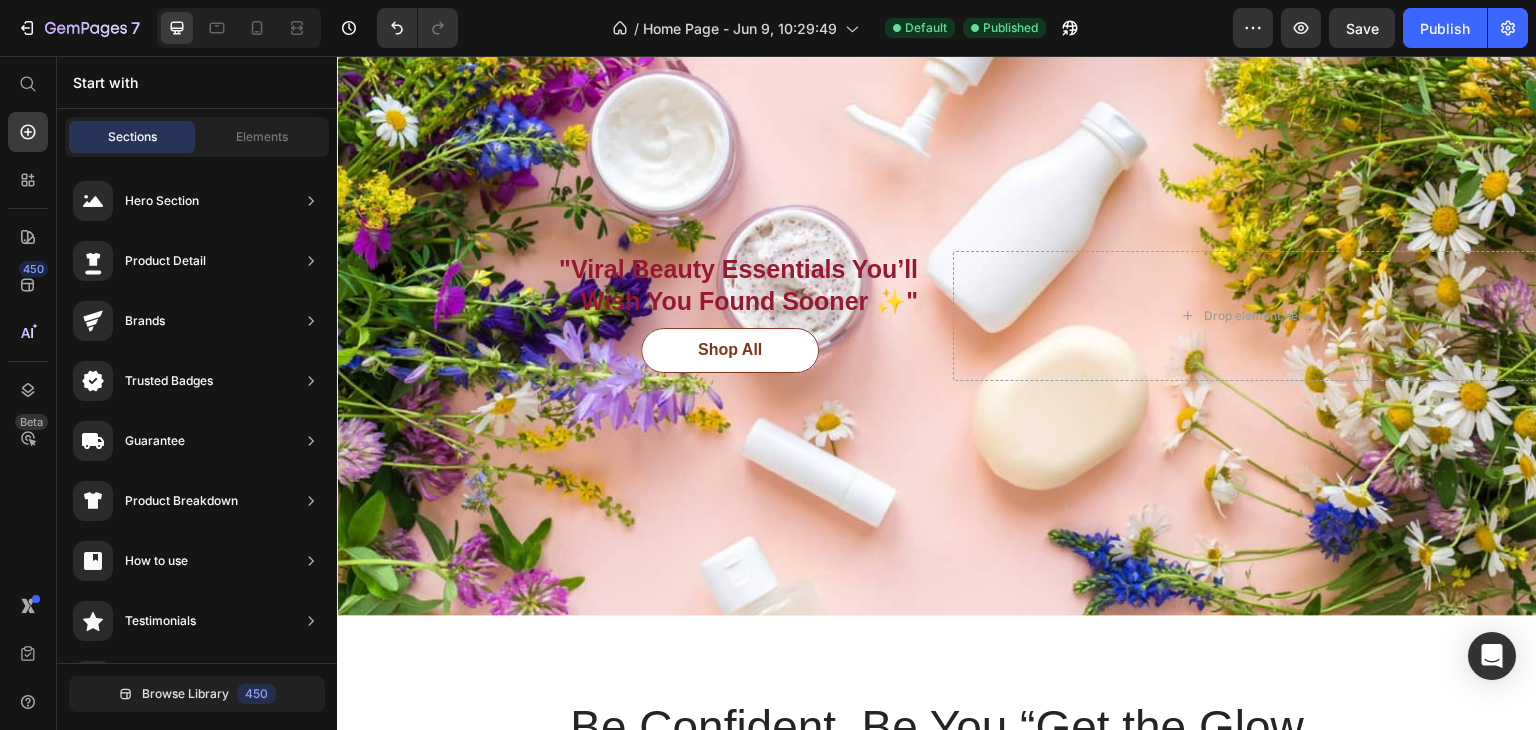 scroll, scrollTop: 0, scrollLeft: 0, axis: both 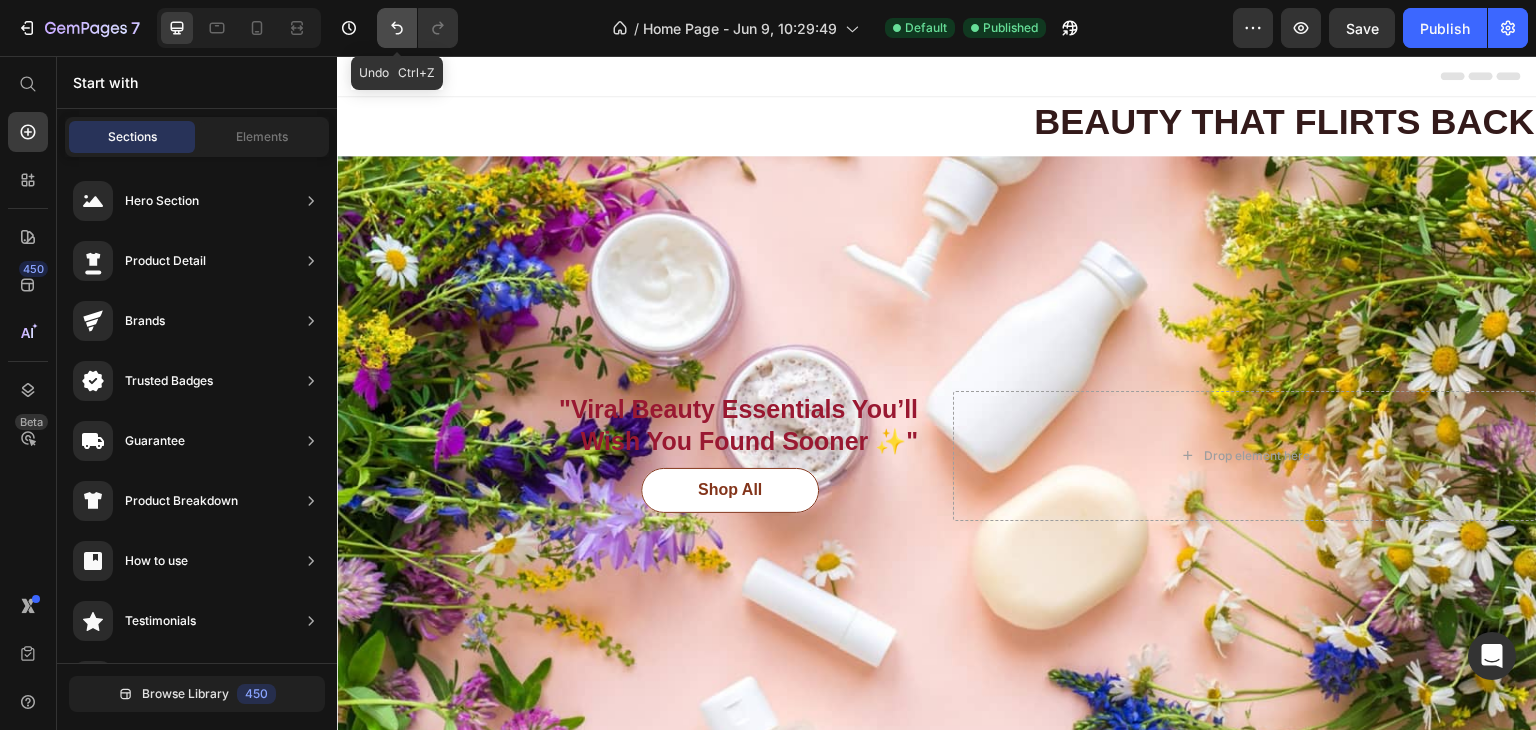 click 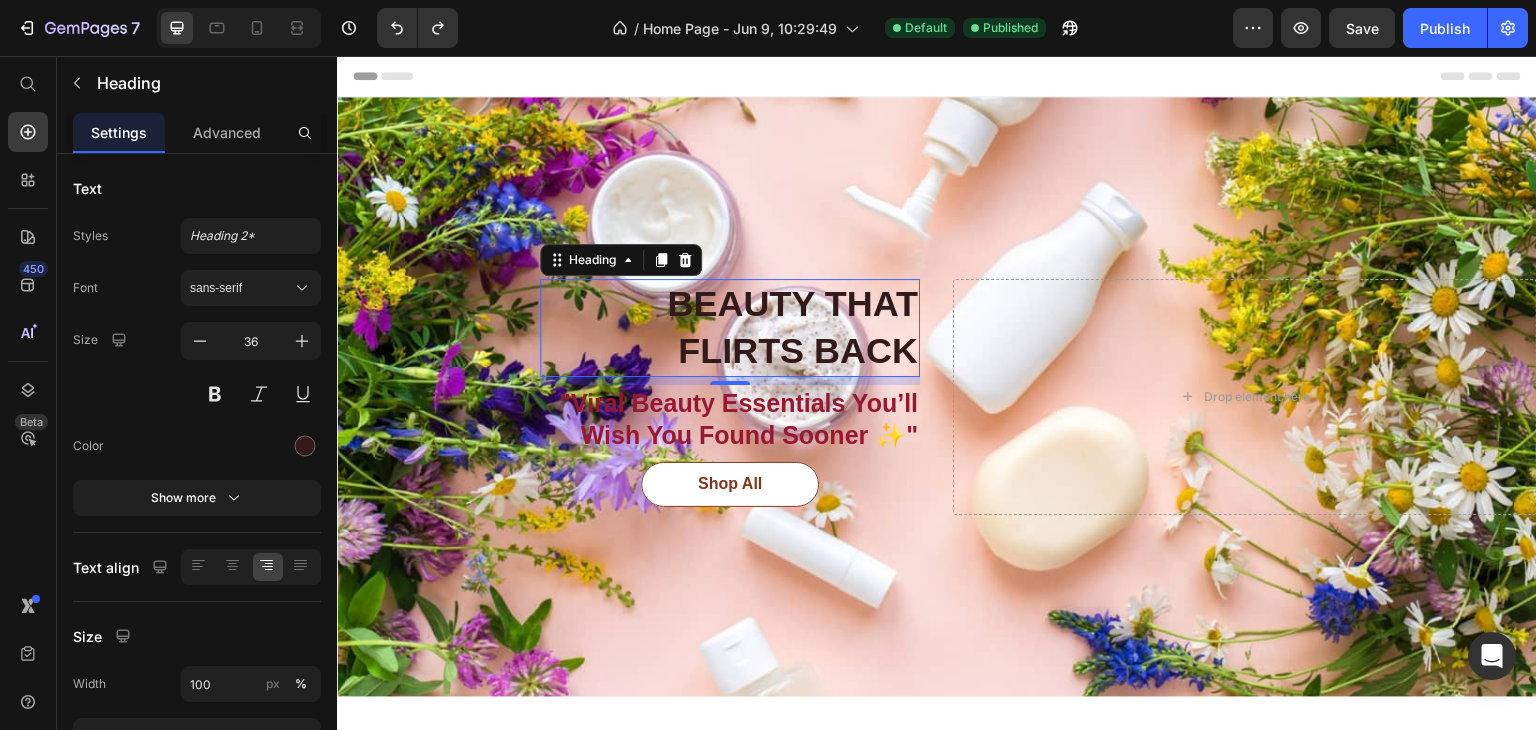 click on "BEAUTY THAT FLIRTS BACK" at bounding box center [730, 328] 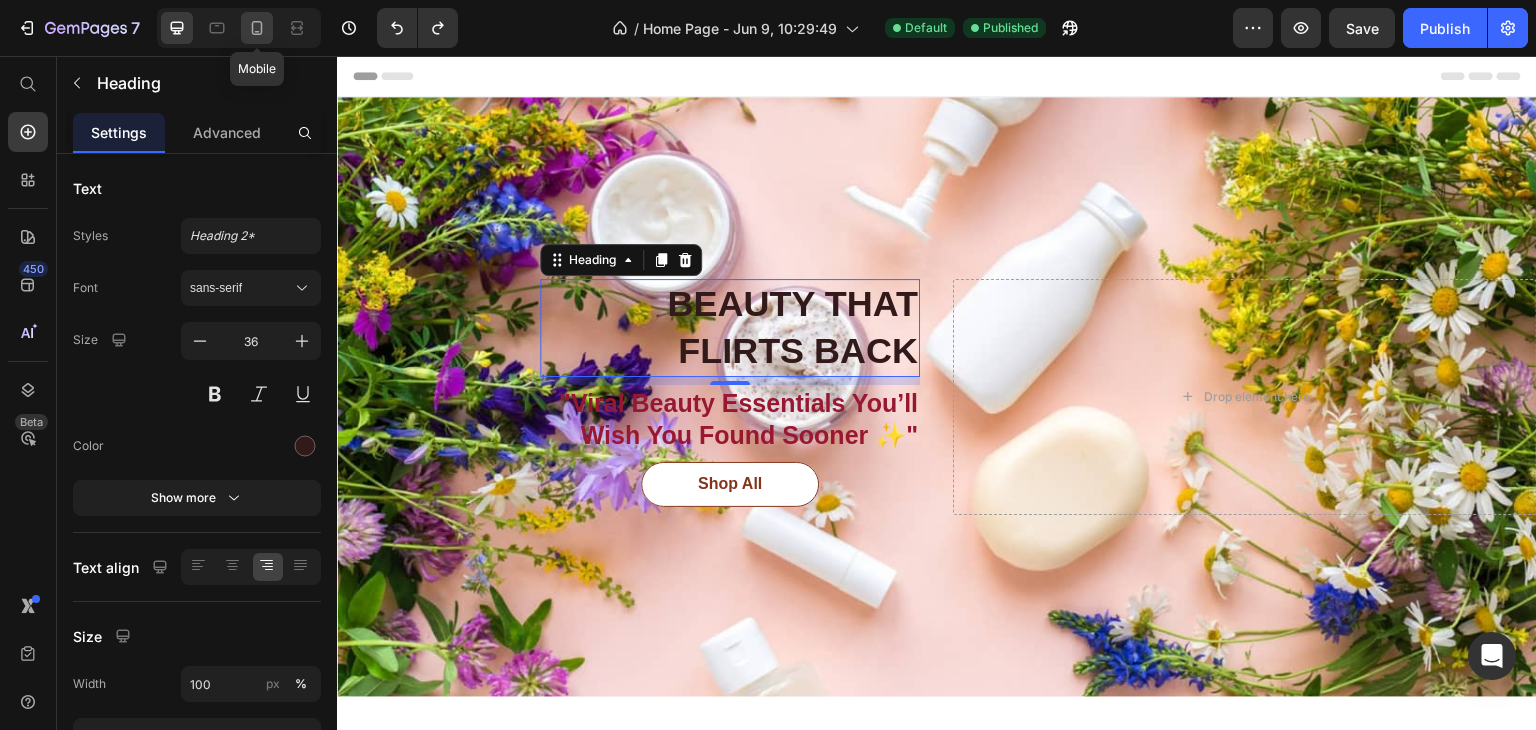 click 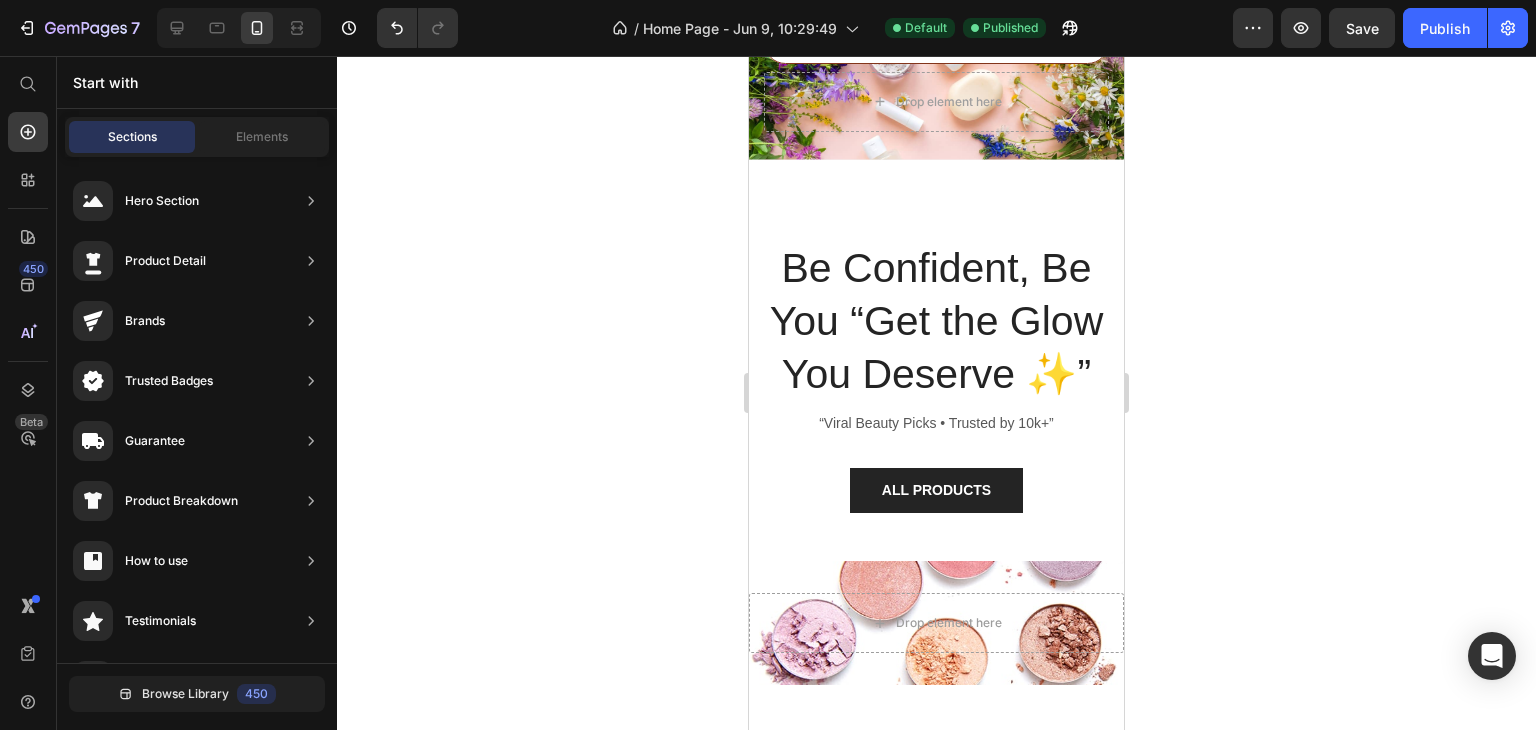 scroll, scrollTop: 0, scrollLeft: 0, axis: both 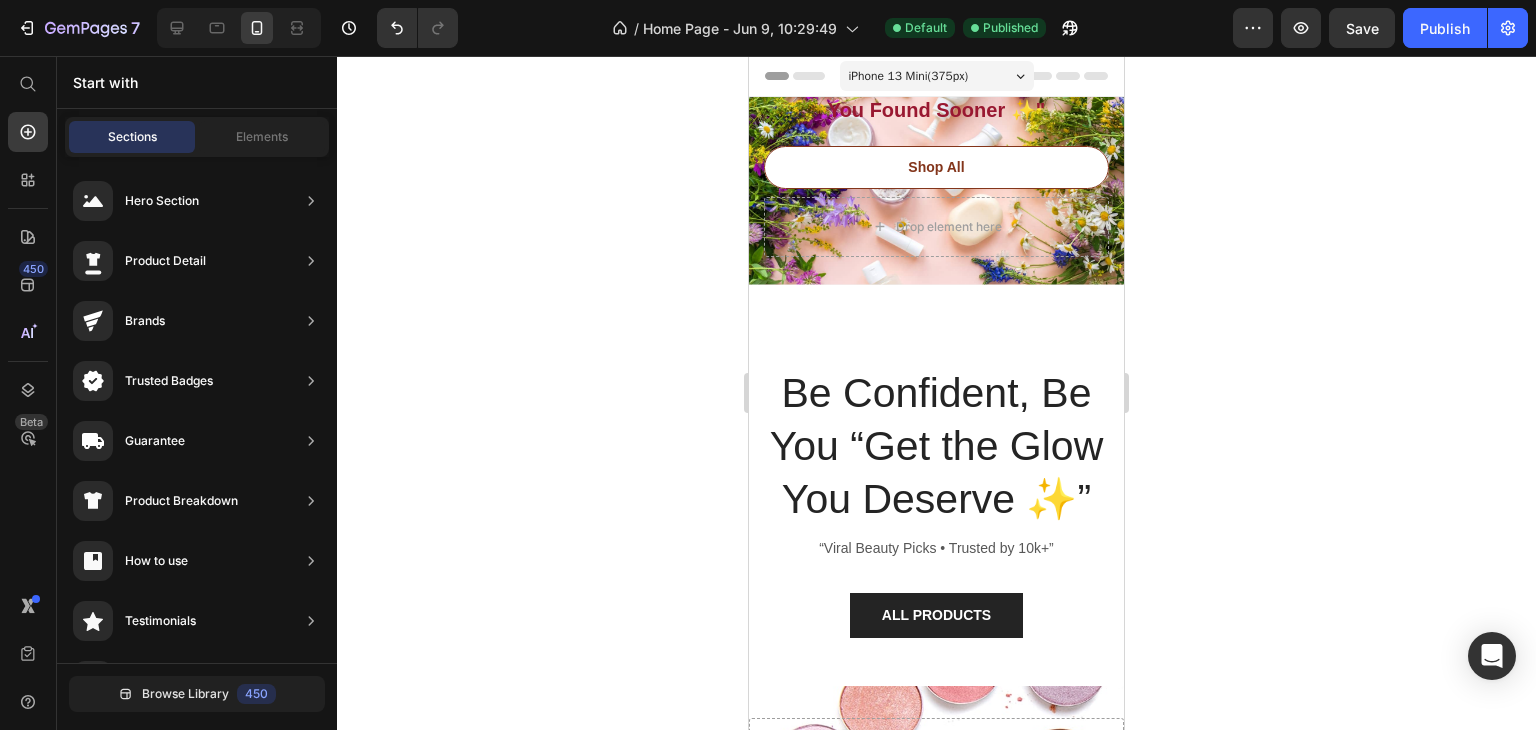 click on "iPhone 13 Mini  ( 375 px)" at bounding box center (937, 76) 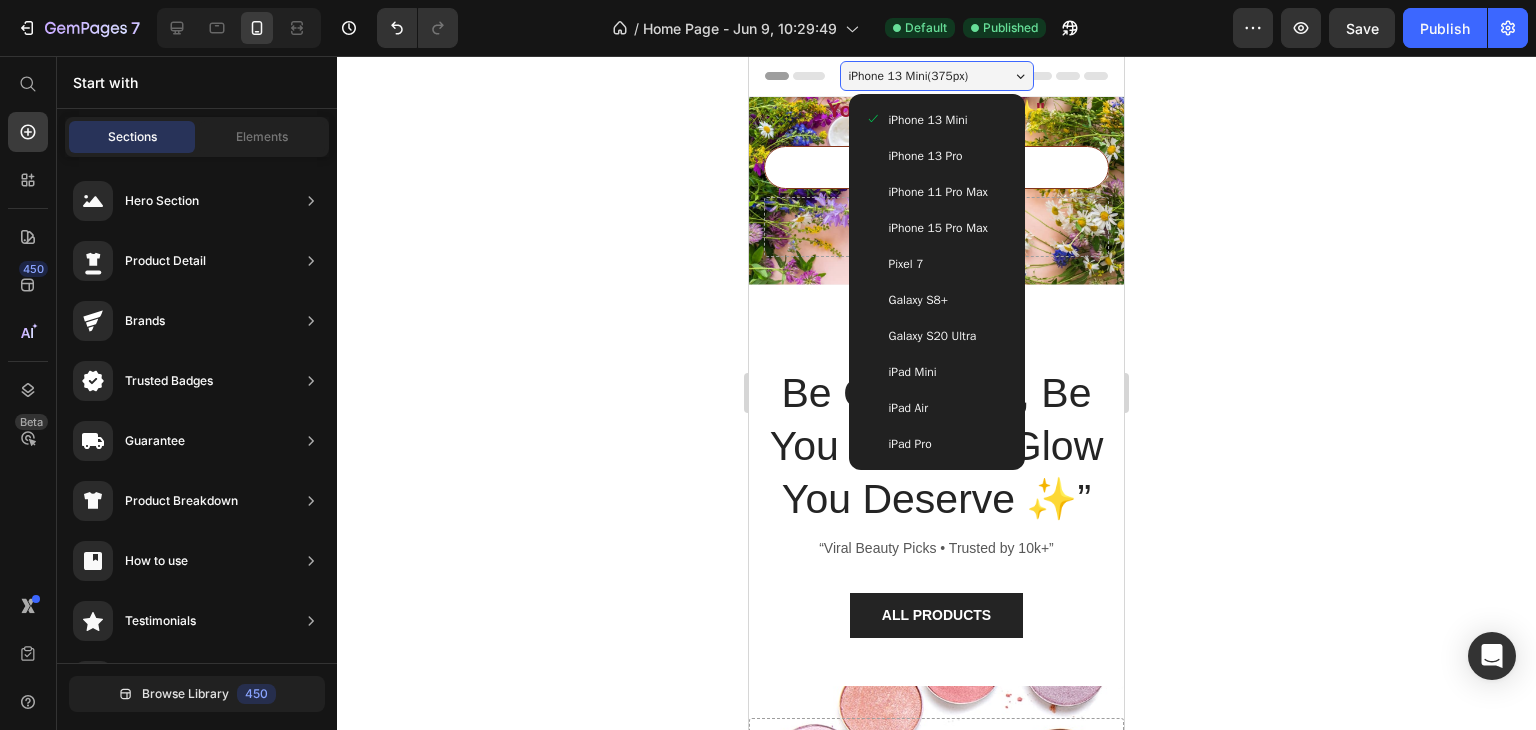 click on "iPhone 13 Pro" at bounding box center [926, 156] 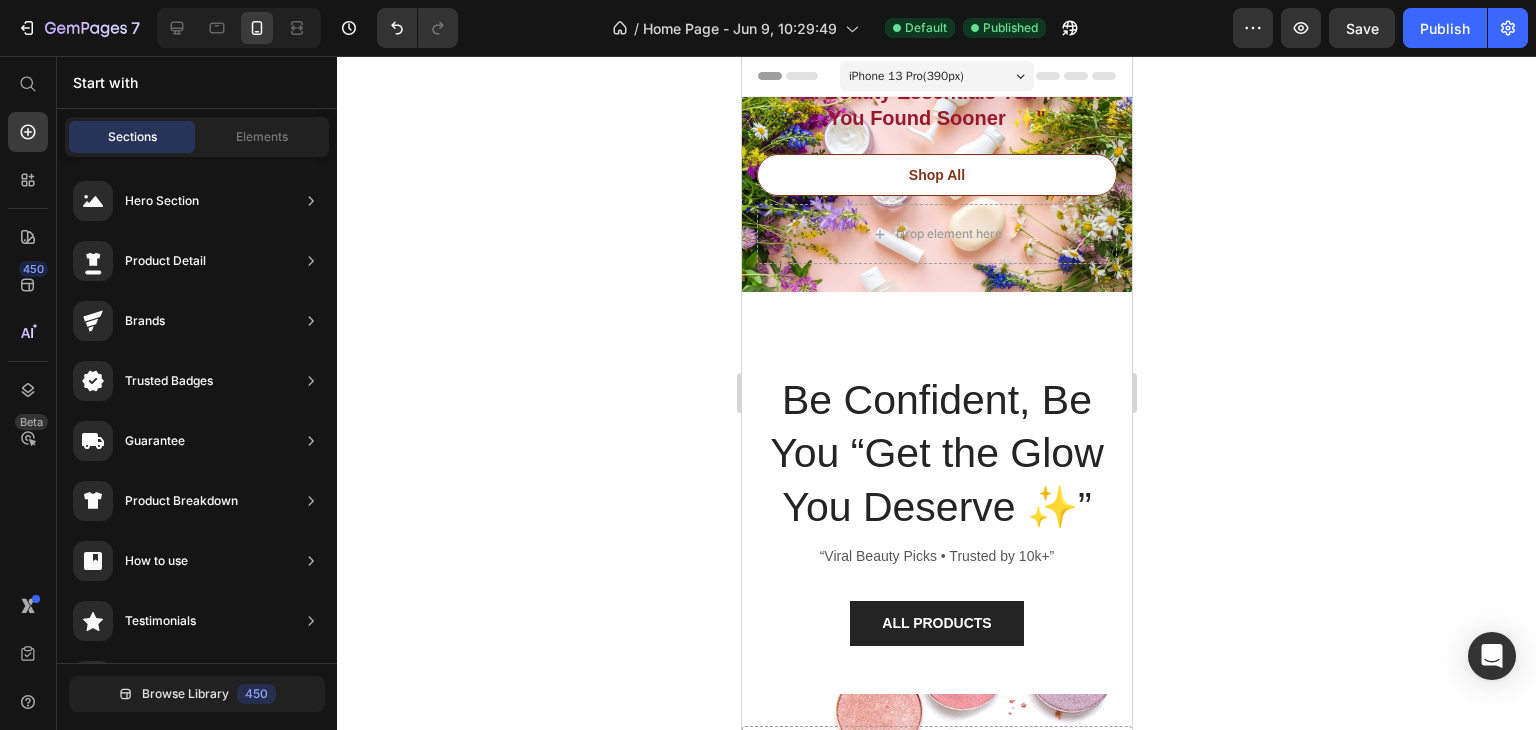click on "iPhone 13 Pro  ( 390 px)" at bounding box center [936, 76] 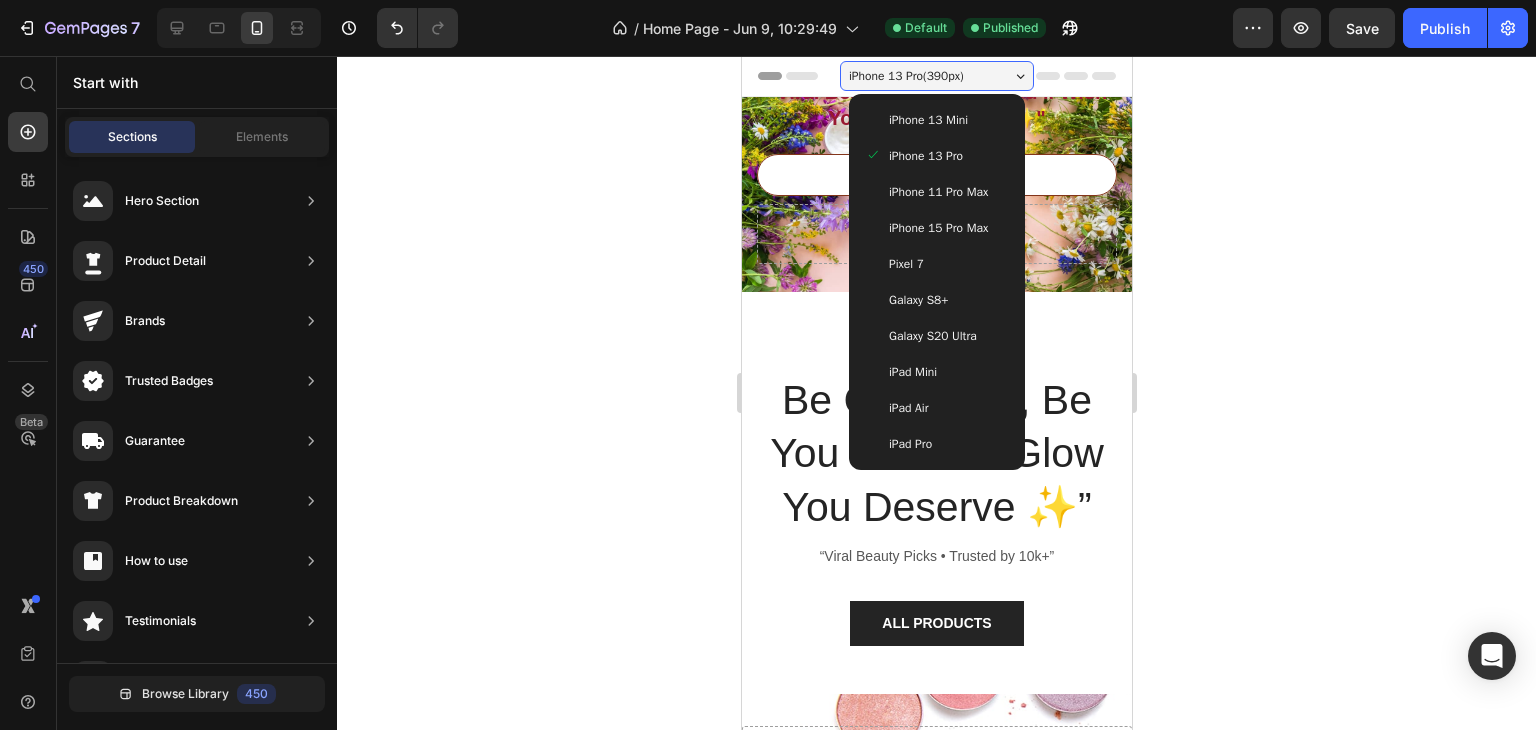 click on "iPhone 13 Mini" at bounding box center [927, 120] 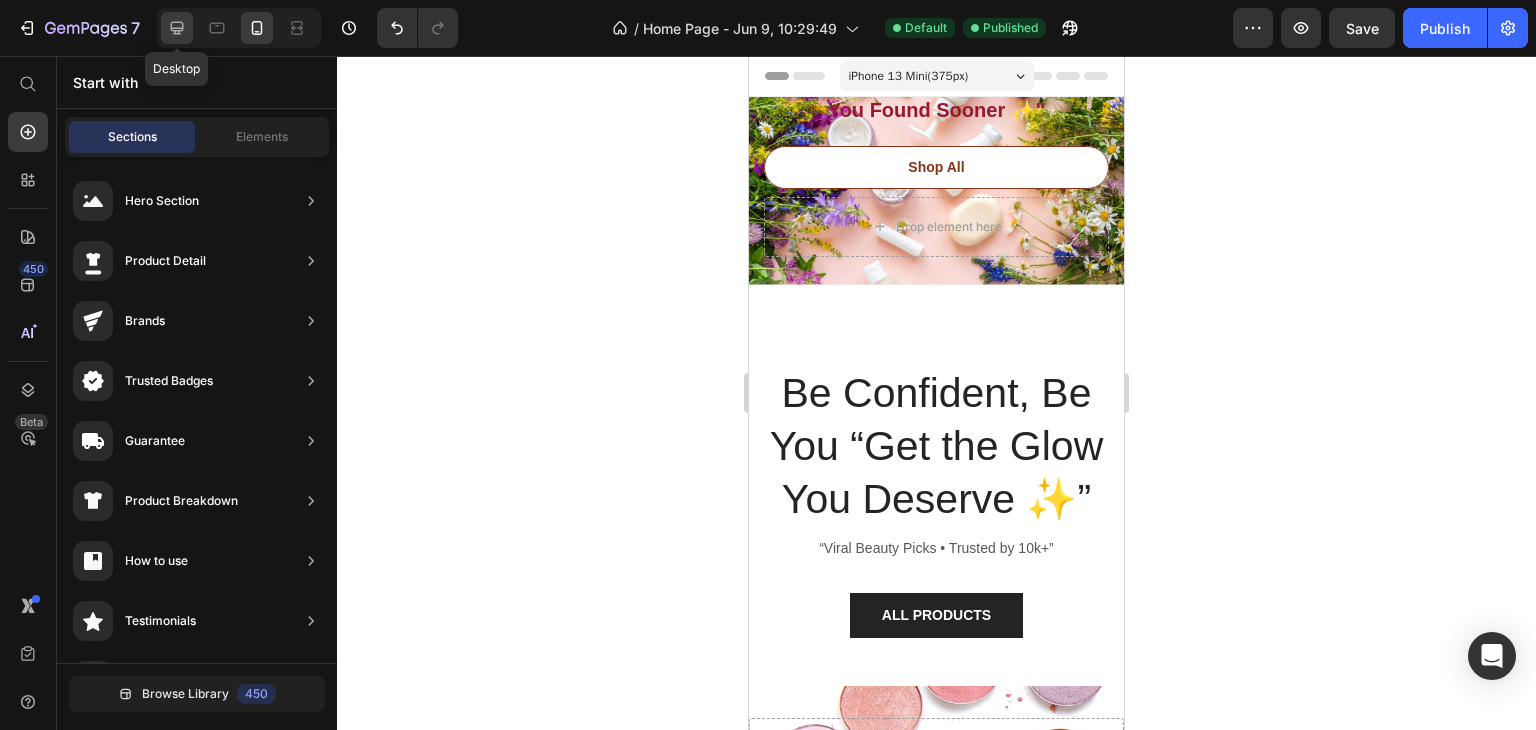 click 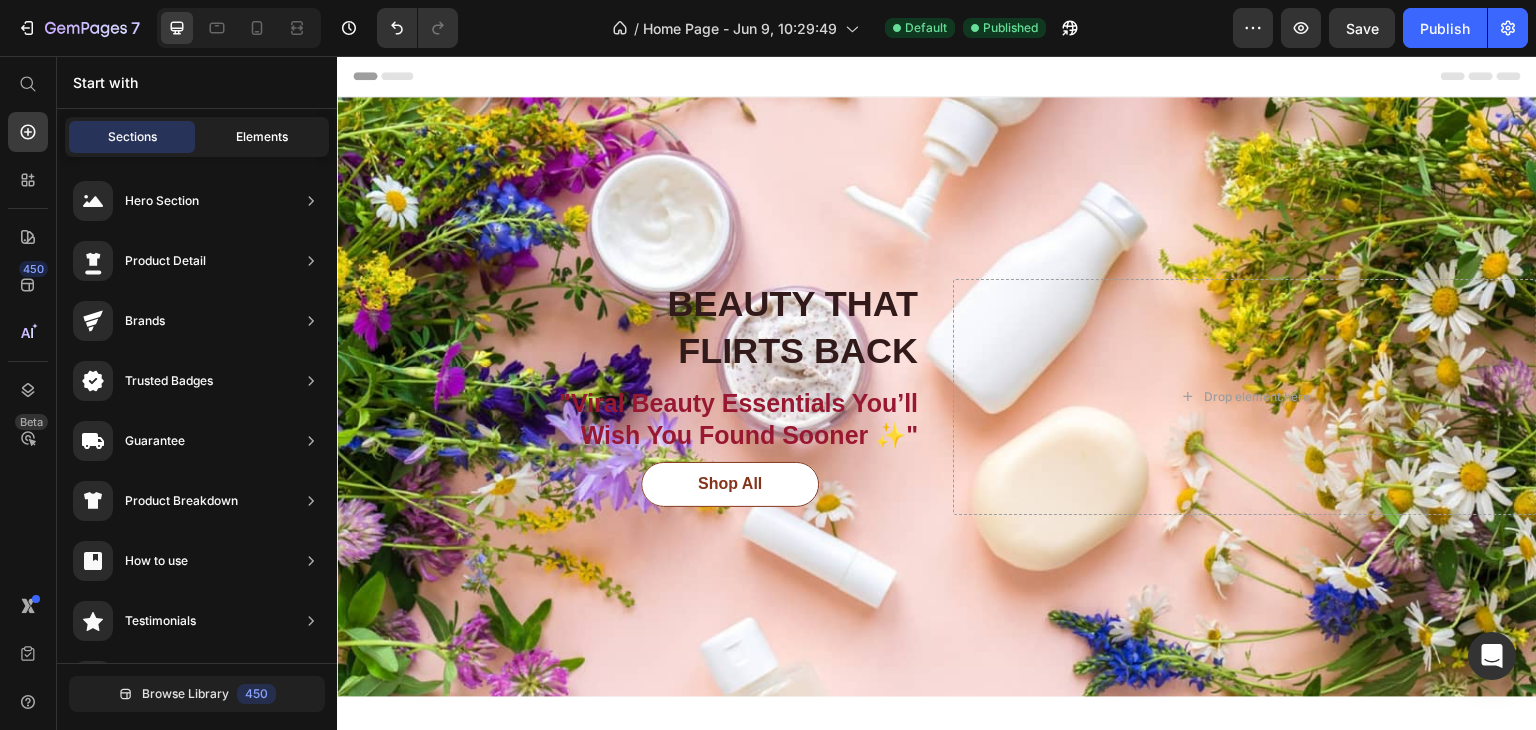 click on "Elements" 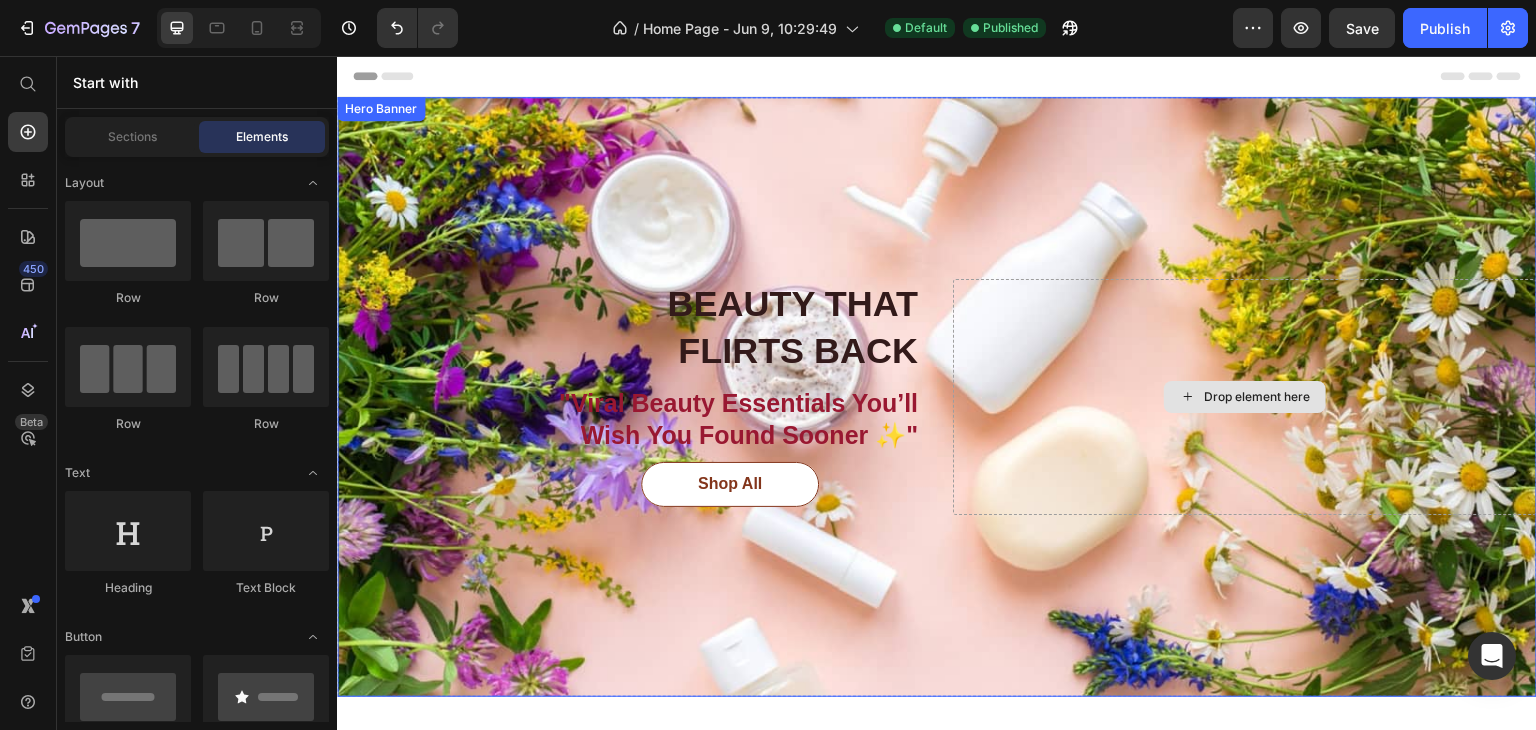 click on "Drop element here" at bounding box center (1245, 396) 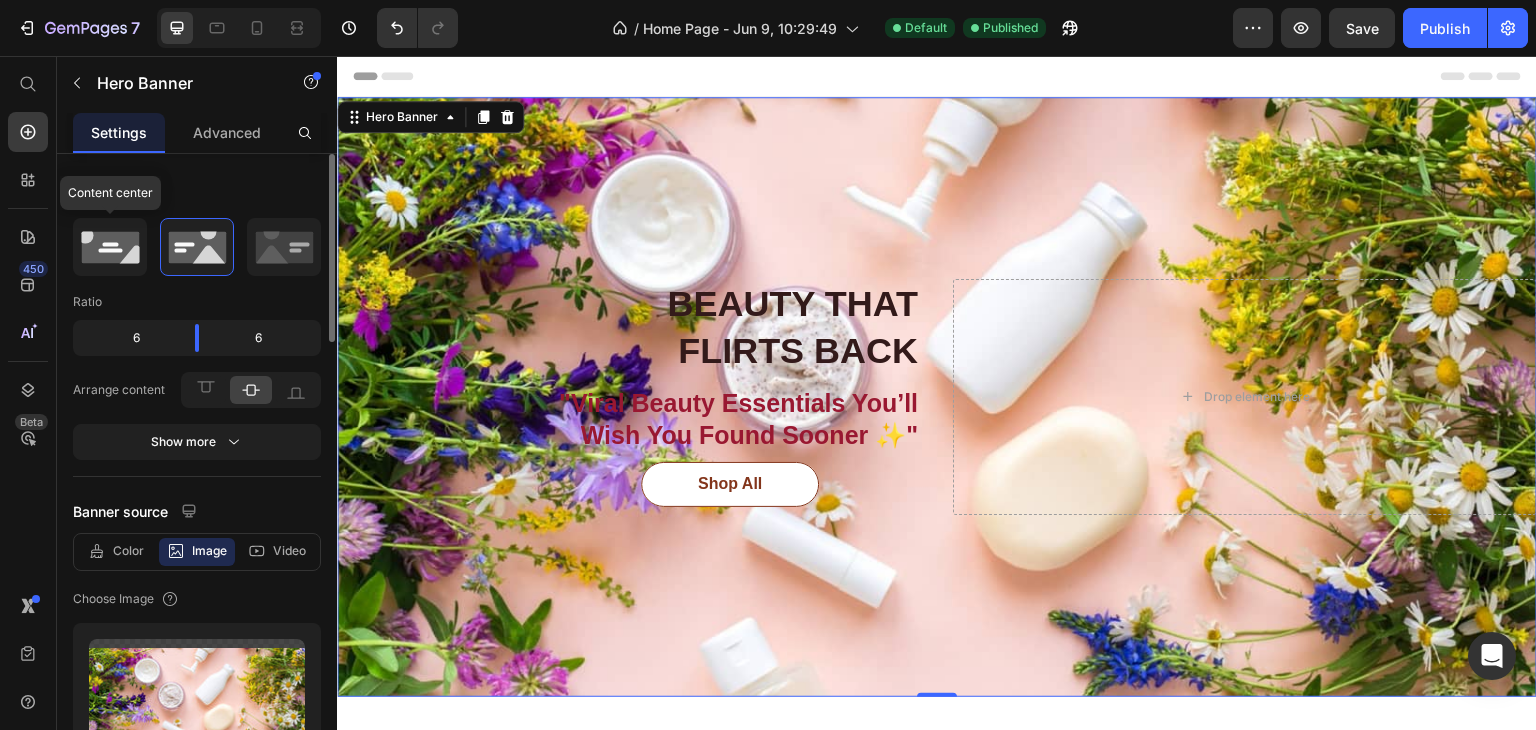 click 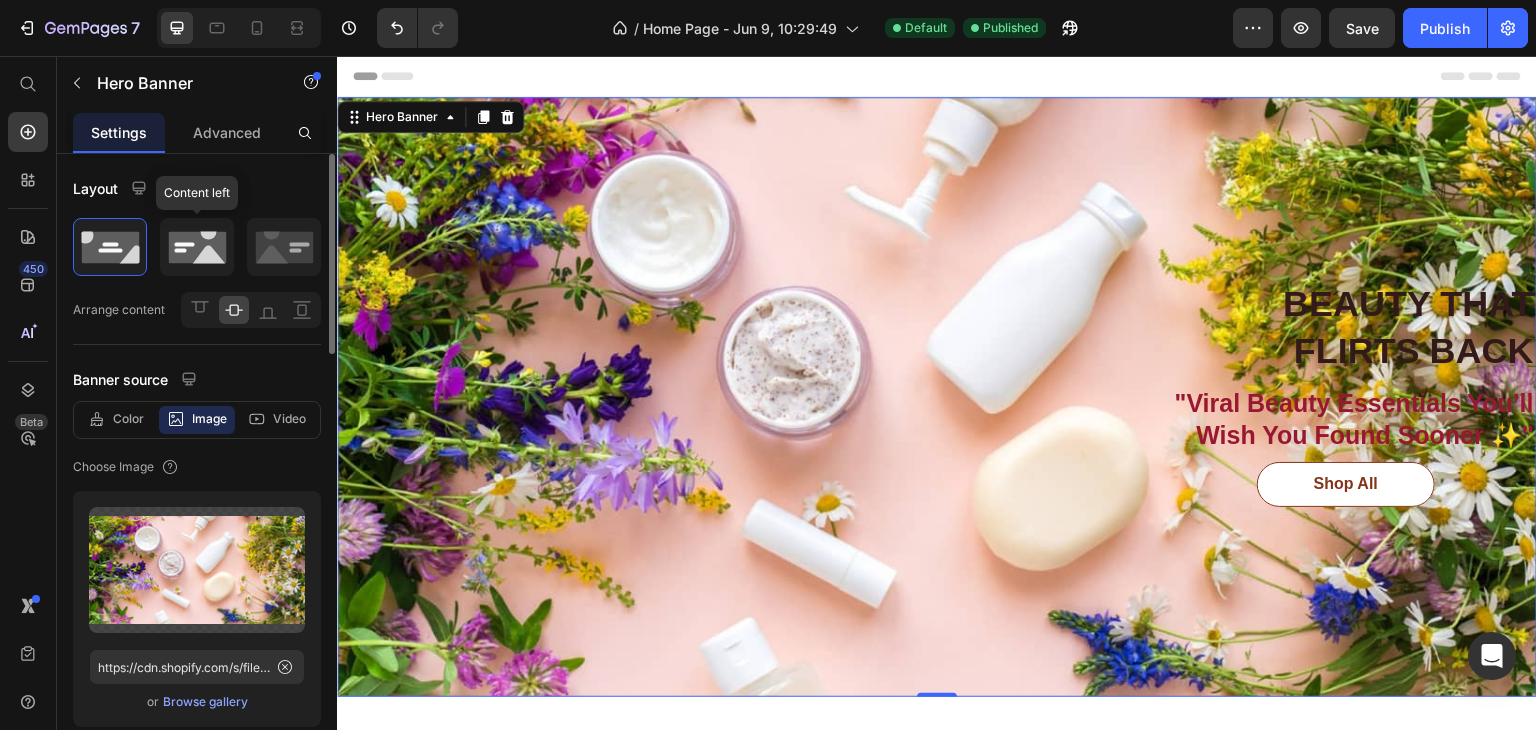 click 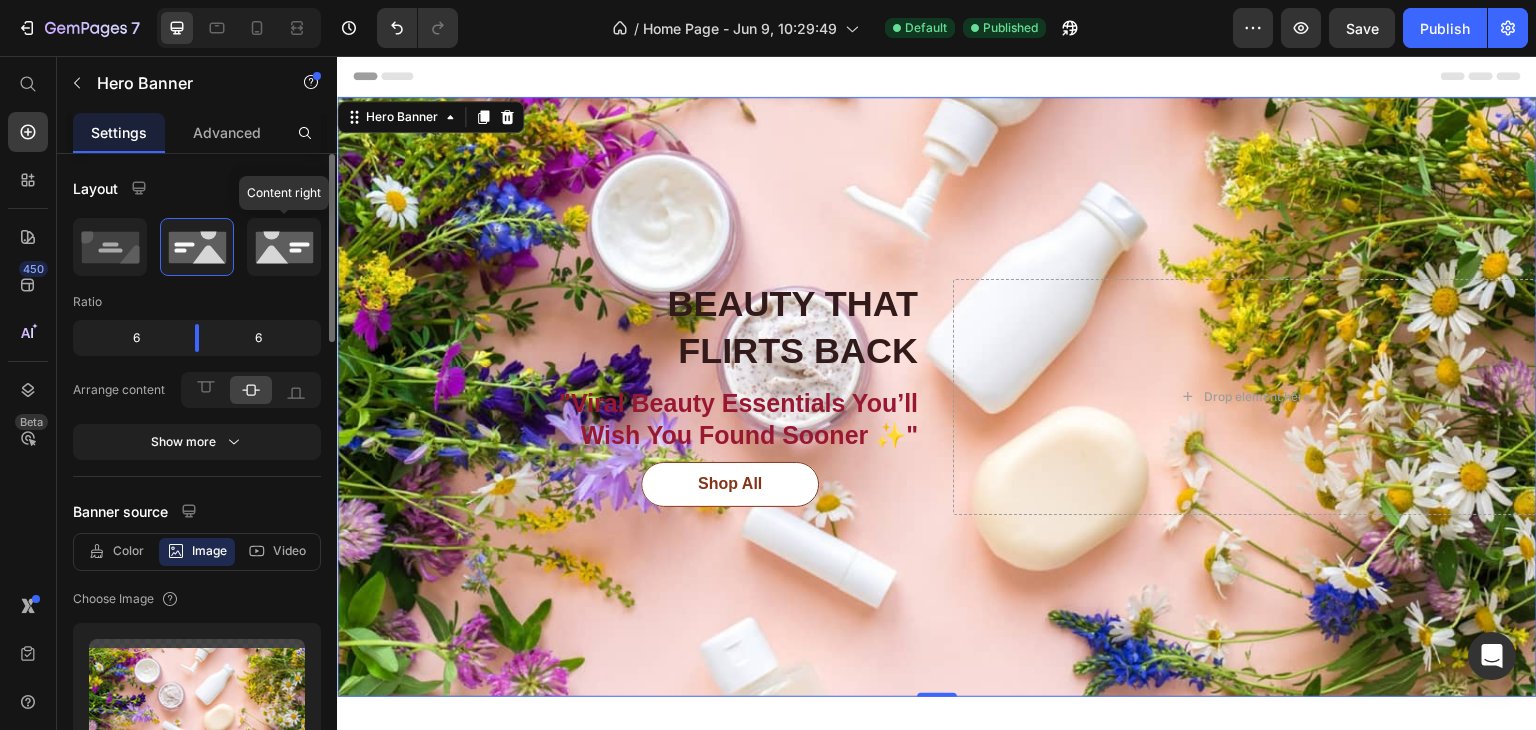 click 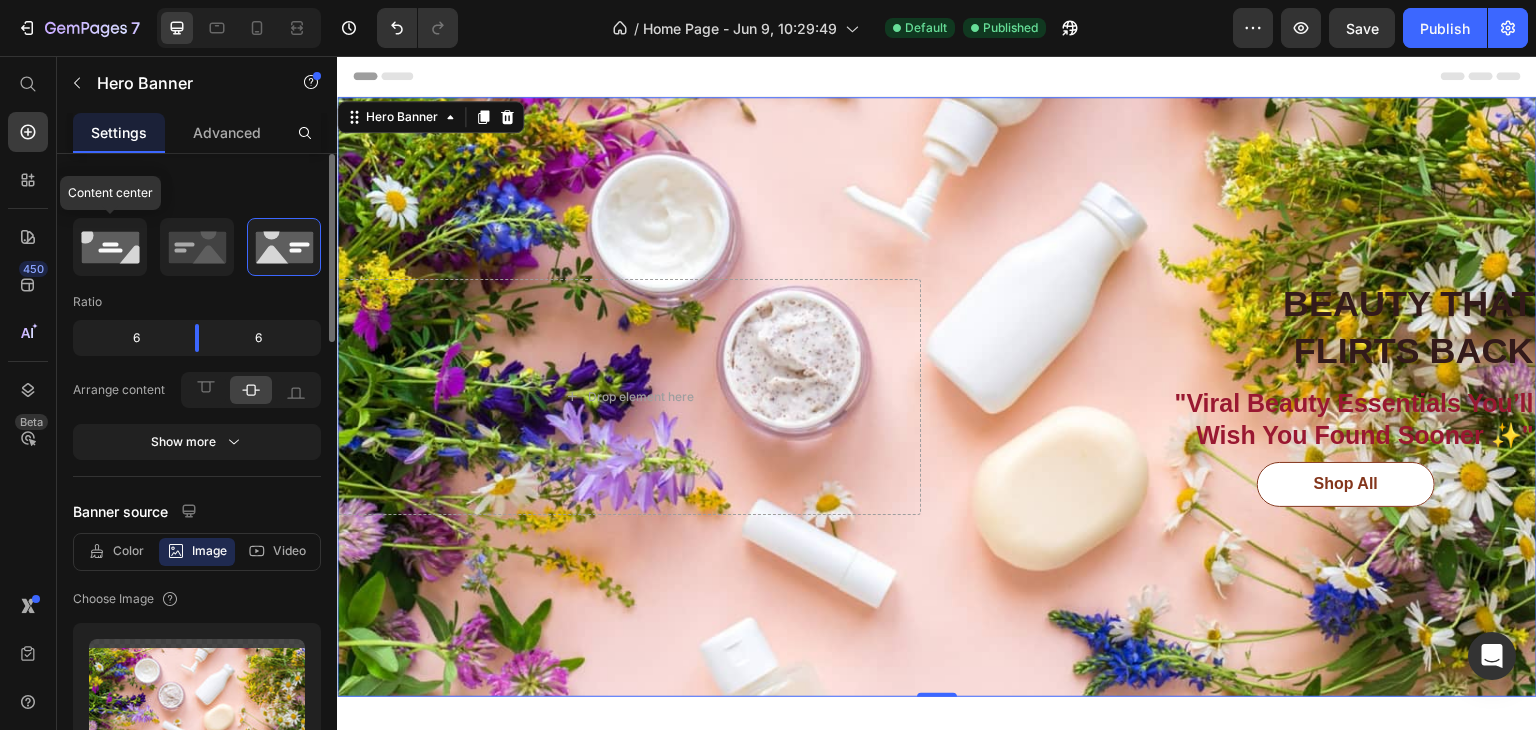 click 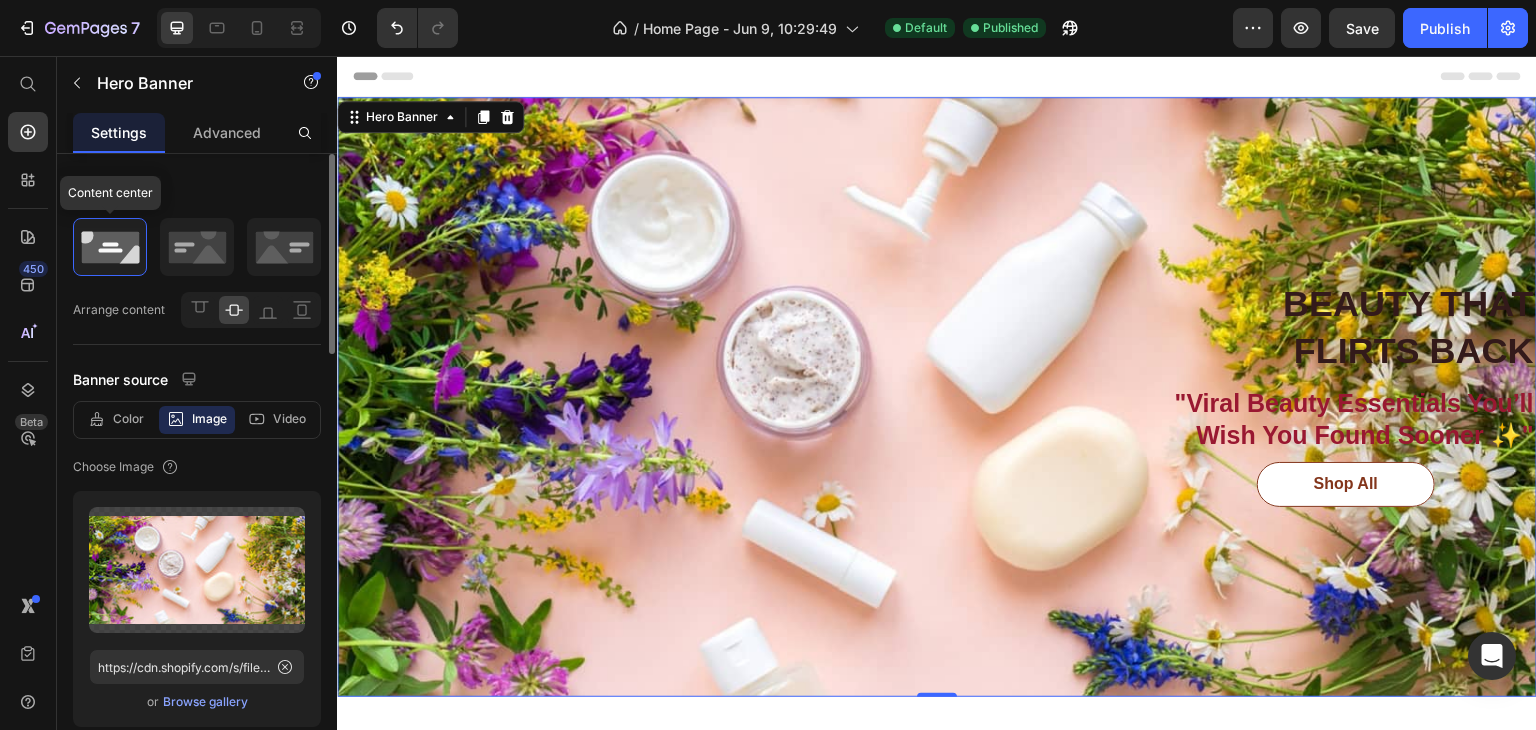 click 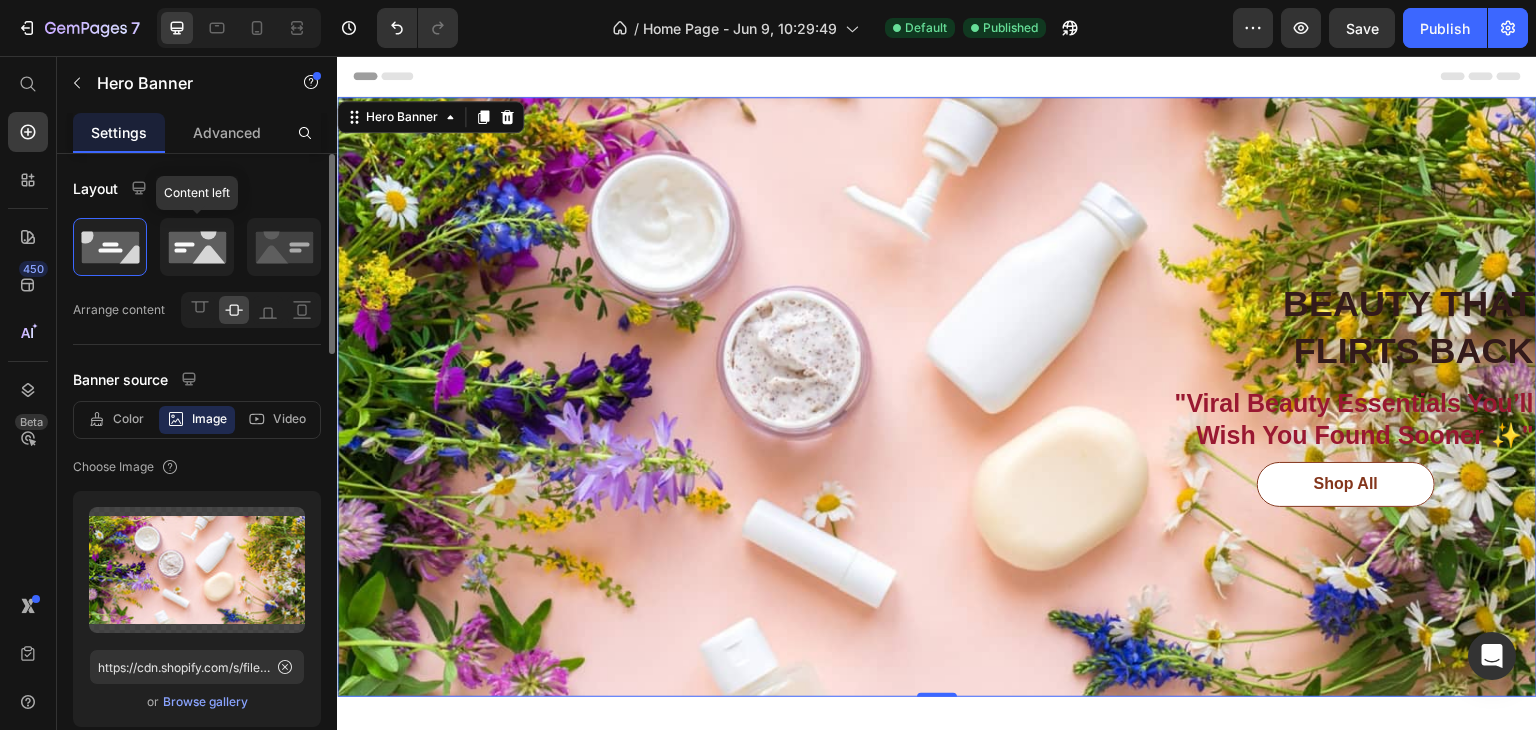 click 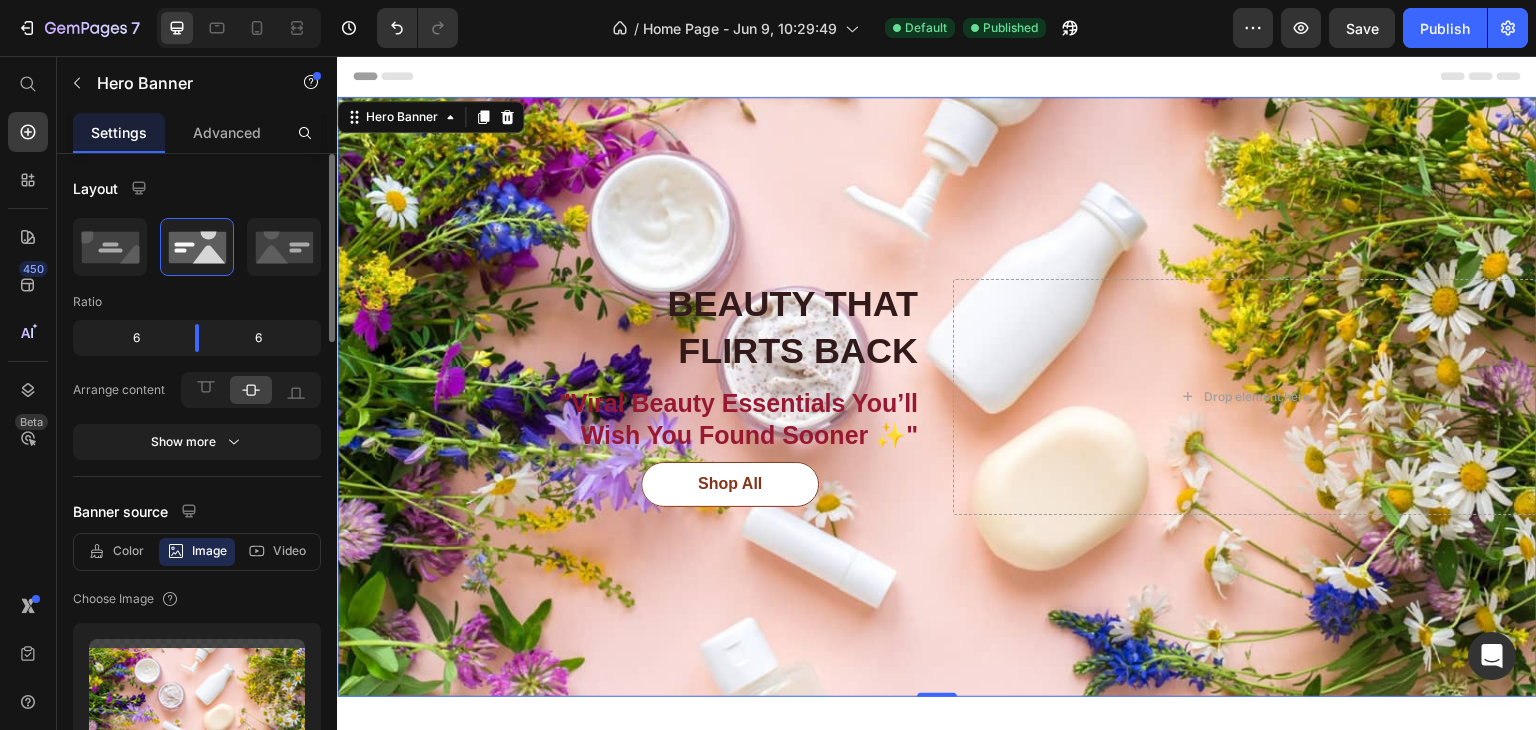 click on "Layout" at bounding box center [95, 188] 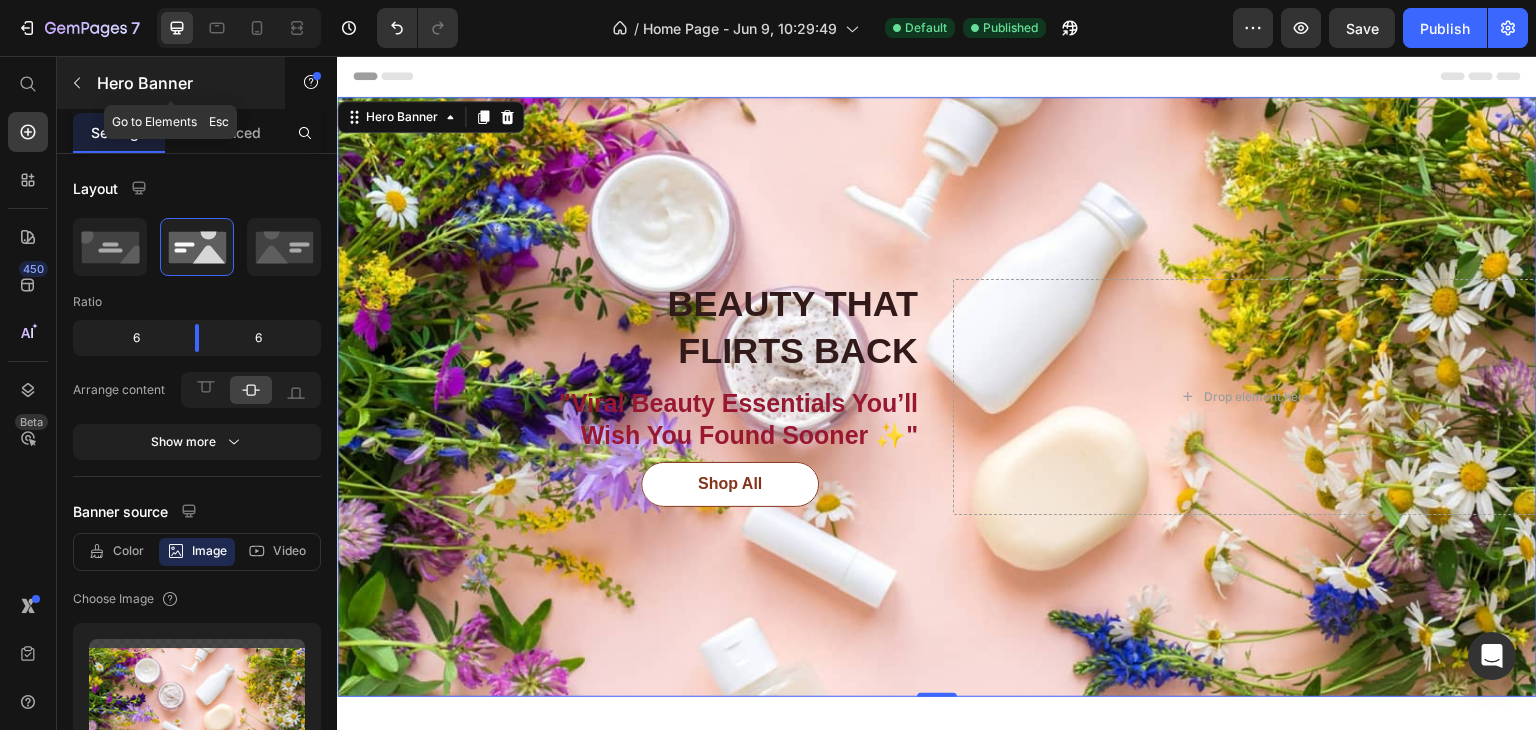 click 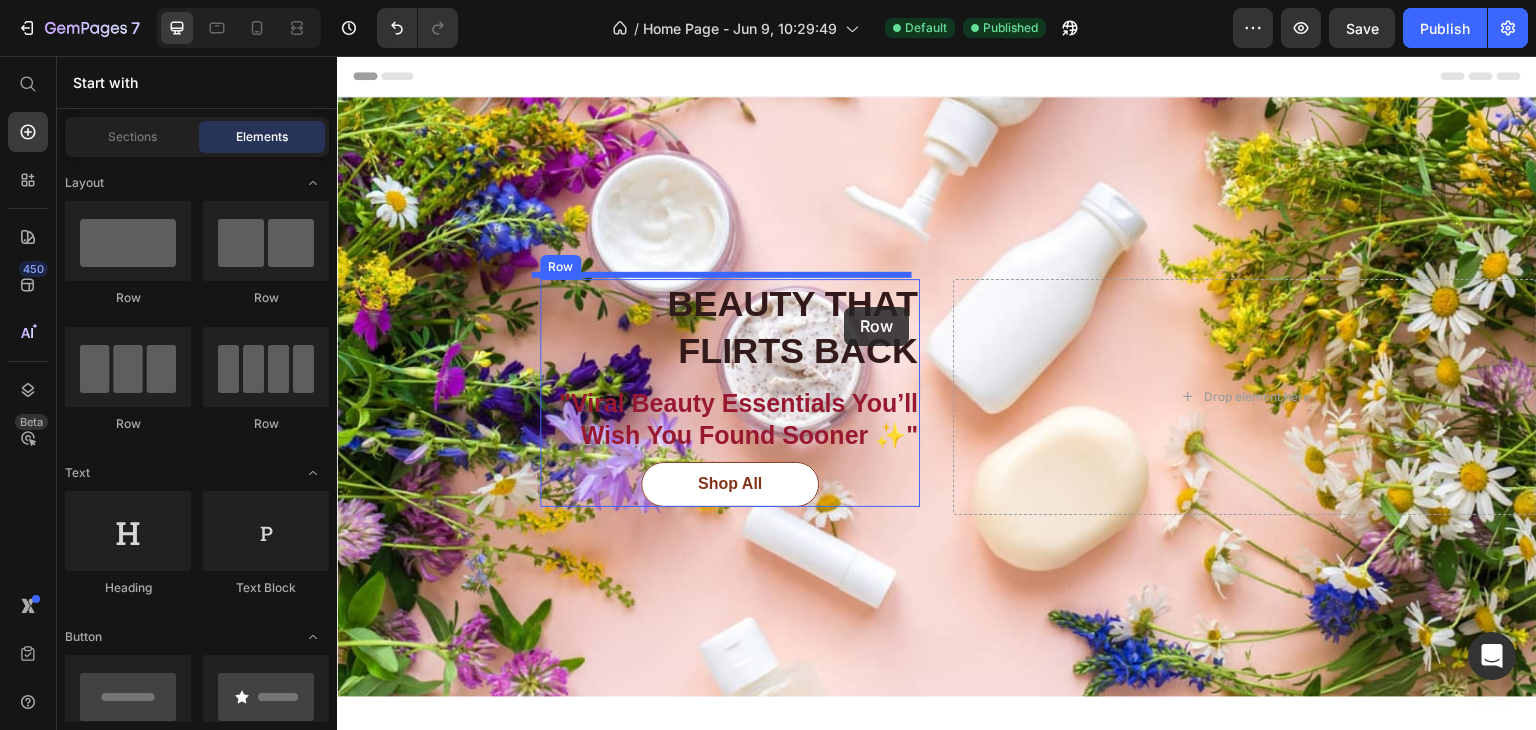 drag, startPoint x: 443, startPoint y: 288, endPoint x: 846, endPoint y: 307, distance: 403.44763 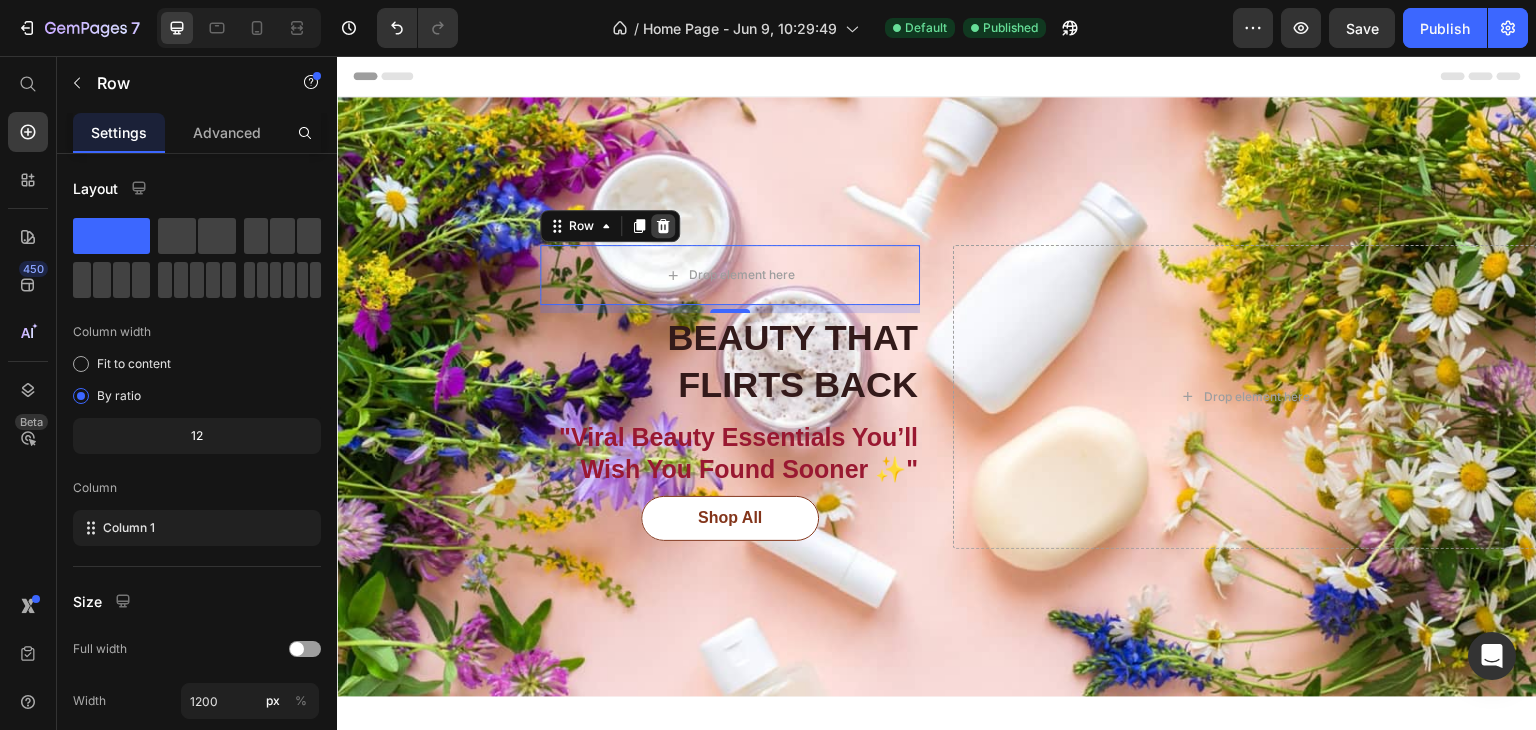 click 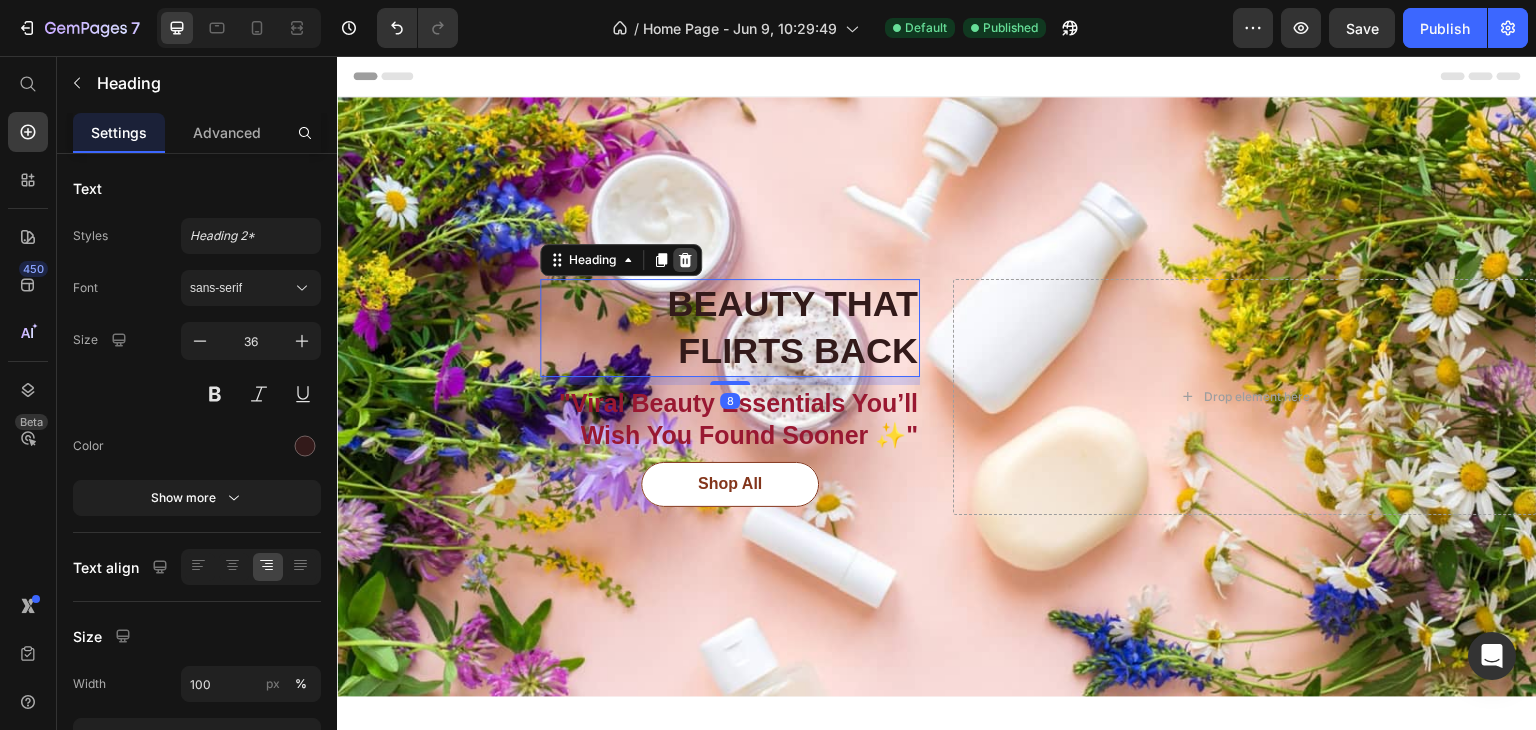 click at bounding box center (685, 260) 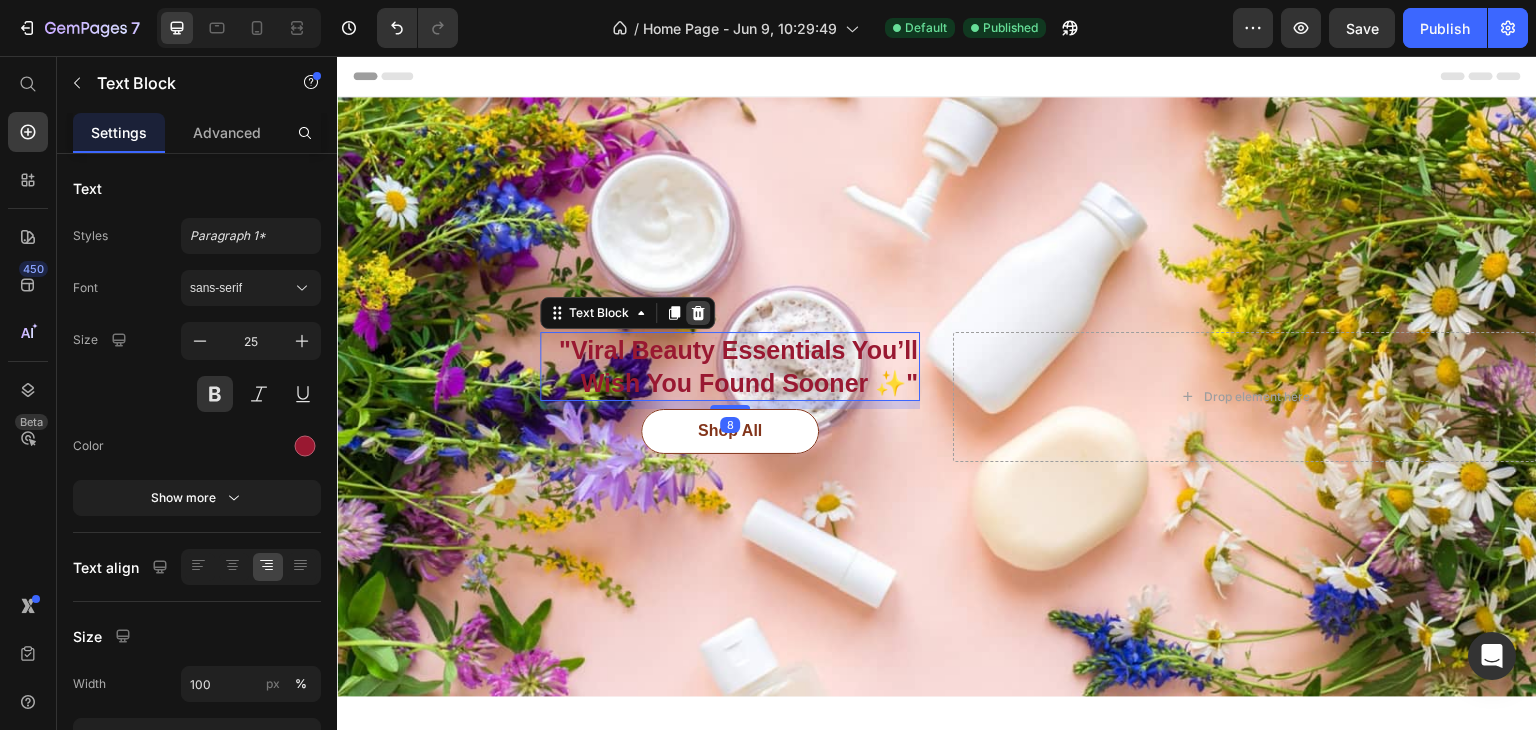 click 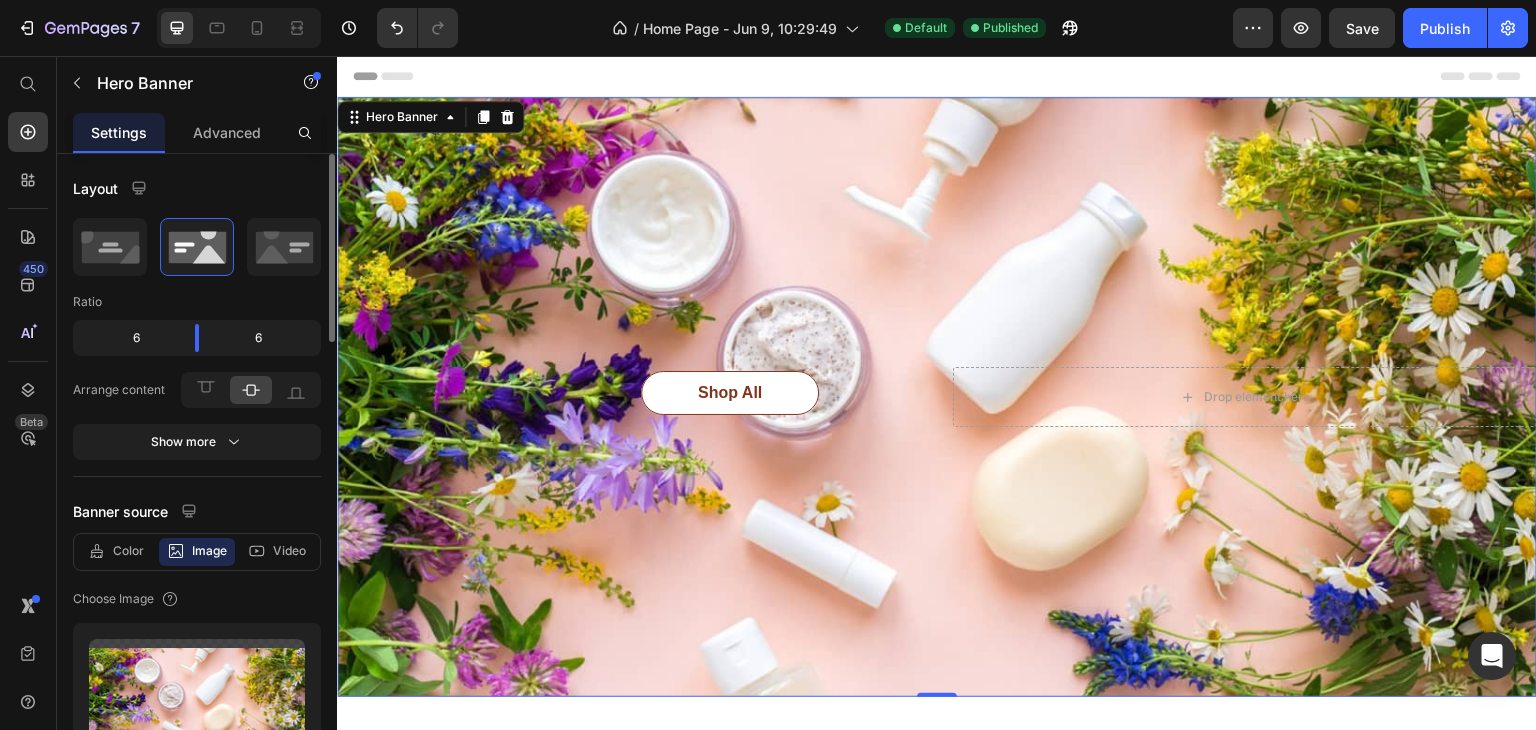 click on "6" 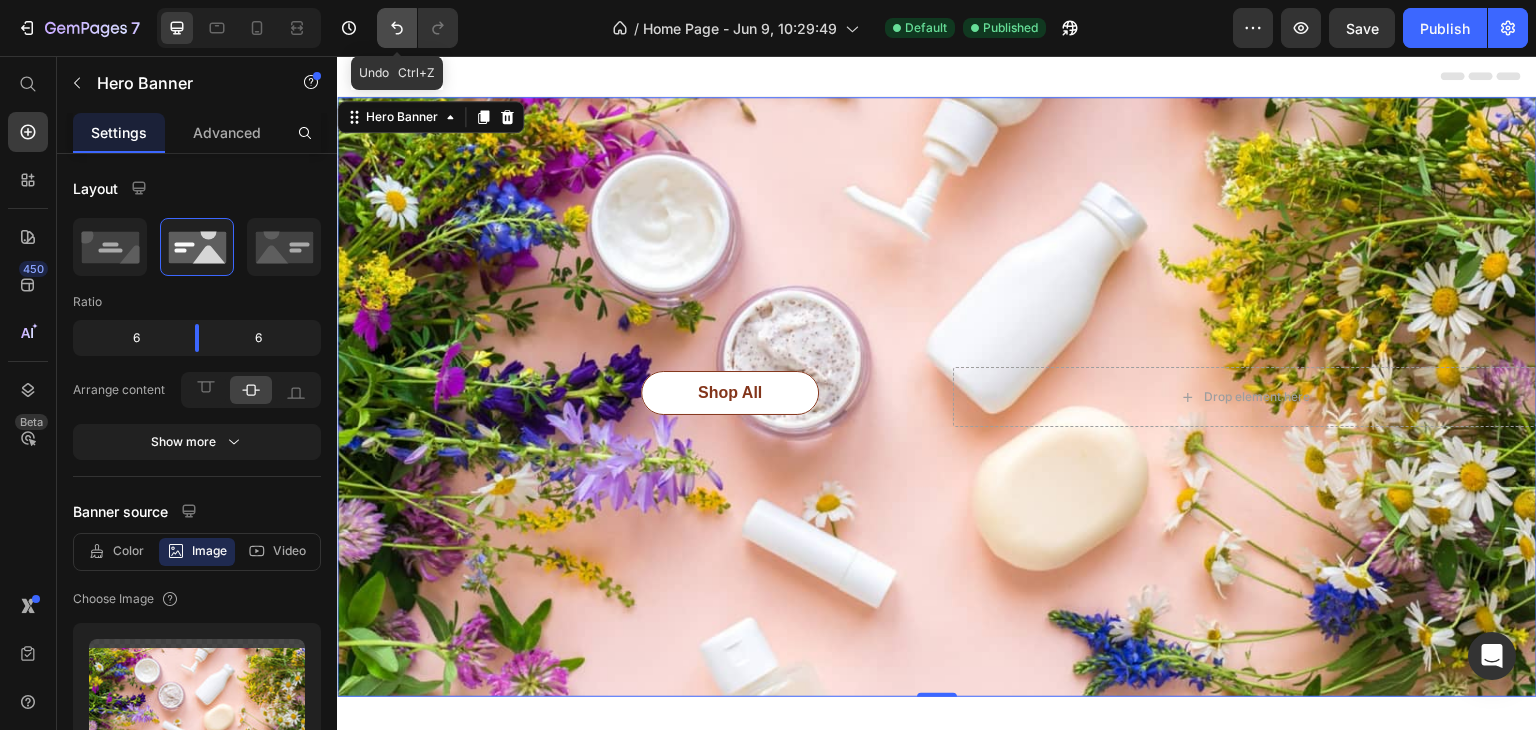 click 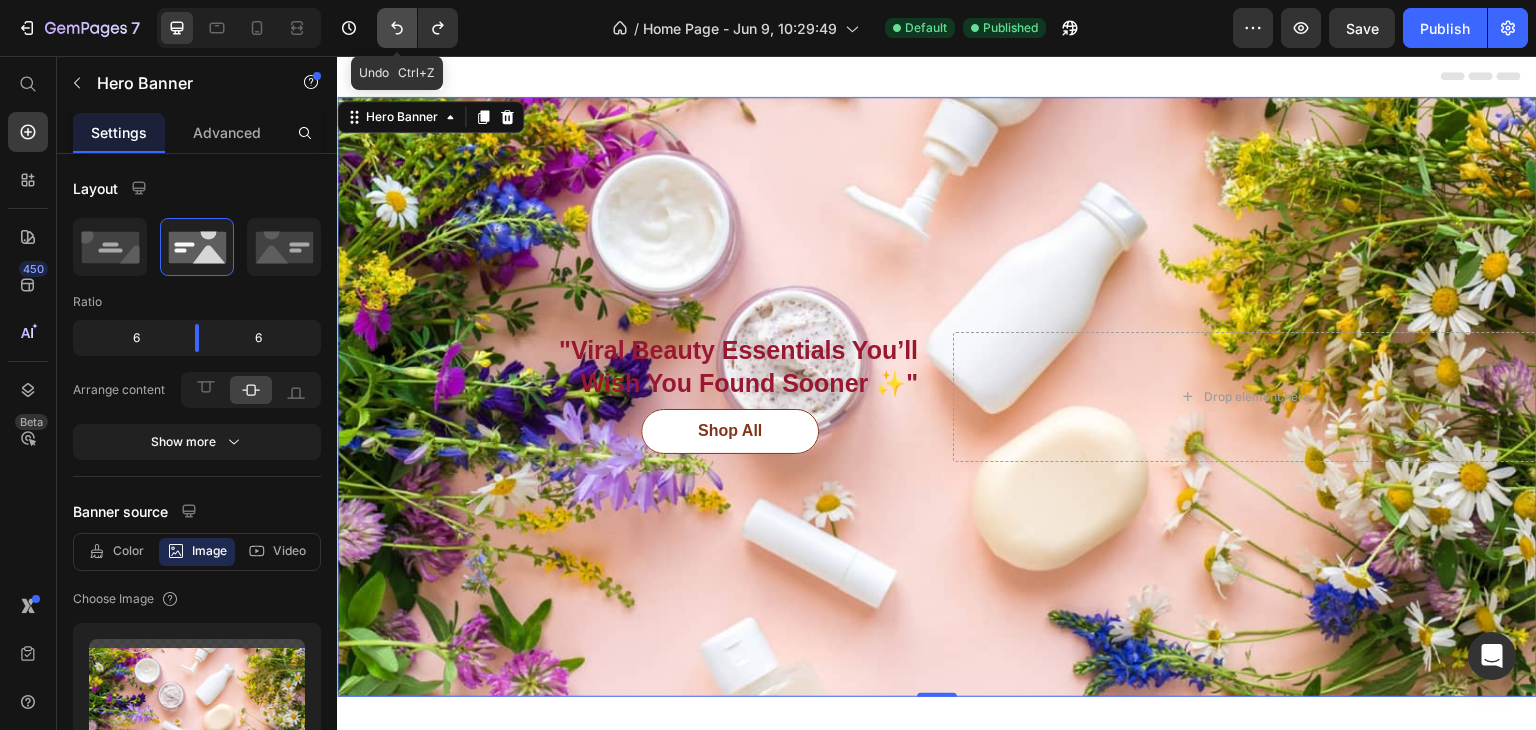 click 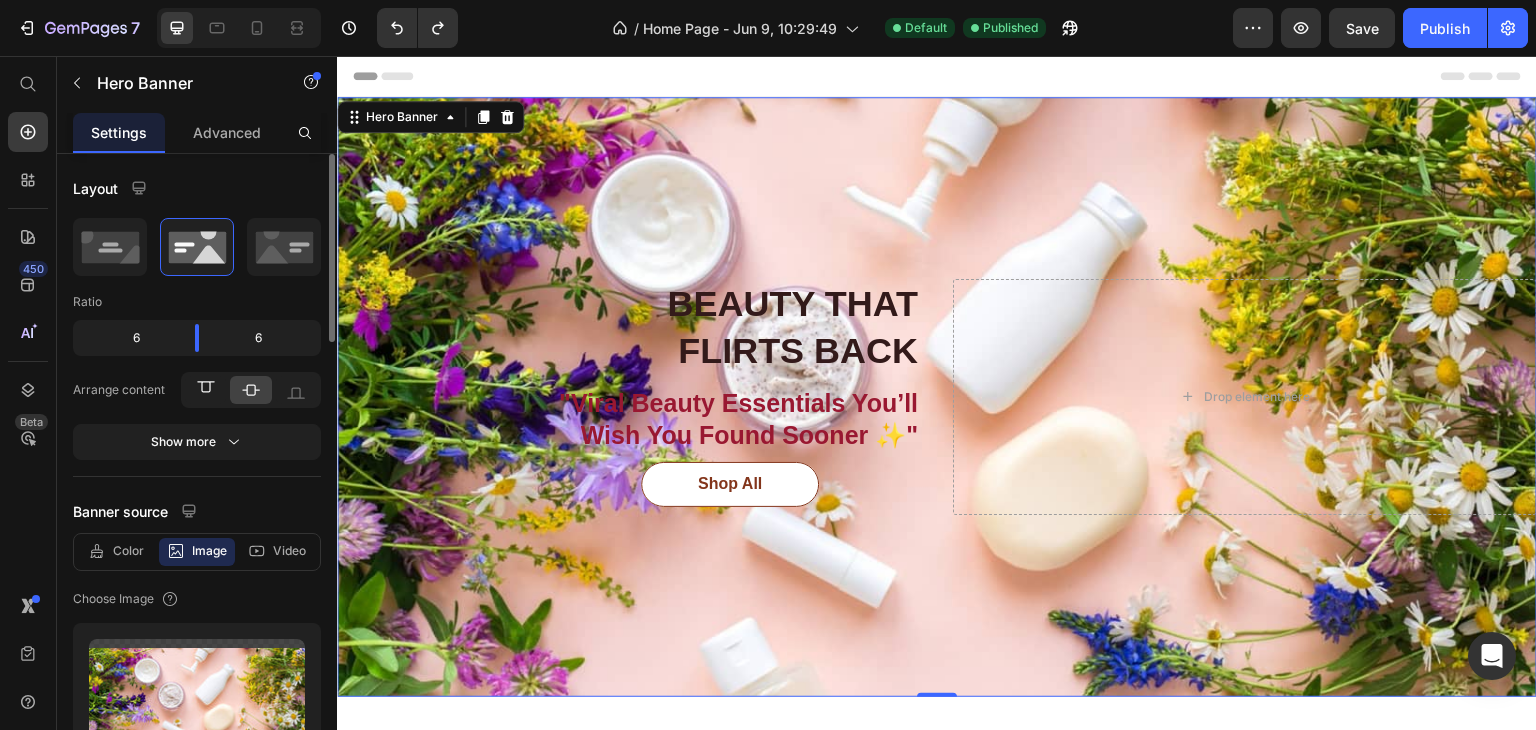 click 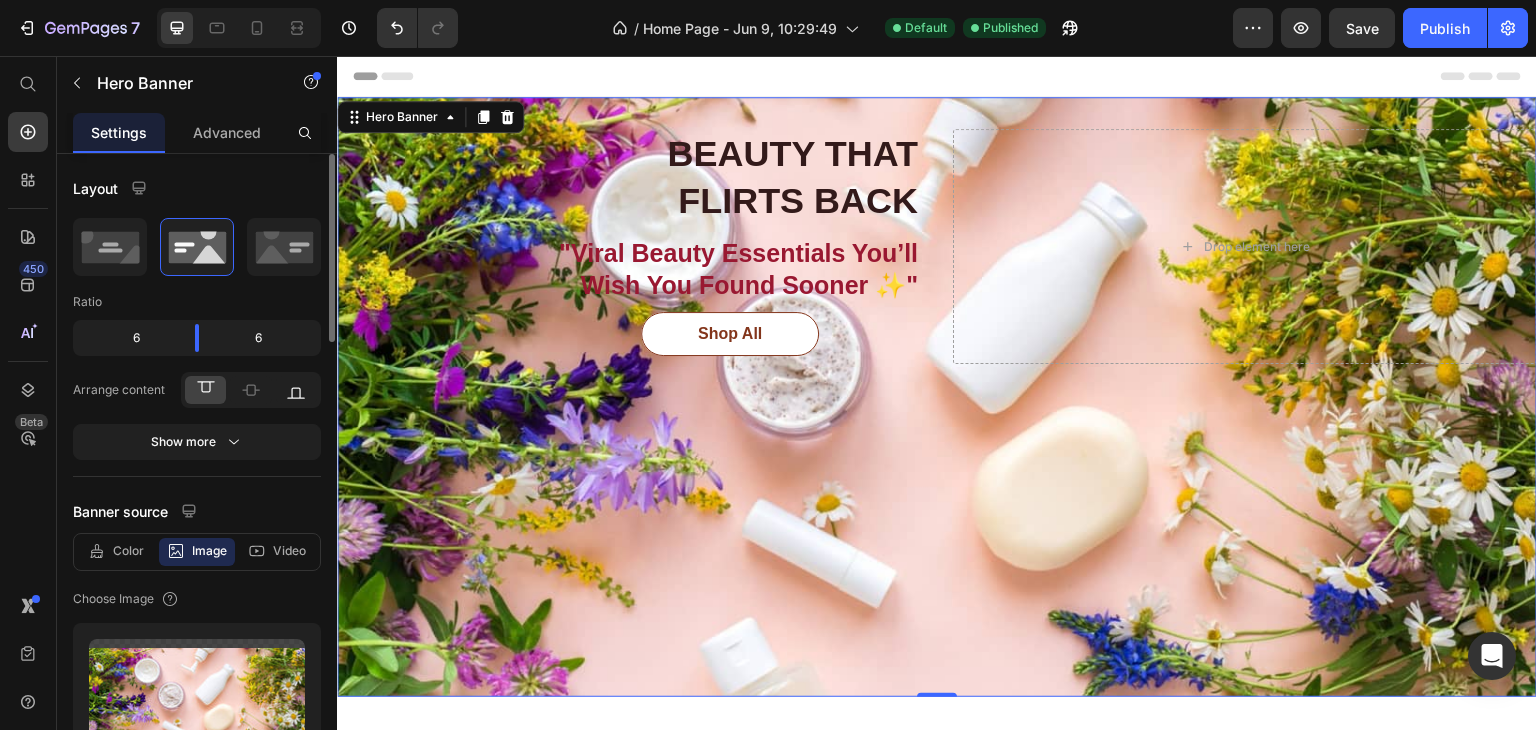 click 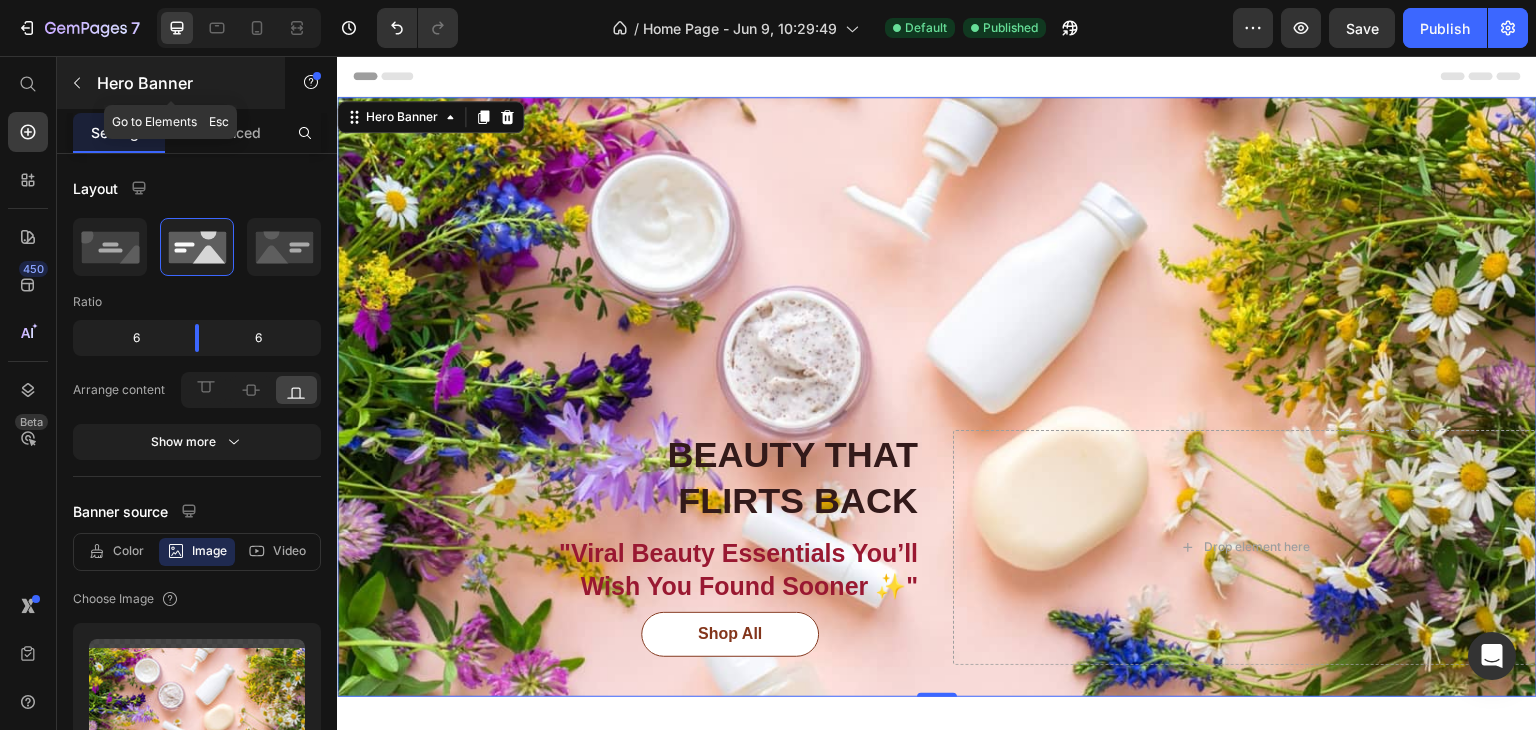 click 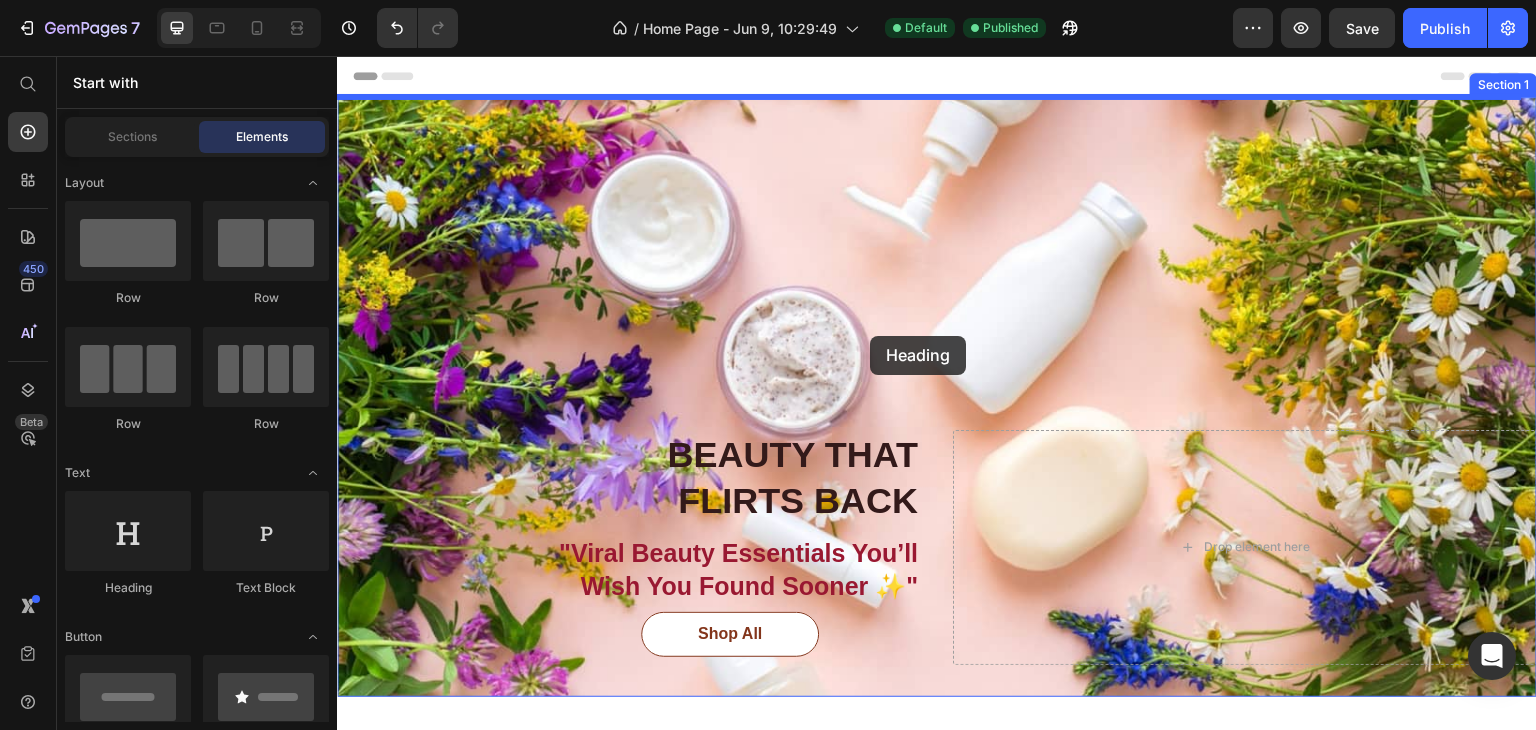 drag, startPoint x: 445, startPoint y: 600, endPoint x: 870, endPoint y: 335, distance: 500.84927 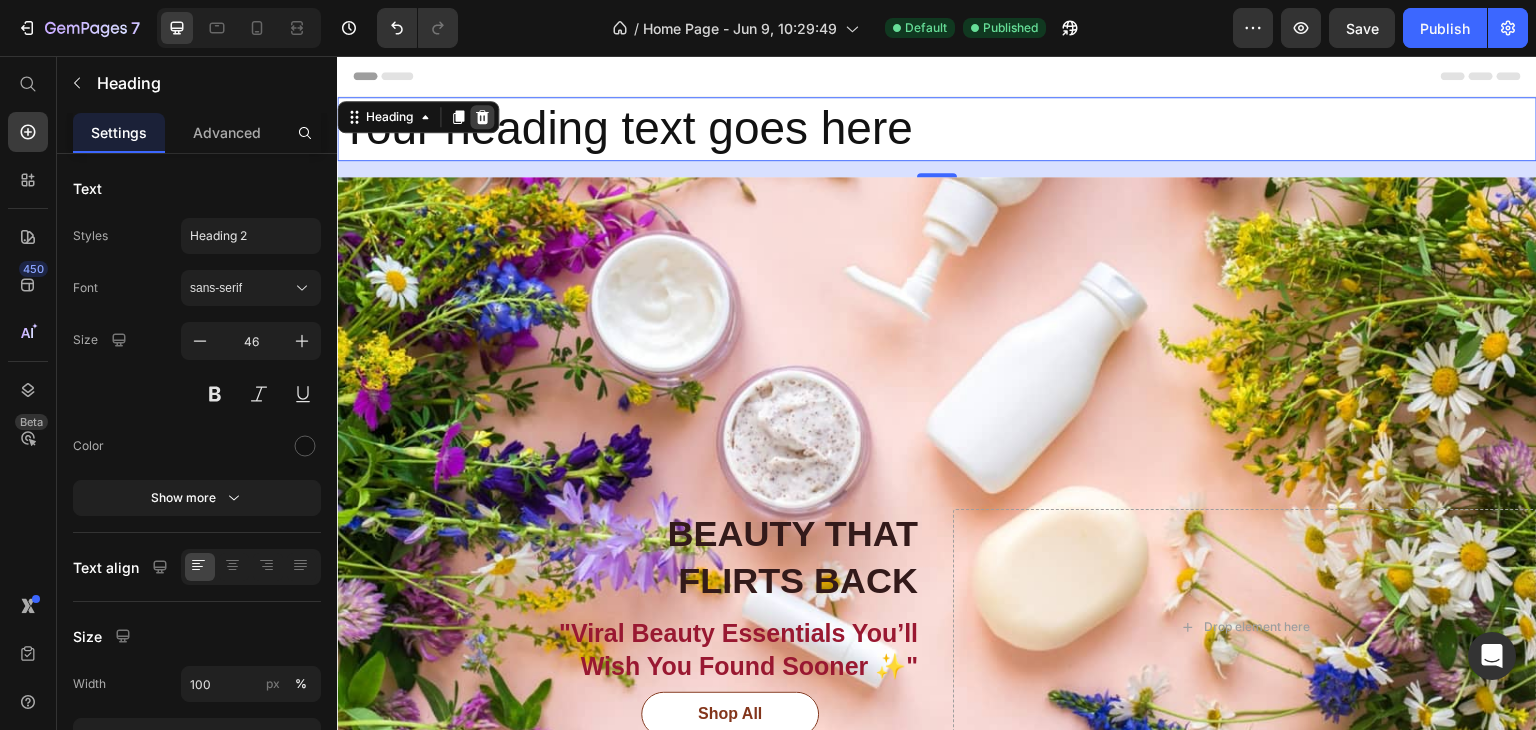 click 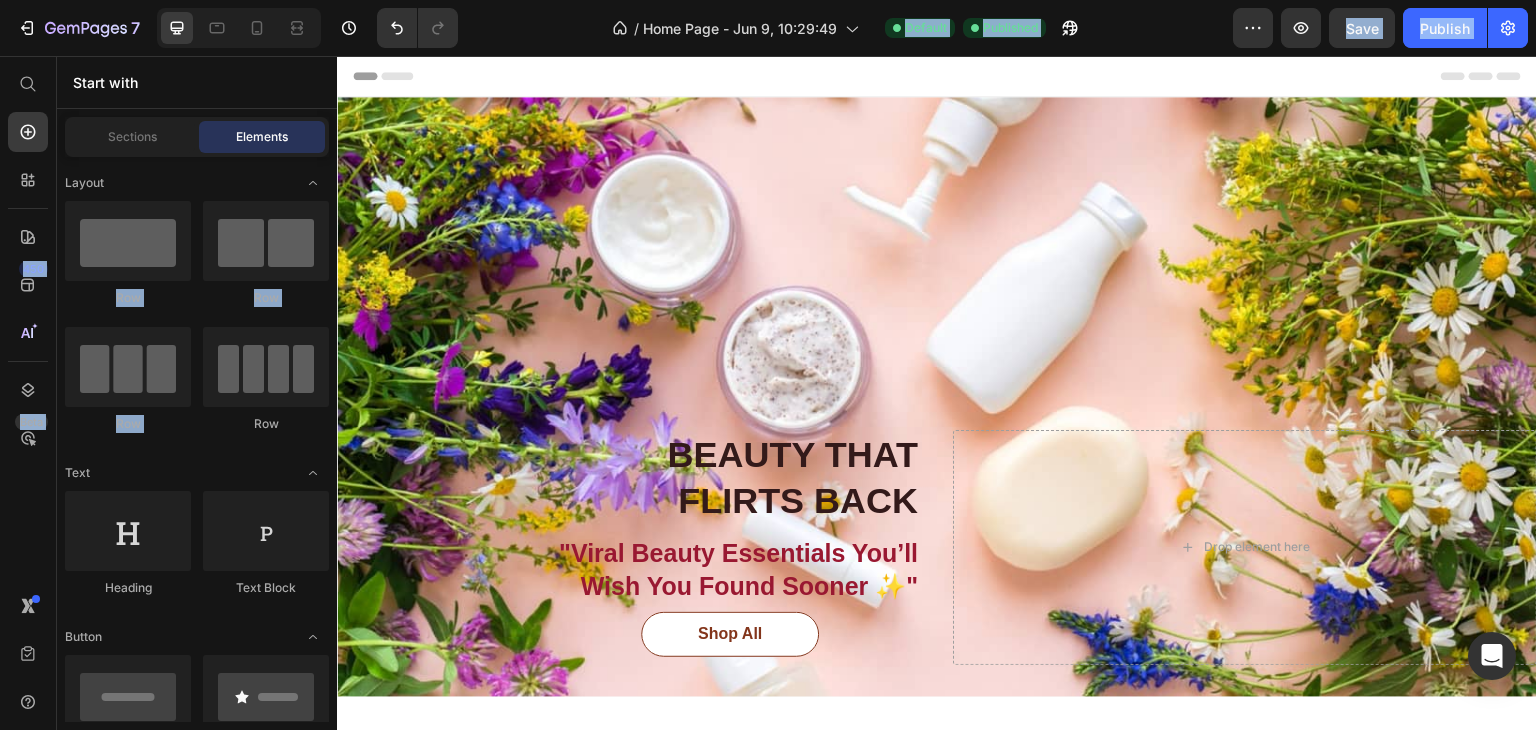 drag, startPoint x: 333, startPoint y: 404, endPoint x: 331, endPoint y: 759, distance: 355.00565 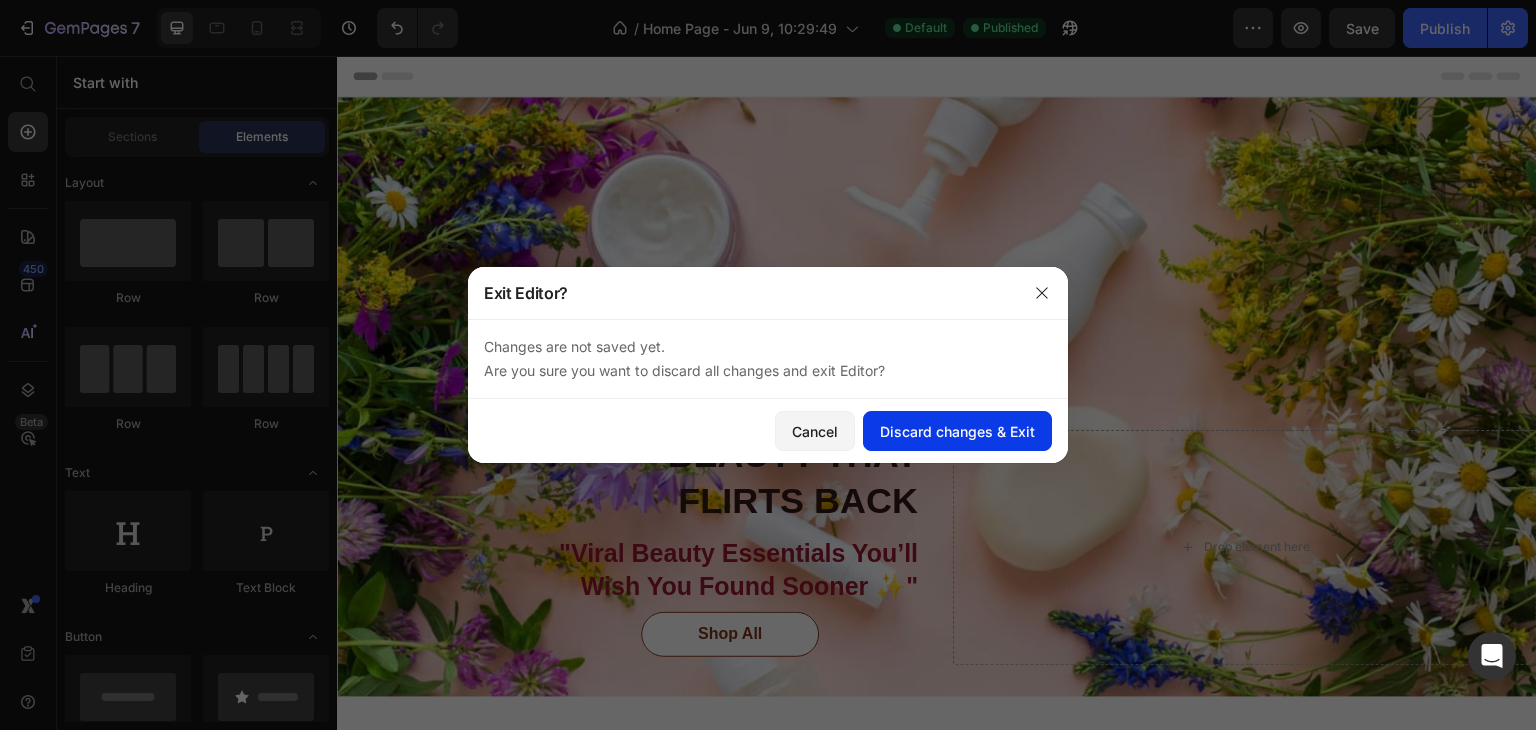 click on "Discard changes & Exit" at bounding box center [957, 431] 